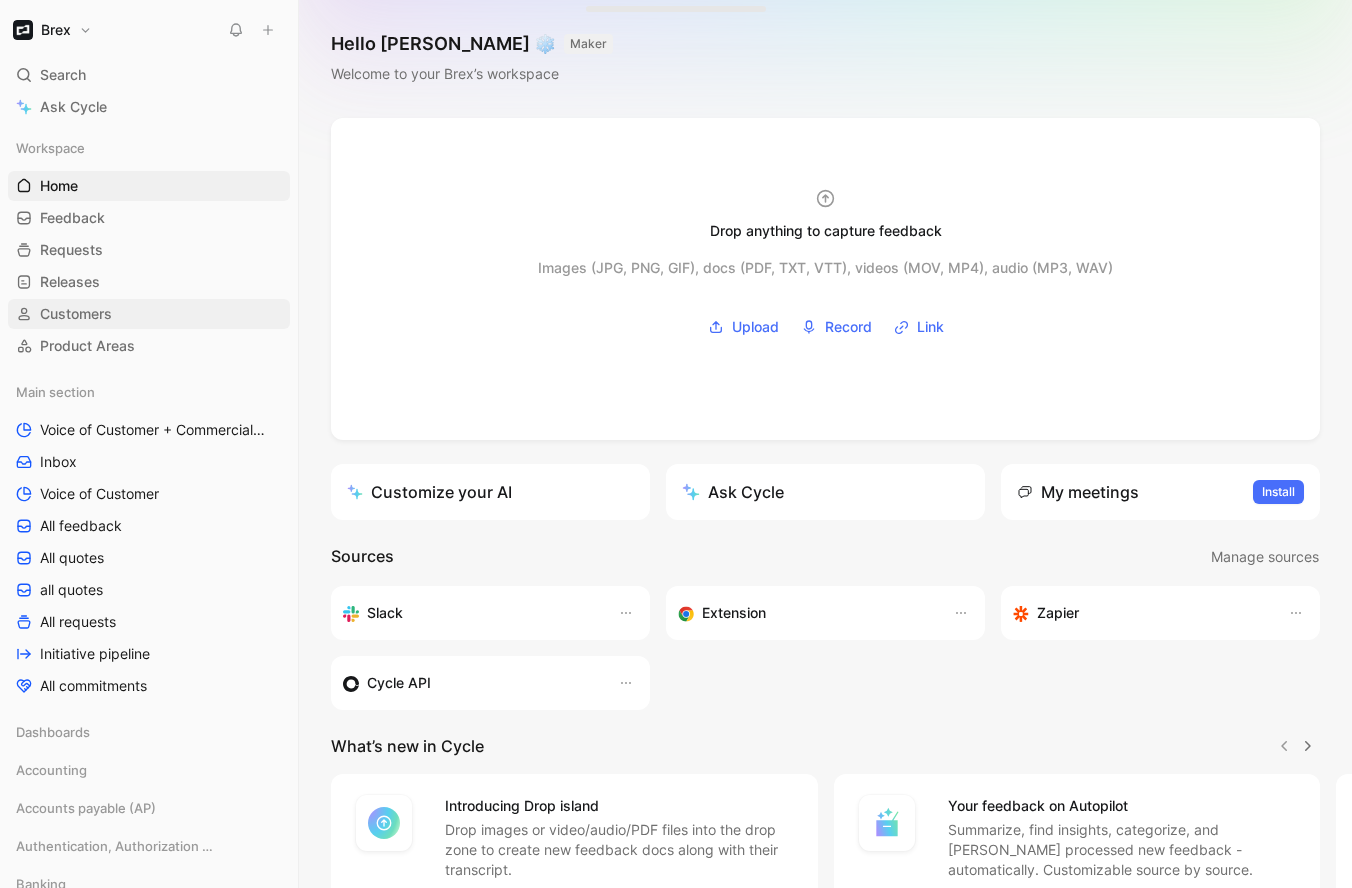 scroll, scrollTop: 0, scrollLeft: 0, axis: both 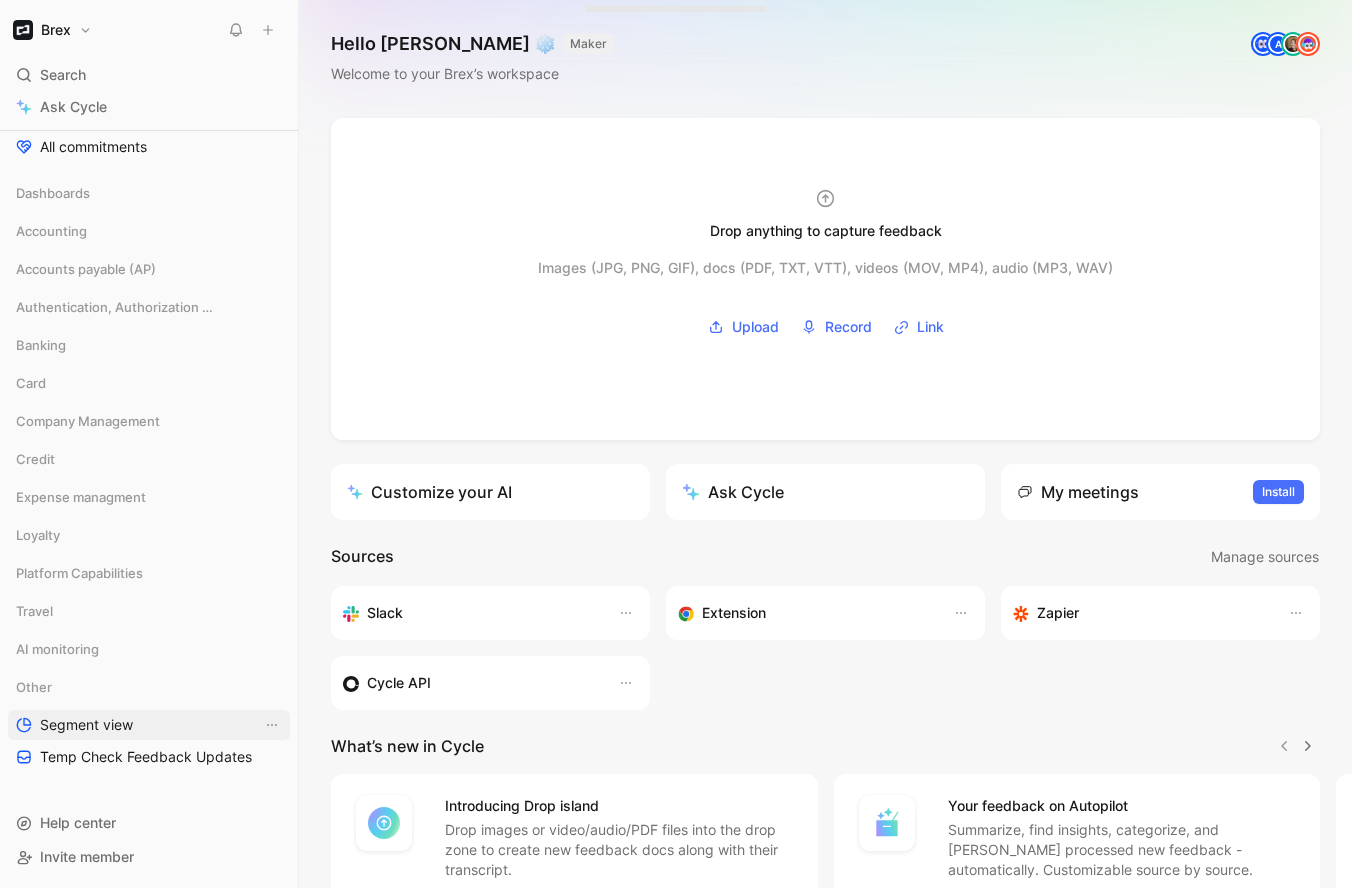 click on "Segment view" at bounding box center [86, 725] 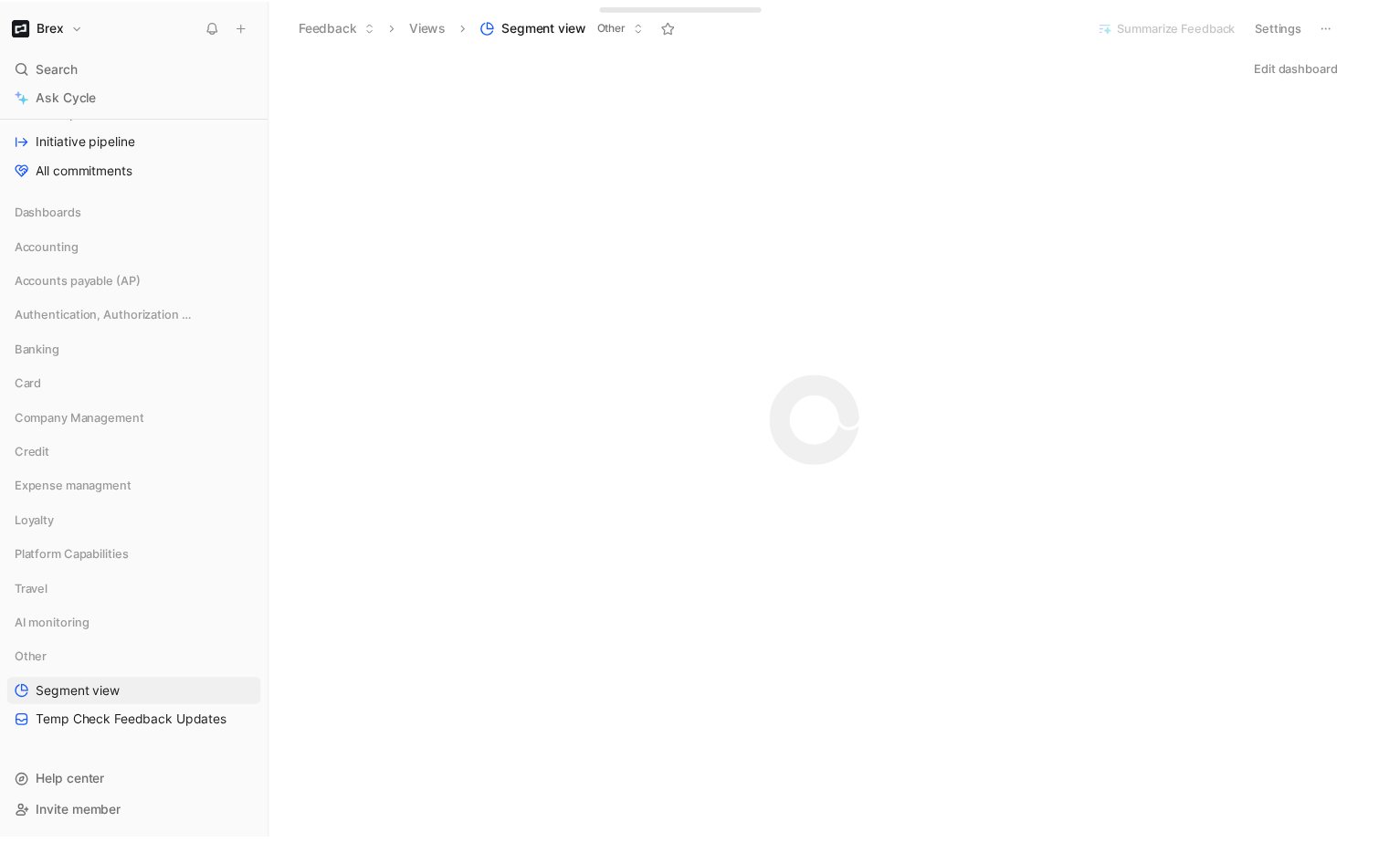 scroll, scrollTop: 439, scrollLeft: 0, axis: vertical 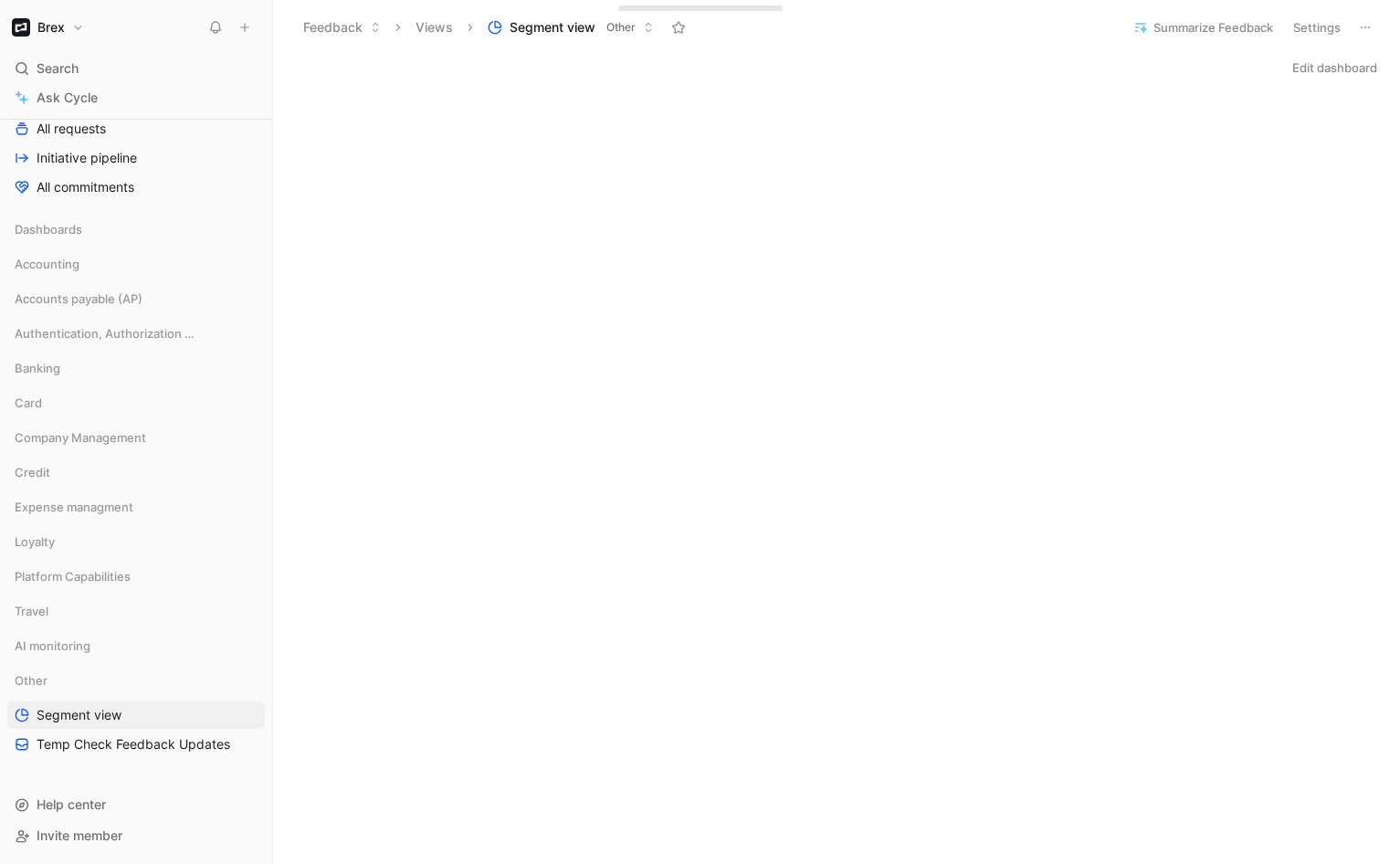click on "Edit dashboard" at bounding box center [837, 68] 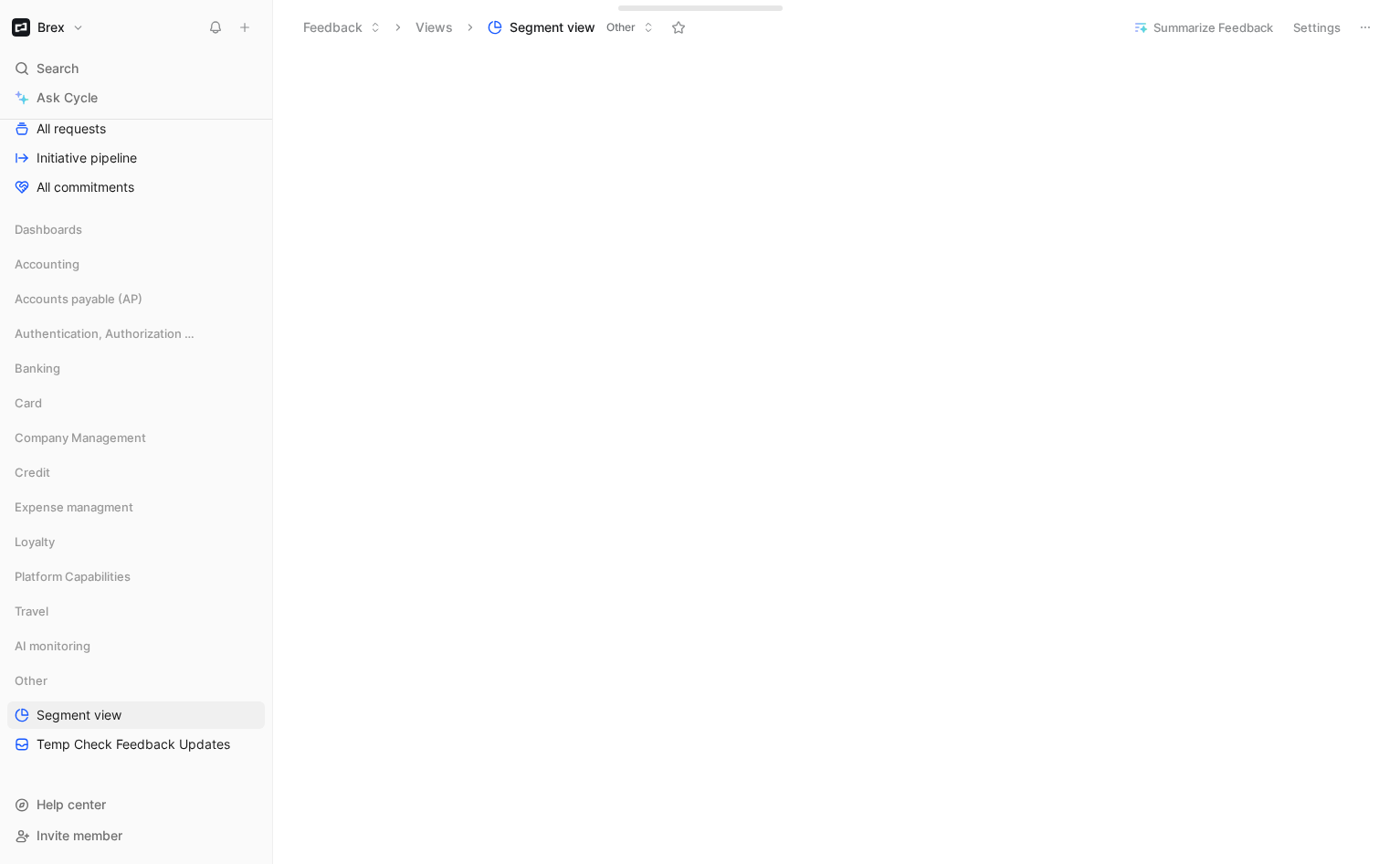 scroll, scrollTop: 1672, scrollLeft: 0, axis: vertical 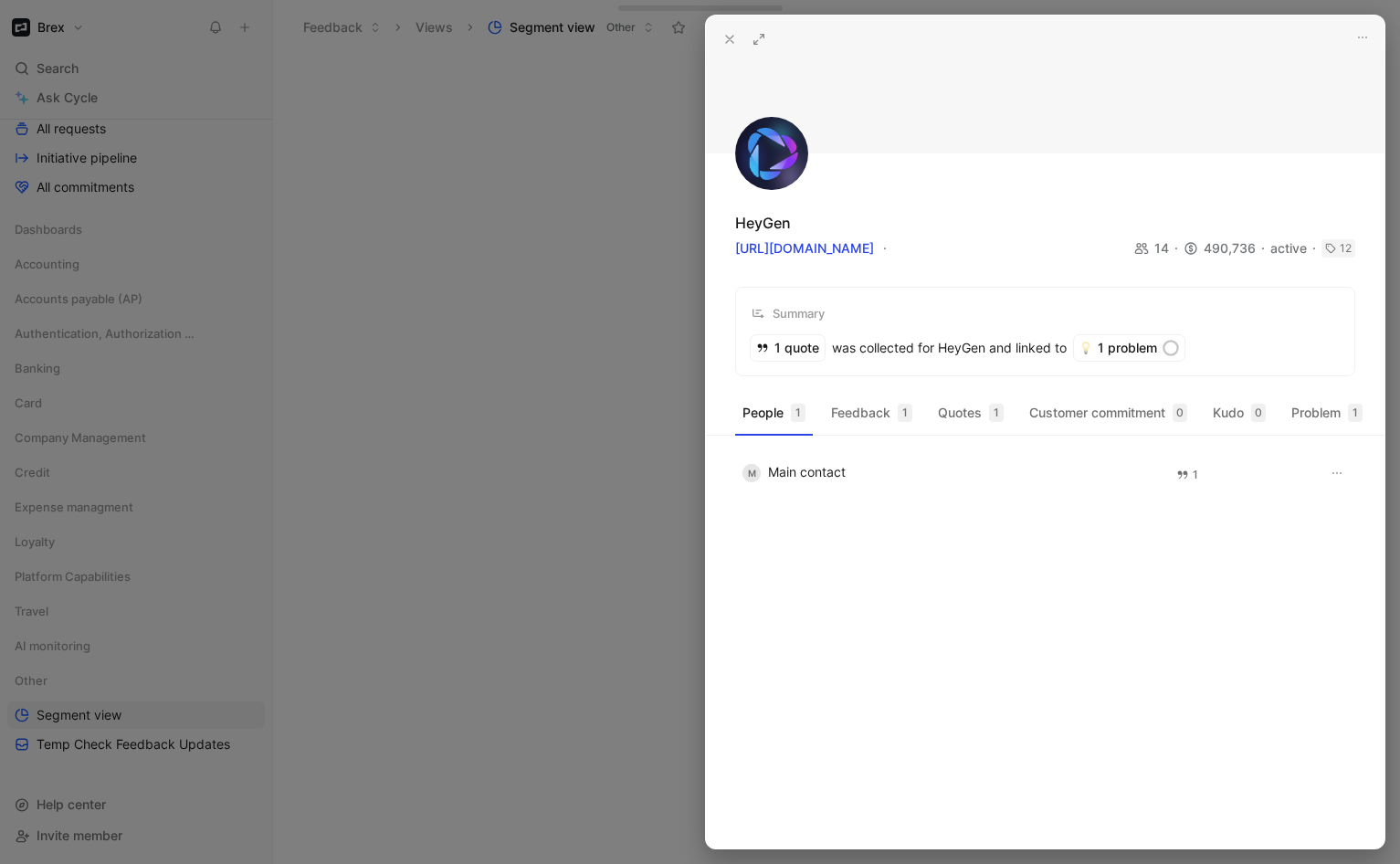 click 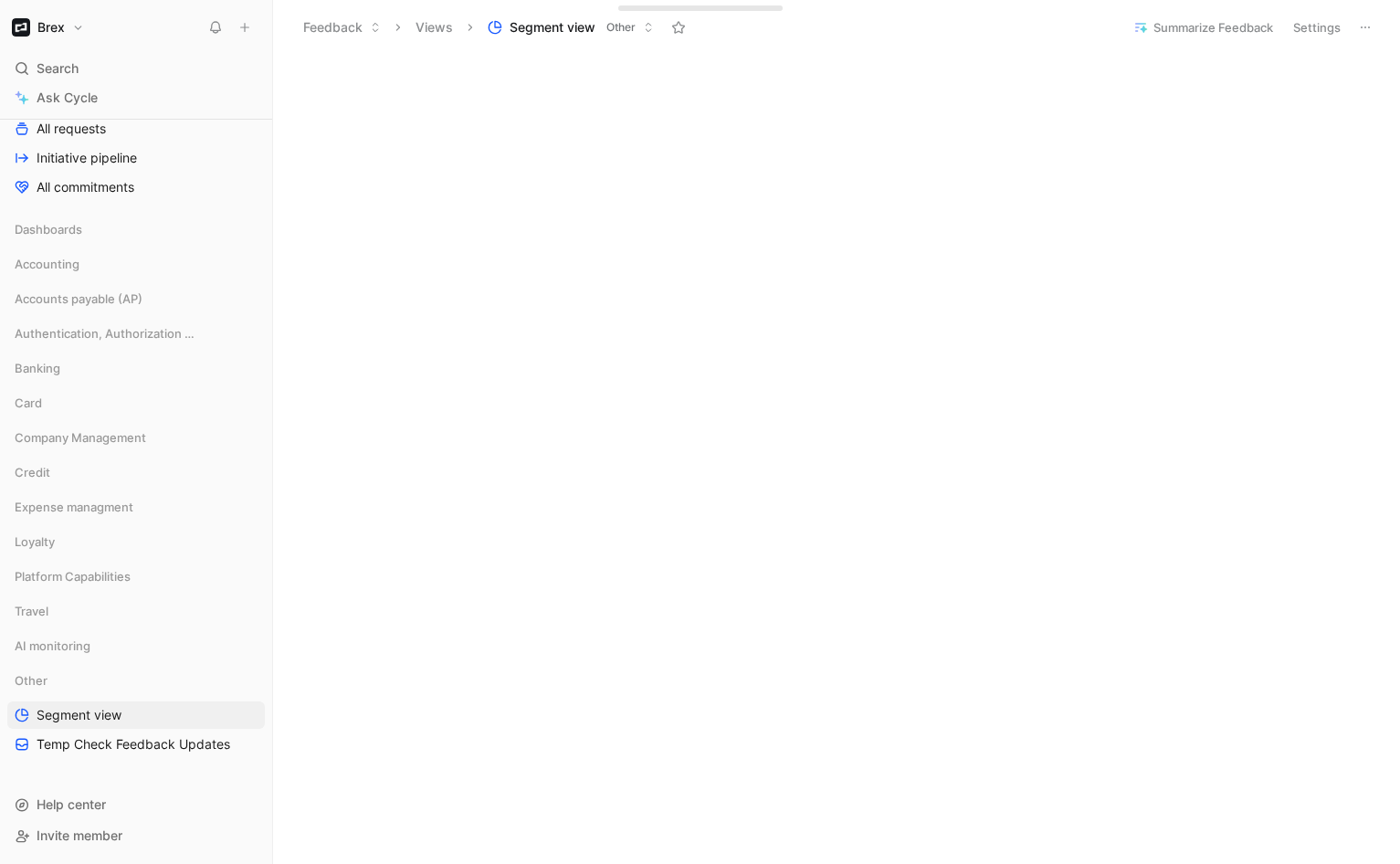scroll, scrollTop: 0, scrollLeft: 0, axis: both 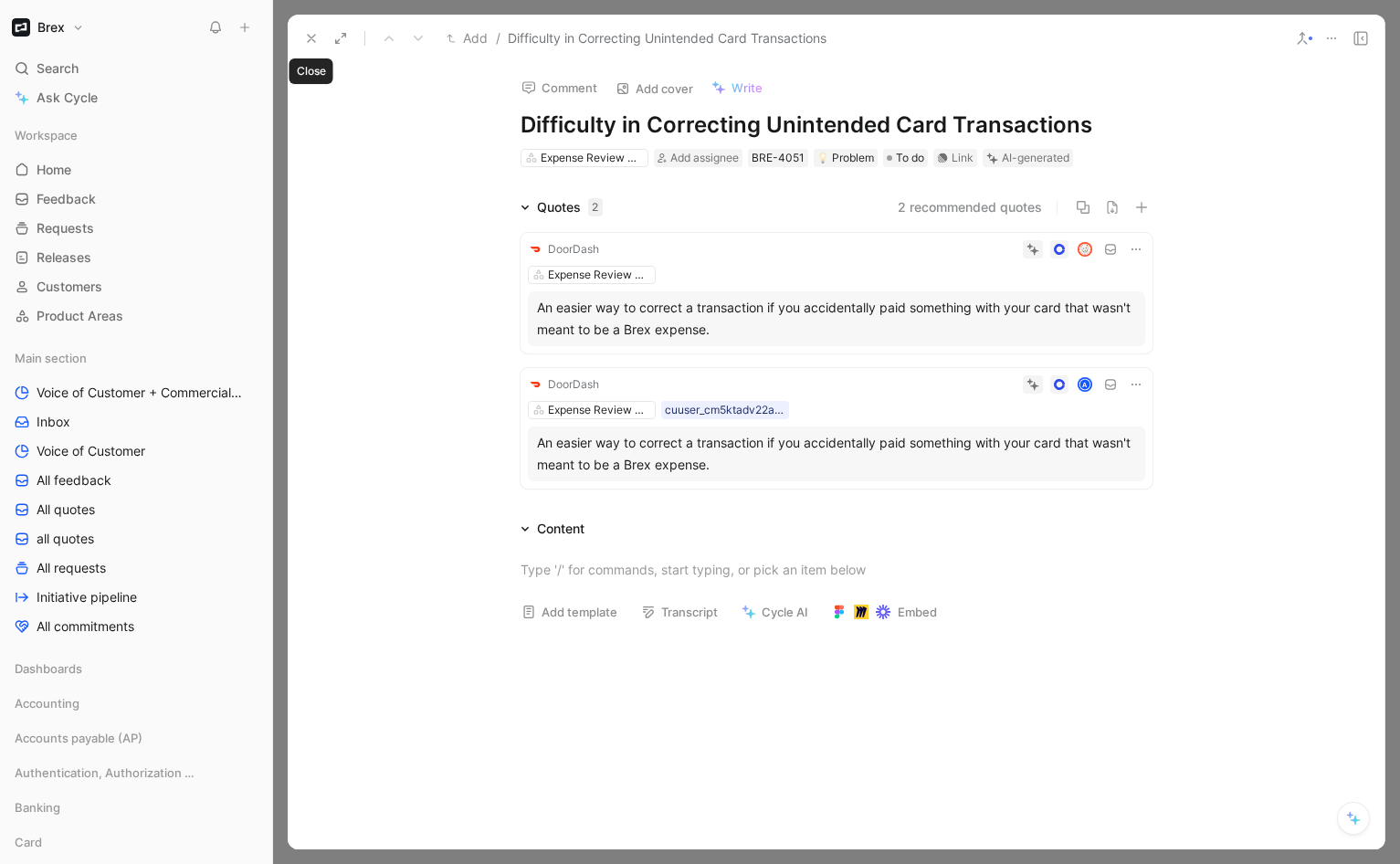 click 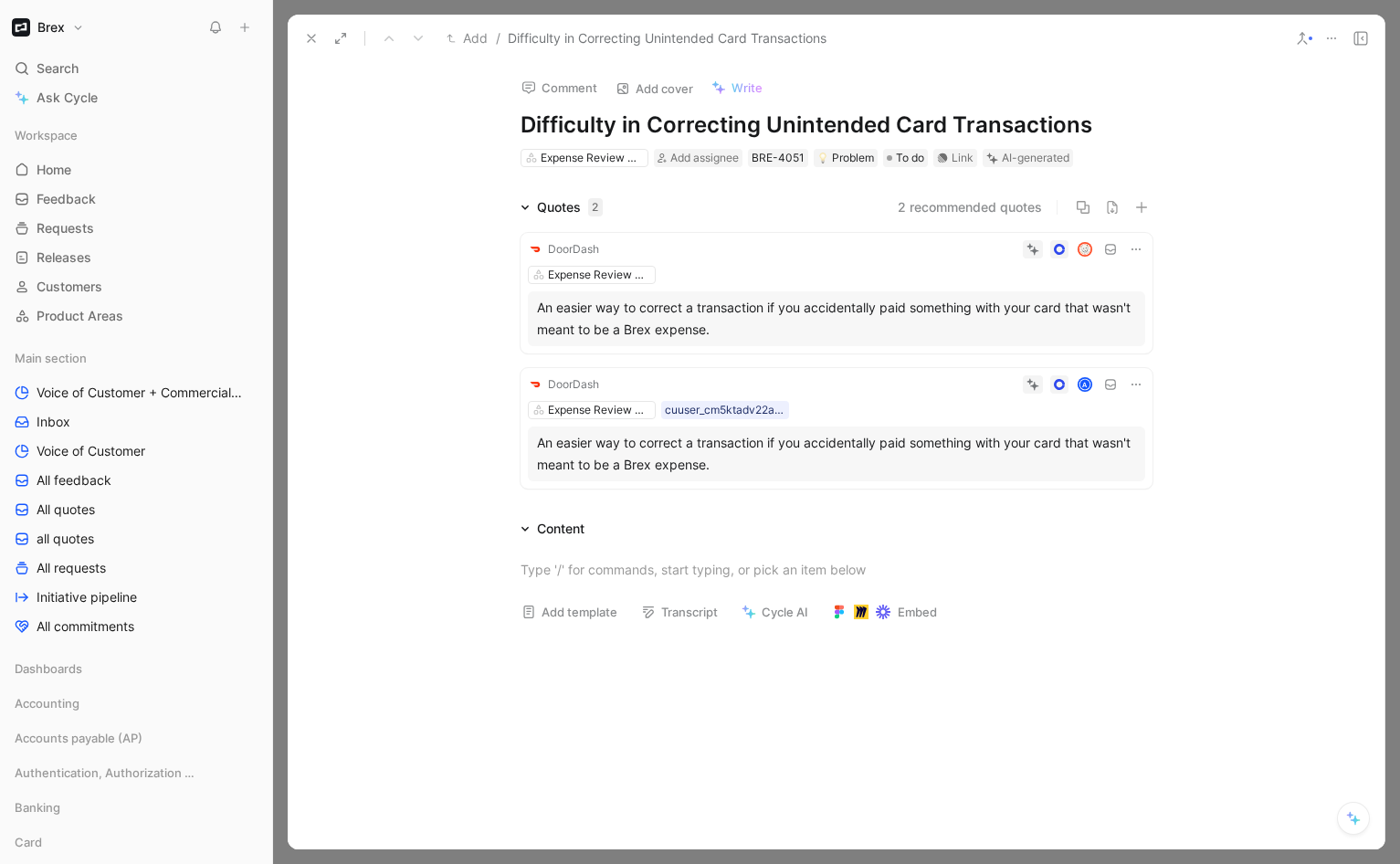 click on "A" at bounding box center (876, 385) 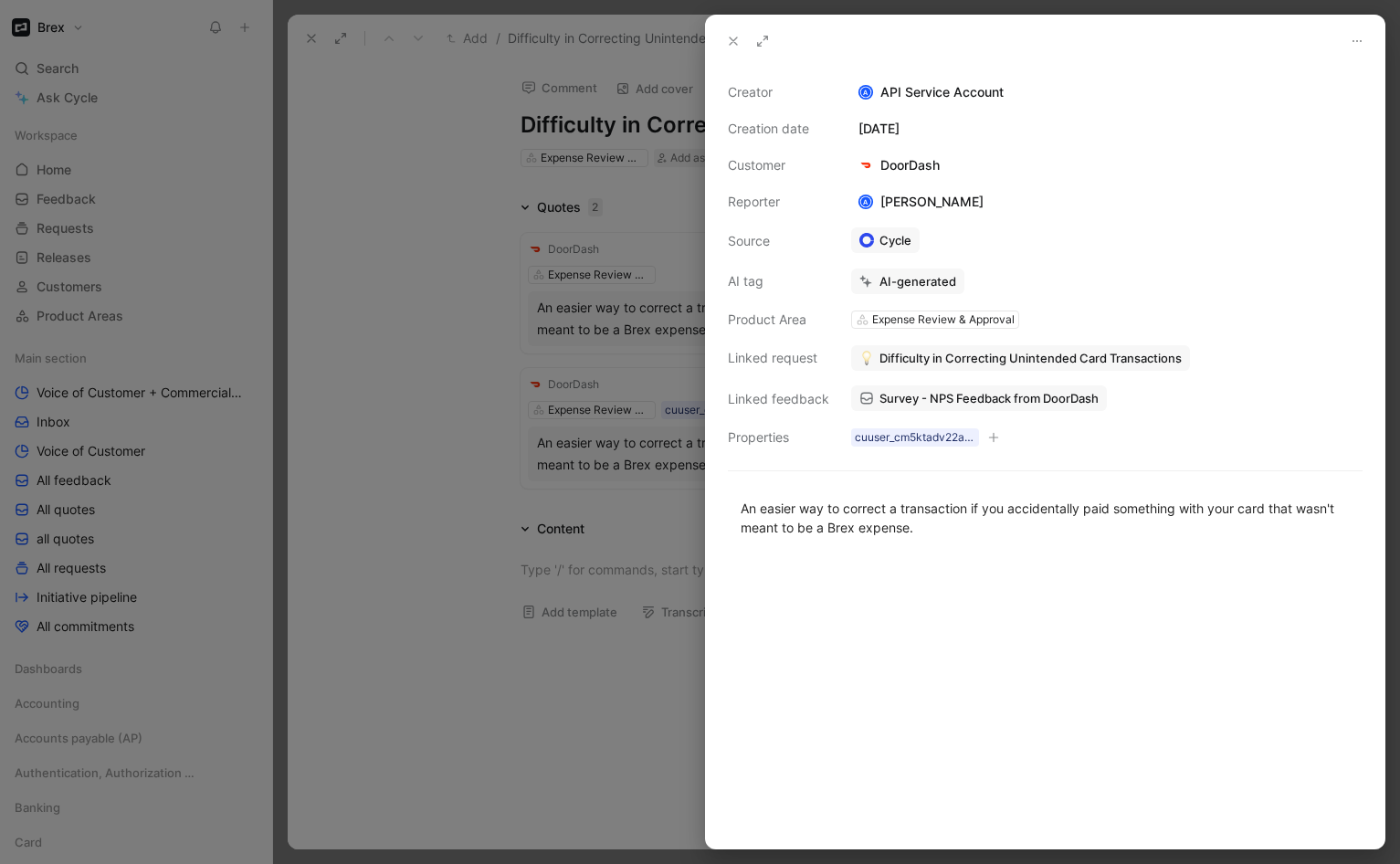 click 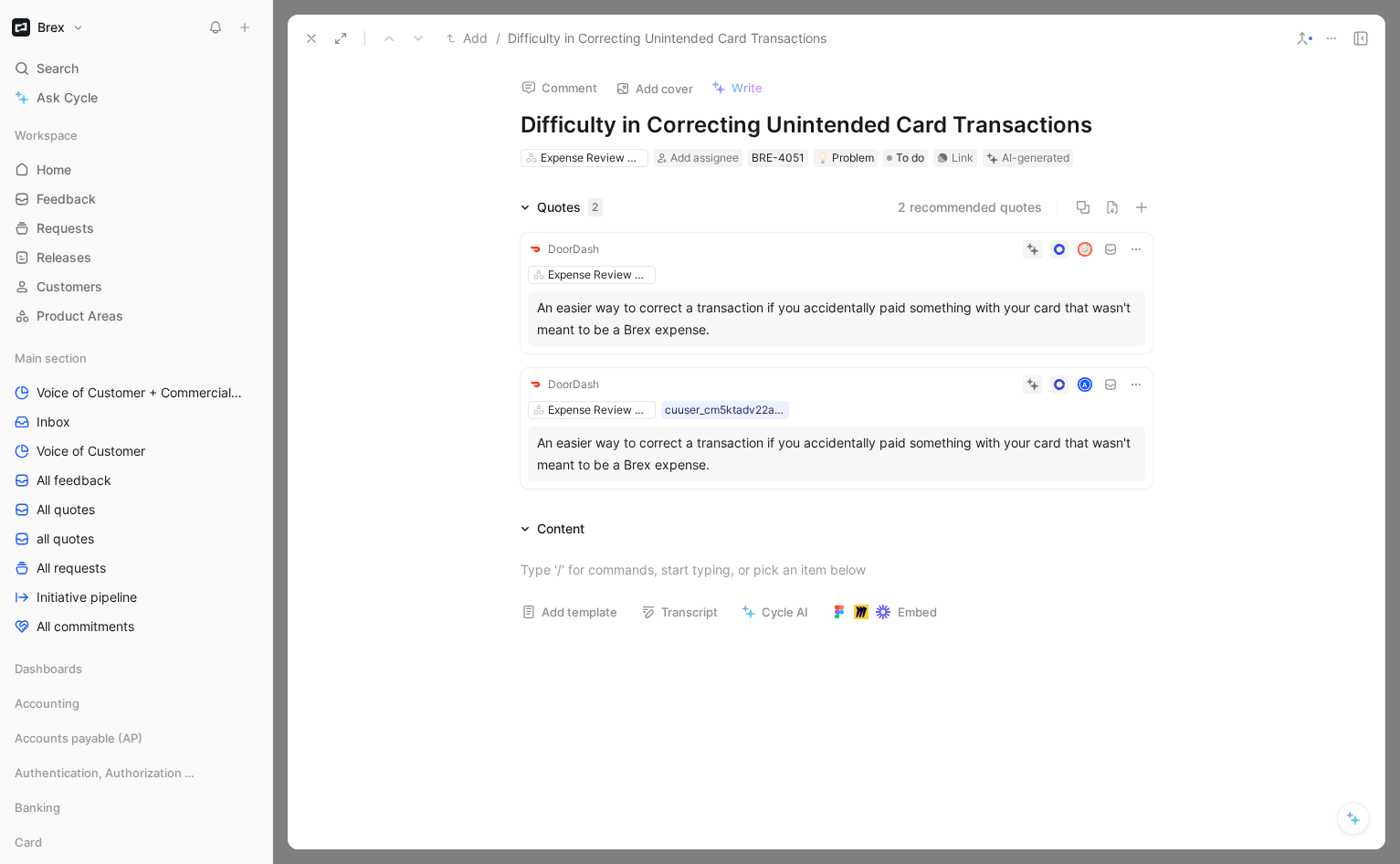 click on "Expense Review & Approval" at bounding box center (837, 275) 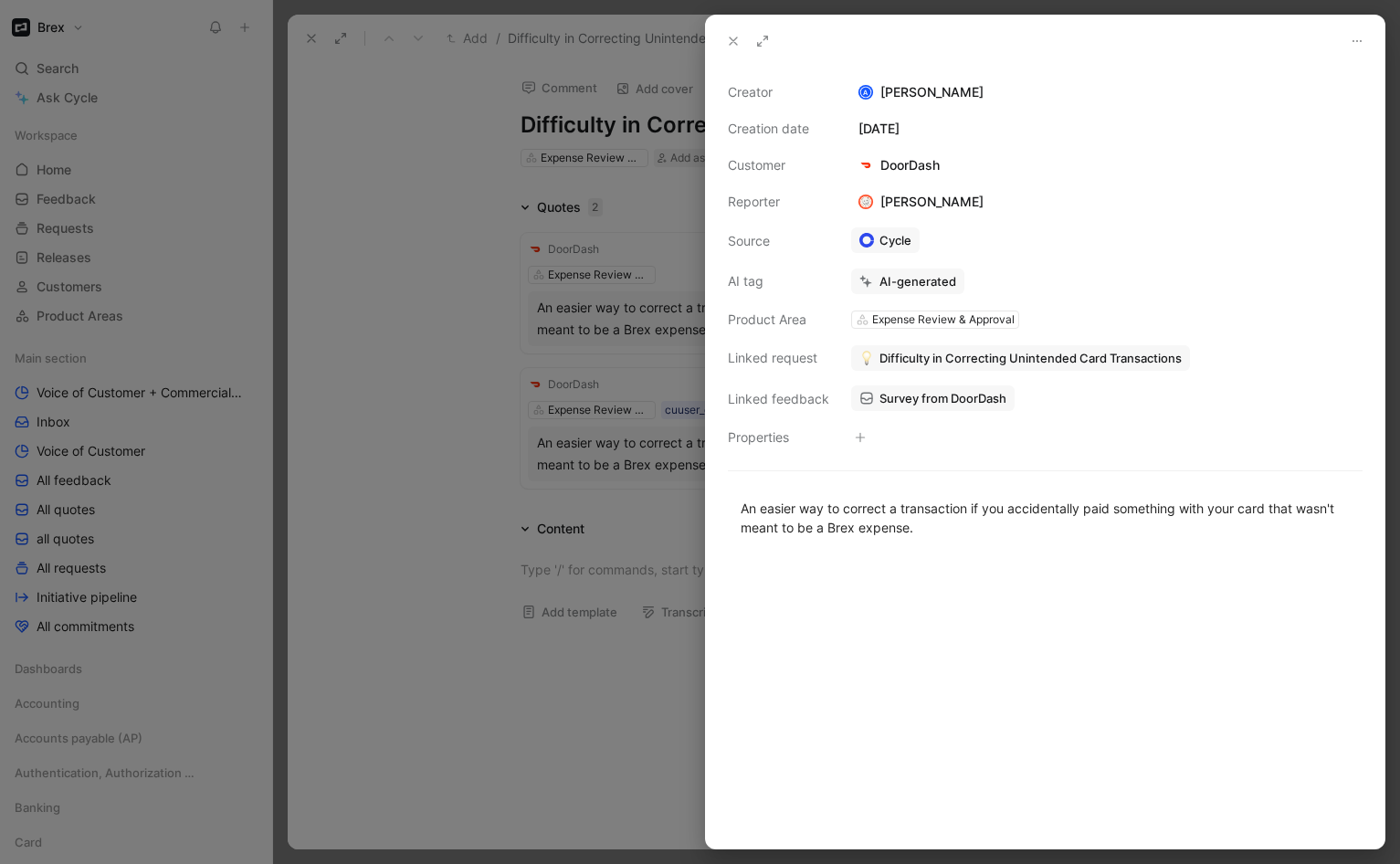 click at bounding box center [733, 41] 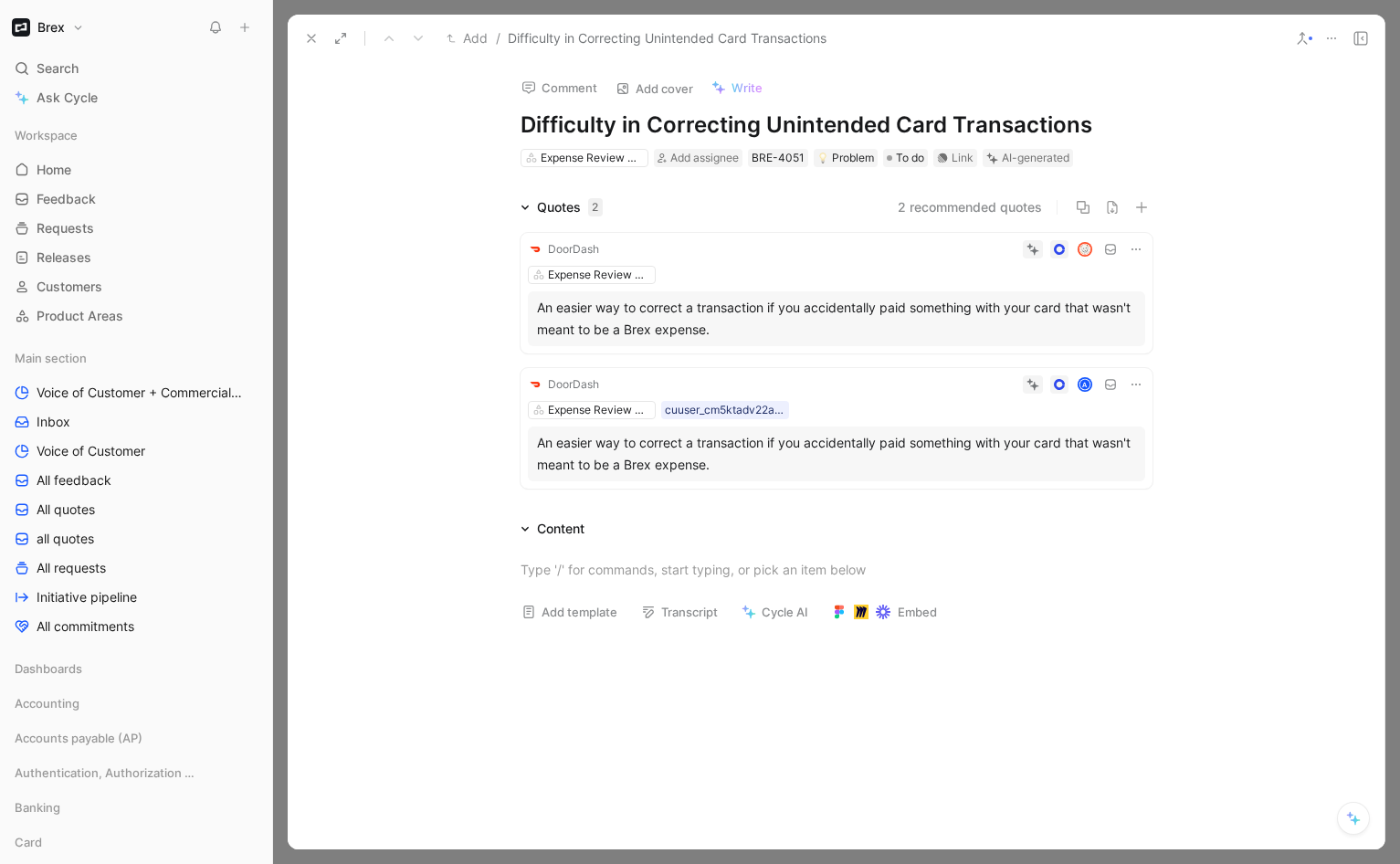 click on "An easier way to correct a transaction if you accidentally paid something with your card that wasn't meant to be a Brex expense." at bounding box center (837, 454) 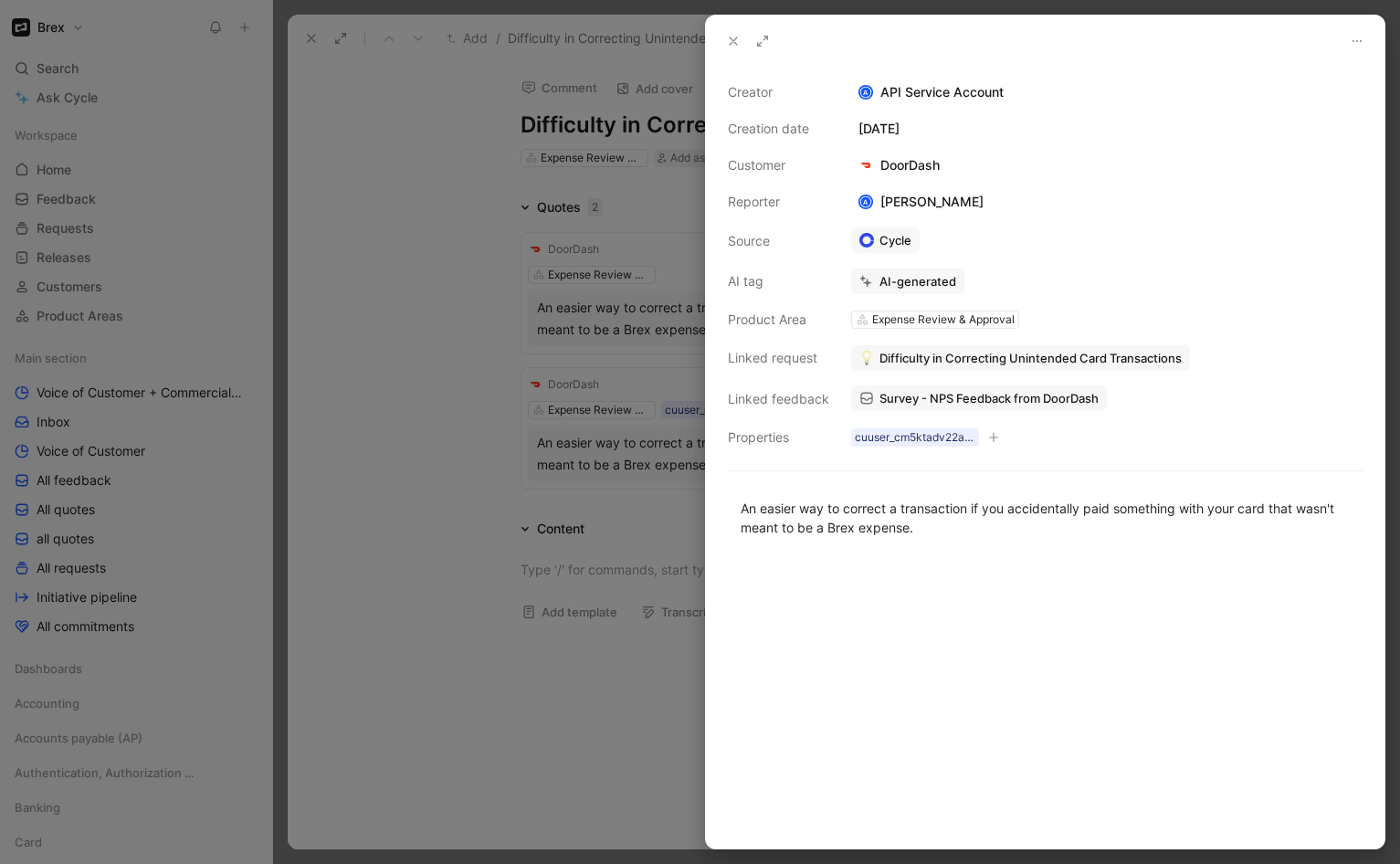 click 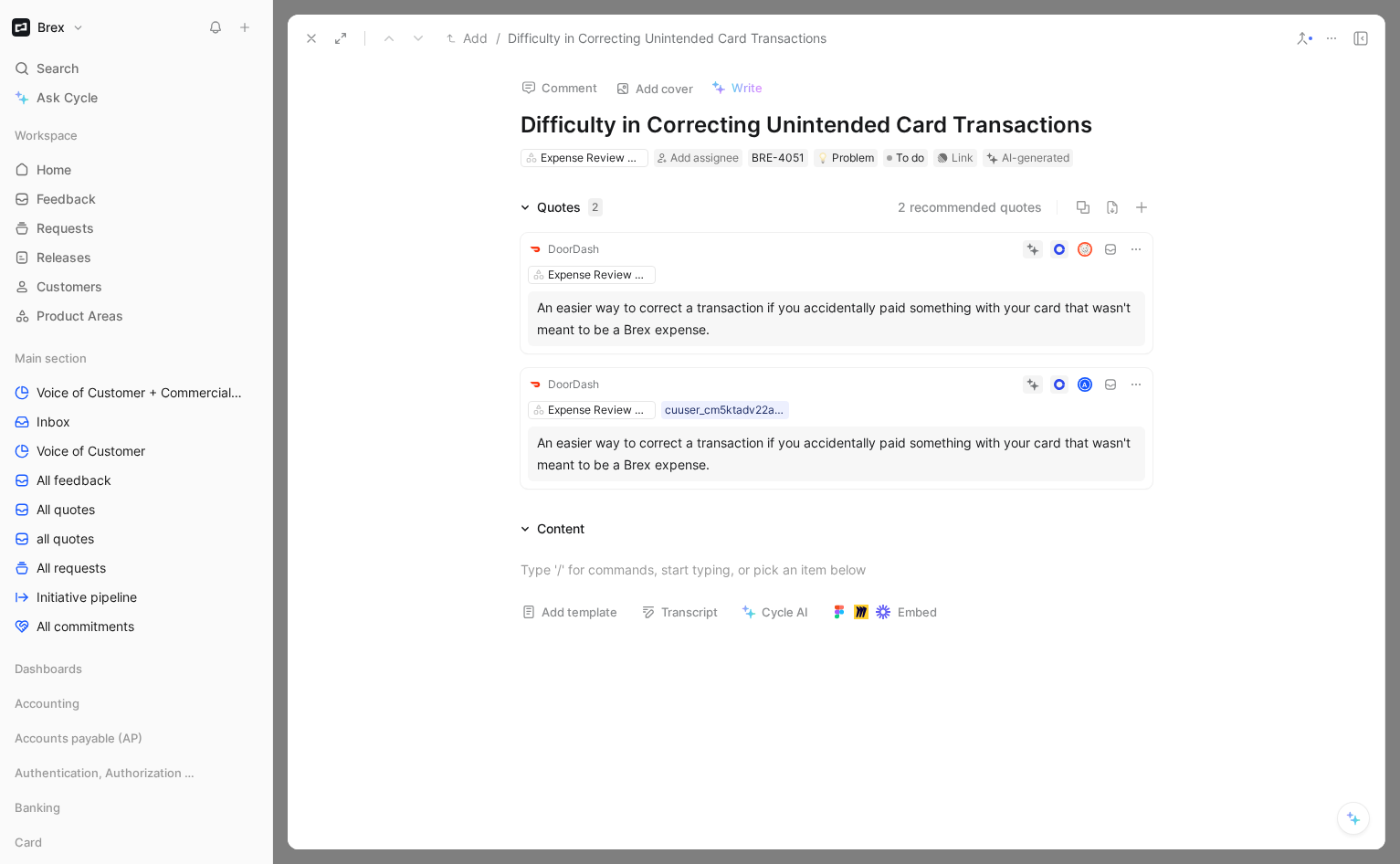 click on "An easier way to correct a transaction if you accidentally paid something with your card that wasn't meant to be a Brex expense." at bounding box center [837, 319] 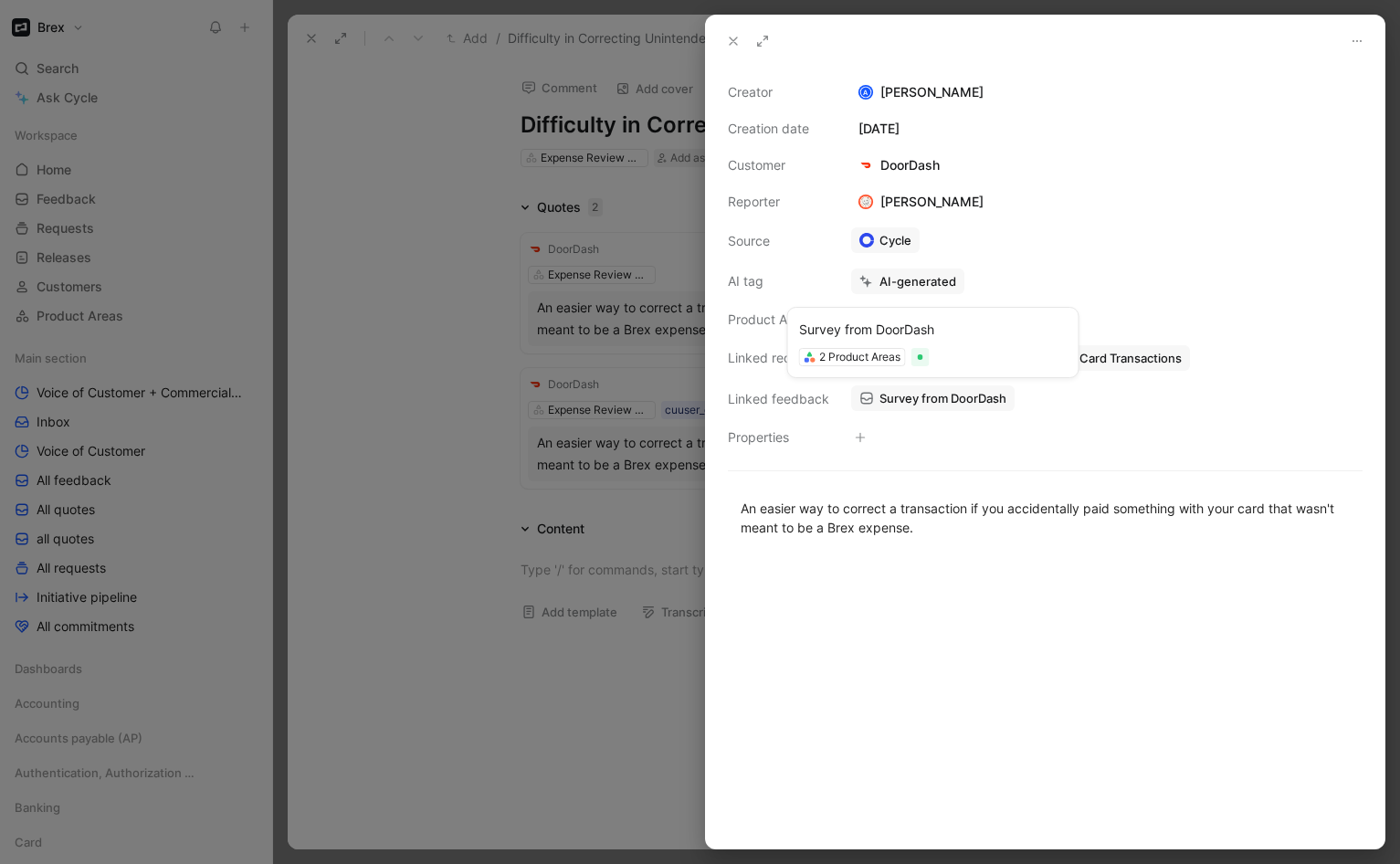 click on "Survey from DoorDash" at bounding box center [942, 398] 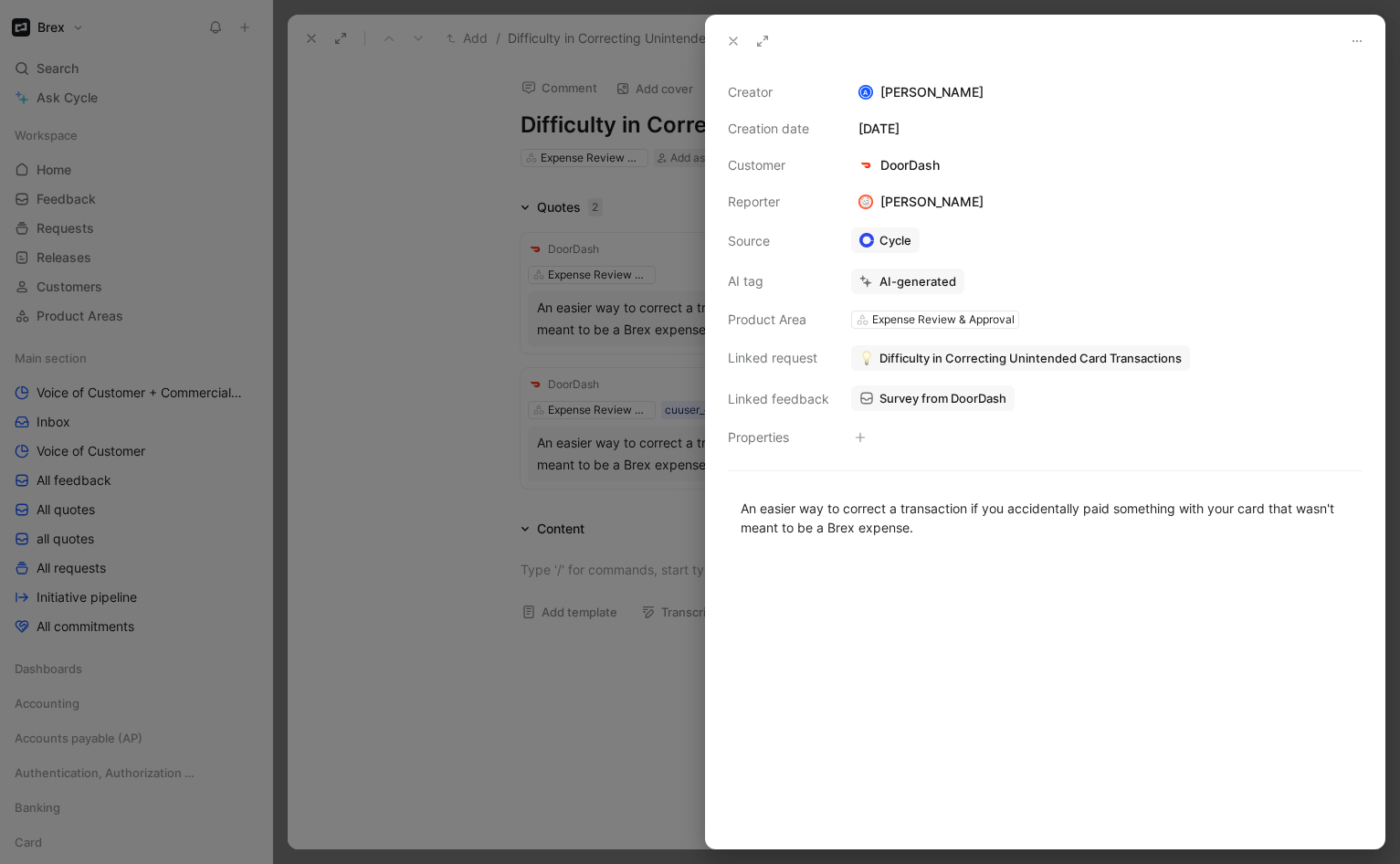click 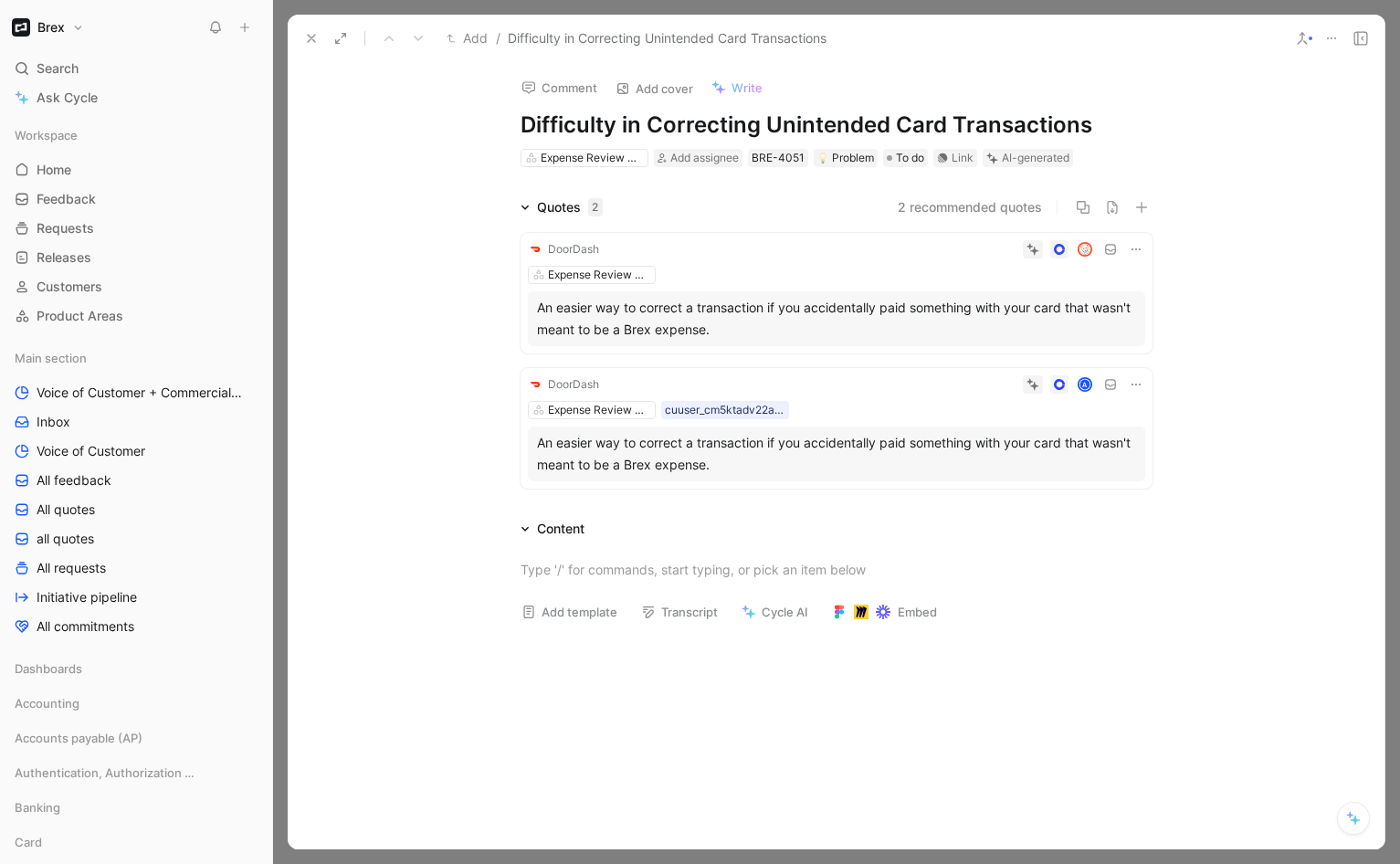click on "Expense Review & Approval cuuser_cm5ktadv22amn0h027wquxgi1" at bounding box center (837, 410) 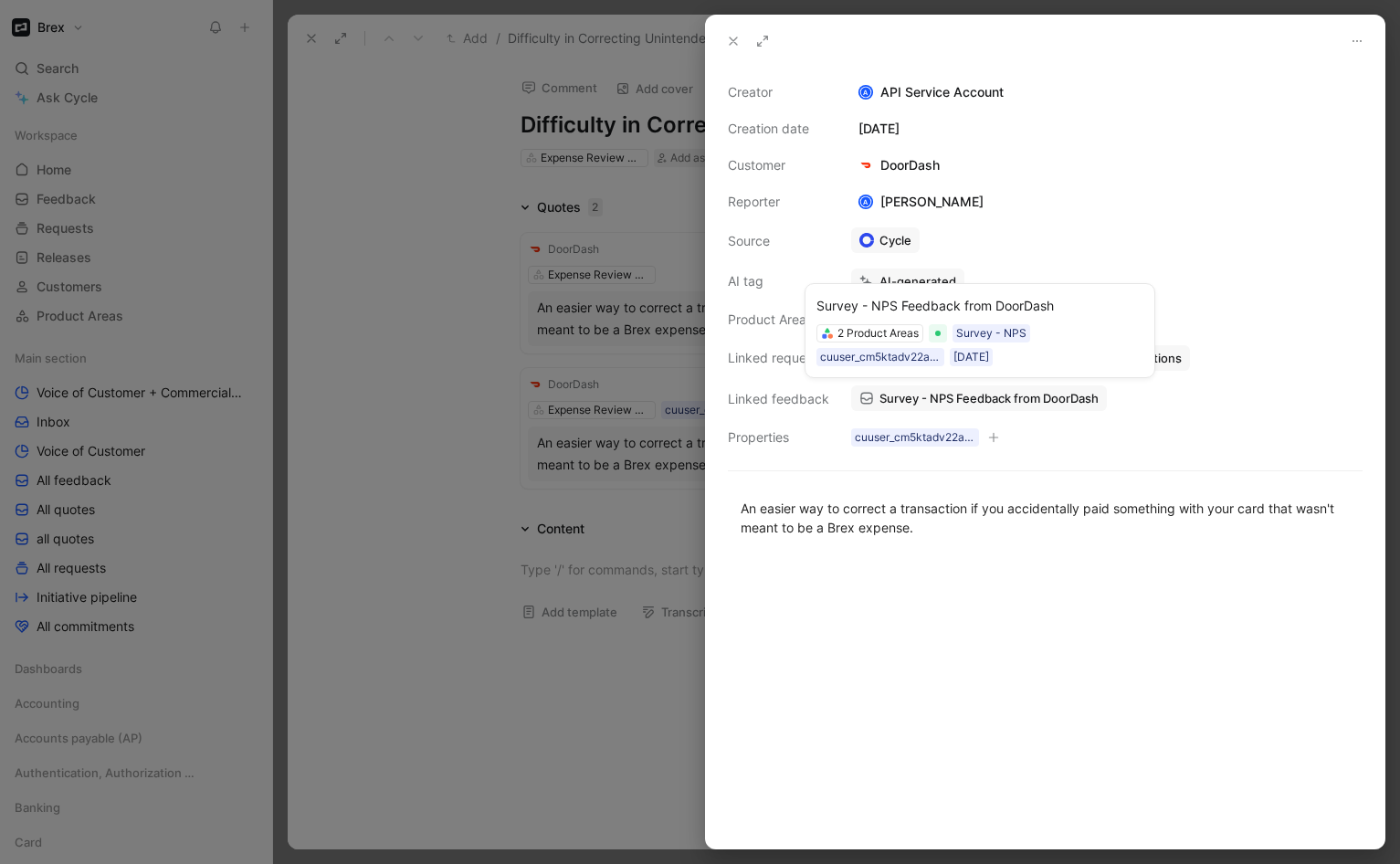 click on "Survey - NPS Feedback from DoorDash" at bounding box center [989, 398] 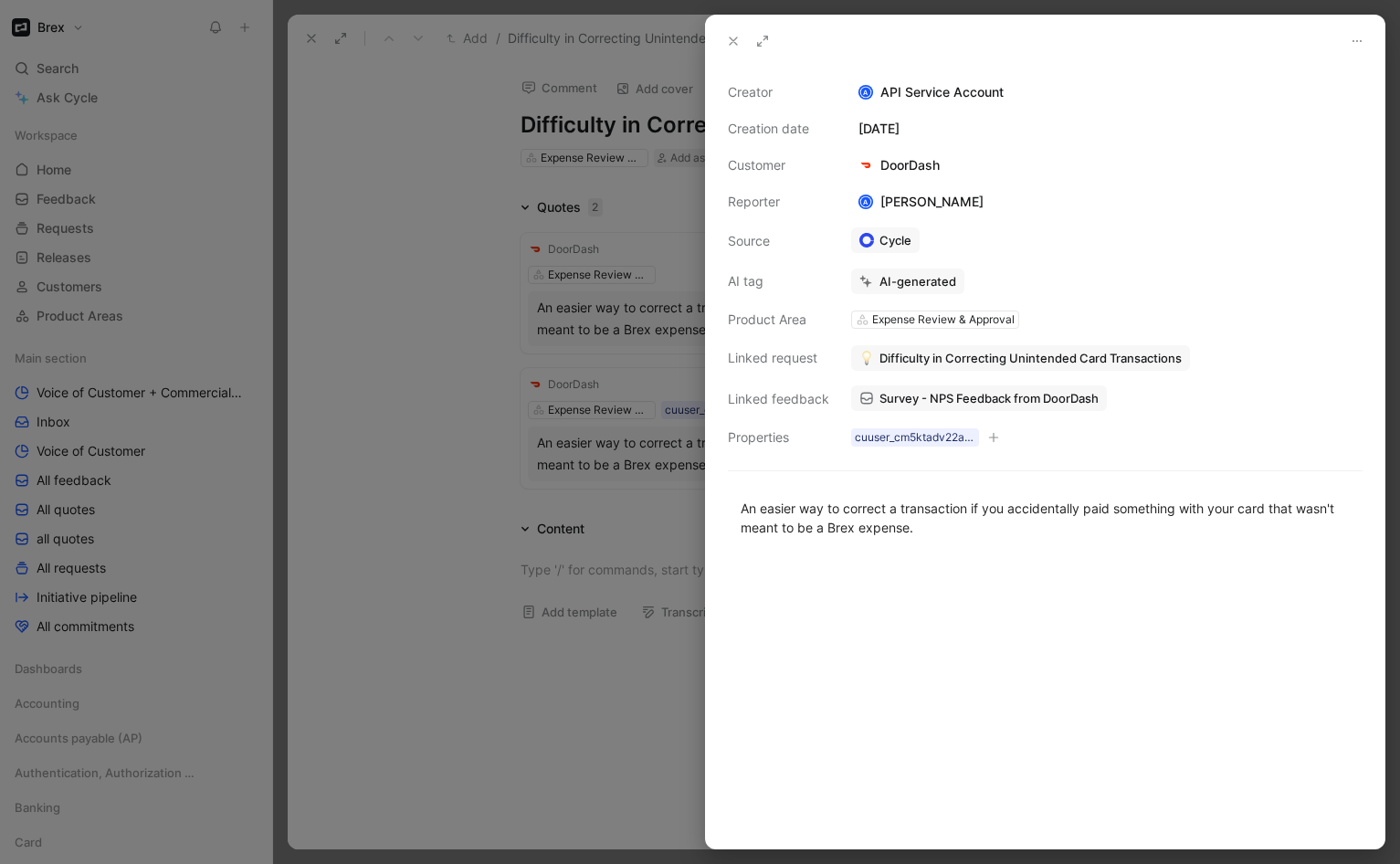 click 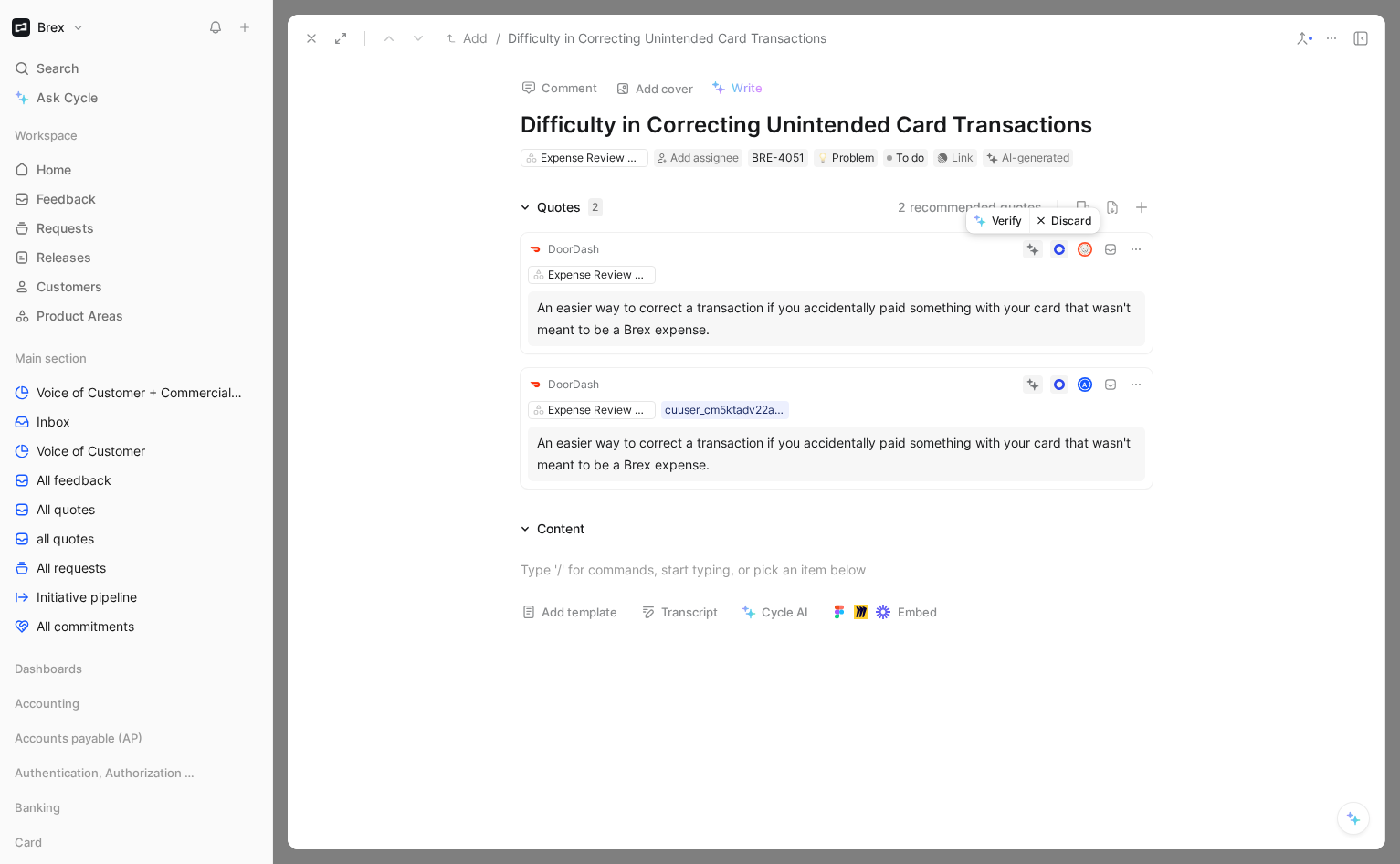 click on "Discard" at bounding box center [1064, 221] 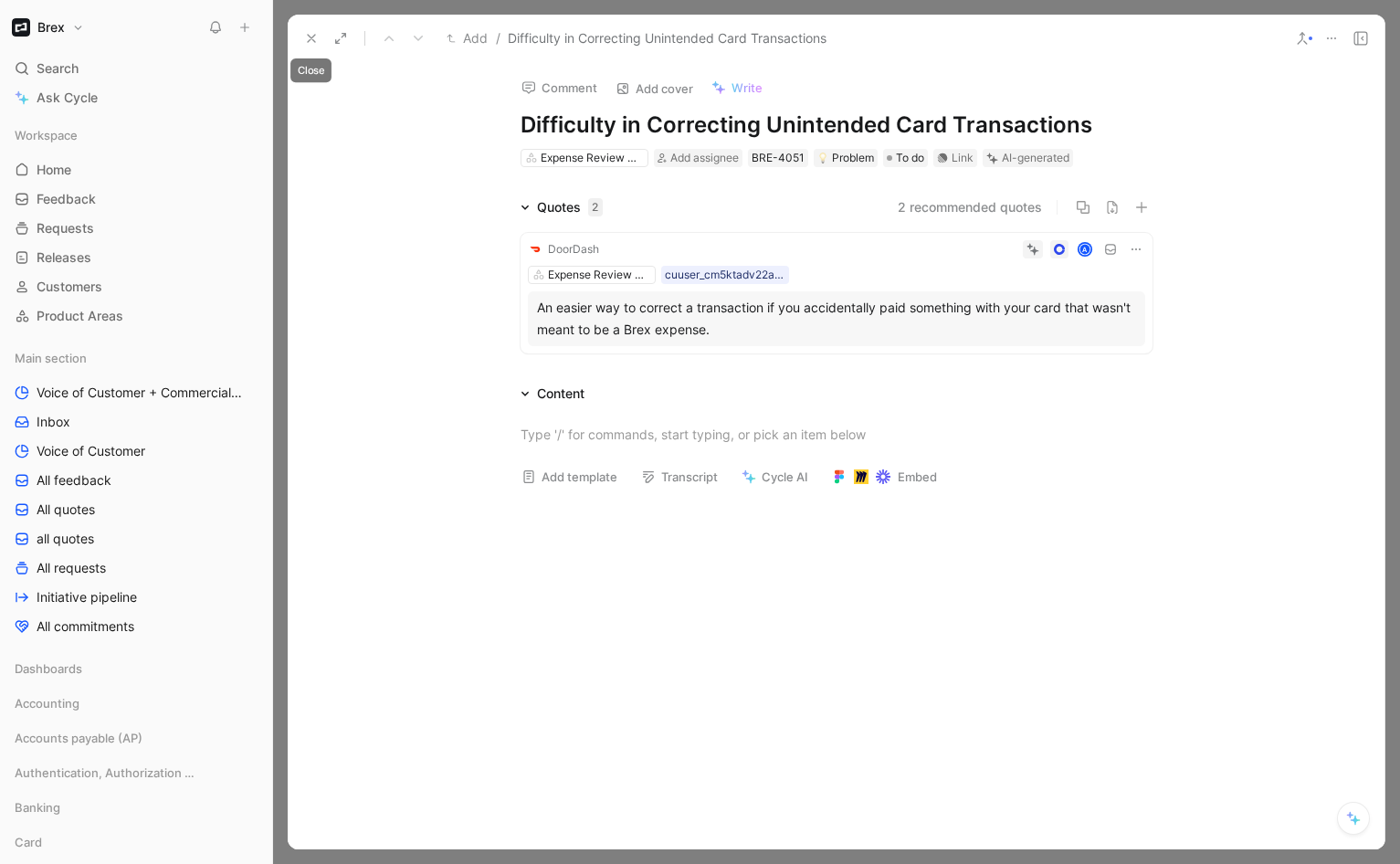 click 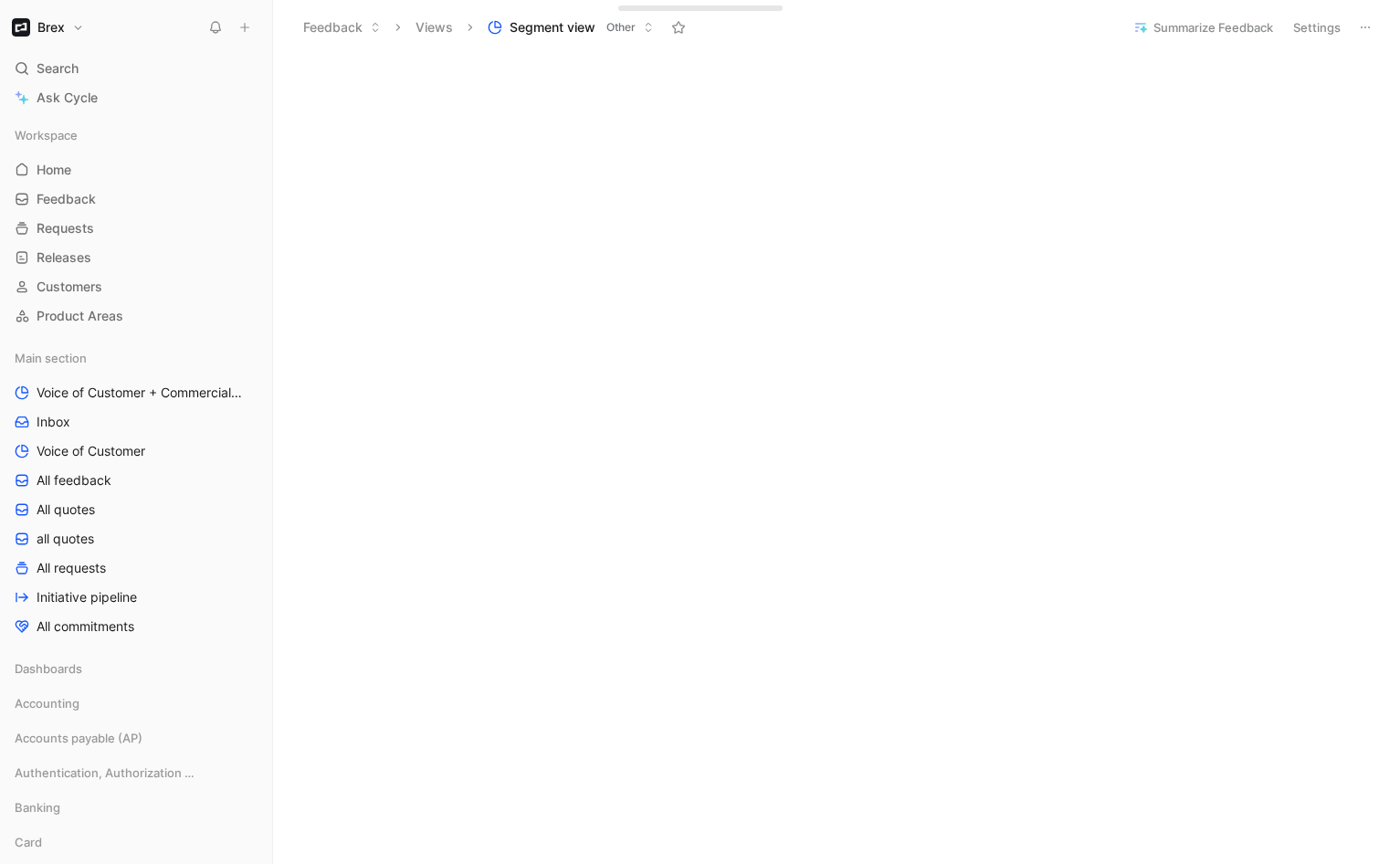 scroll, scrollTop: 2948, scrollLeft: 0, axis: vertical 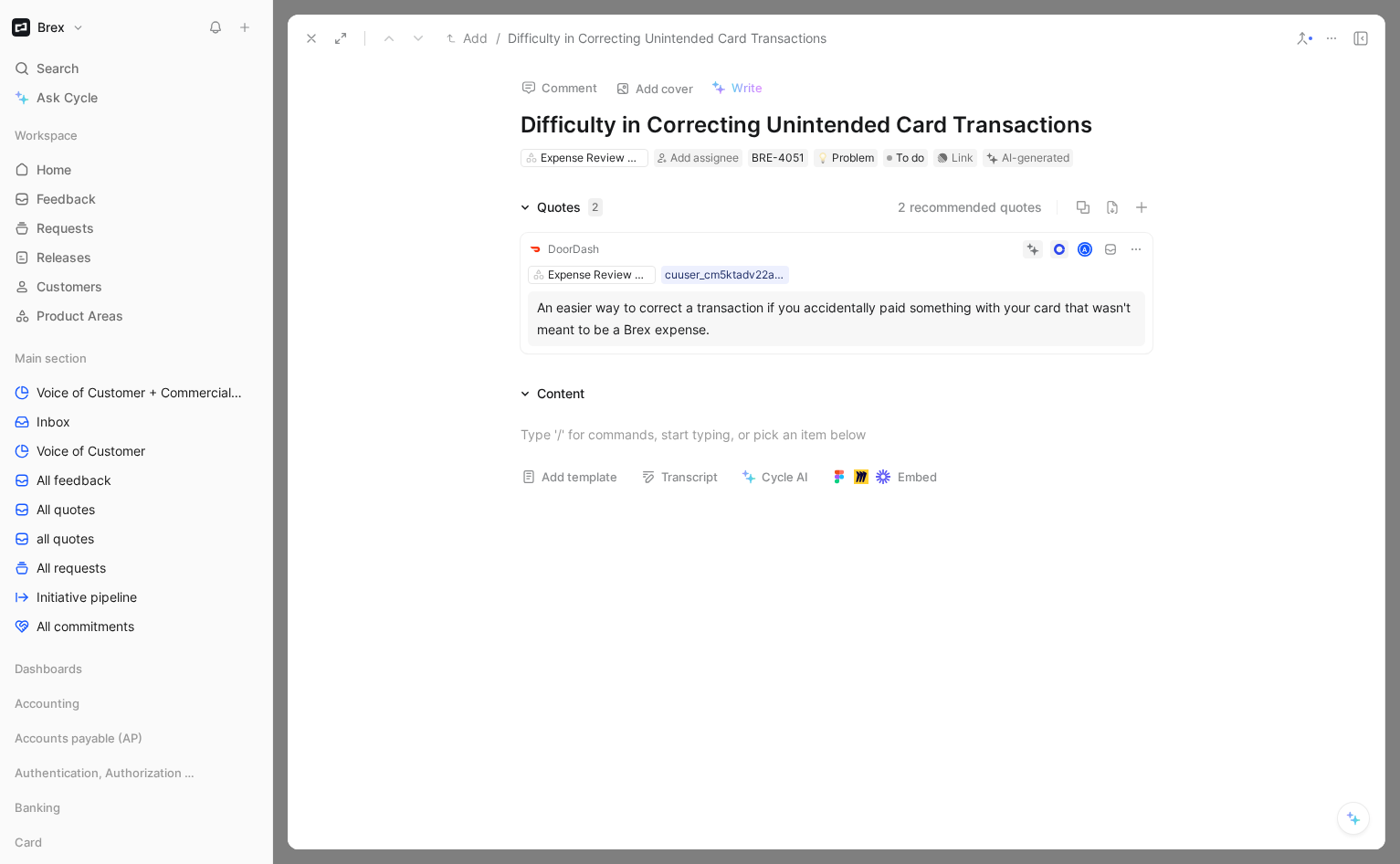 click on "2 recommended quotes" at bounding box center (970, 207) 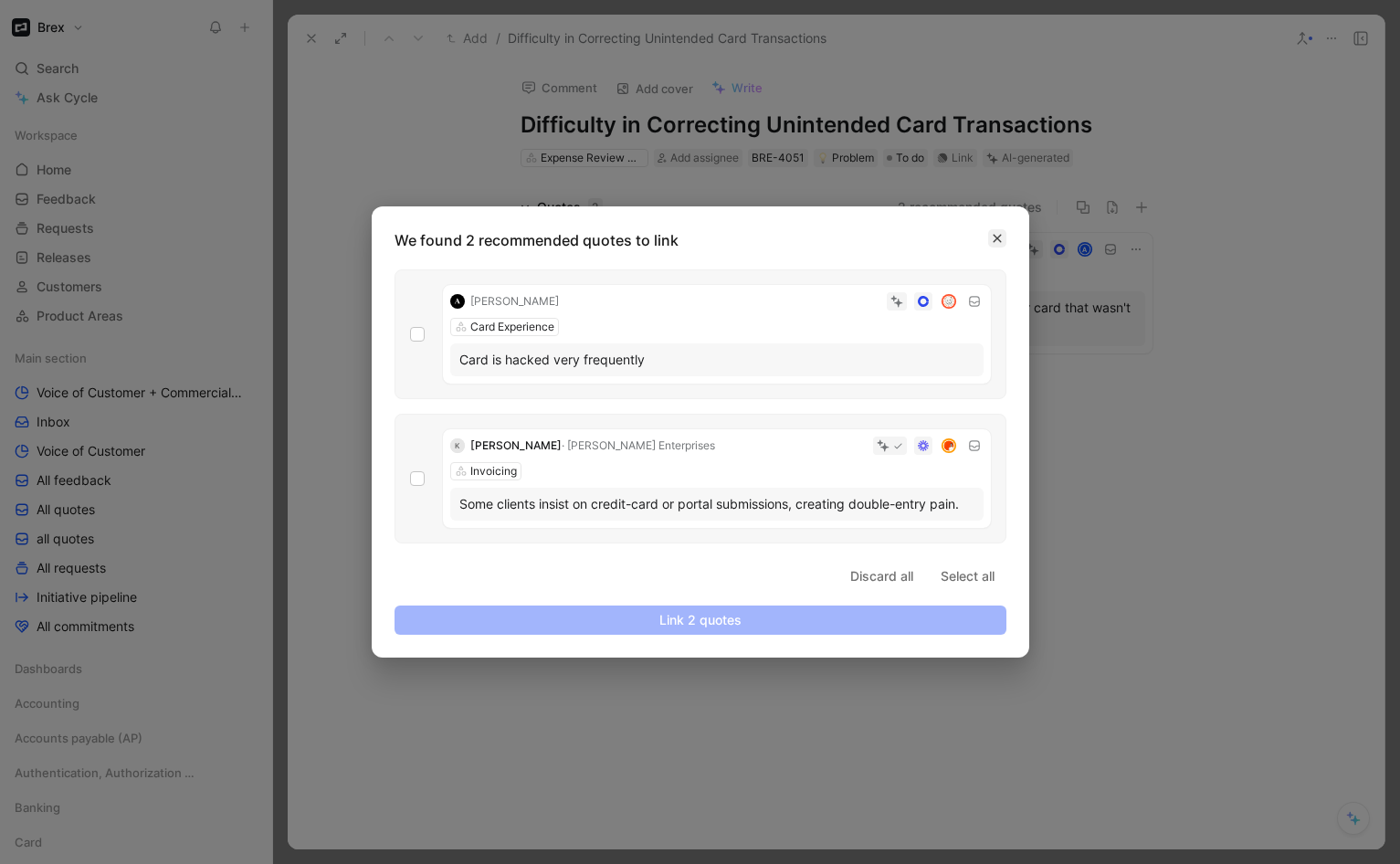 click 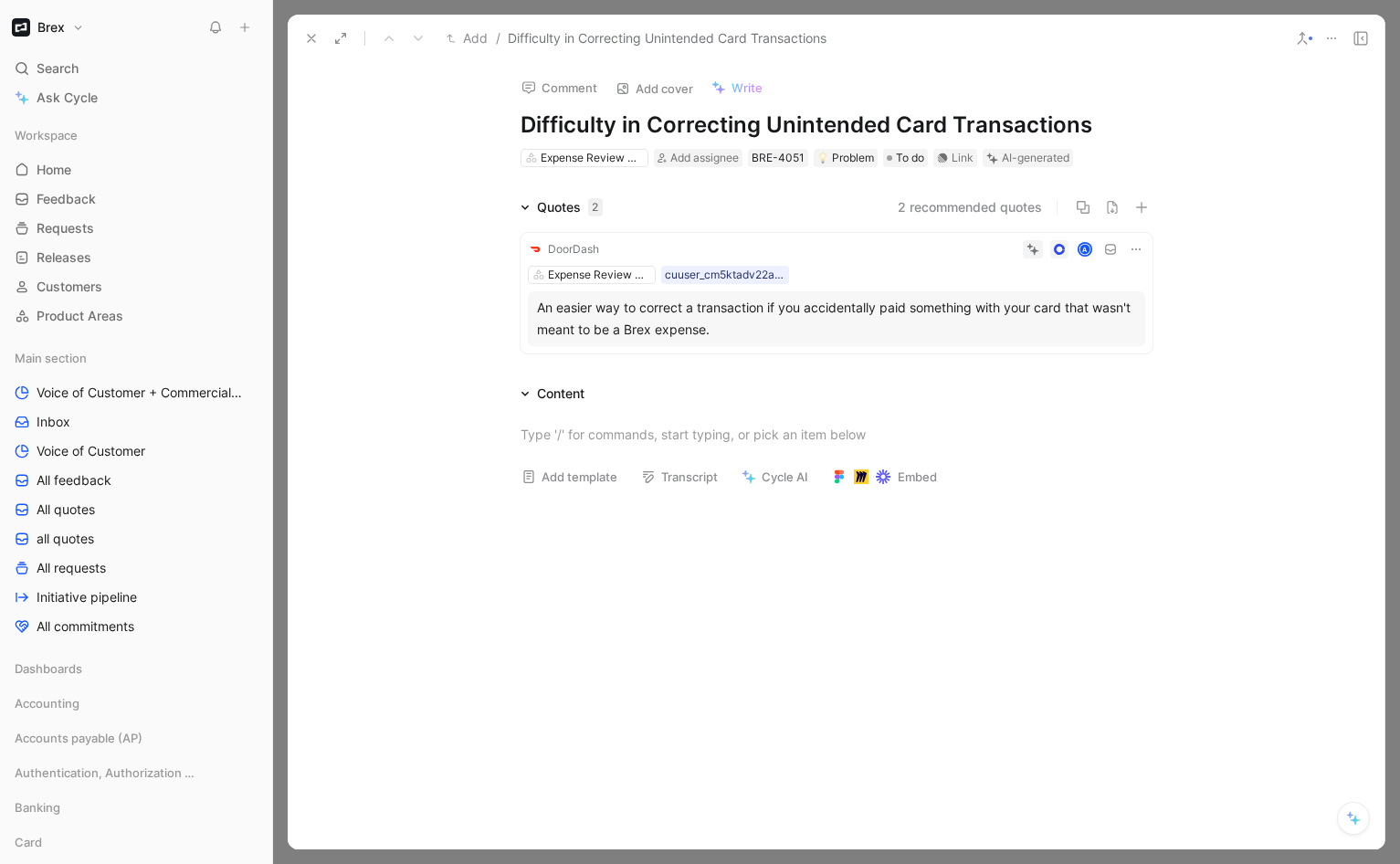 click 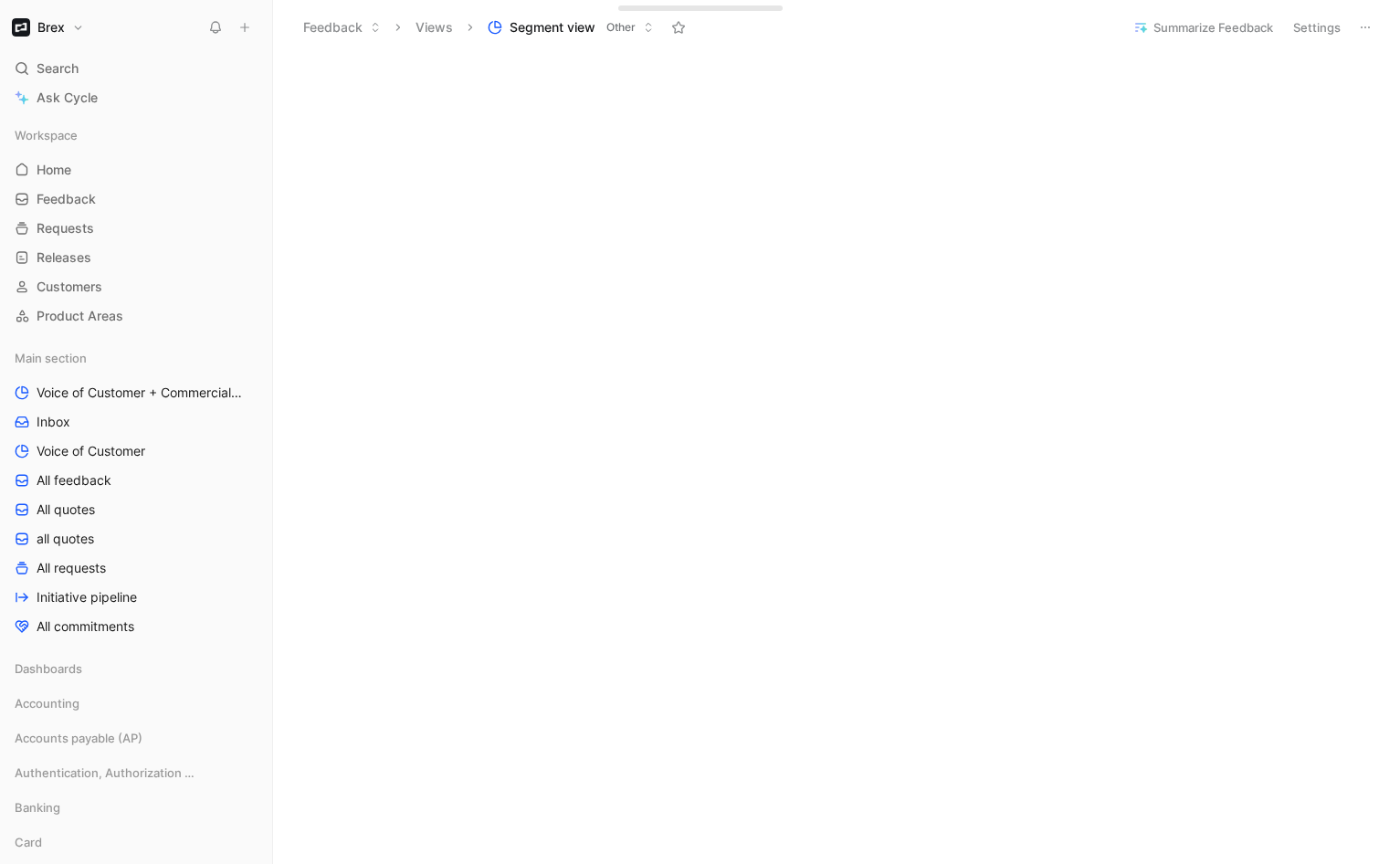 scroll, scrollTop: 0, scrollLeft: 0, axis: both 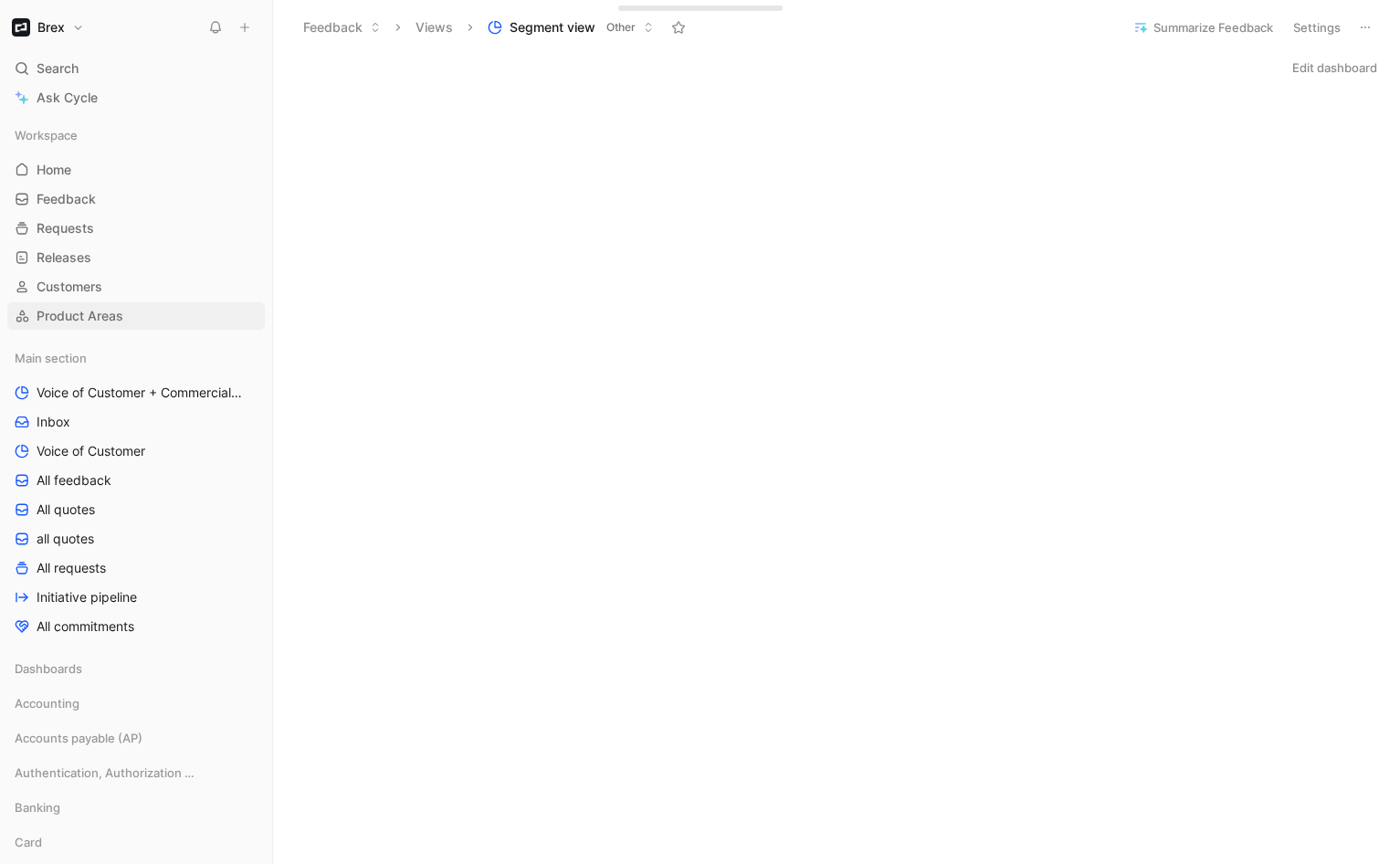 click on "Product Areas" at bounding box center (136, 316) 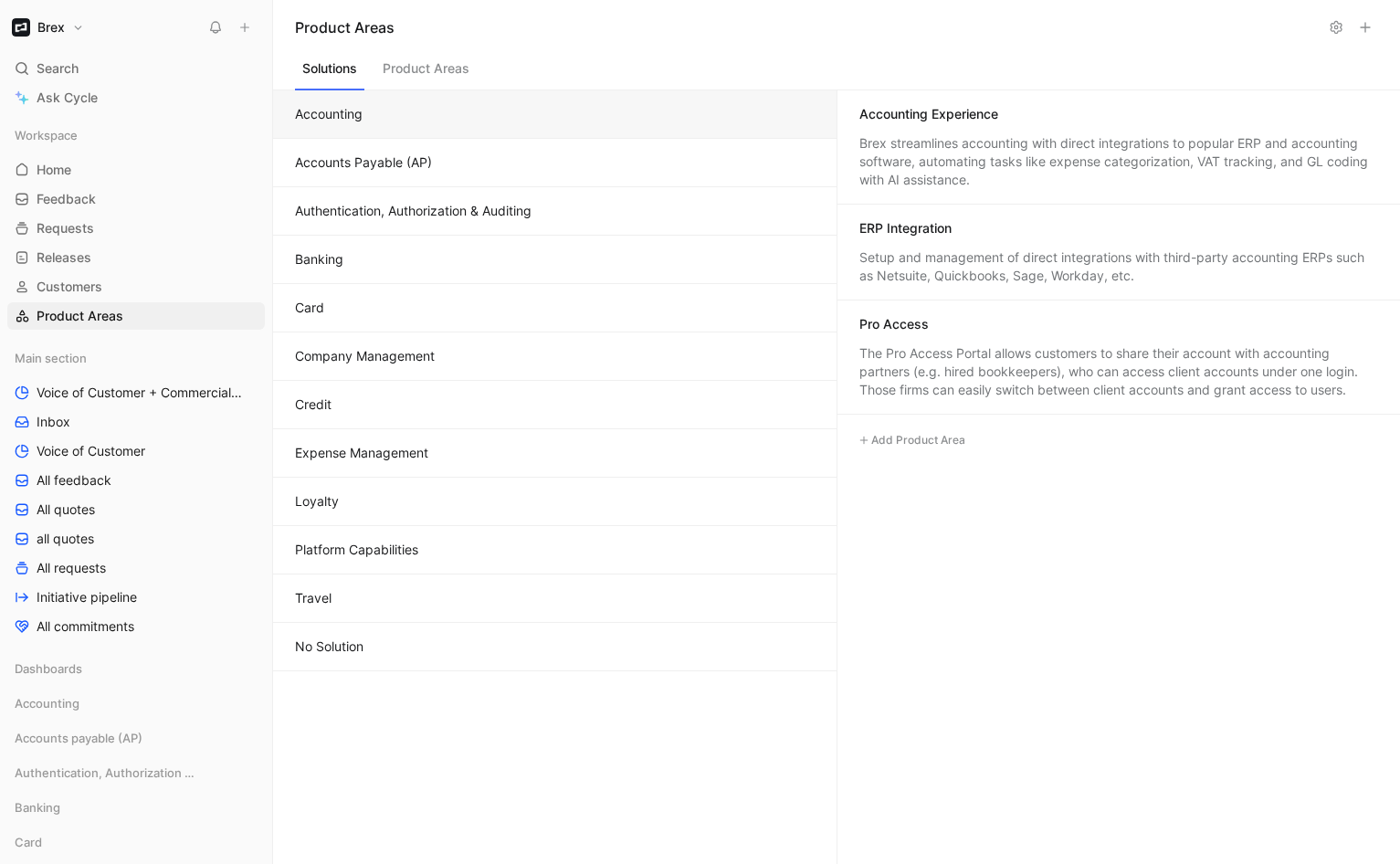 click on "Company Management" at bounding box center [554, 356] 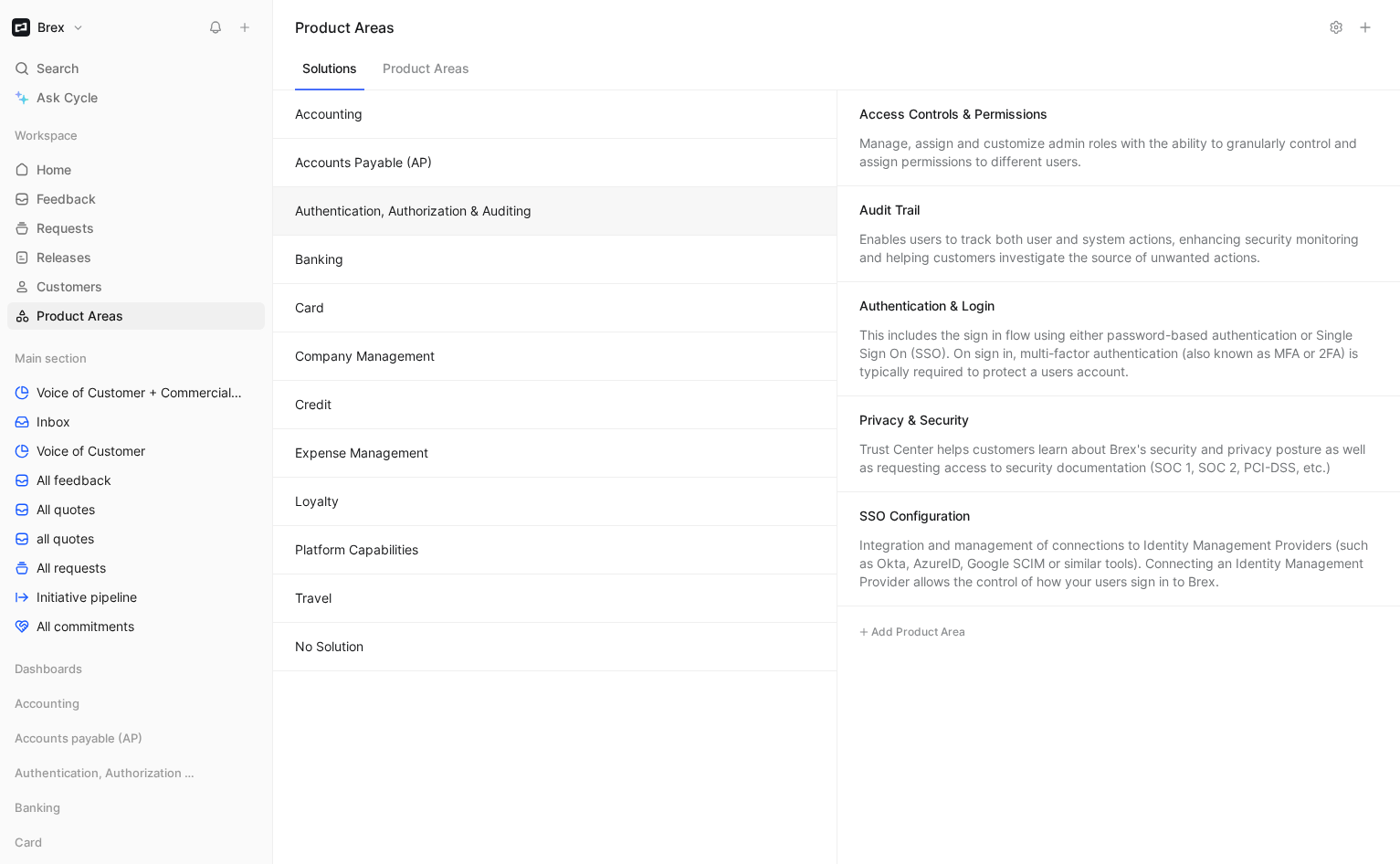 click on "Authentication, Authorization & Auditing" at bounding box center (554, 211) 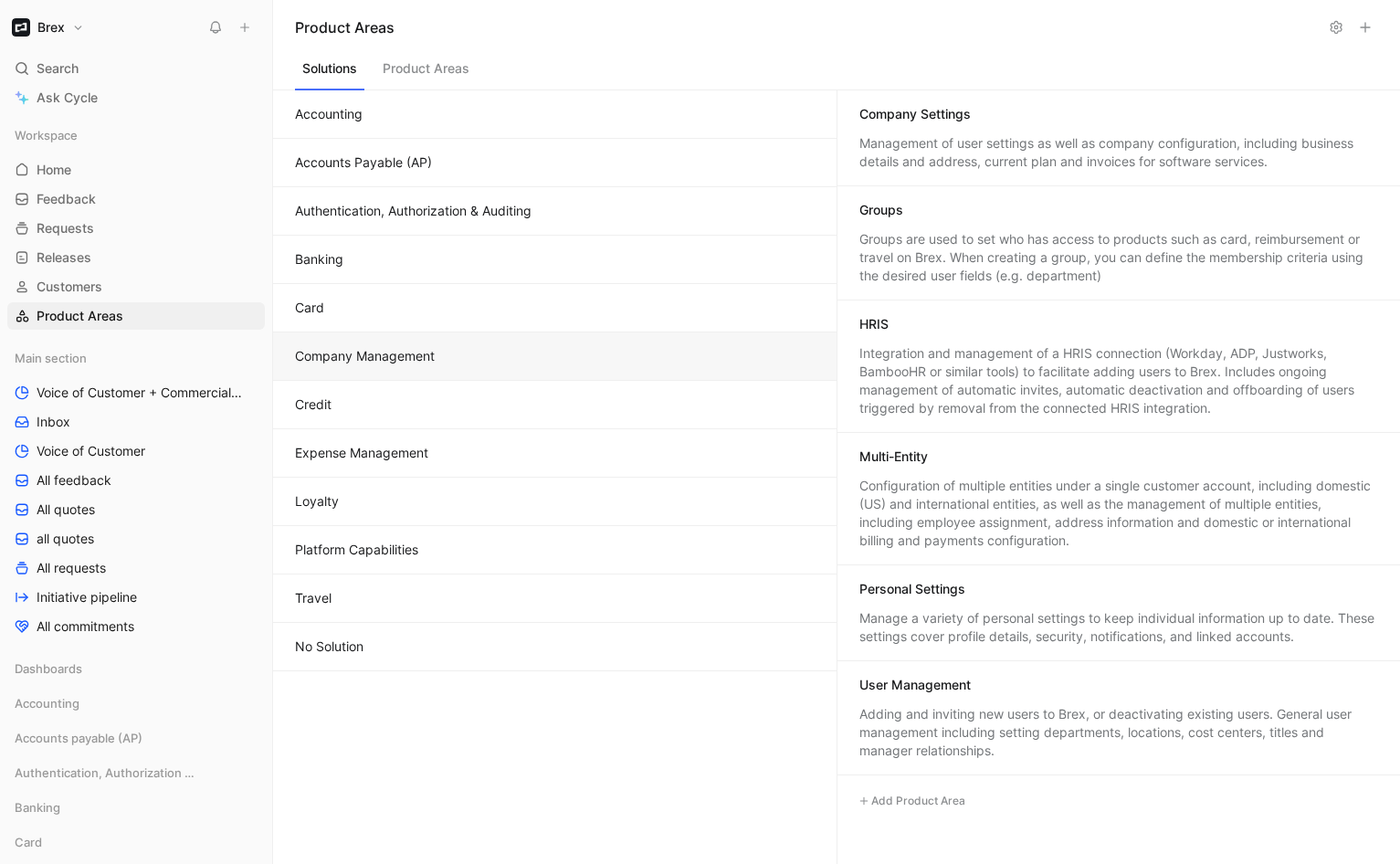 click on "Company Management" at bounding box center [554, 356] 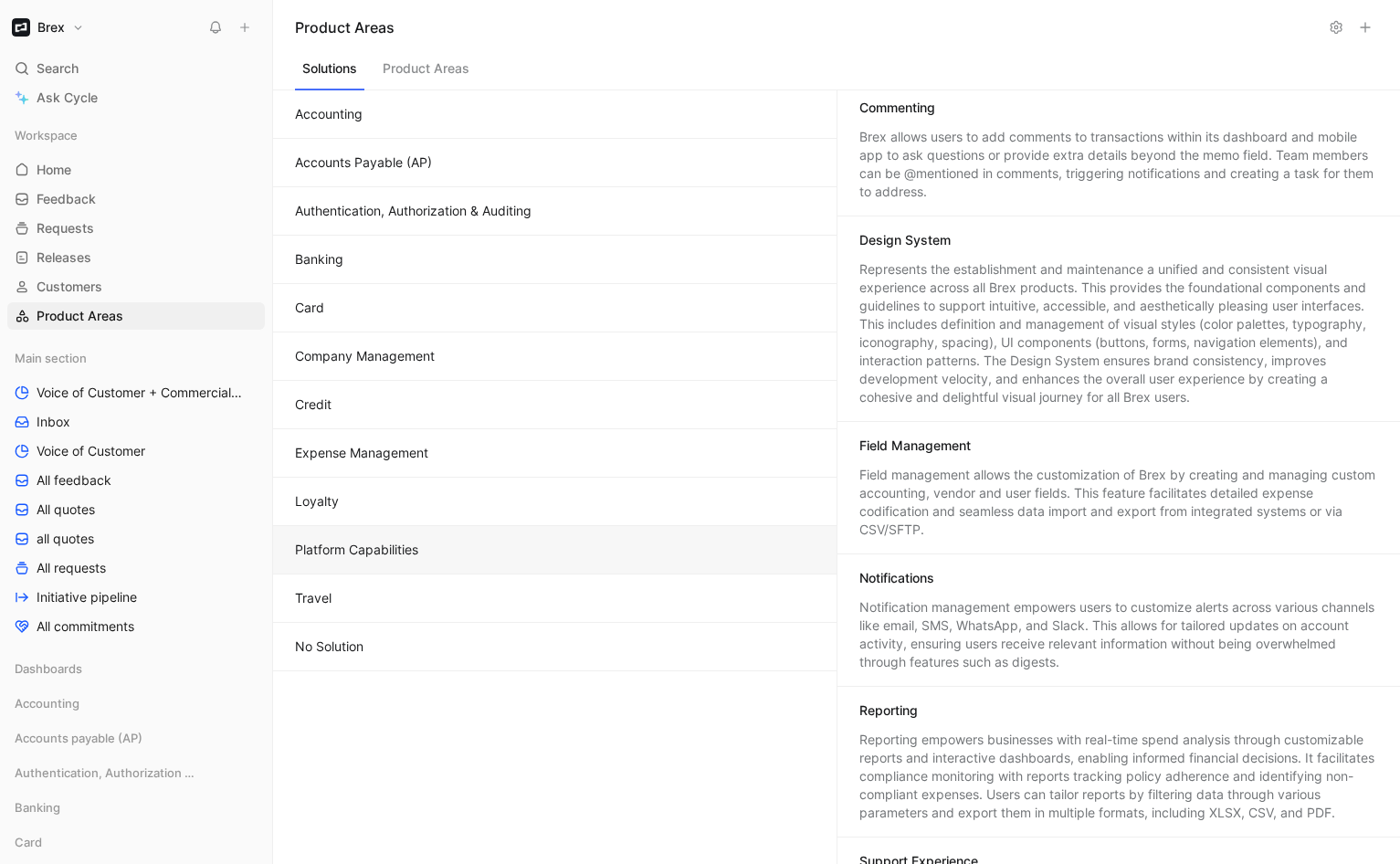 scroll, scrollTop: 0, scrollLeft: 0, axis: both 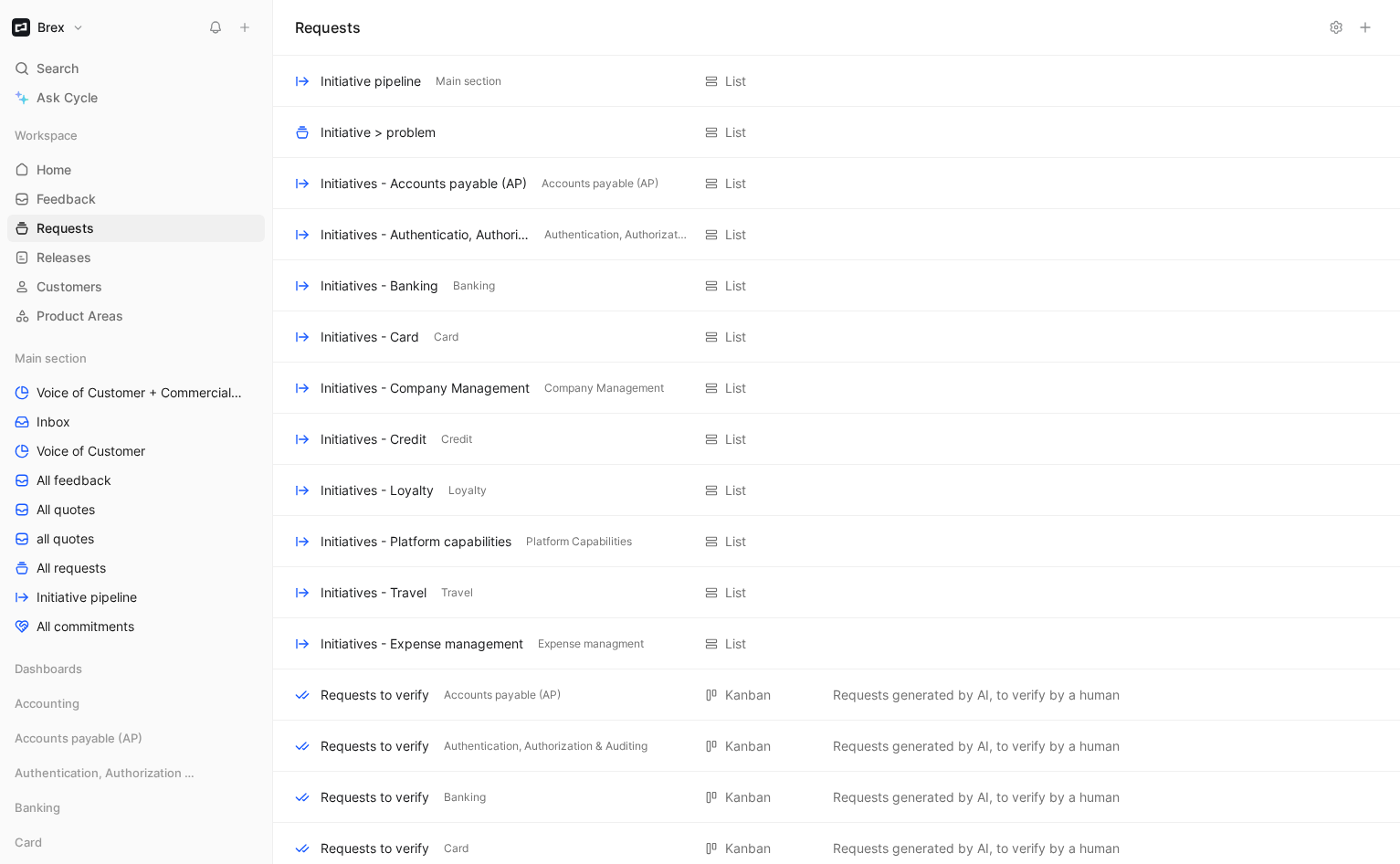 click on "Brex" at bounding box center (47, 27) 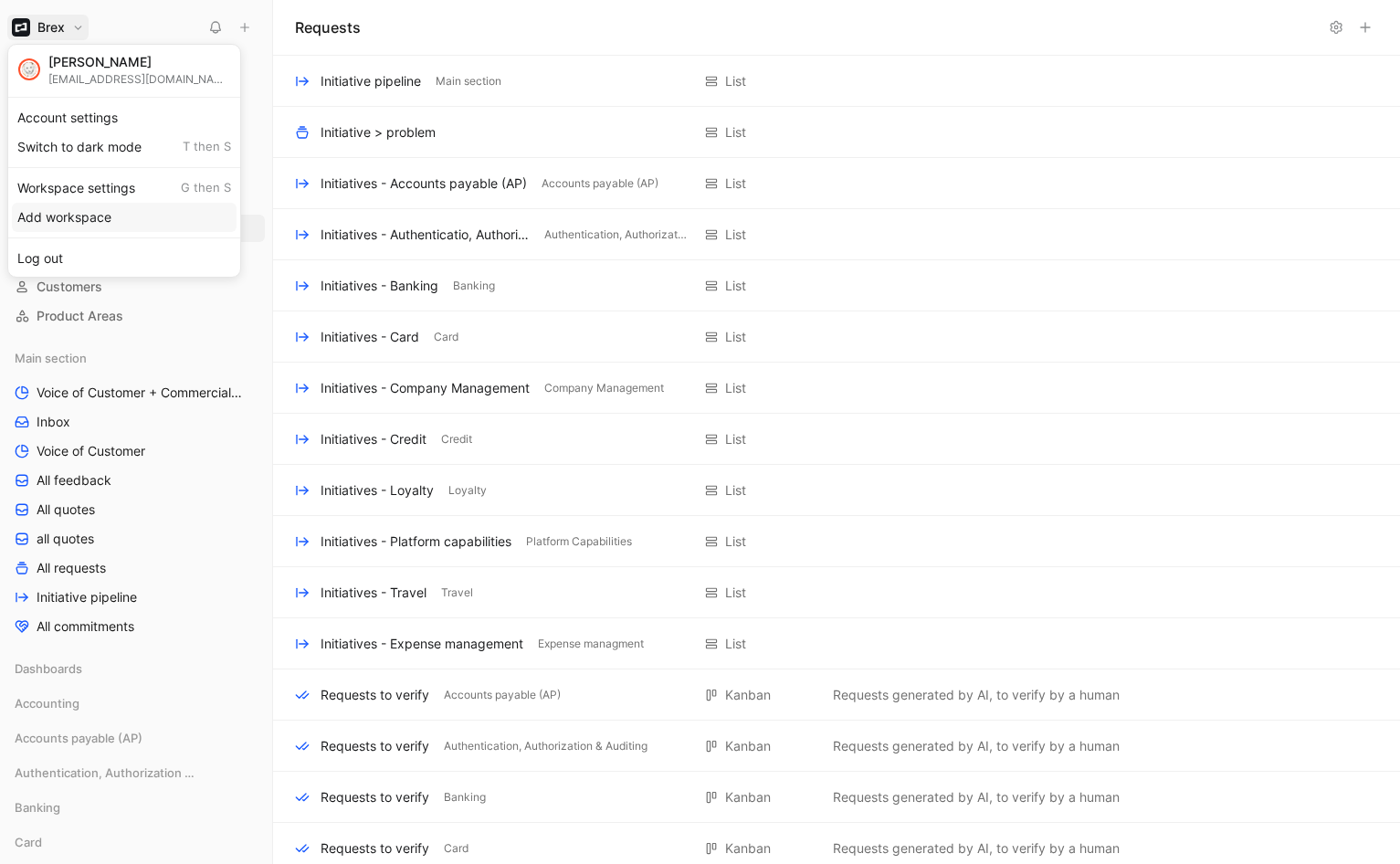 click on "Add workspace" at bounding box center [124, 217] 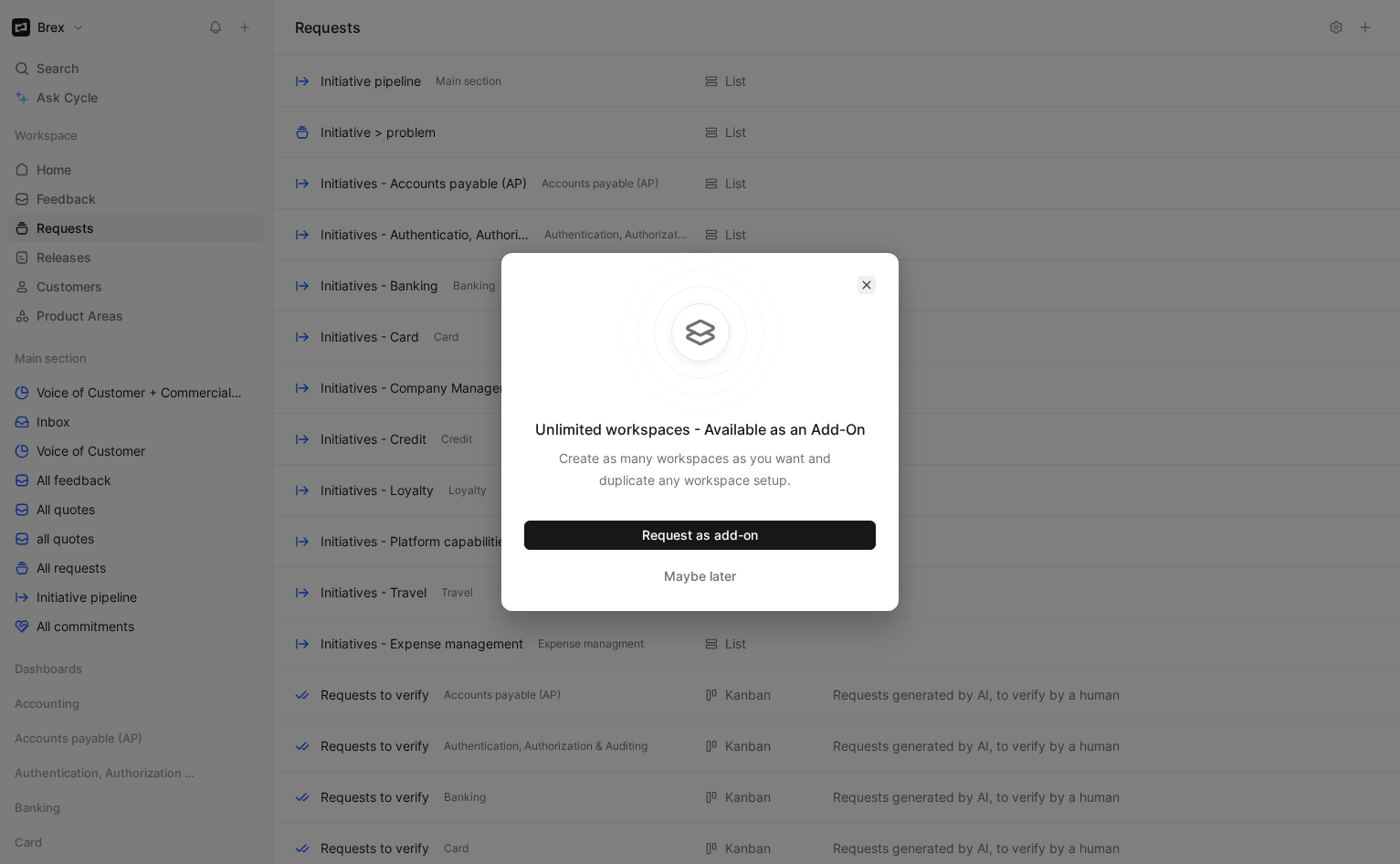 click 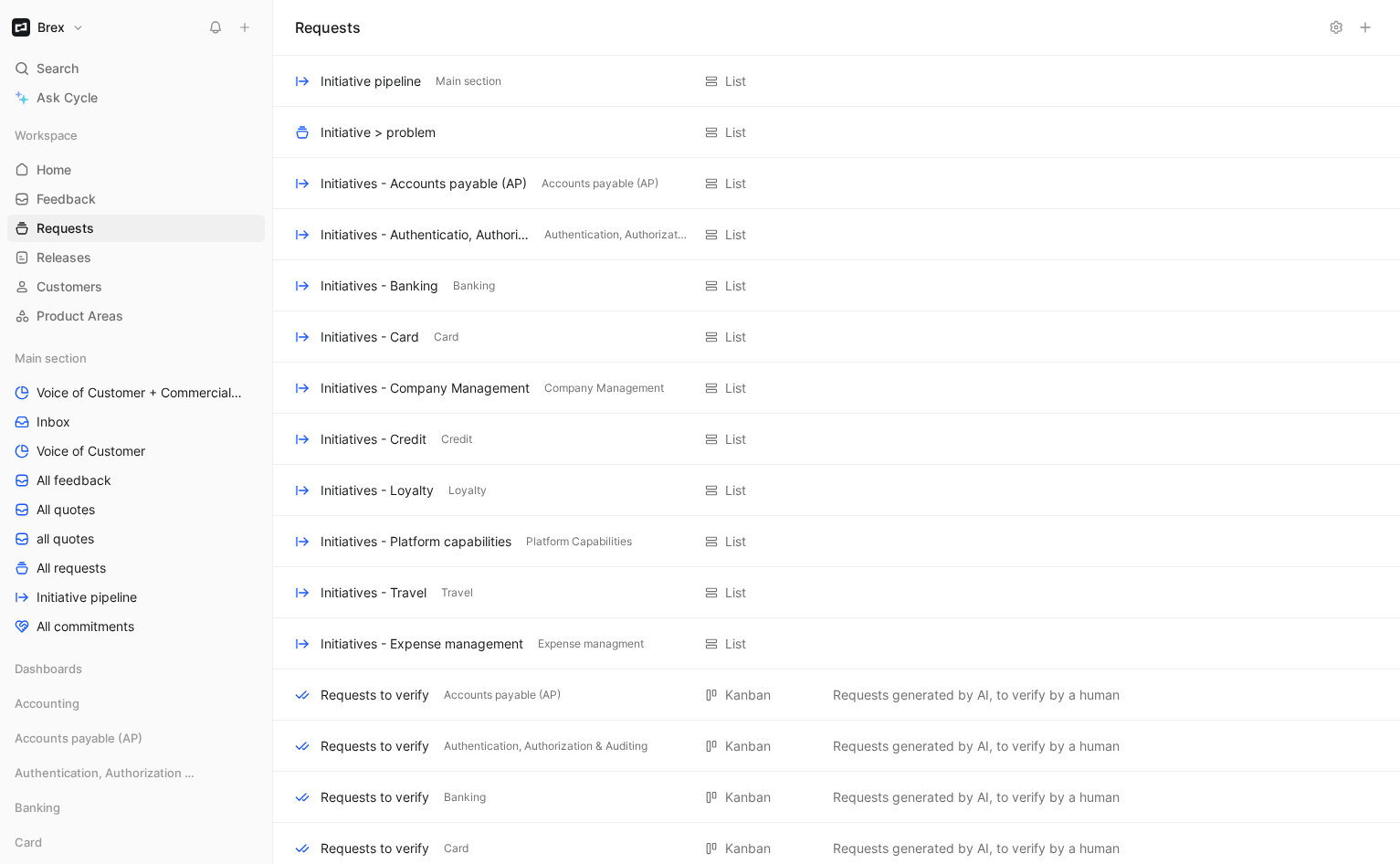 click on "Brex" at bounding box center [51, 27] 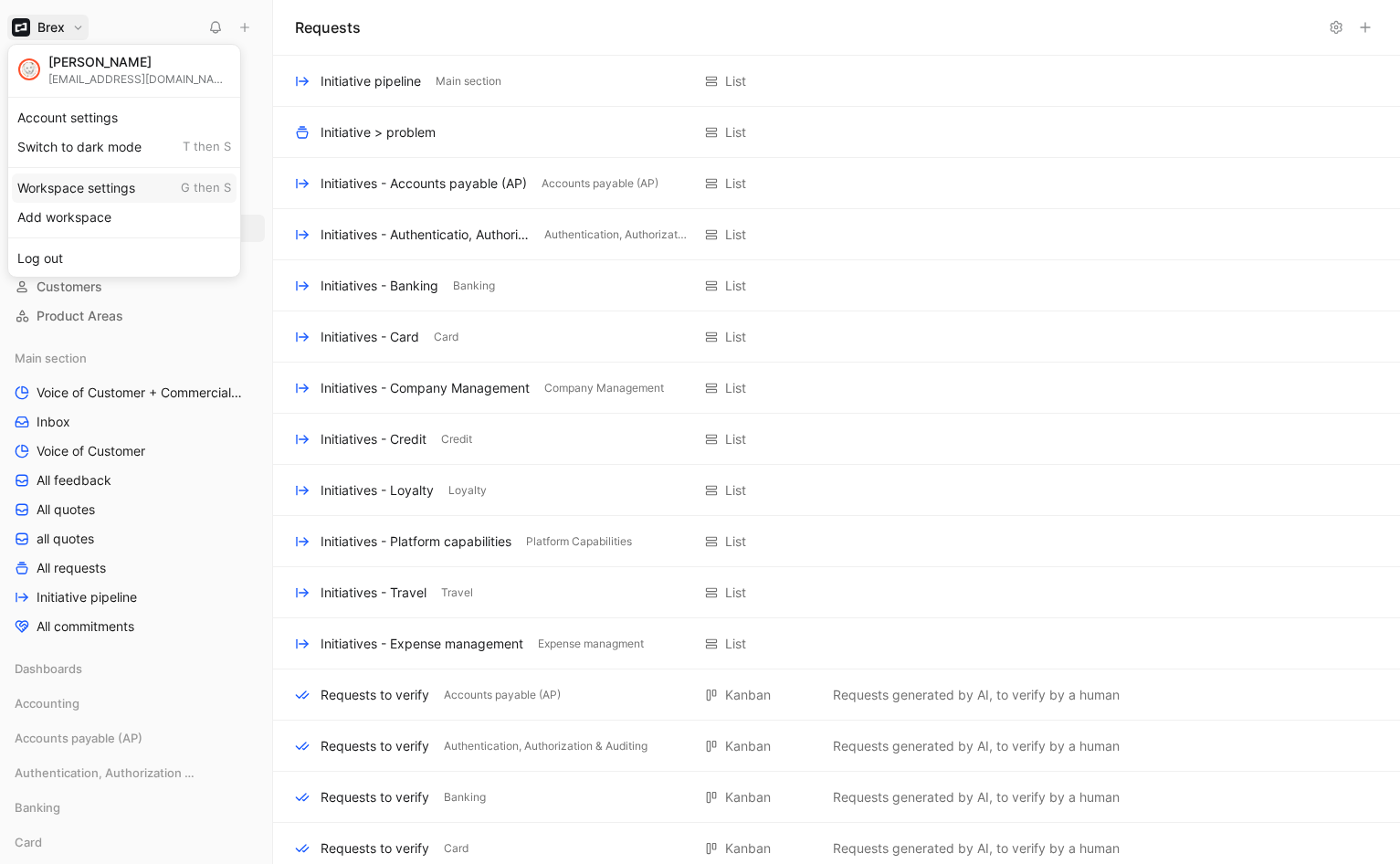 click on "Workspace settings G then S" at bounding box center [124, 188] 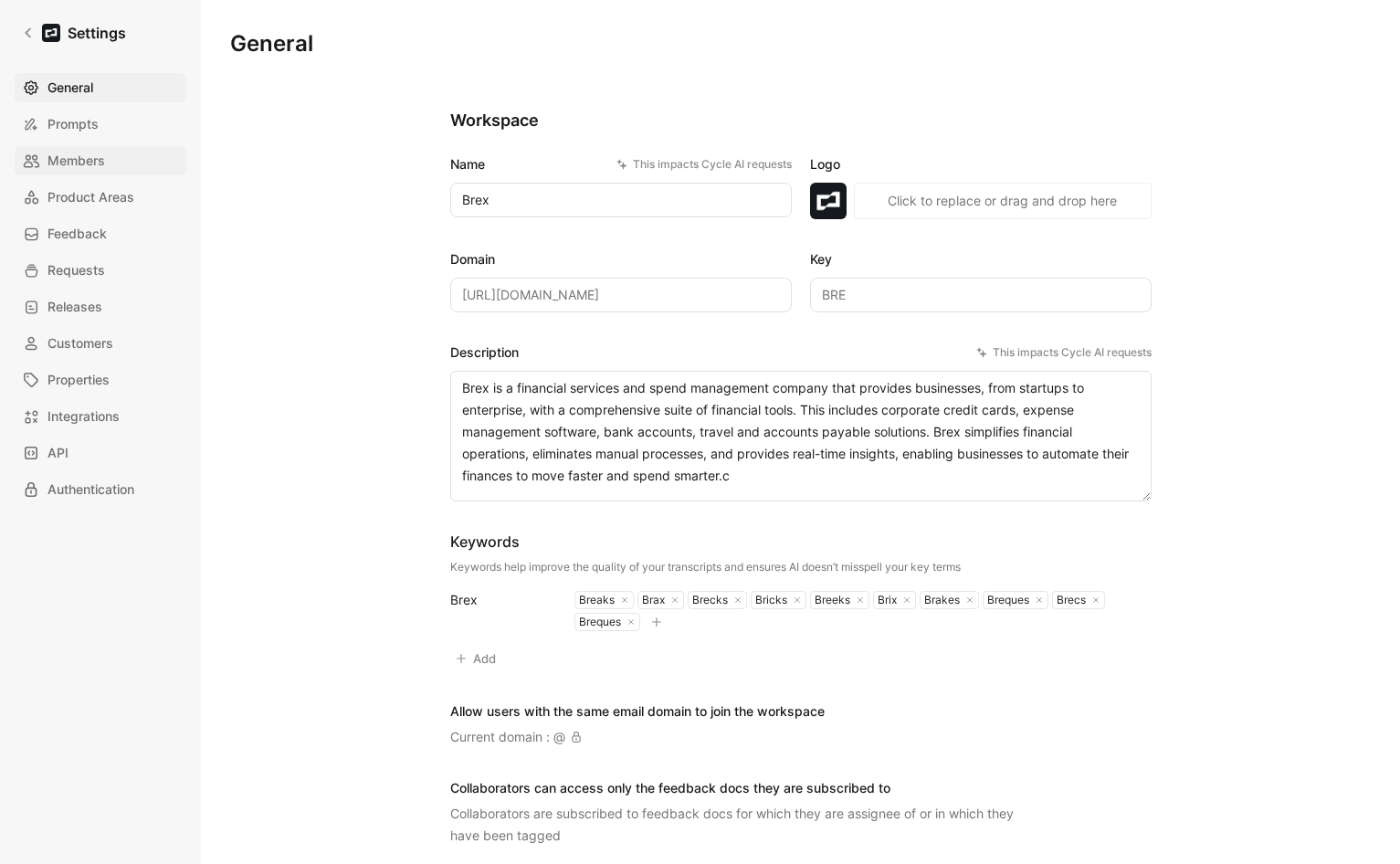 click on "Members" at bounding box center (76, 161) 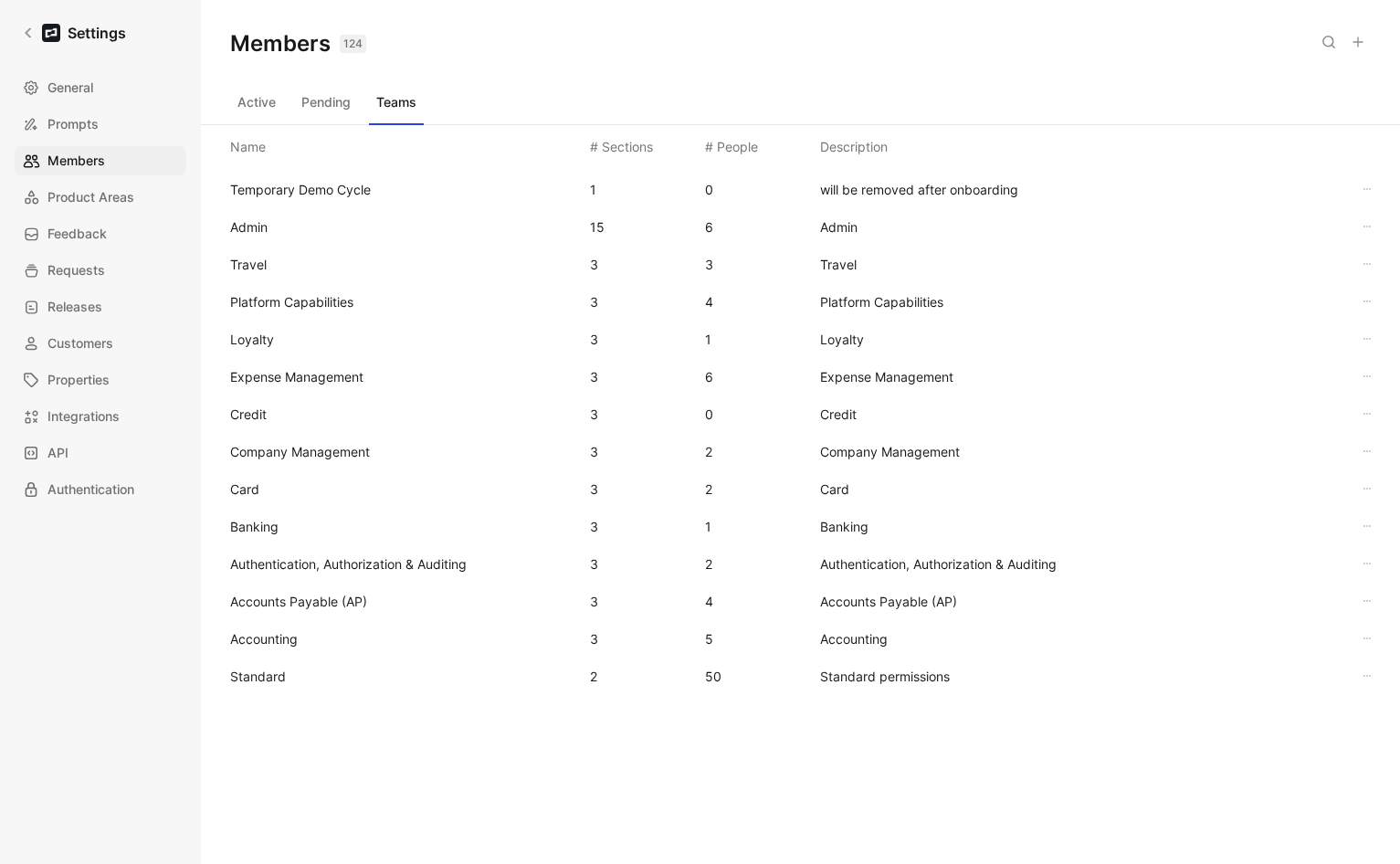 click at bounding box center (1358, 42) 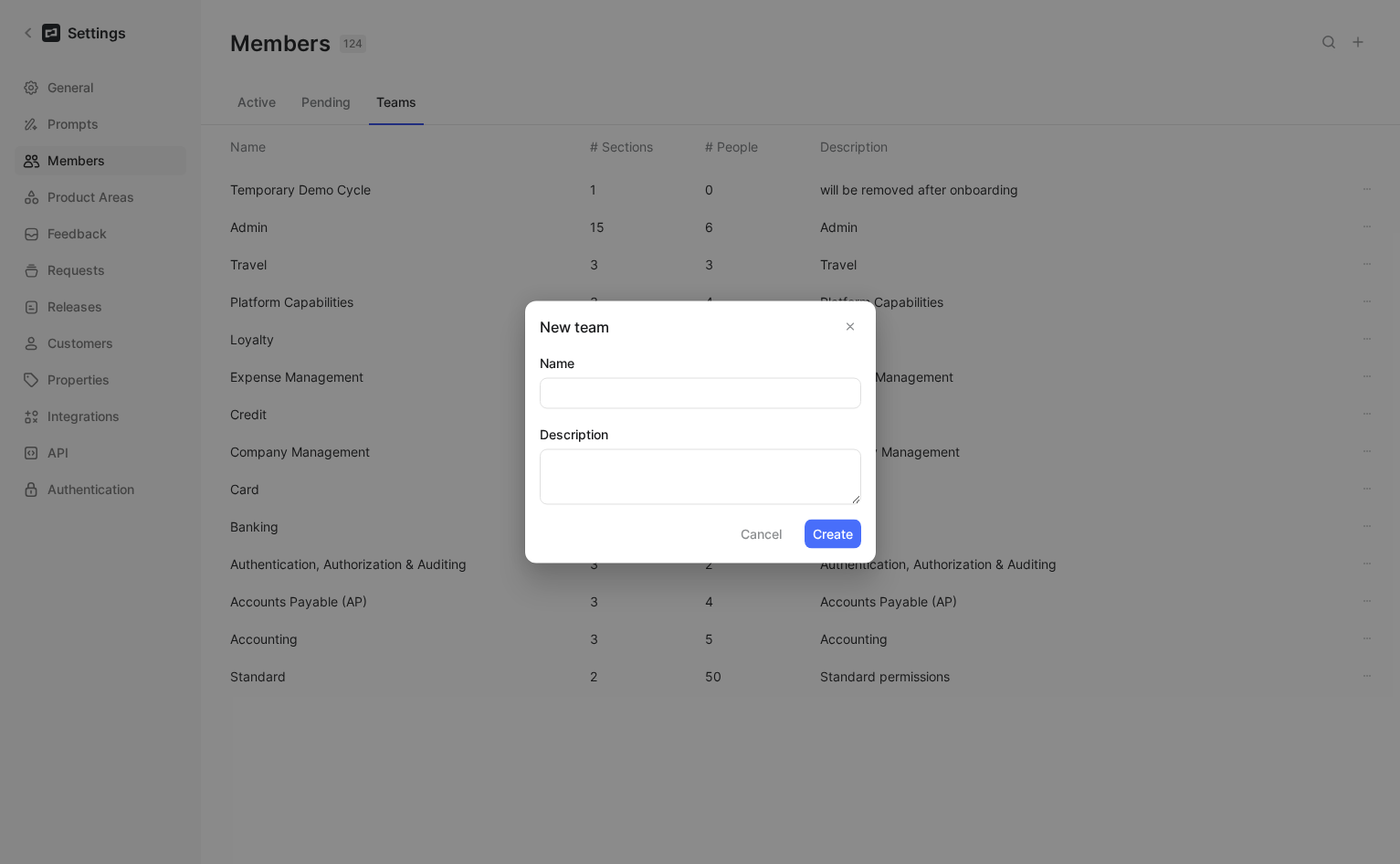 click on "Cancel" at bounding box center [761, 534] 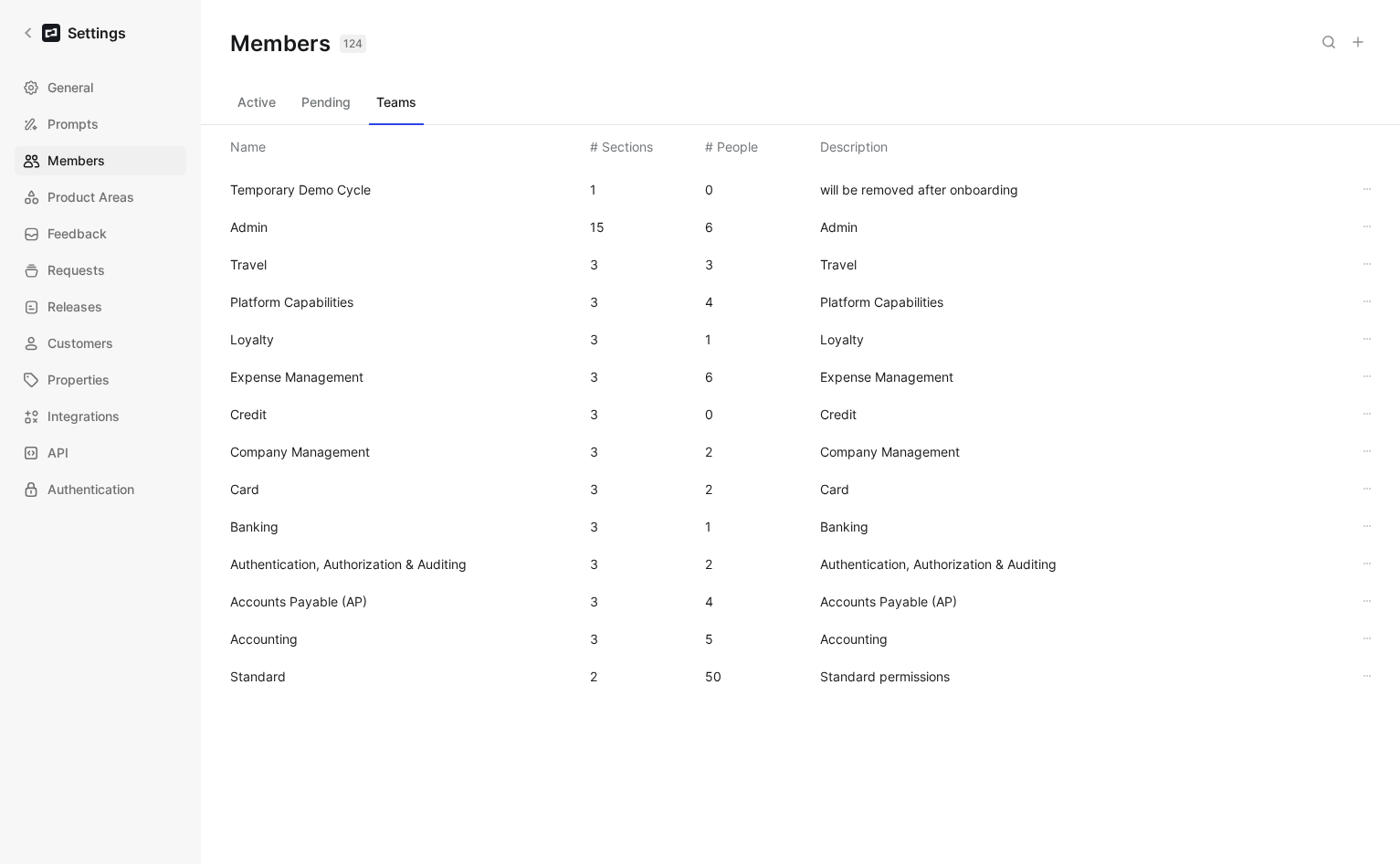 click on "Standard" at bounding box center [258, 676] 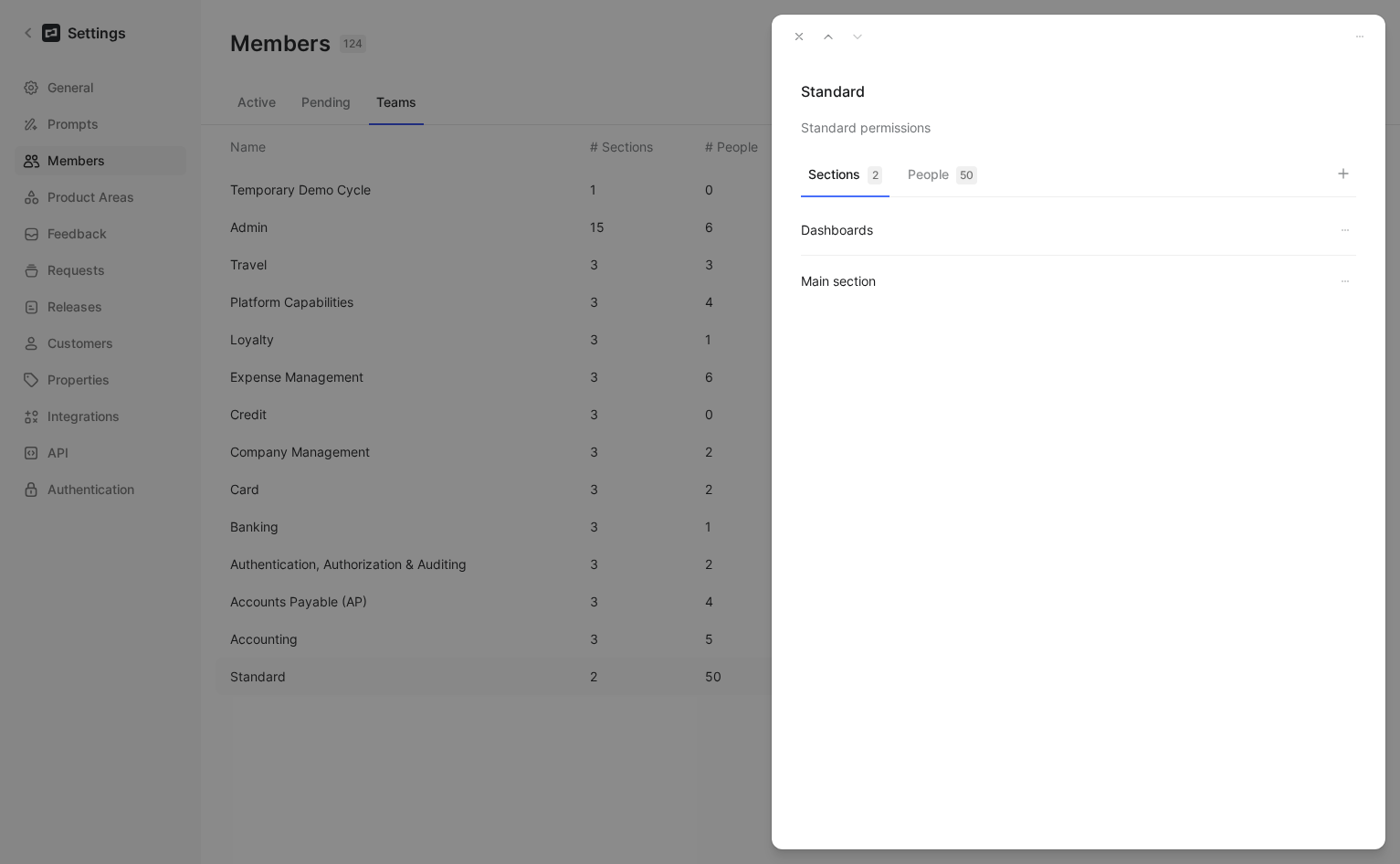 click on "People 50" at bounding box center (942, 179) 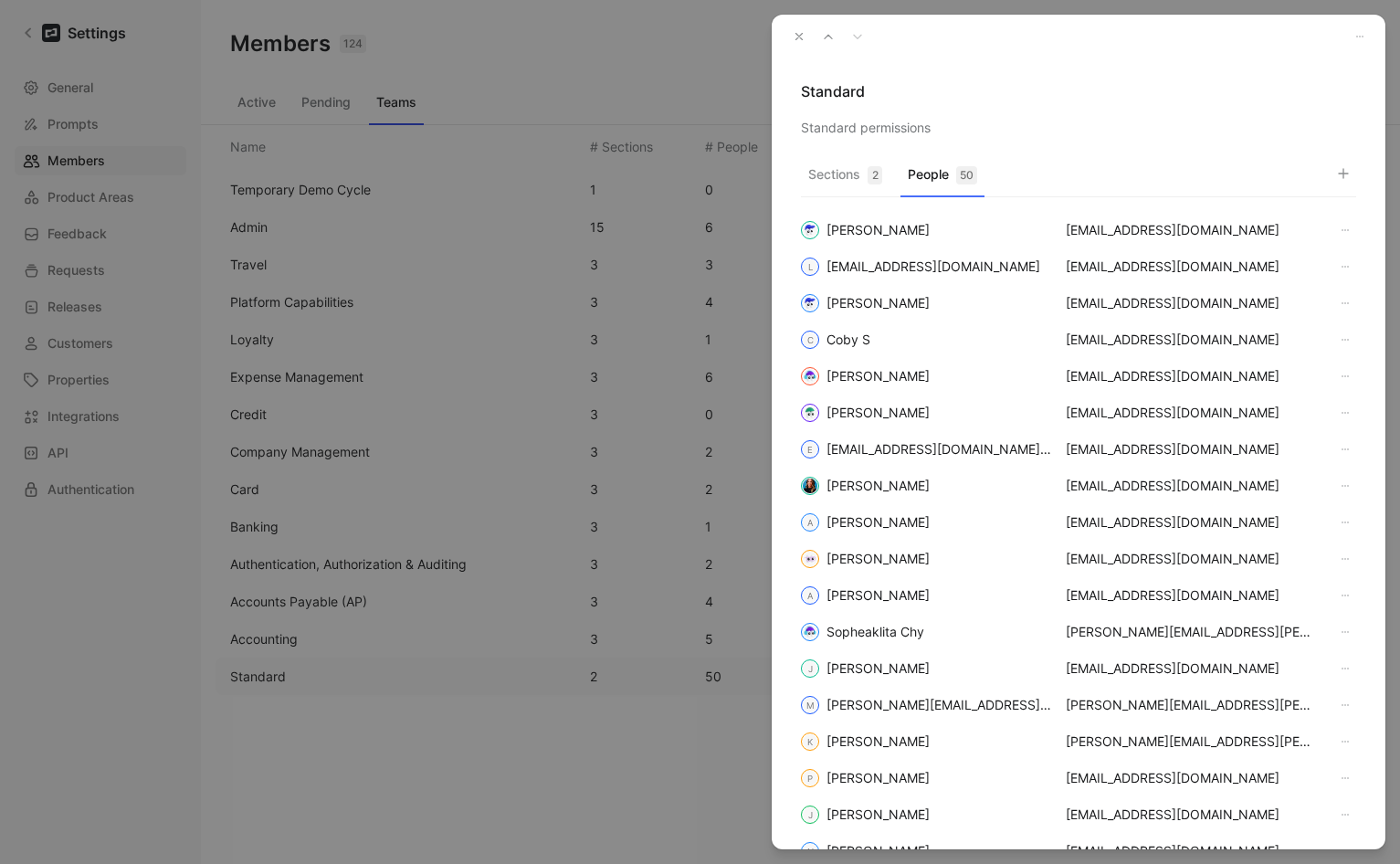 click 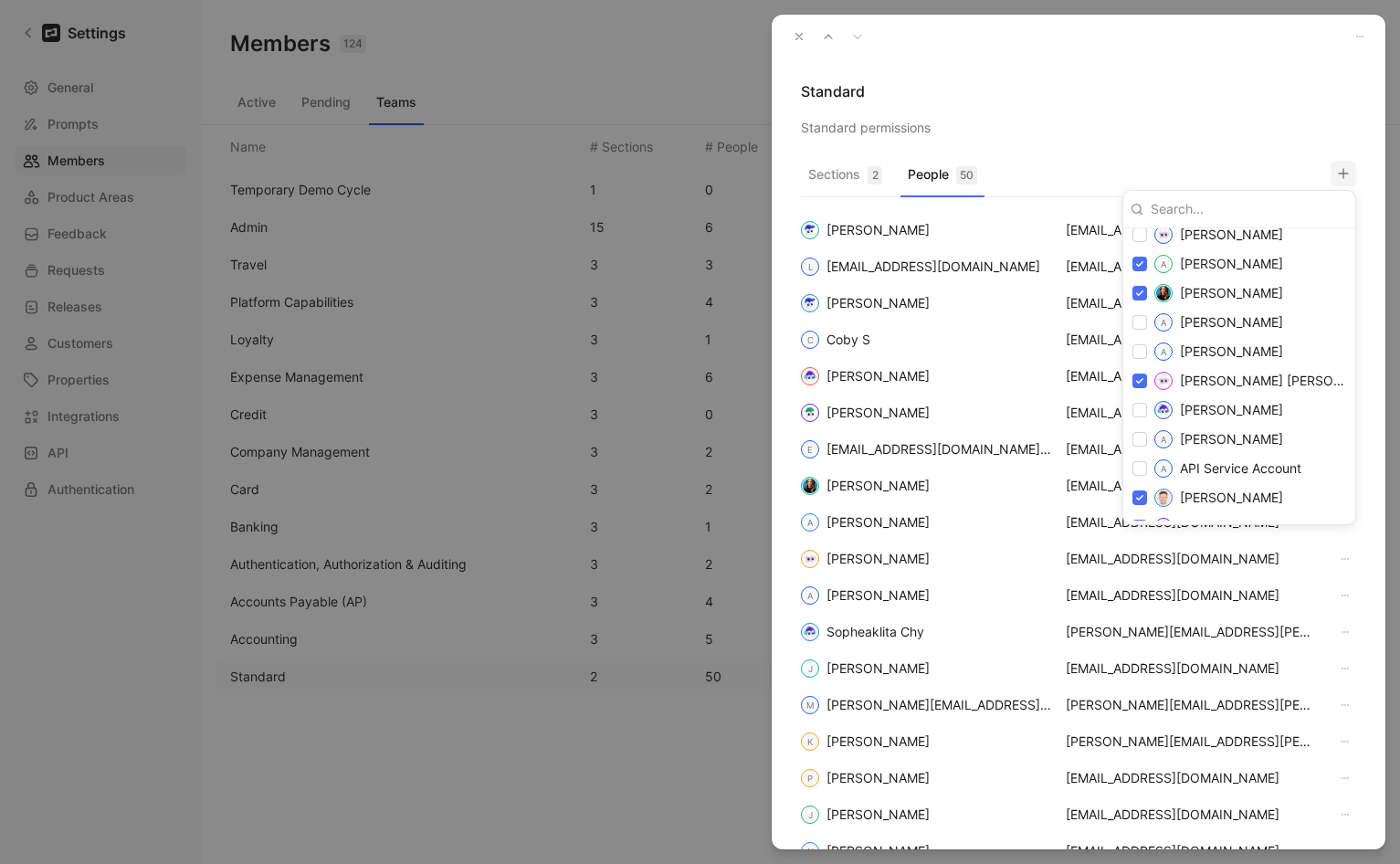 scroll, scrollTop: 217, scrollLeft: 0, axis: vertical 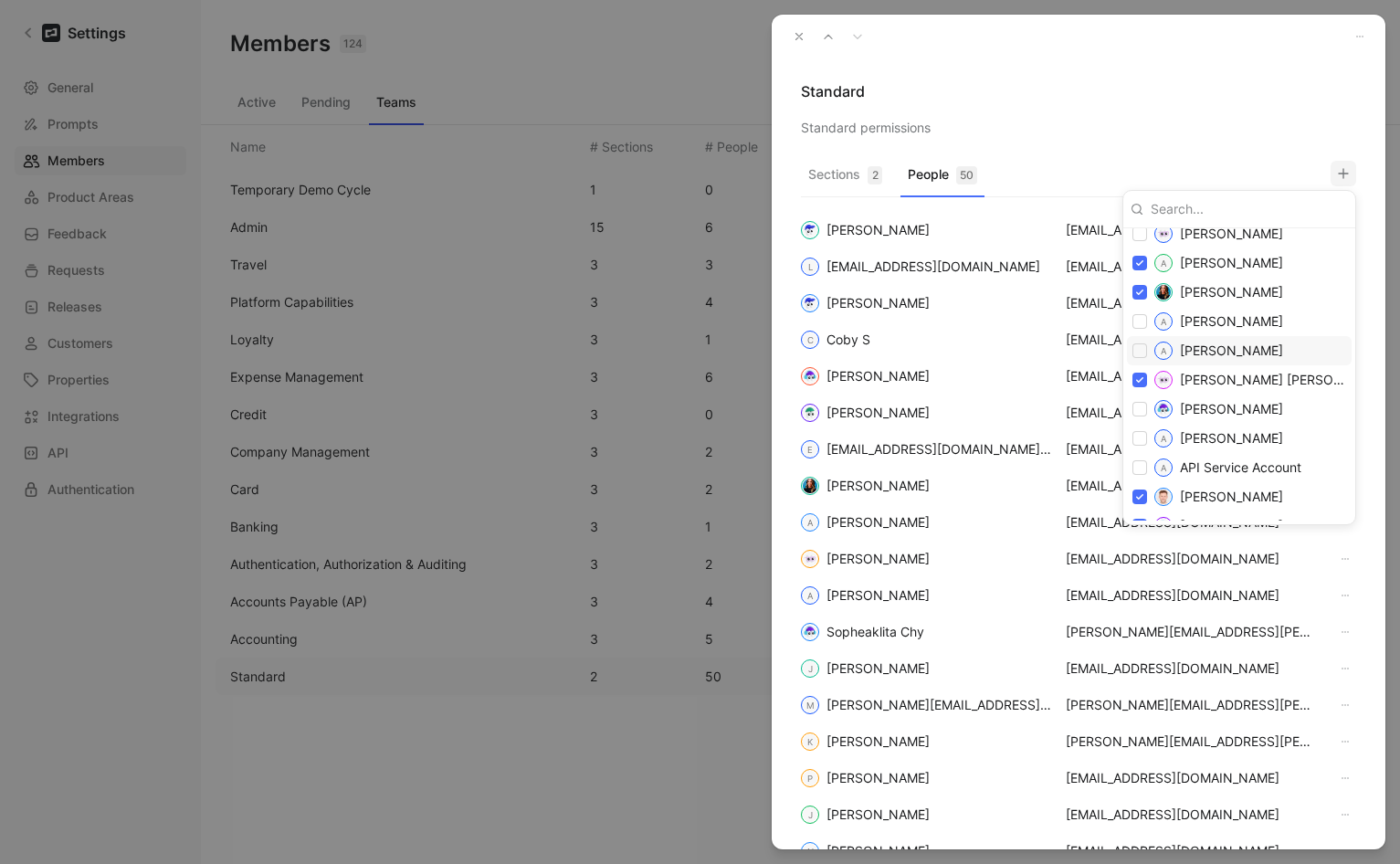 click at bounding box center (1140, 351) 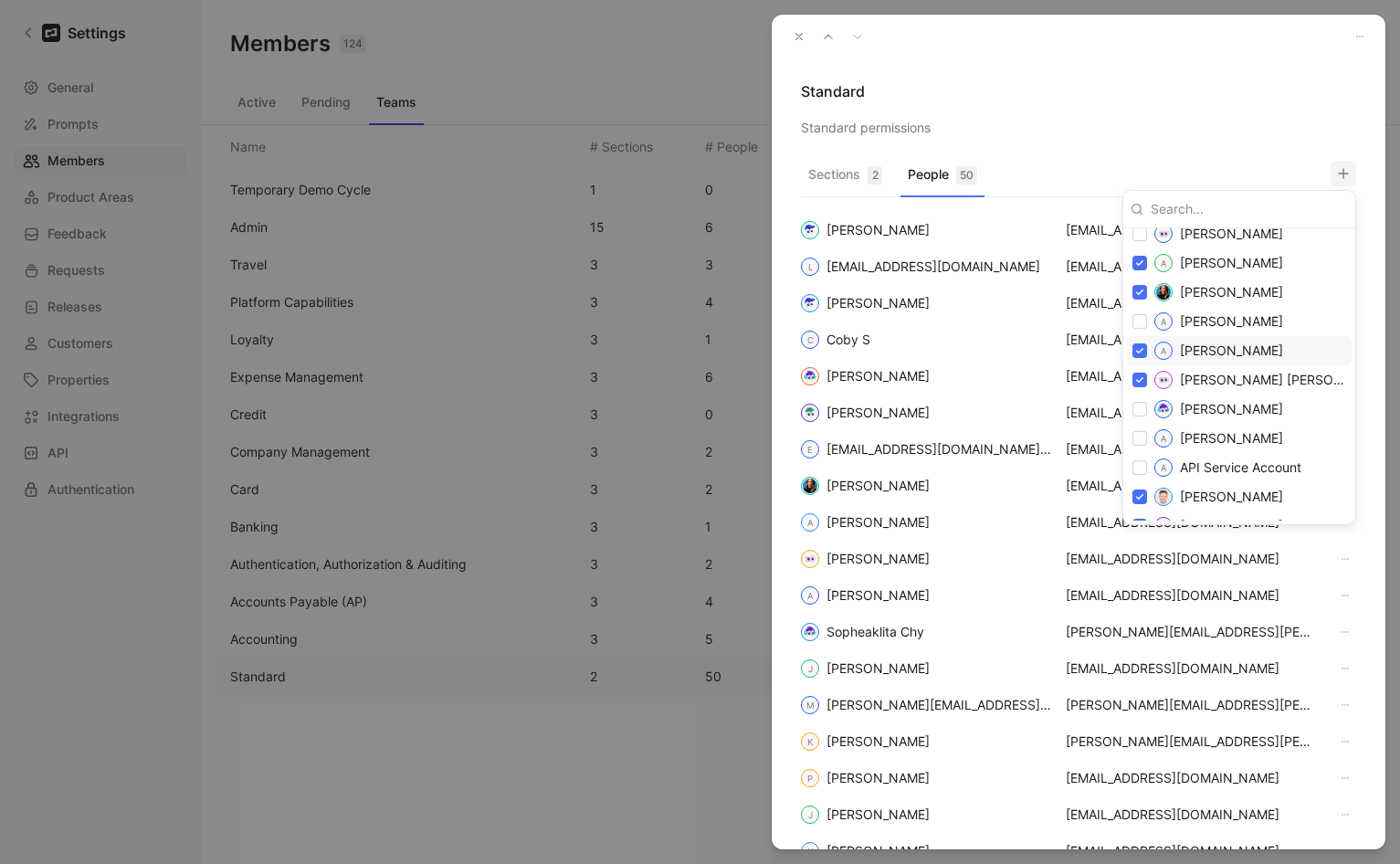 checkbox on "true" 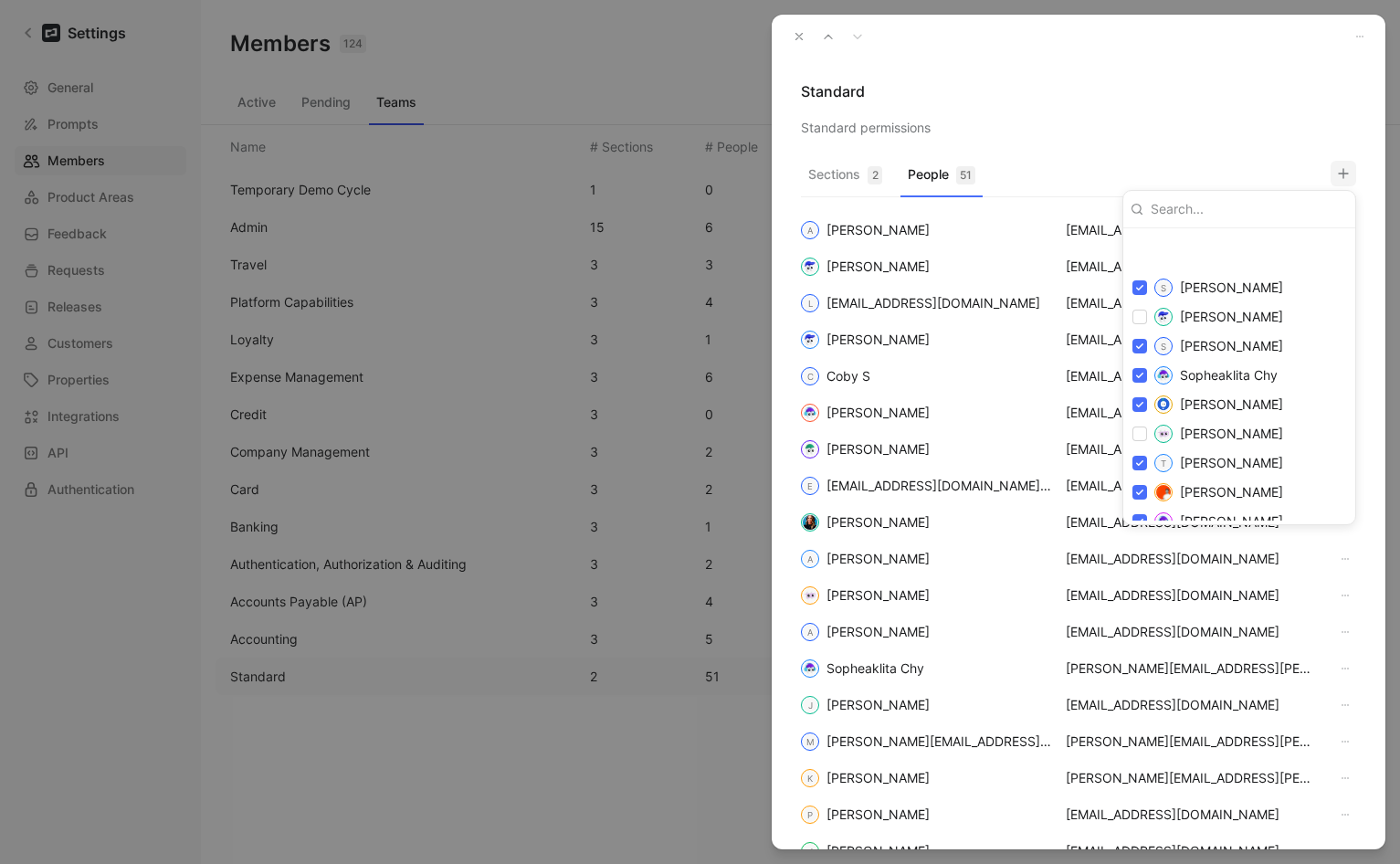 scroll, scrollTop: 1790, scrollLeft: 0, axis: vertical 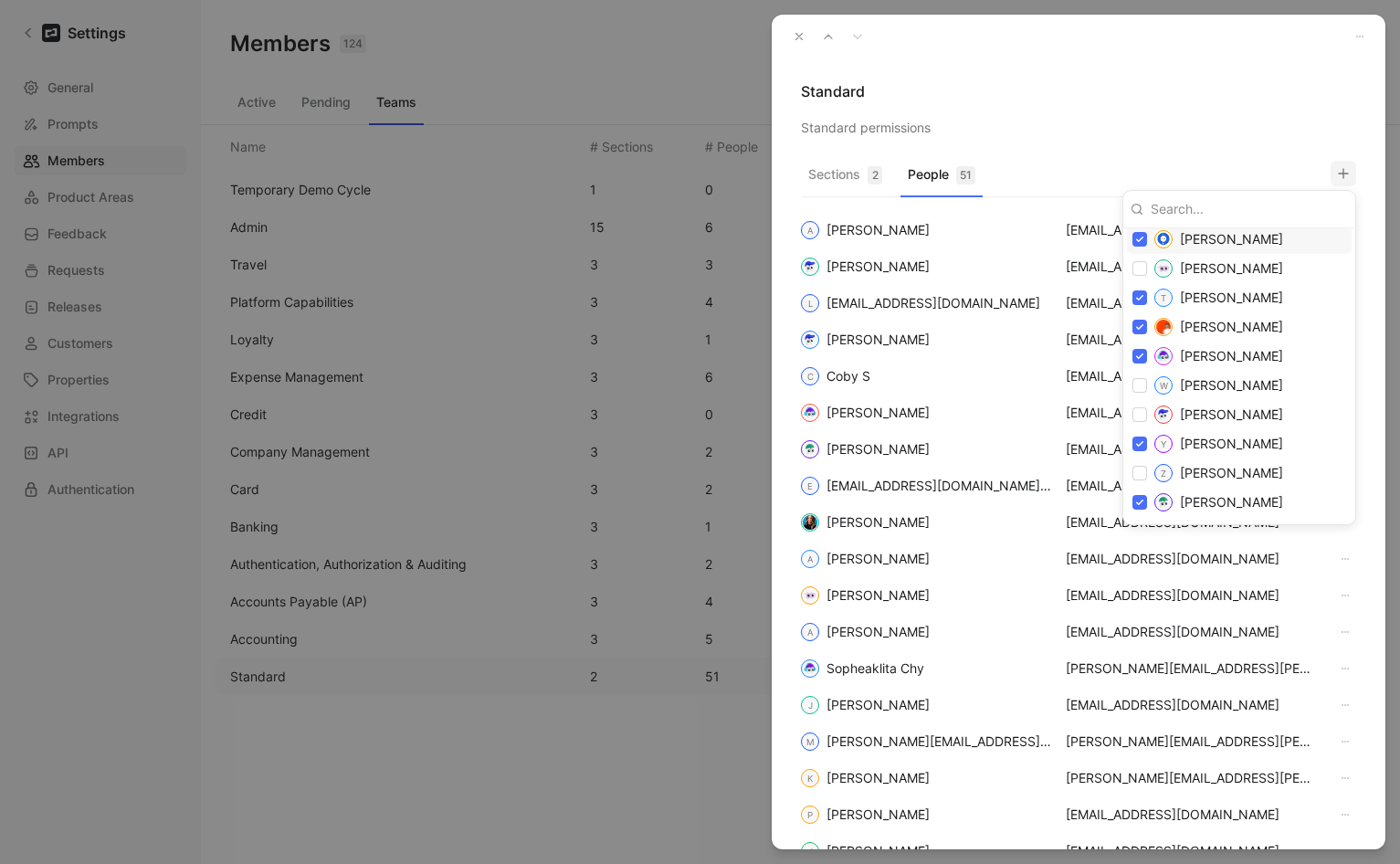 click at bounding box center (700, 432) 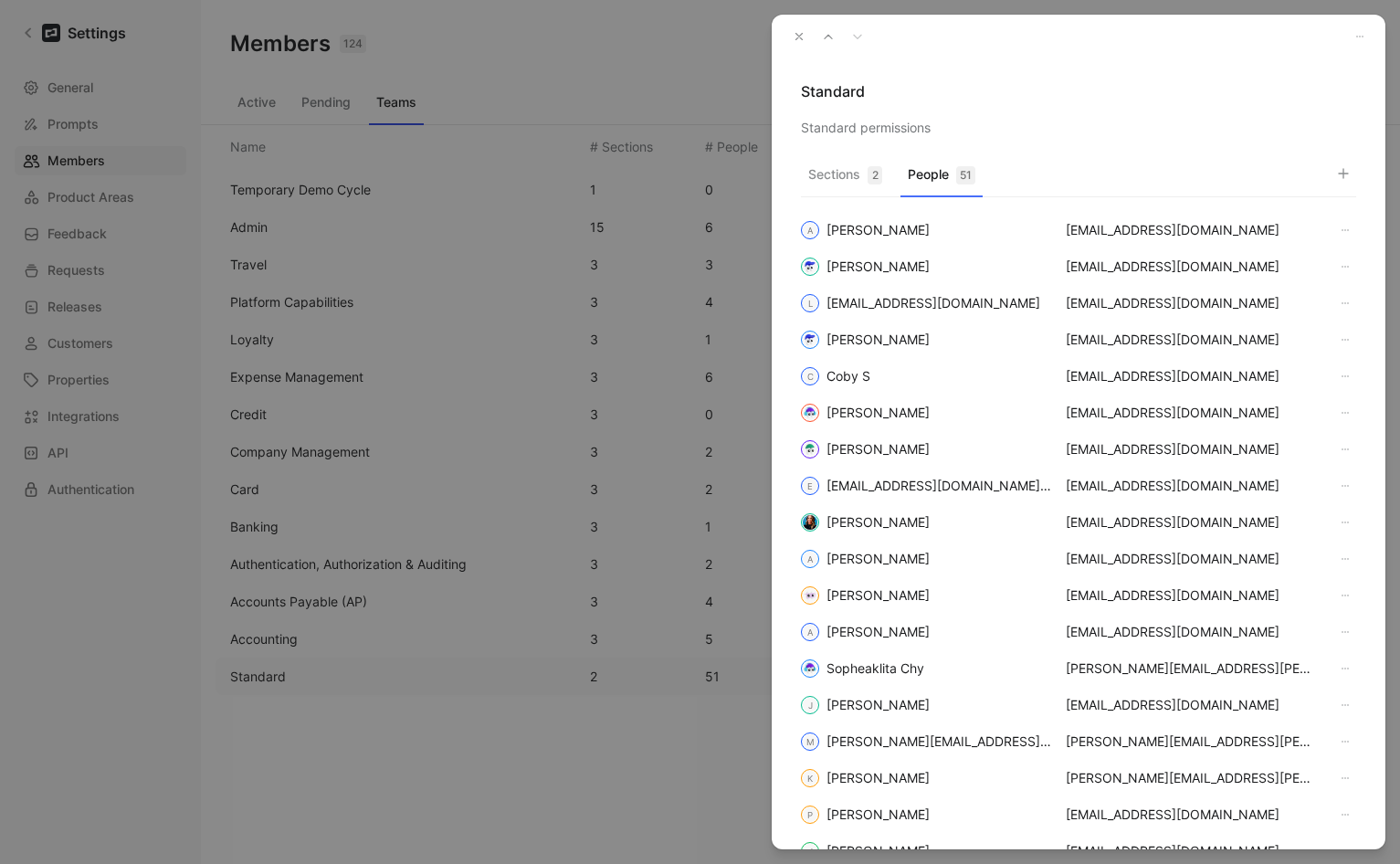 click 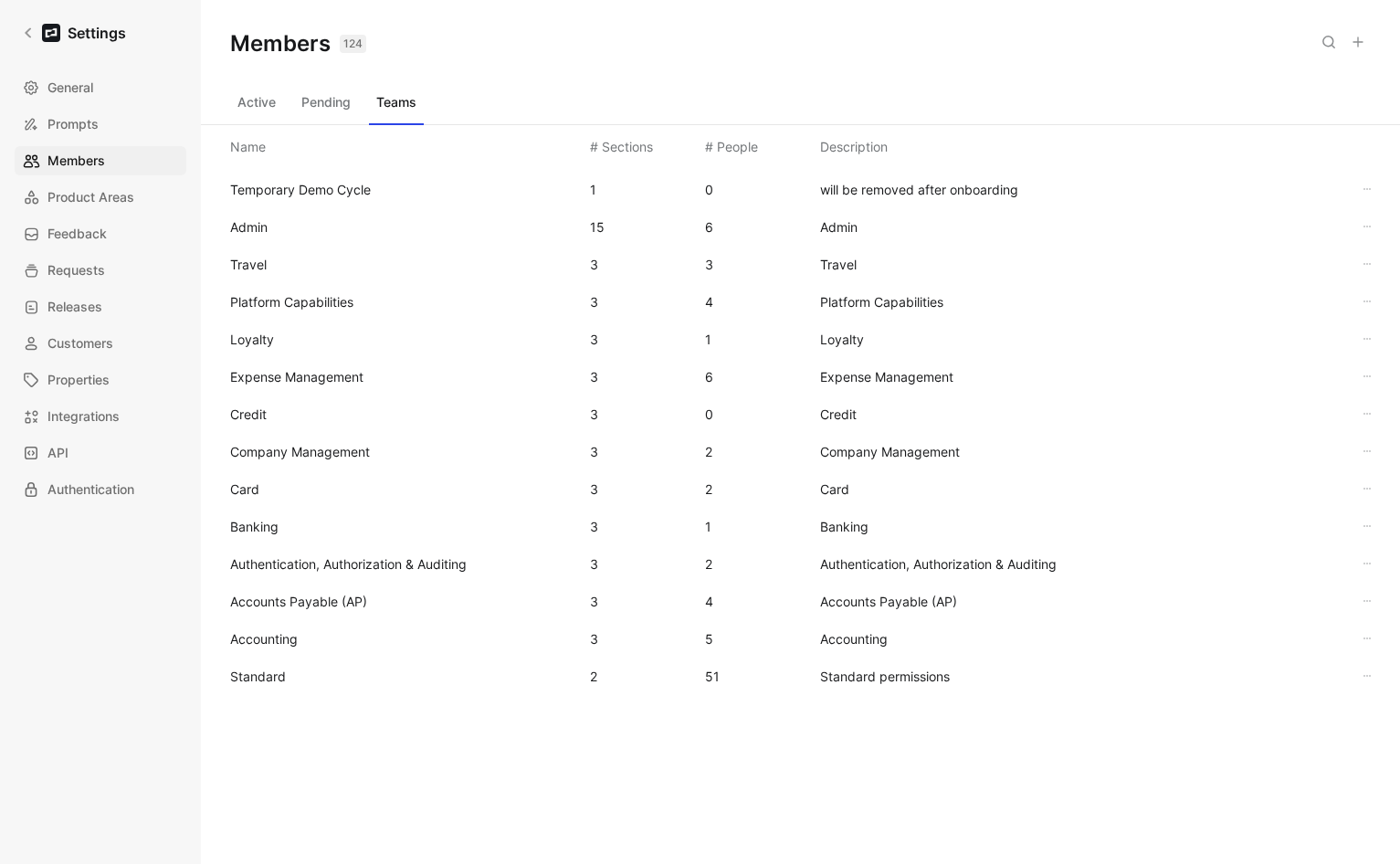 click on "Active Pending Teams" at bounding box center (800, 106) 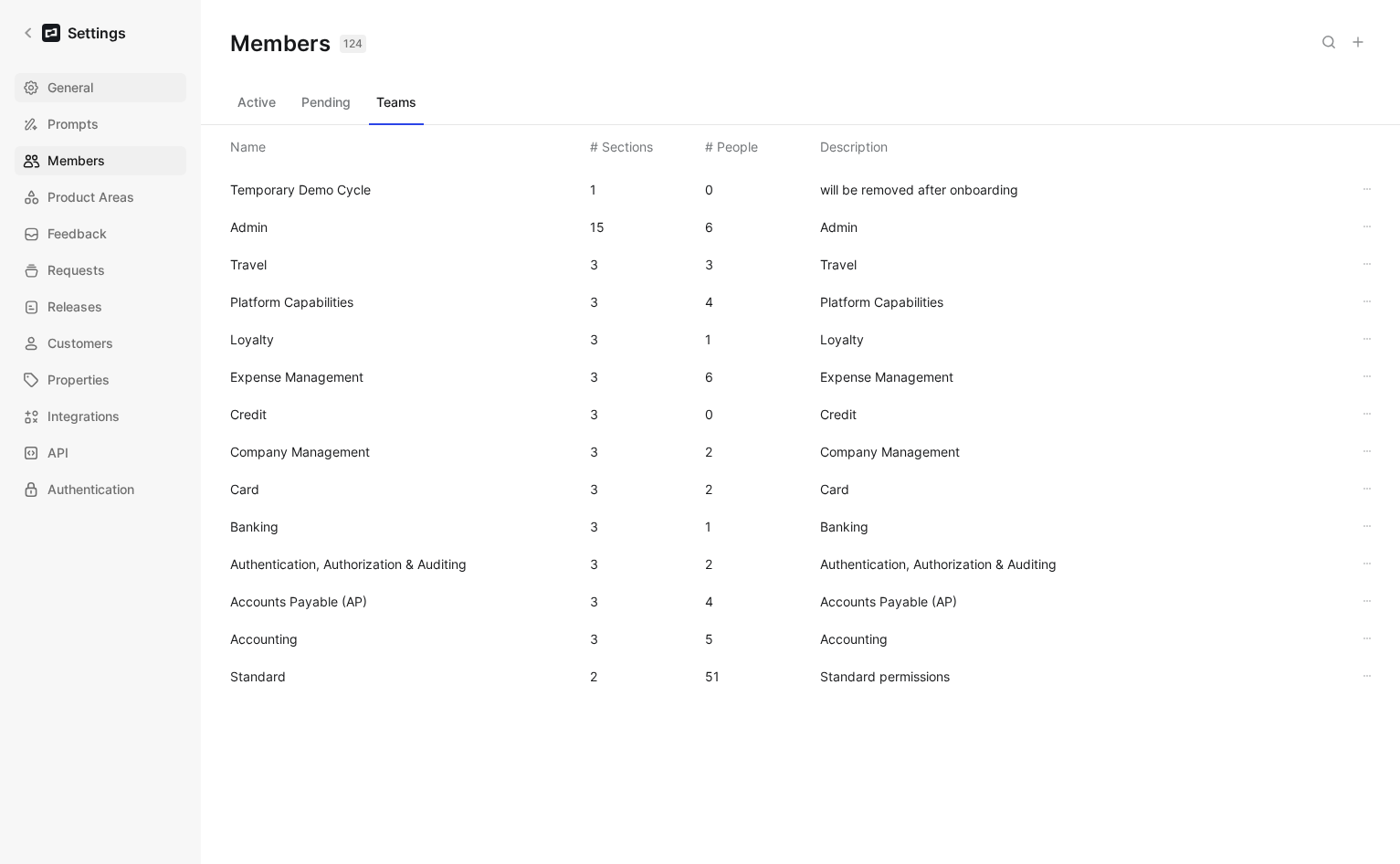 click on "General" at bounding box center (70, 88) 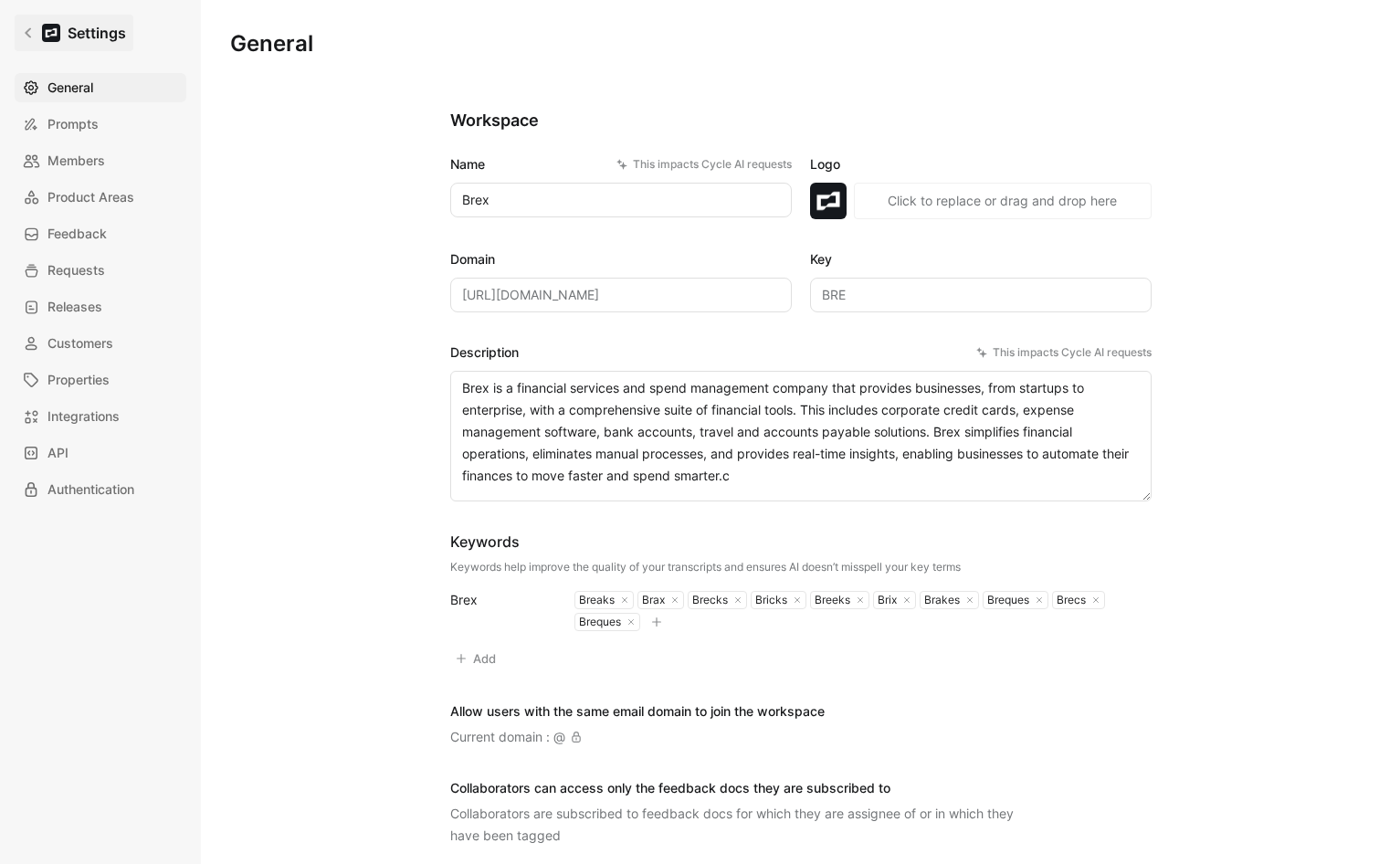 click 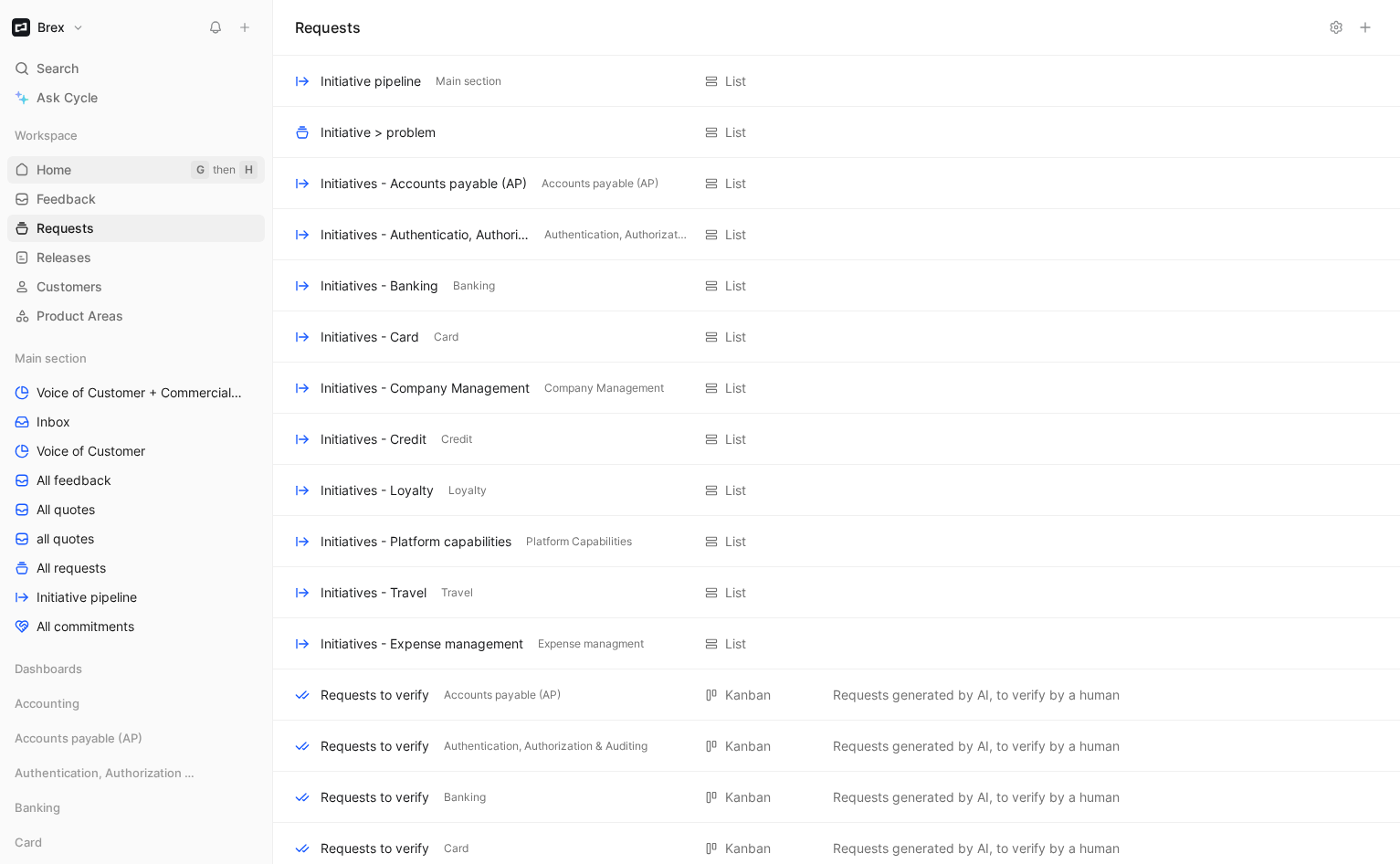 click on "Home G then H" at bounding box center (136, 170) 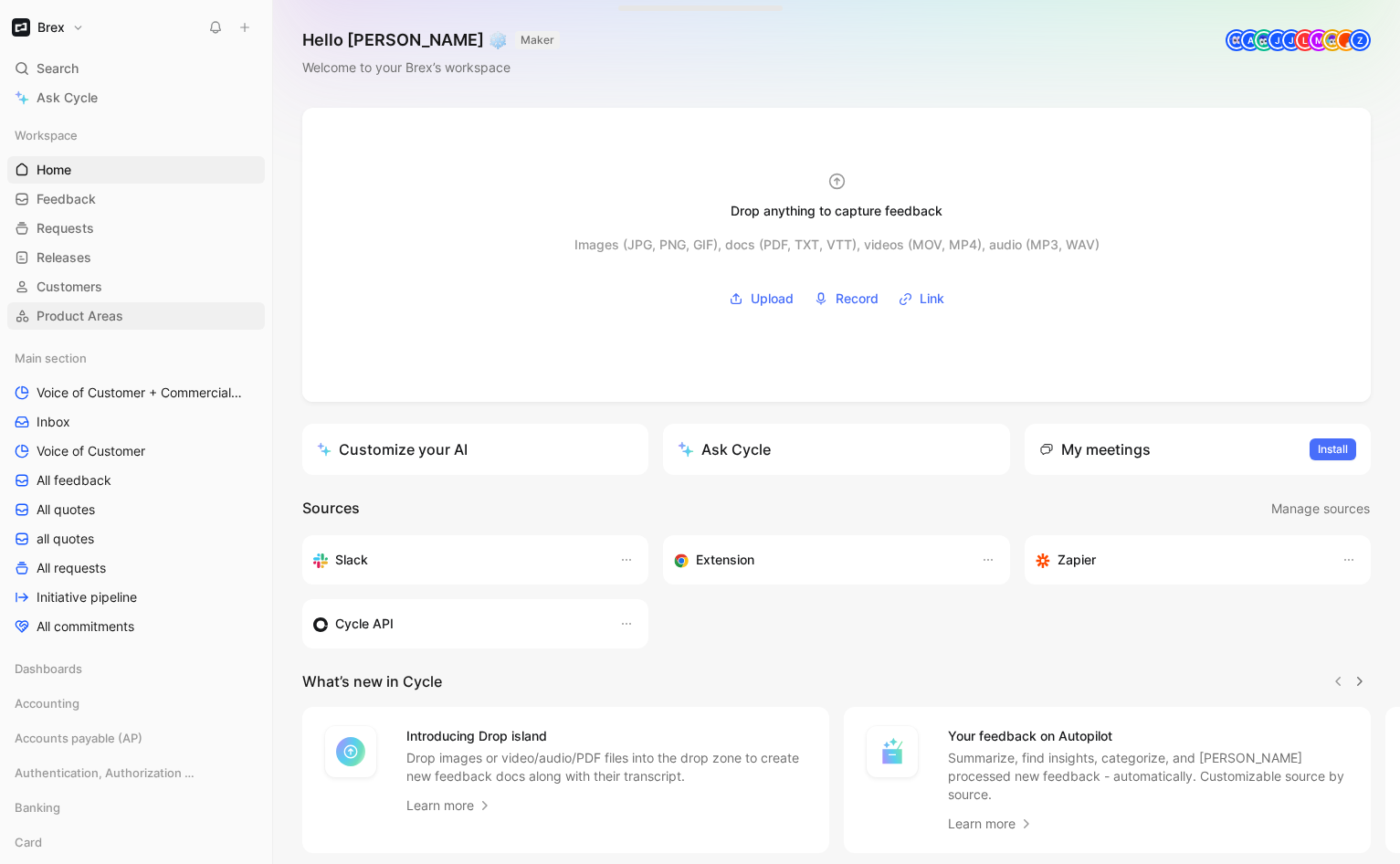 click on "Product Areas" at bounding box center [79, 316] 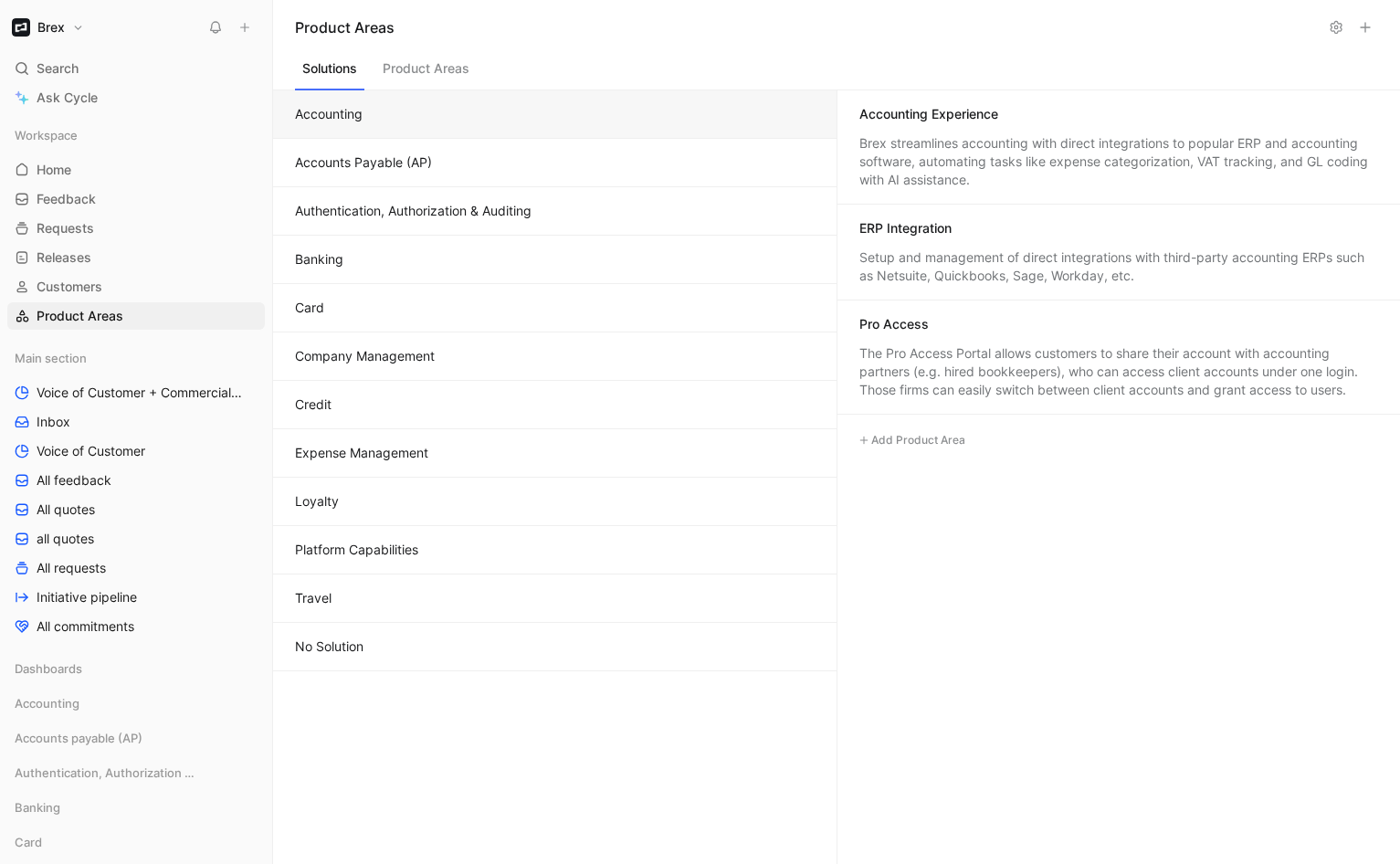 click on "Accounts Payable (AP)" at bounding box center (554, 163) 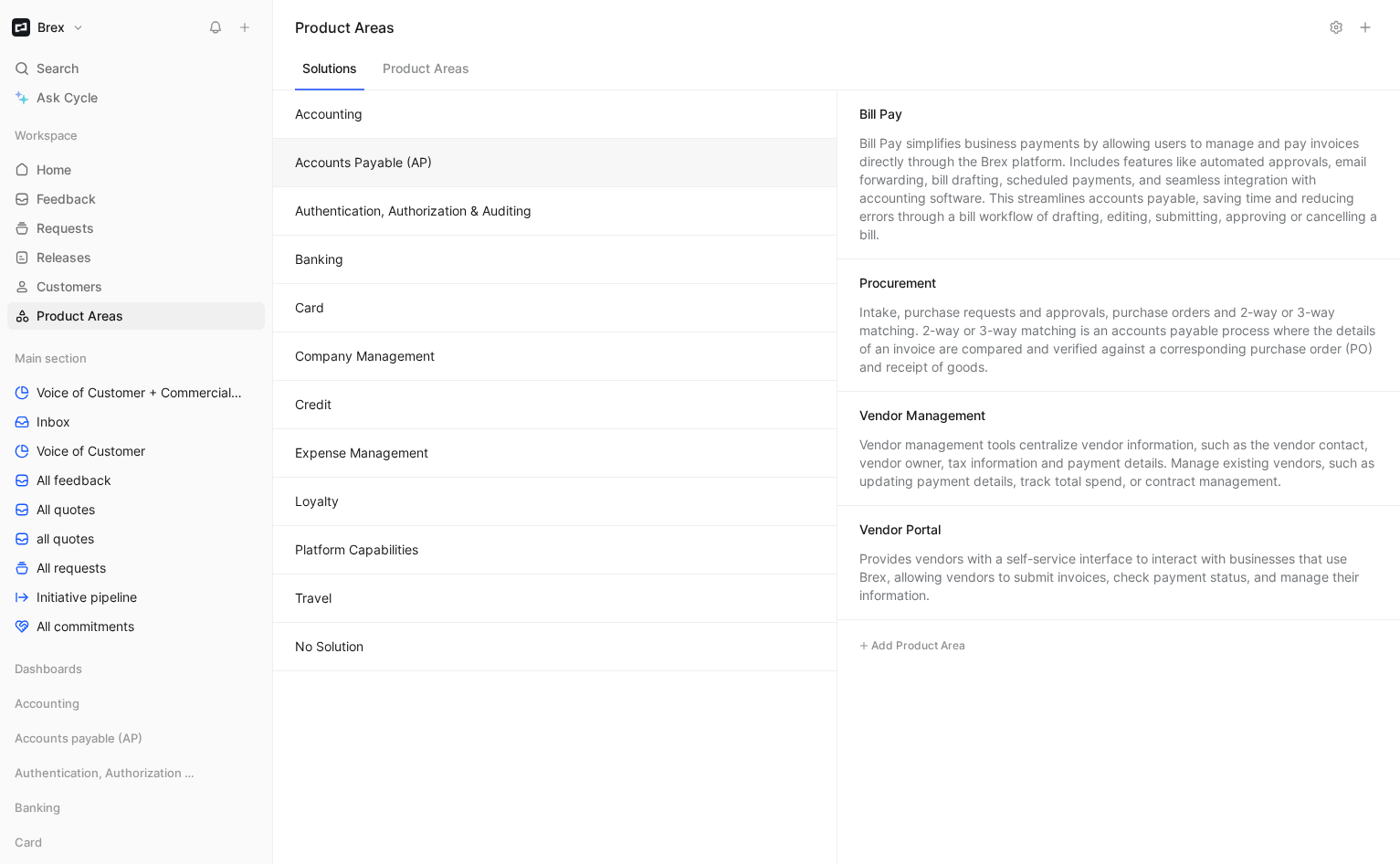click on "Authentication, Authorization & Auditing" at bounding box center (554, 211) 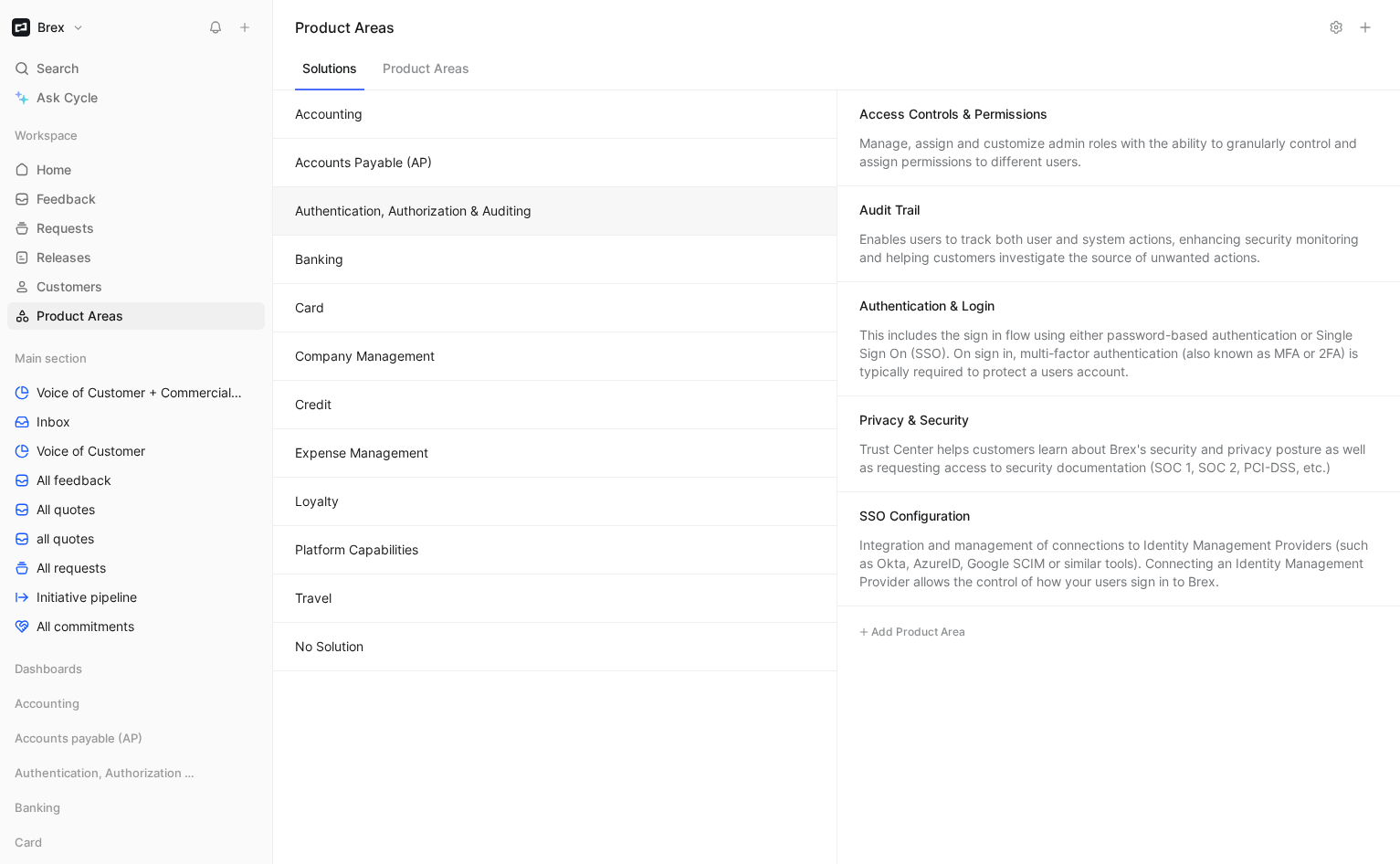 click on "Card" at bounding box center (554, 308) 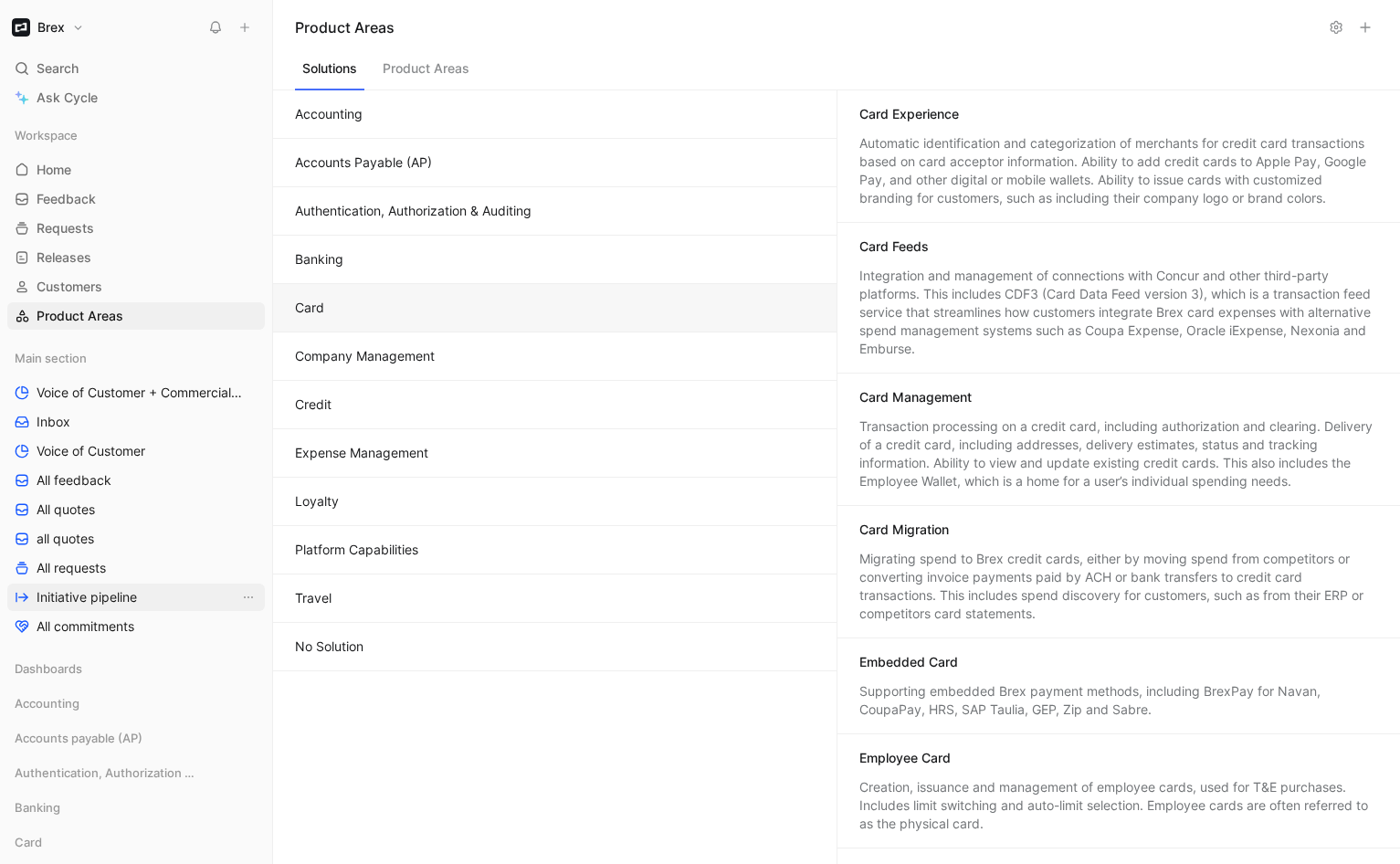 scroll, scrollTop: 439, scrollLeft: 0, axis: vertical 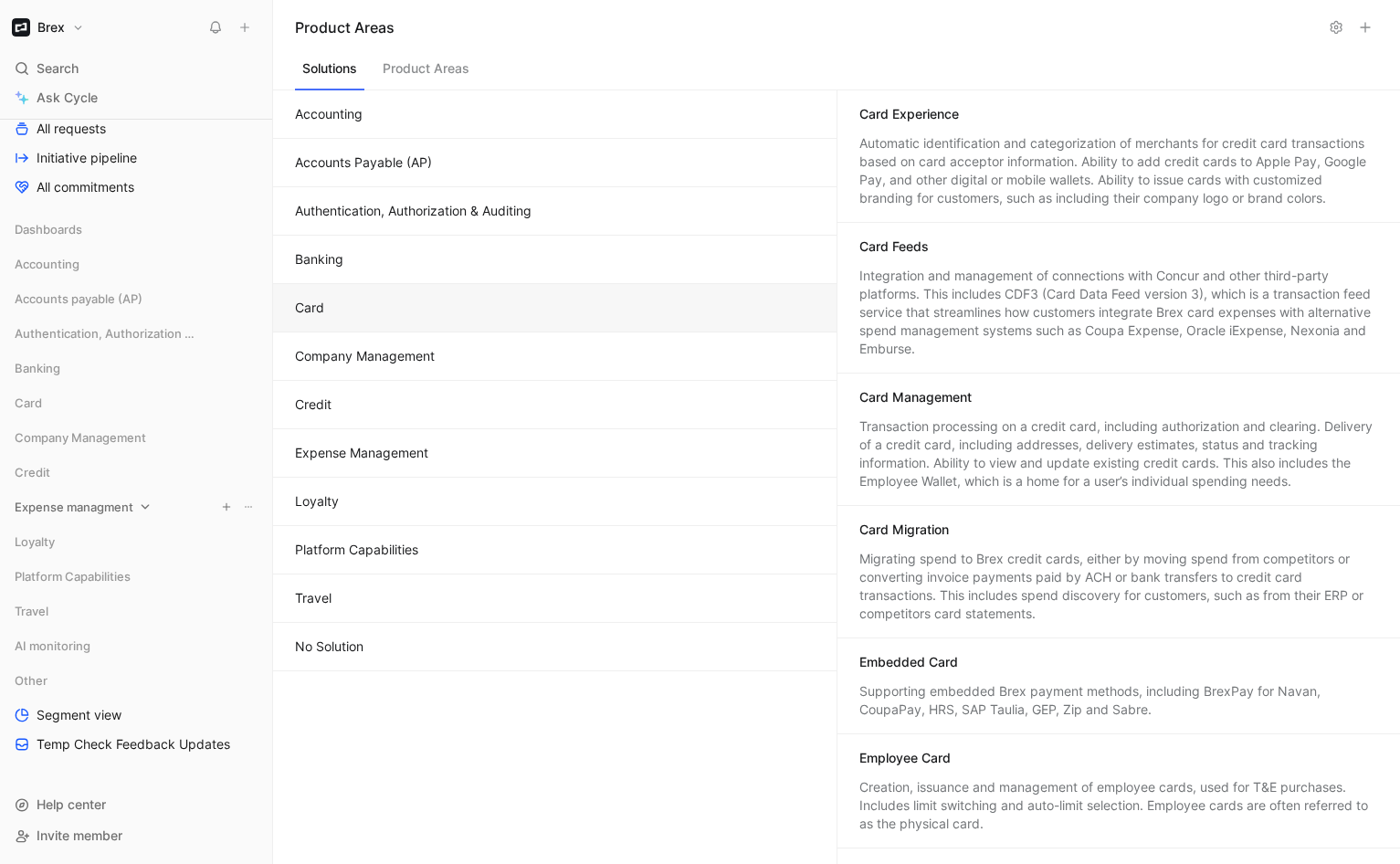 click on "Expense managment" at bounding box center (74, 507) 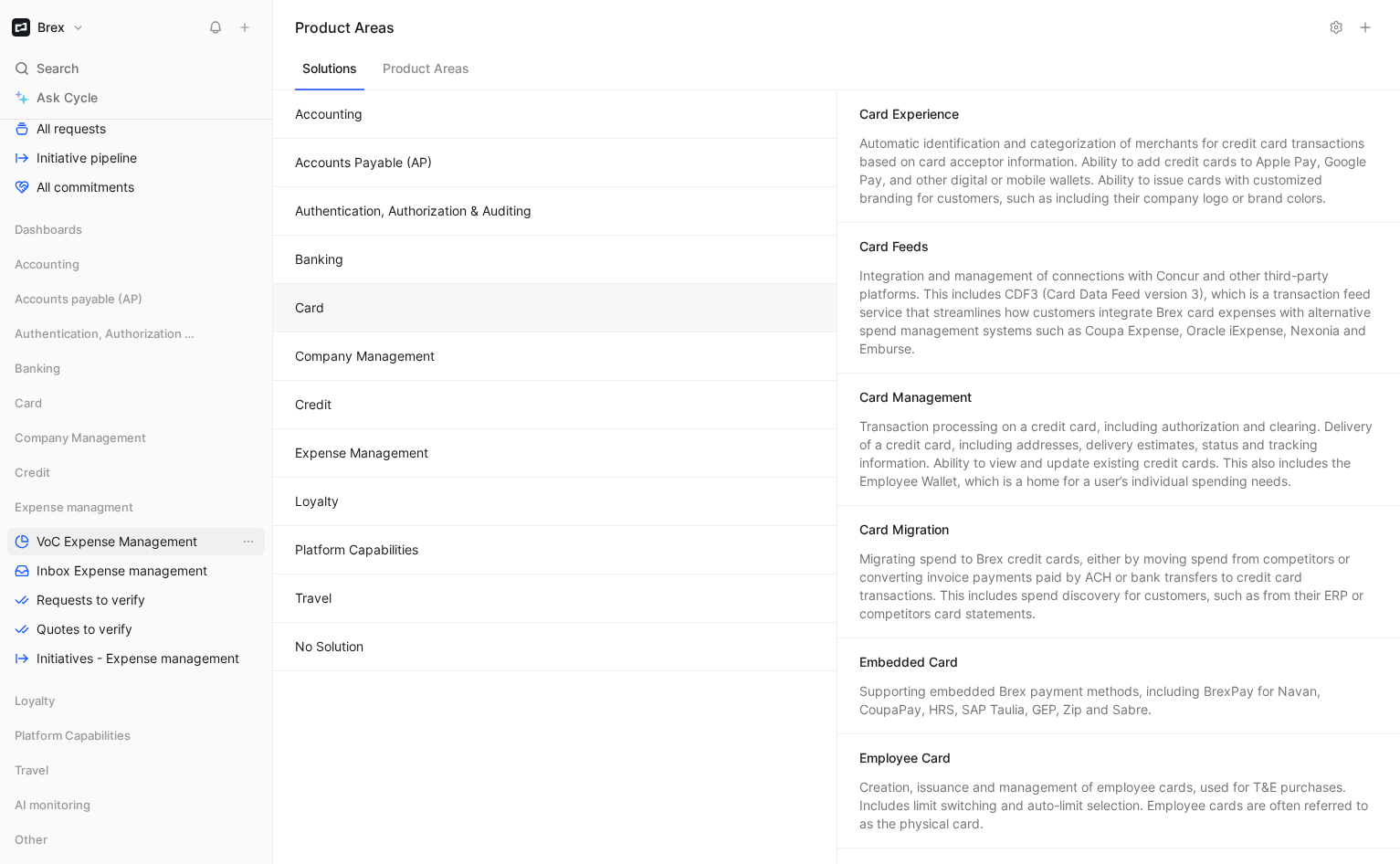 click on "VoC Expense Management" at bounding box center [117, 542] 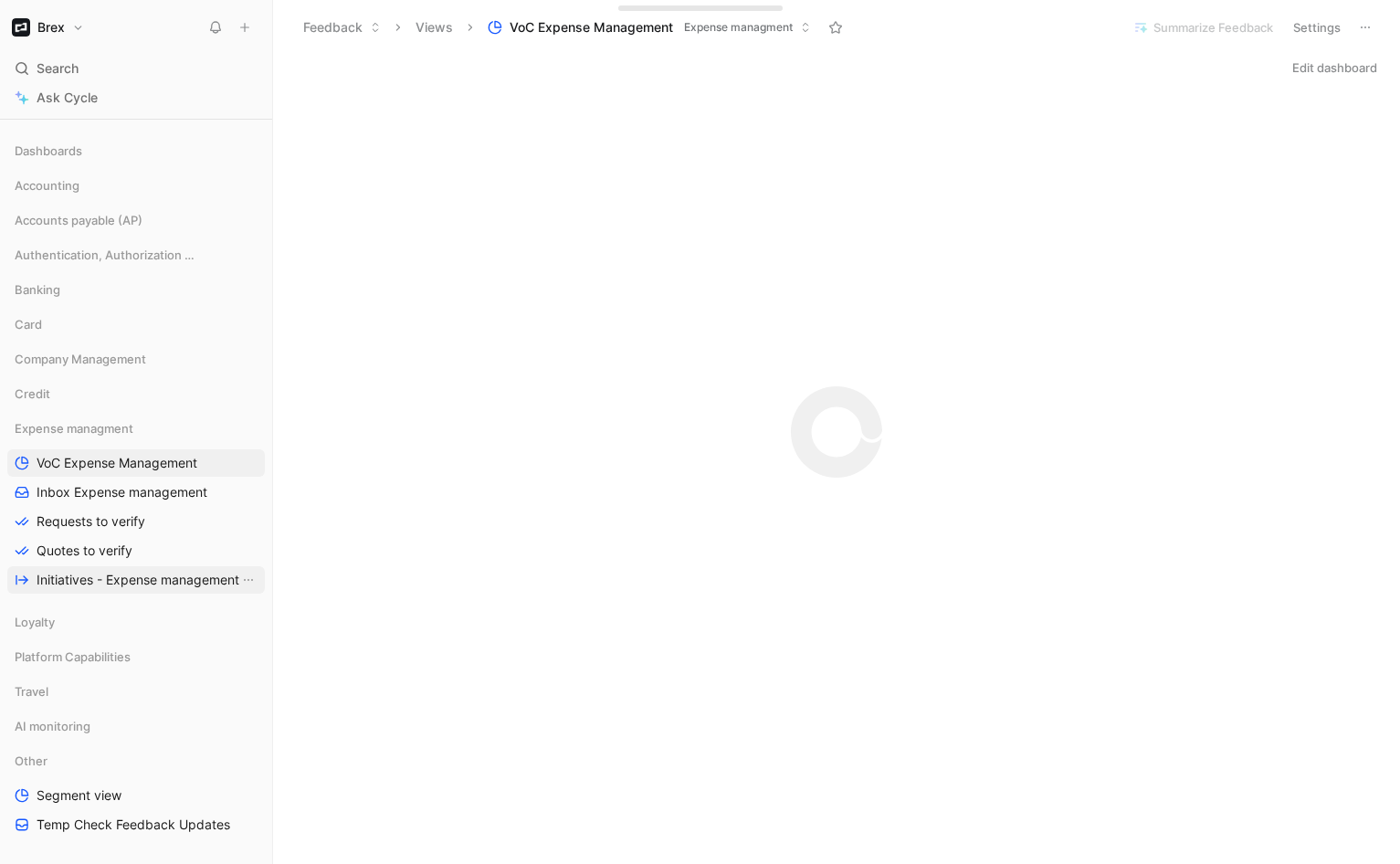 scroll, scrollTop: 522, scrollLeft: 0, axis: vertical 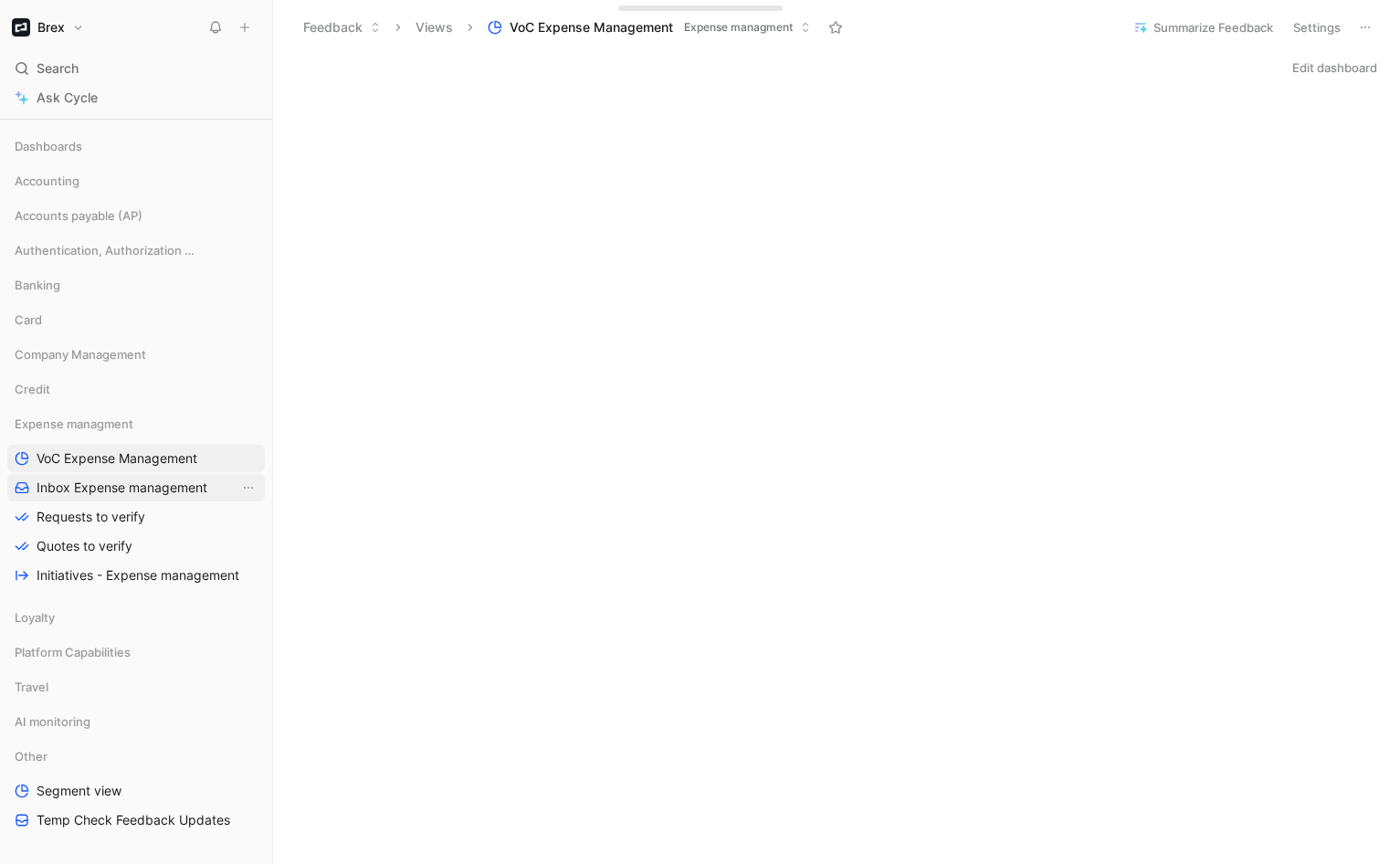 click on "Inbox Expense management" at bounding box center [121, 488] 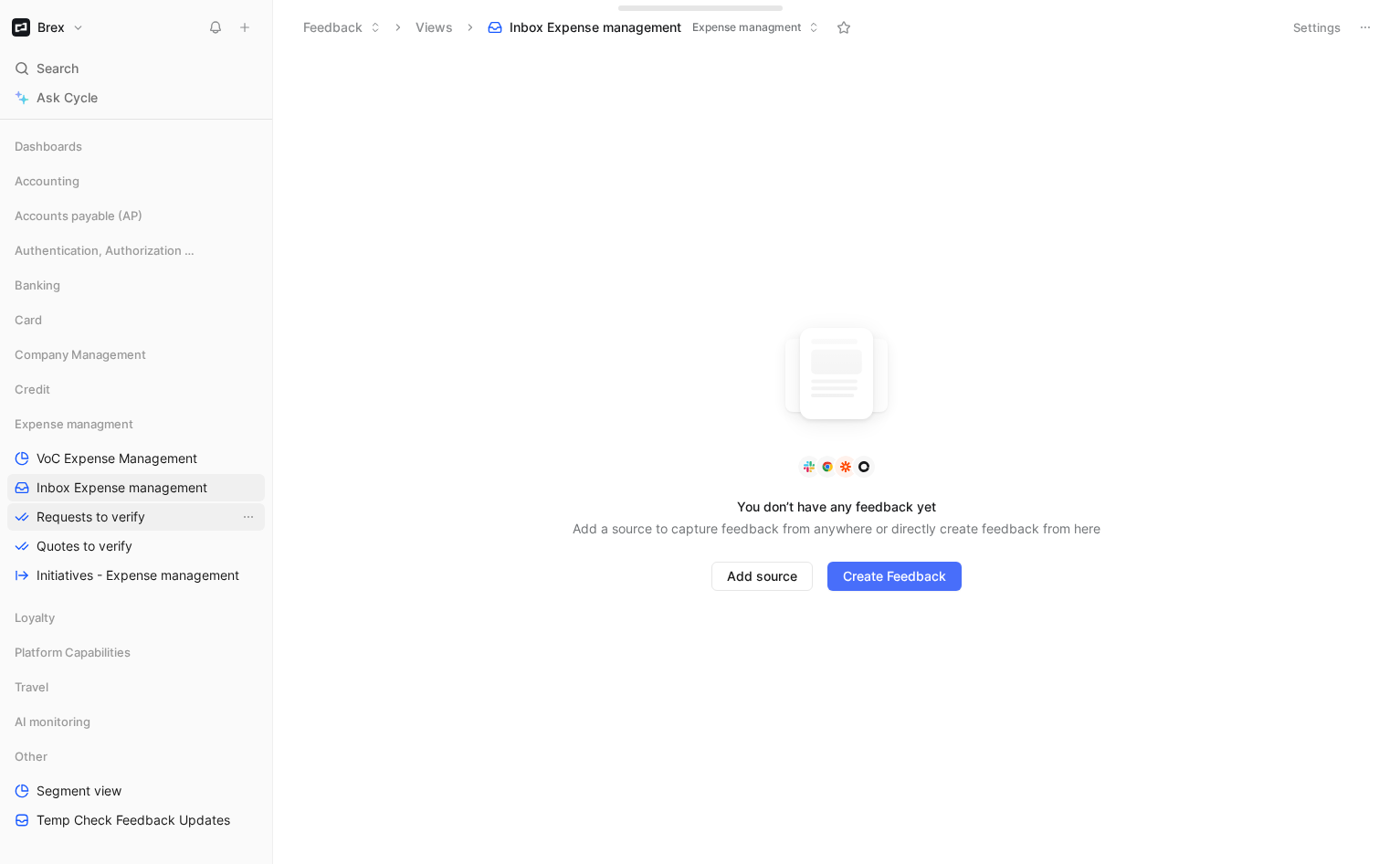 click on "Requests to verify" at bounding box center [90, 517] 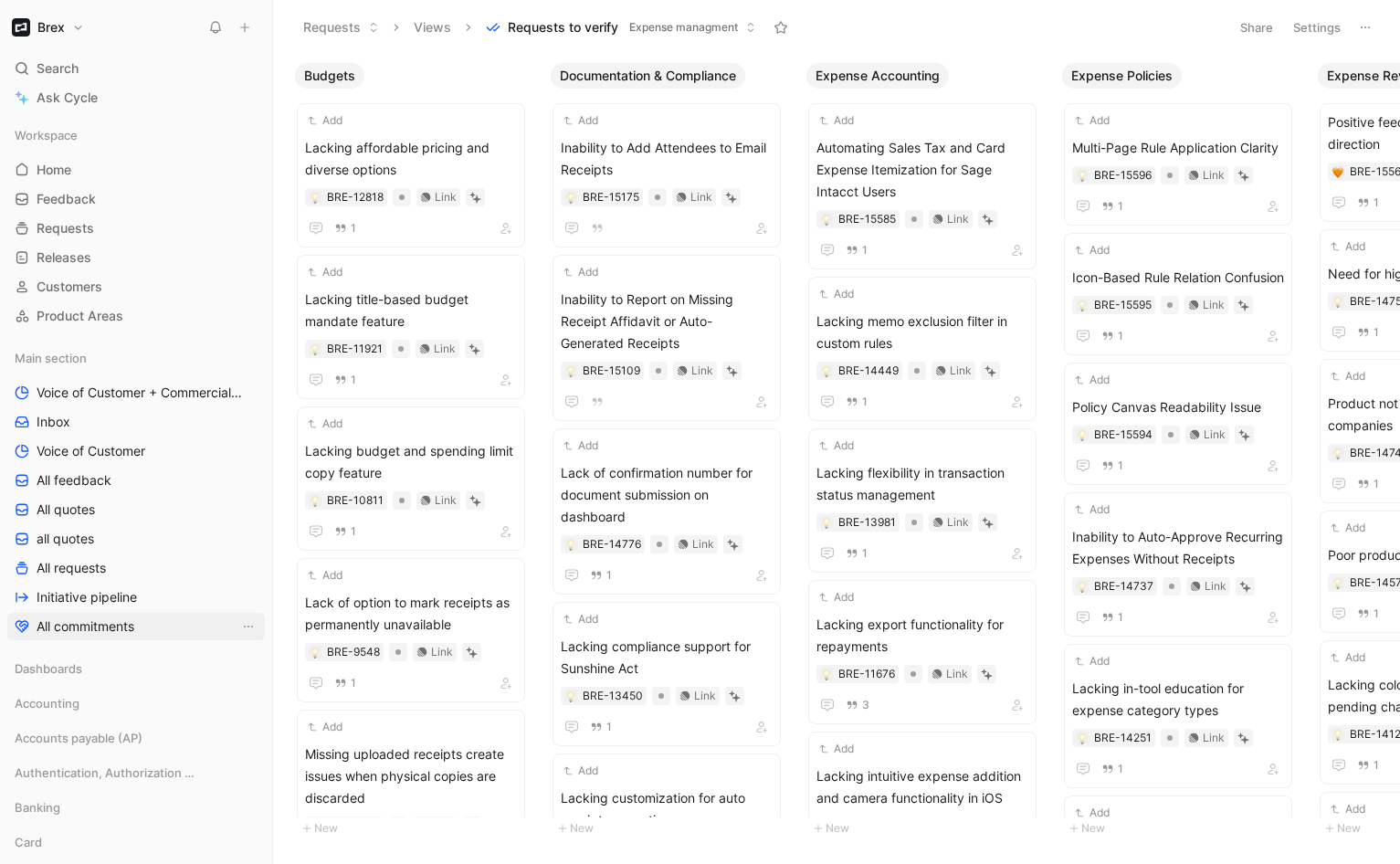 scroll, scrollTop: 5, scrollLeft: 0, axis: vertical 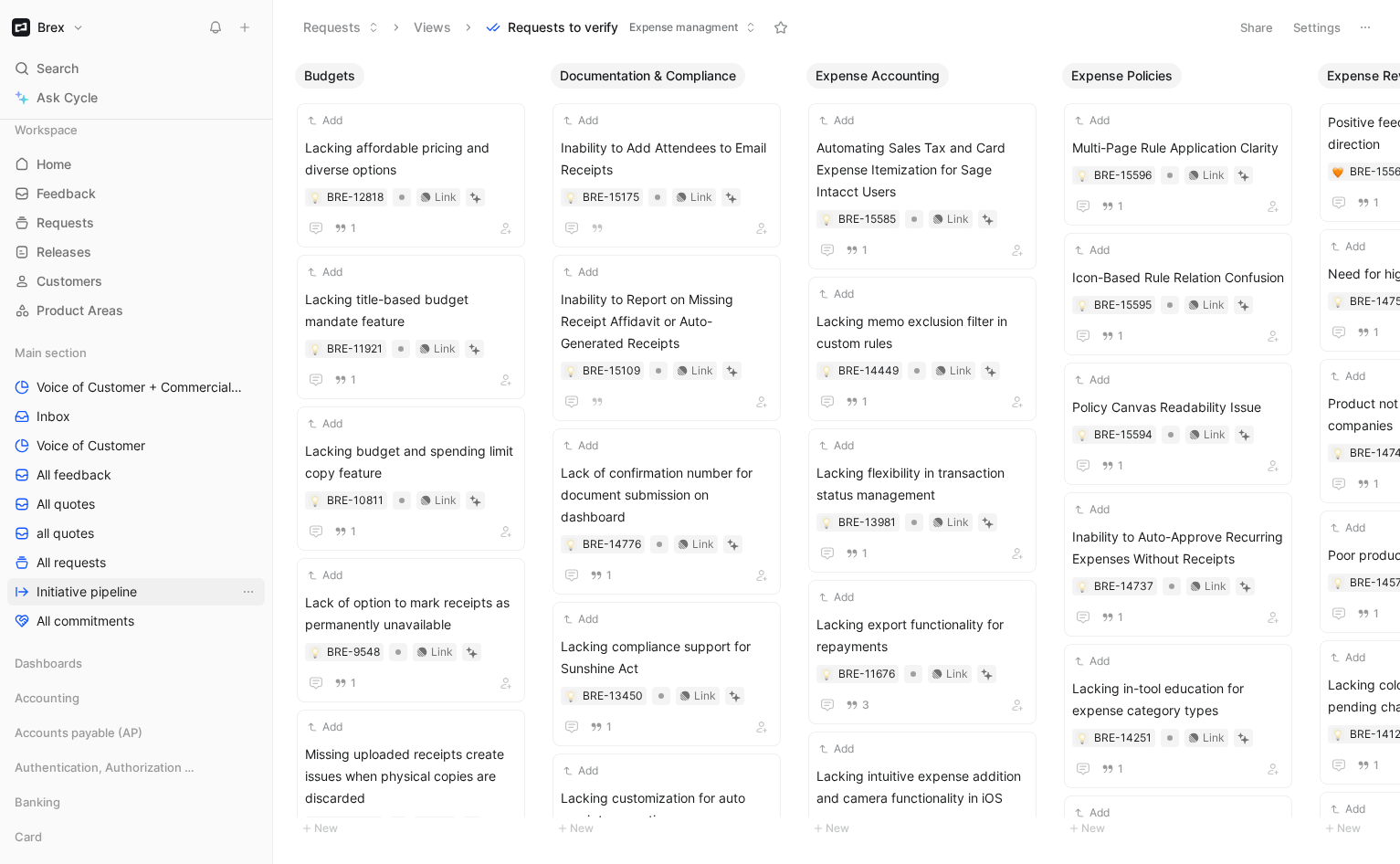 click on "Initiative pipeline" at bounding box center (87, 592) 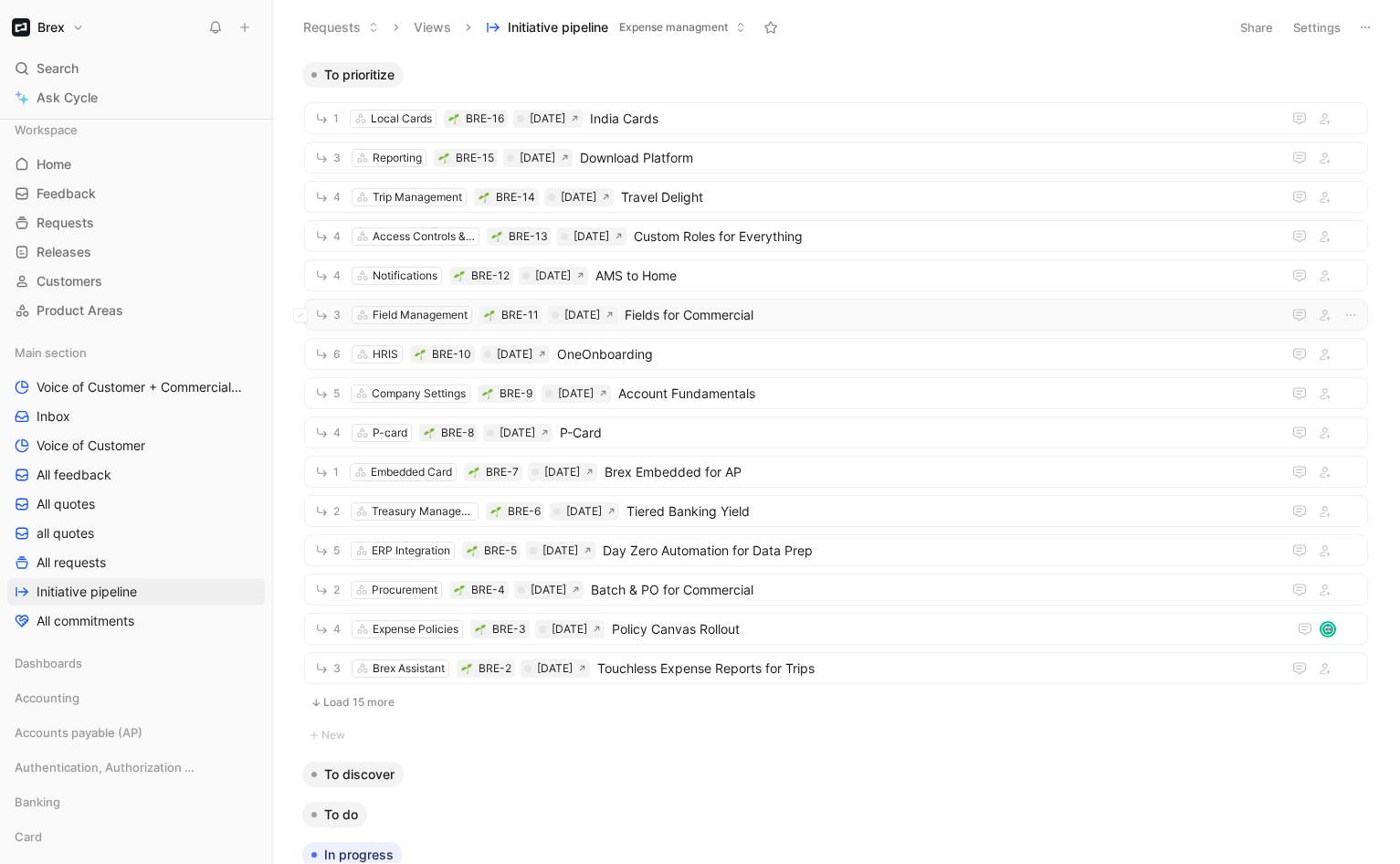 click on "Fields for Commercial" at bounding box center [949, 315] 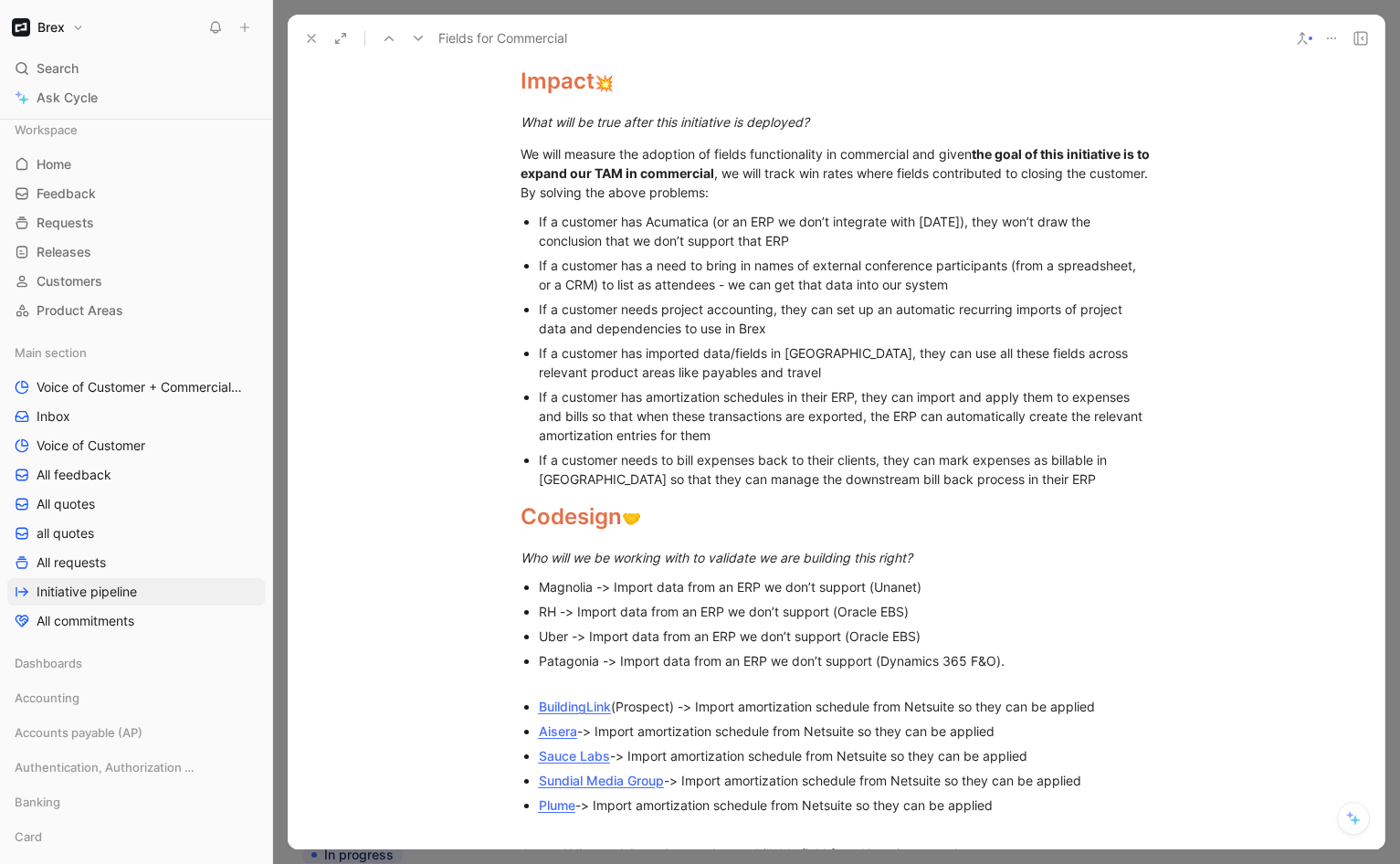 scroll, scrollTop: 1281, scrollLeft: 0, axis: vertical 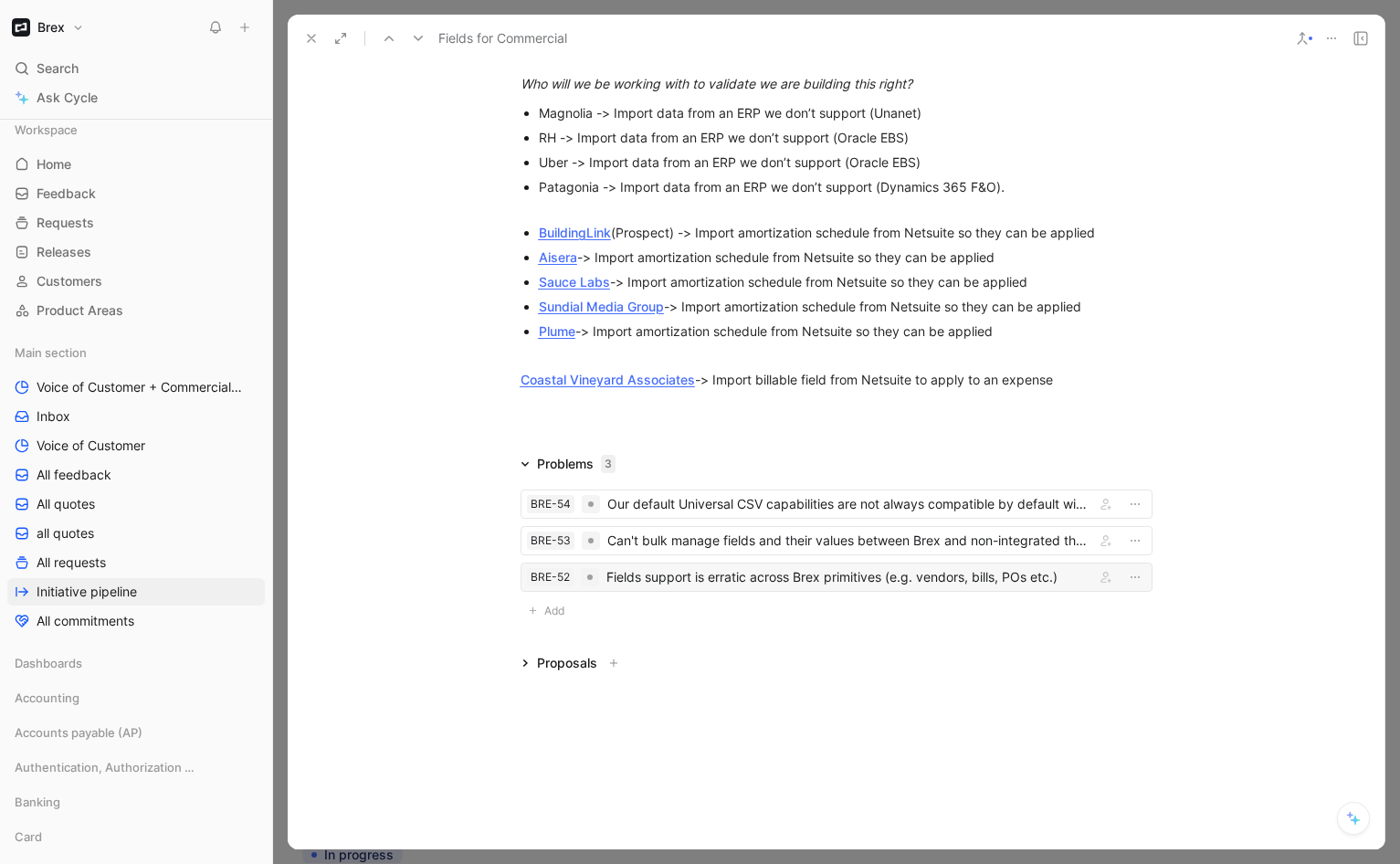 click on "Fields support is erratic across Brex primitives (e.g. vendors, bills, POs etc.)" at bounding box center (847, 577) 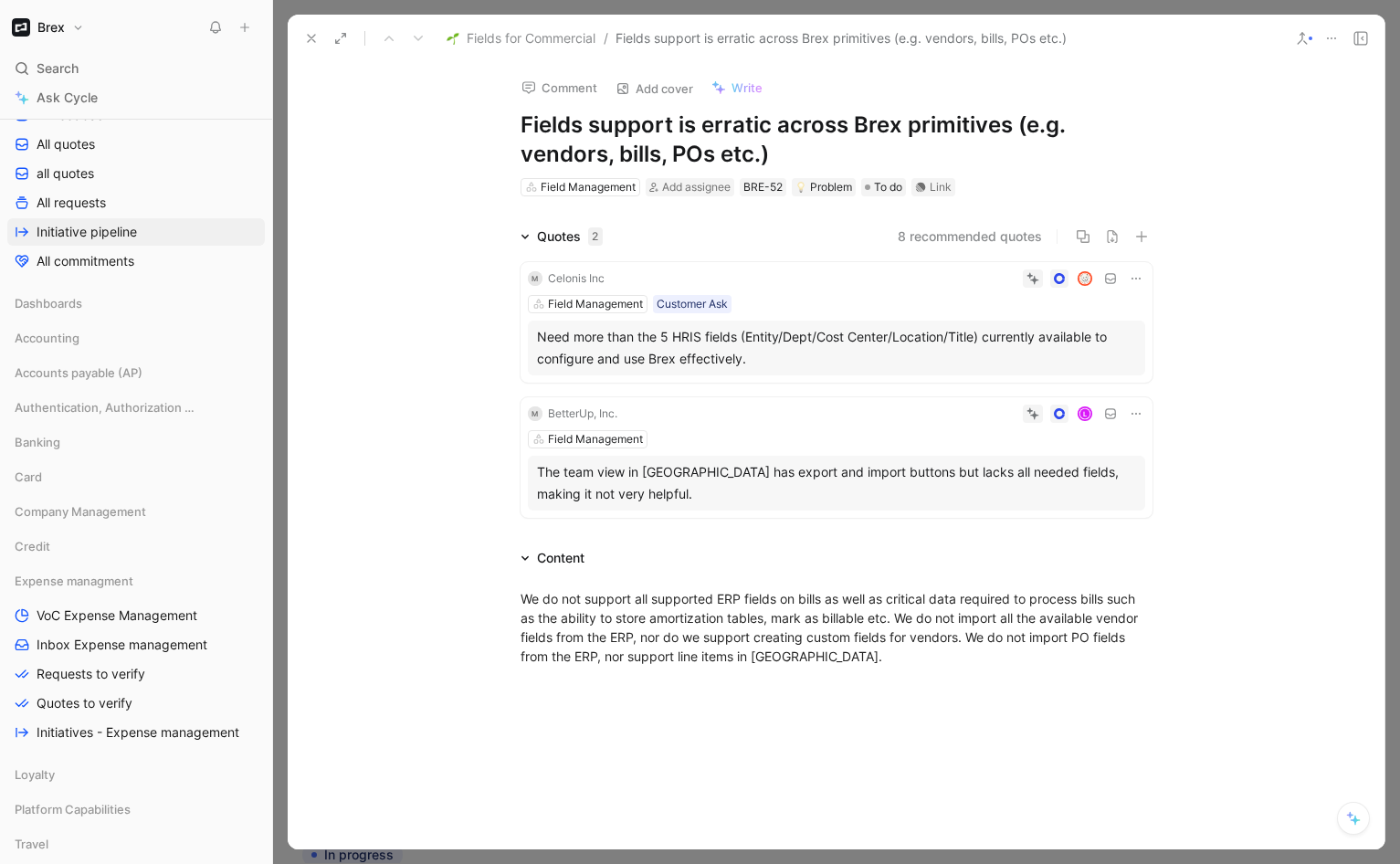 scroll, scrollTop: 598, scrollLeft: 0, axis: vertical 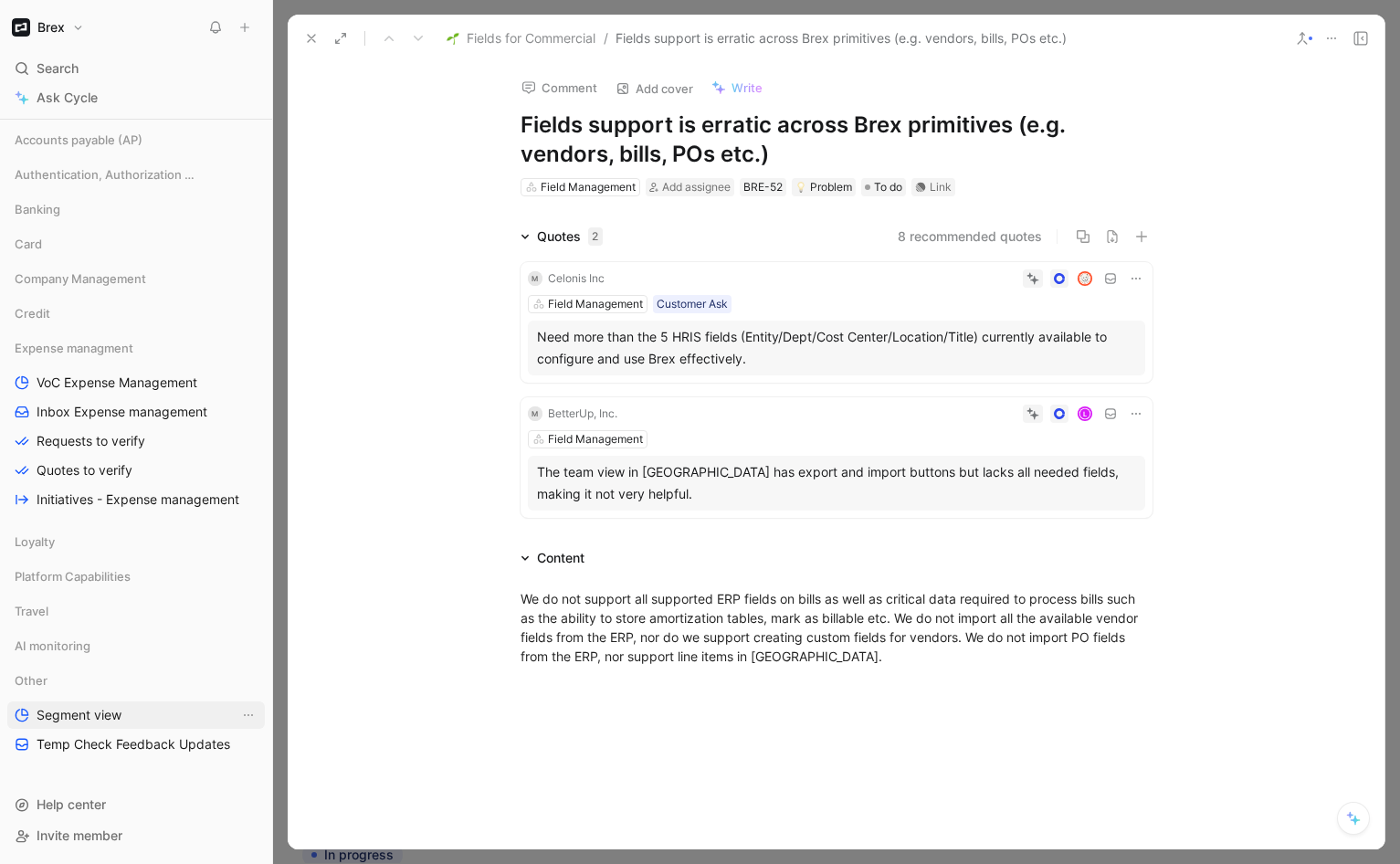 click on "Segment view" at bounding box center (79, 715) 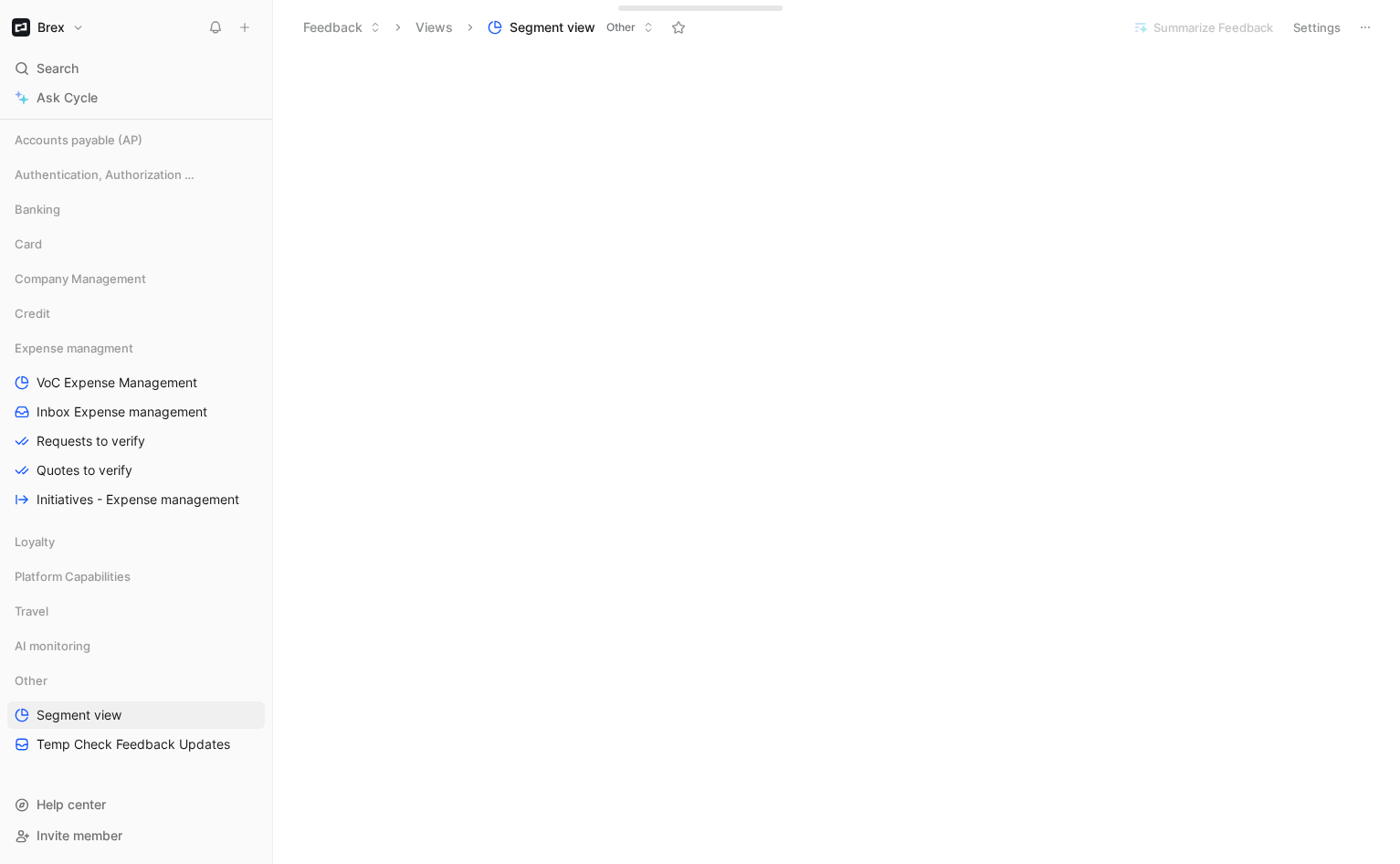 scroll, scrollTop: 639, scrollLeft: 0, axis: vertical 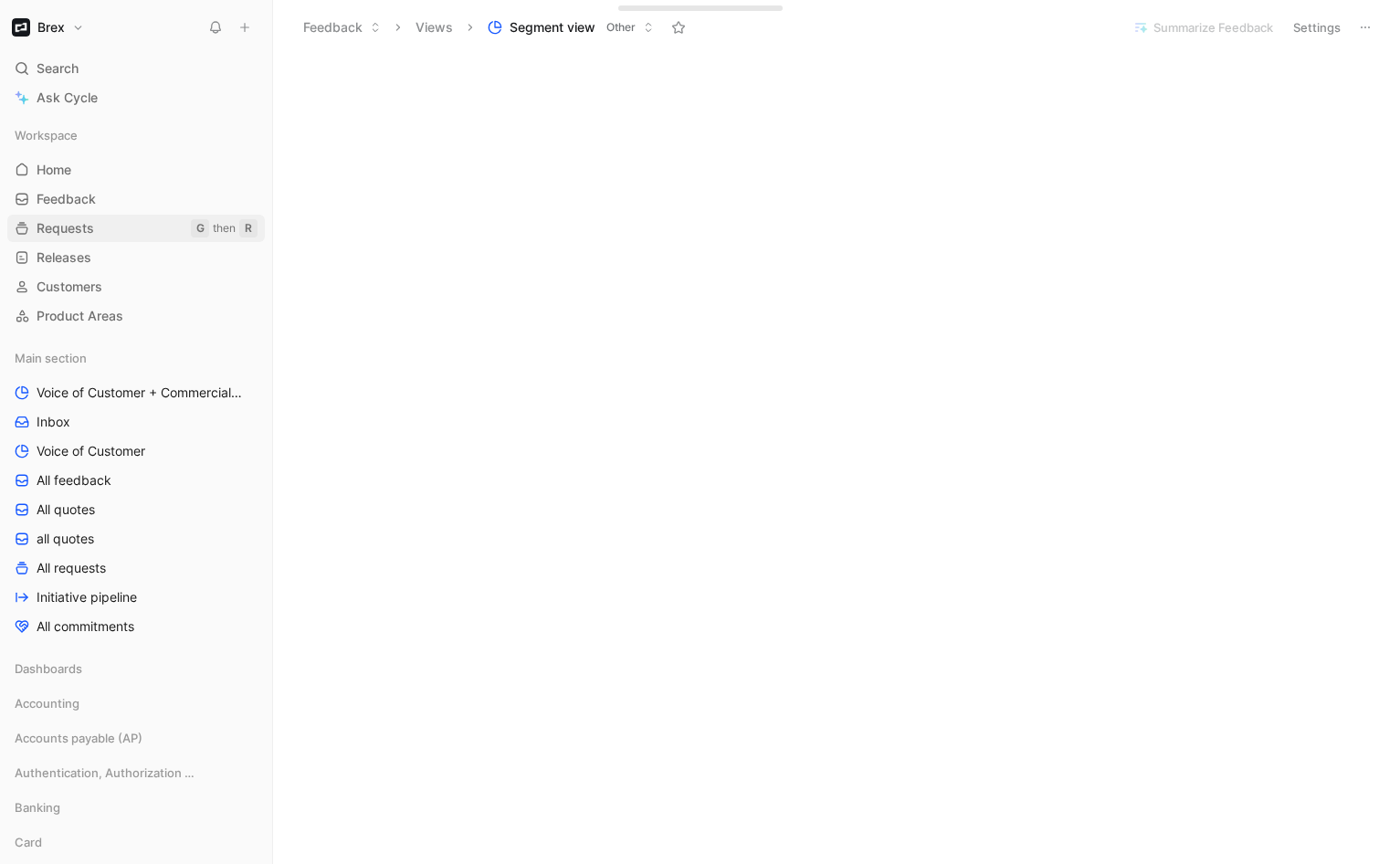 click on "Requests" at bounding box center (65, 228) 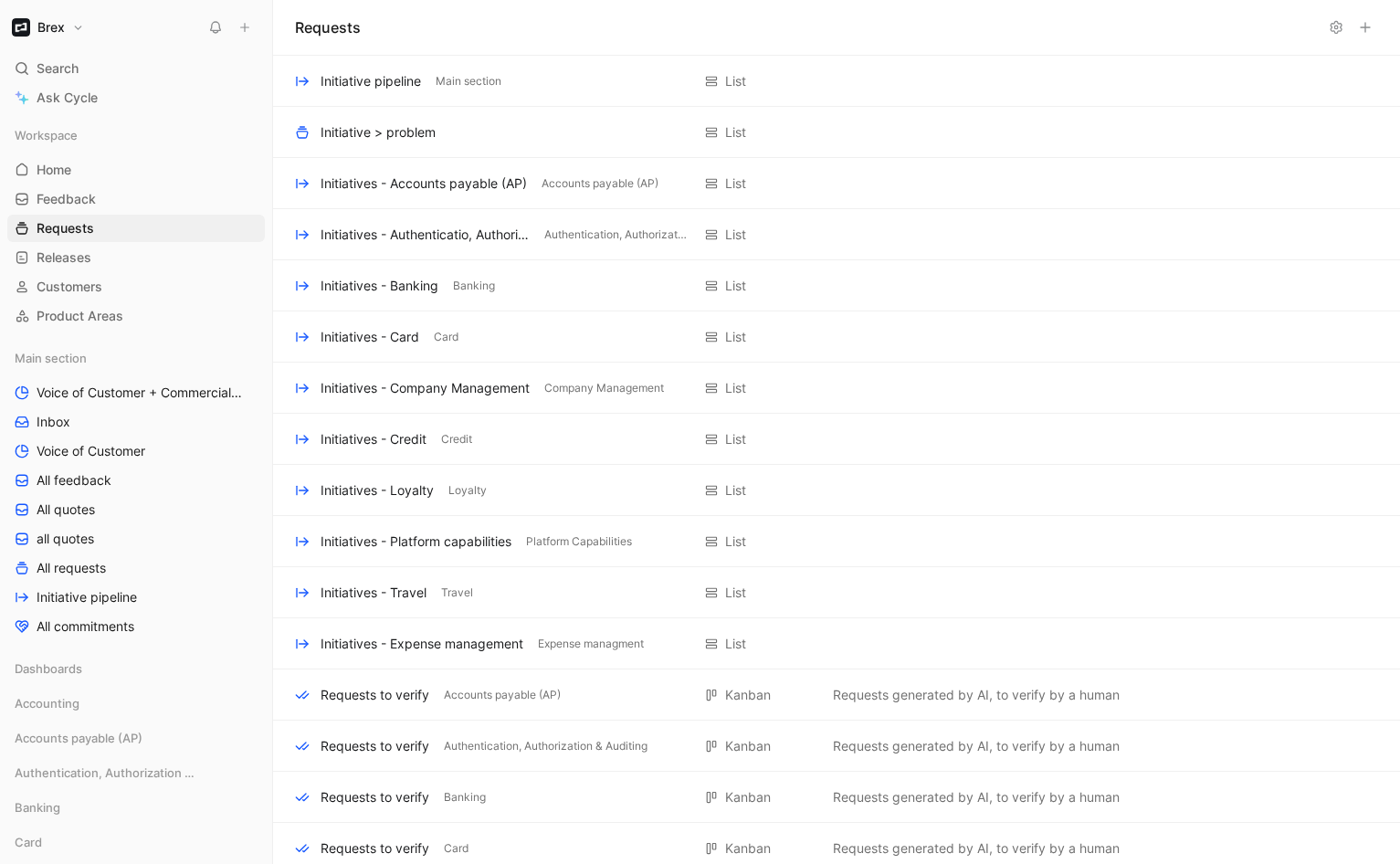 click on "Brex" at bounding box center [47, 27] 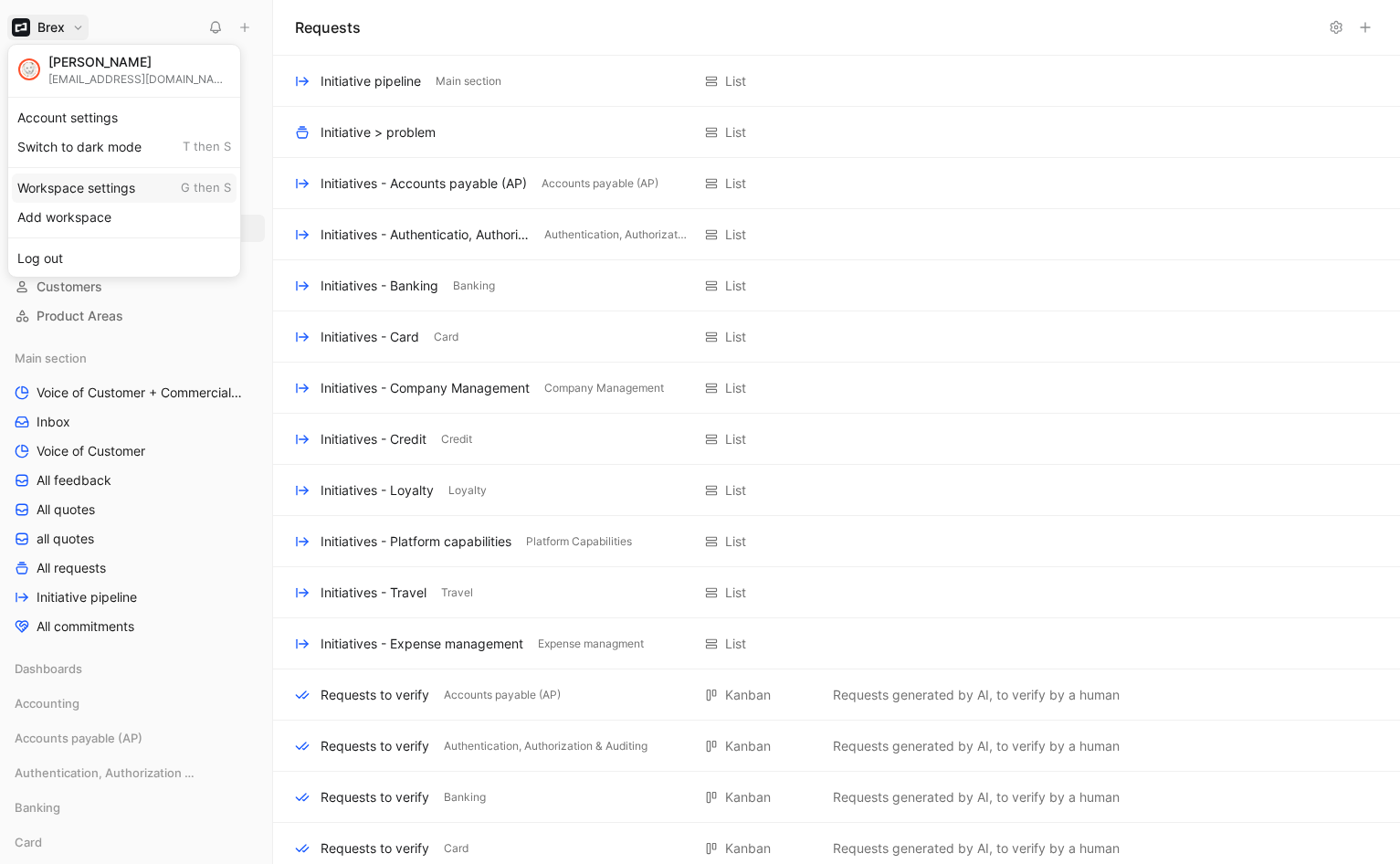 click on "Workspace settings G then S" at bounding box center [124, 188] 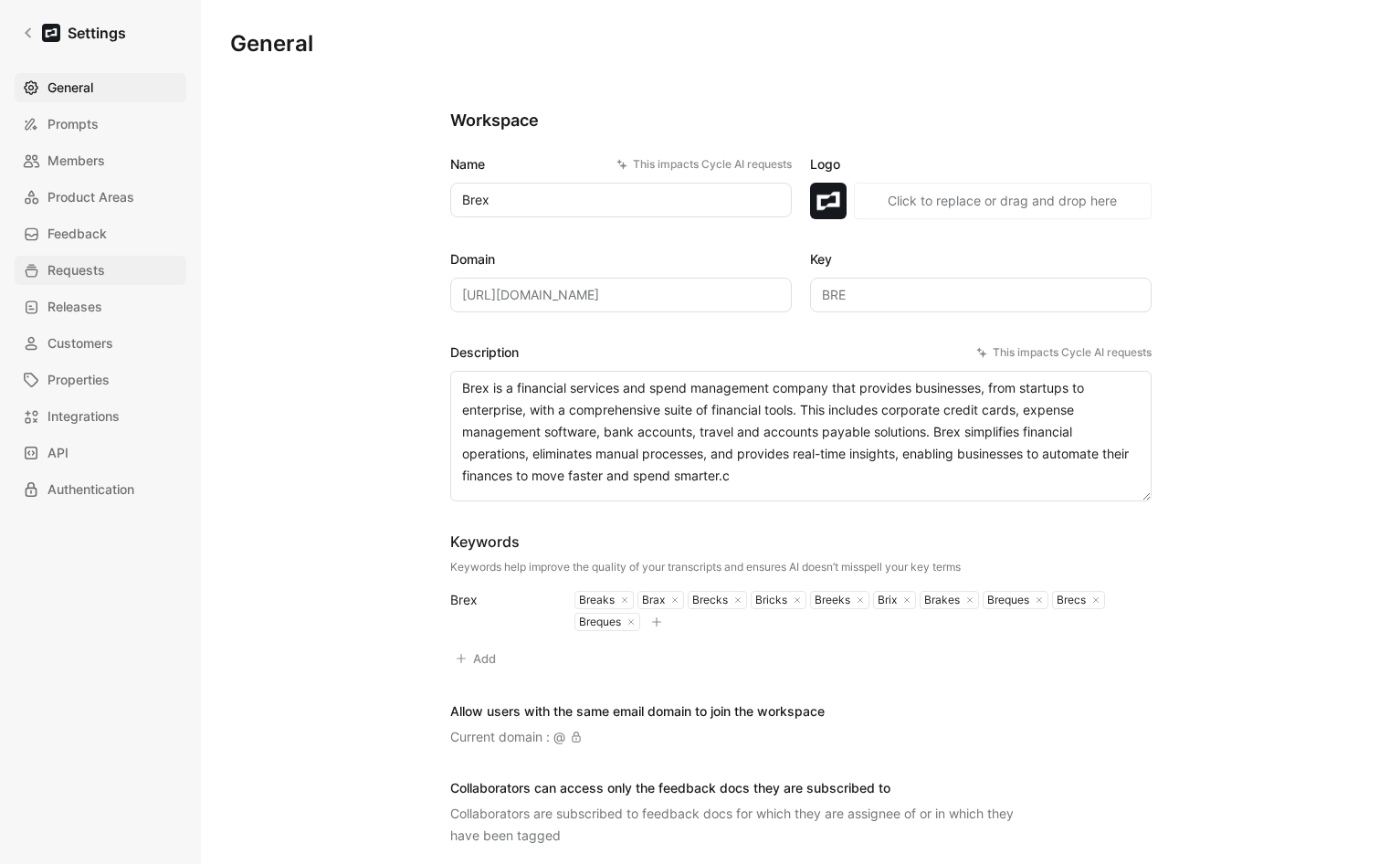 click on "Requests" at bounding box center [76, 270] 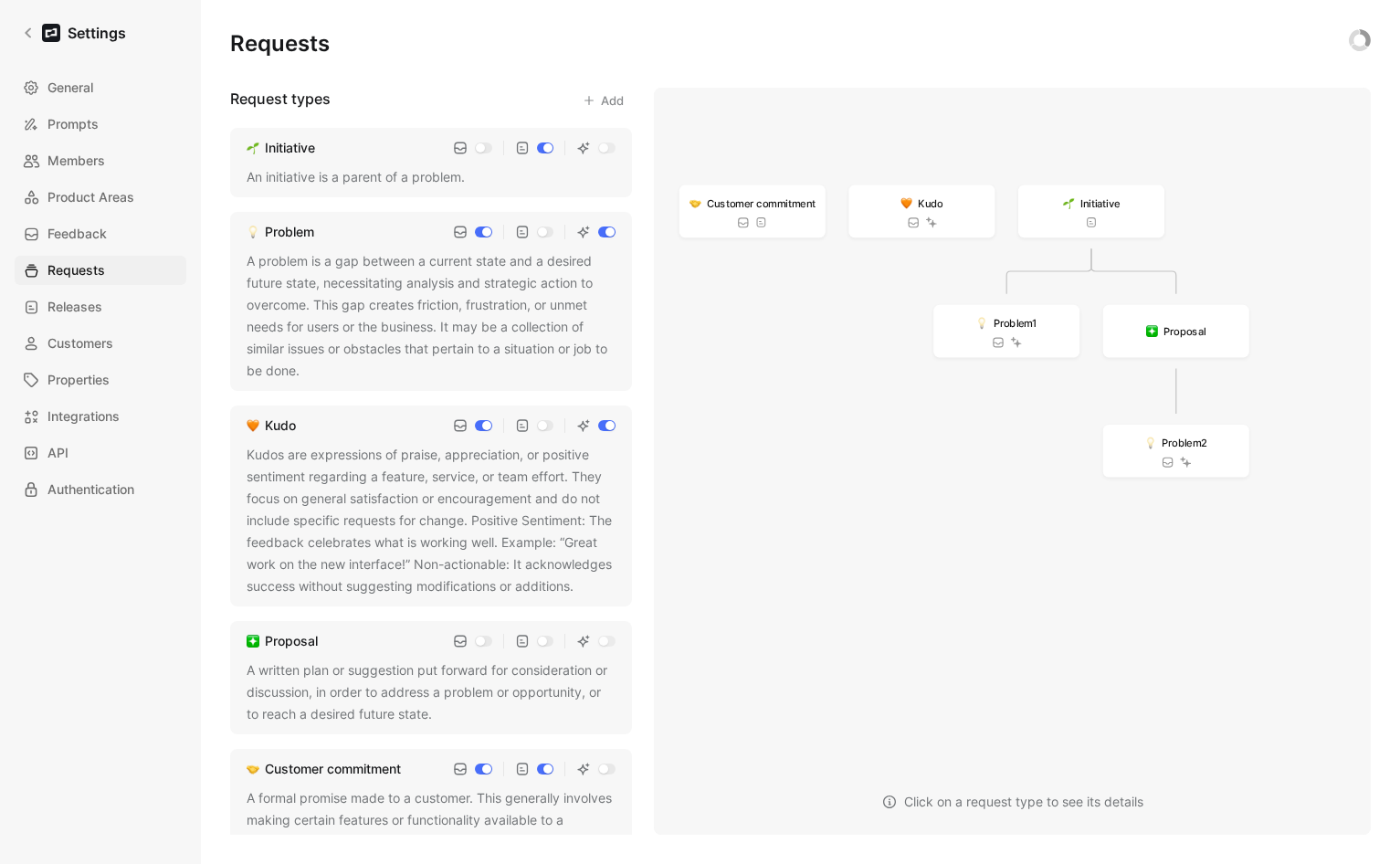 scroll, scrollTop: 49, scrollLeft: 0, axis: vertical 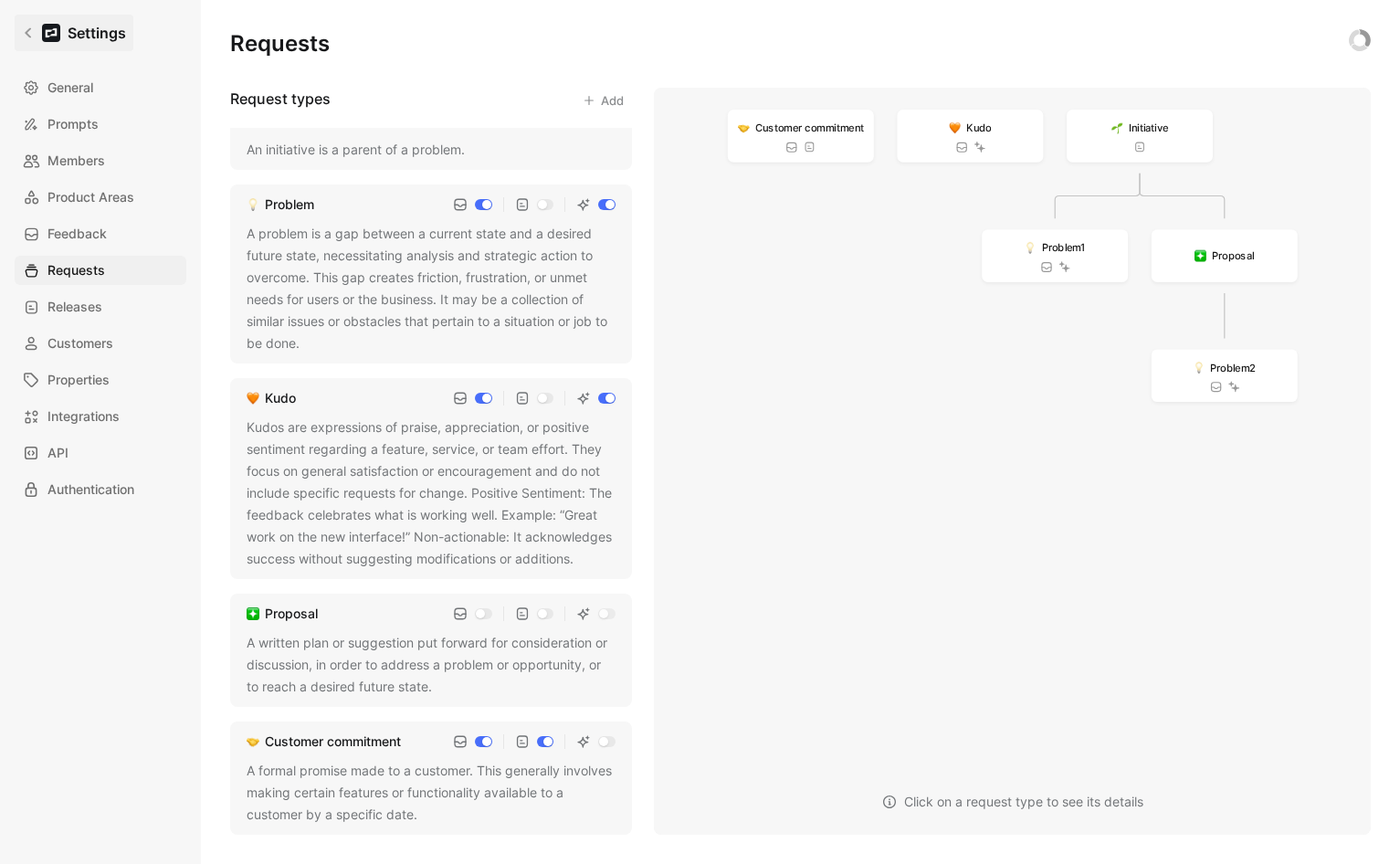 click on "Settings" at bounding box center [97, 33] 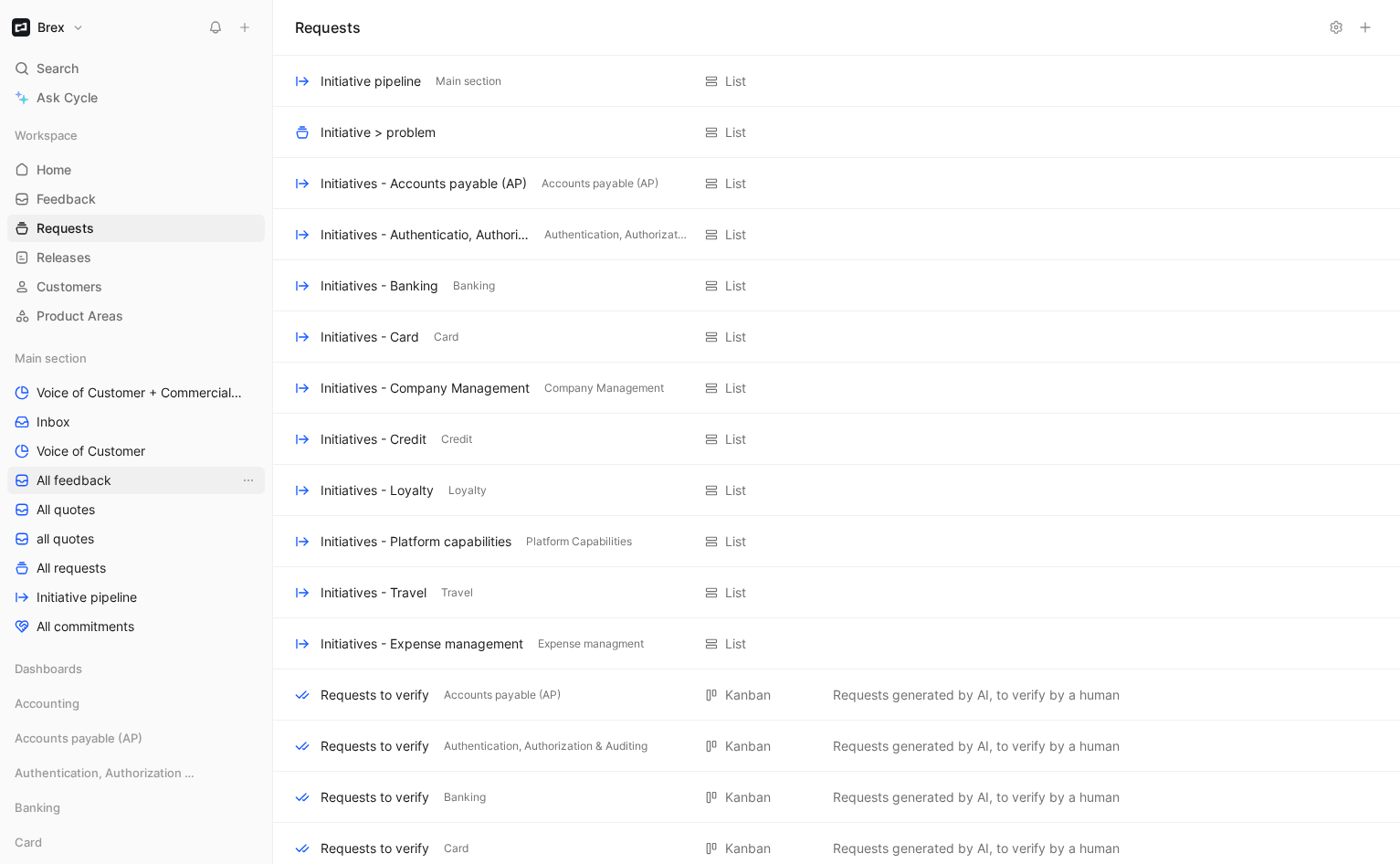click on "All feedback" at bounding box center (74, 480) 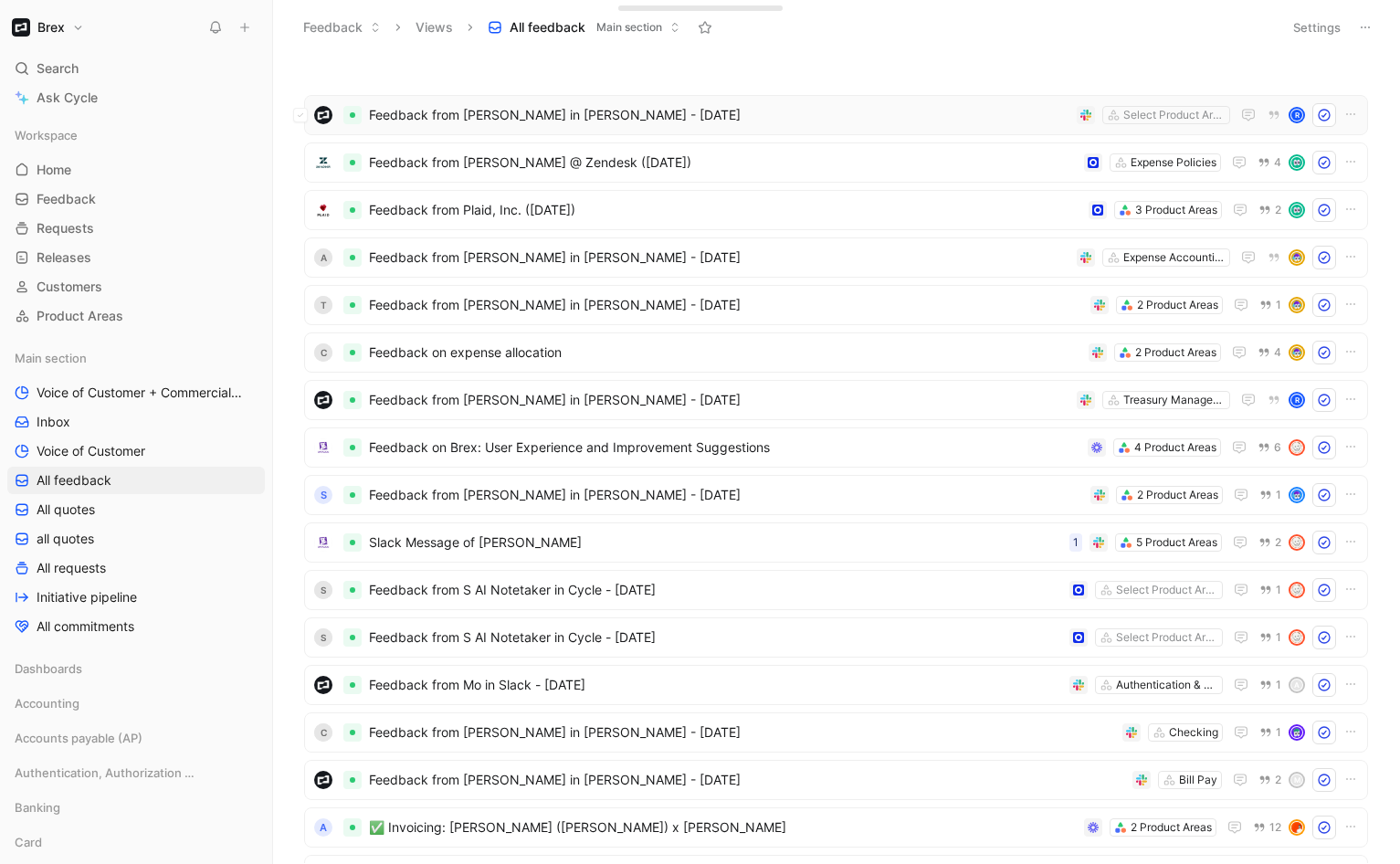 click on "Feedback from [PERSON_NAME] in [PERSON_NAME] - [DATE]" at bounding box center [719, 115] 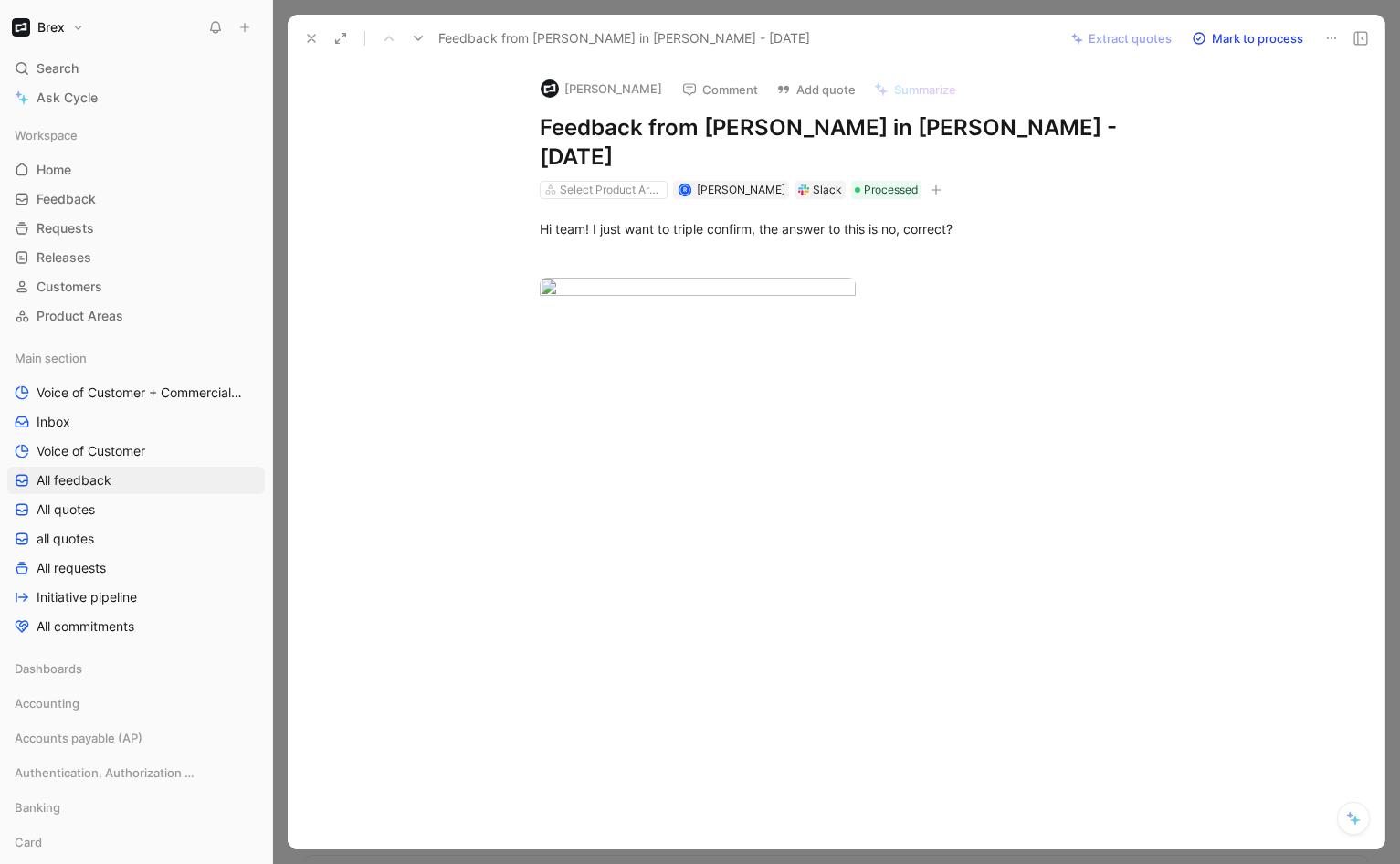 click 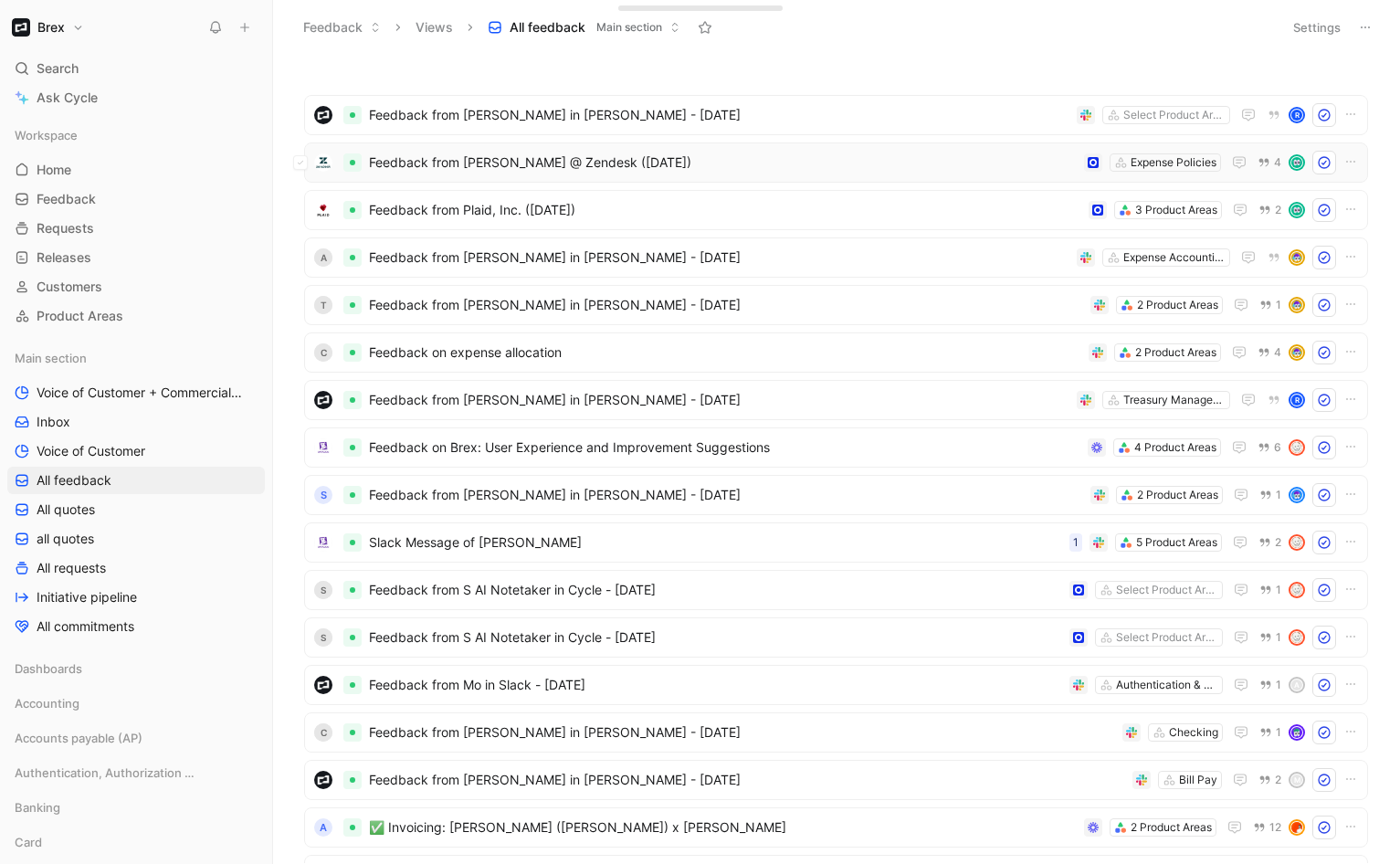 click on "Feedback from [PERSON_NAME] @ Zendesk ([DATE])" at bounding box center (722, 163) 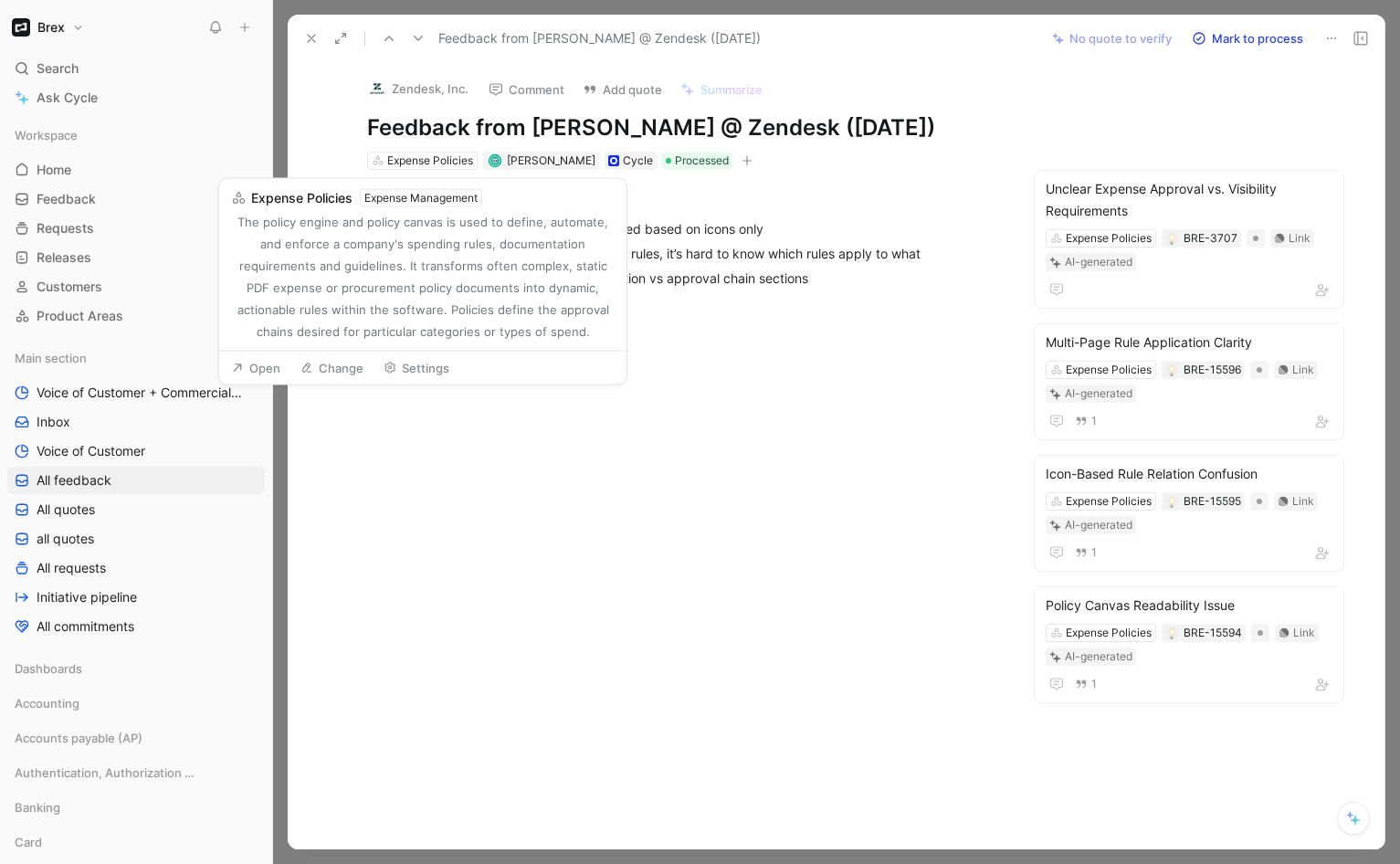 click on "Change" at bounding box center [332, 368] 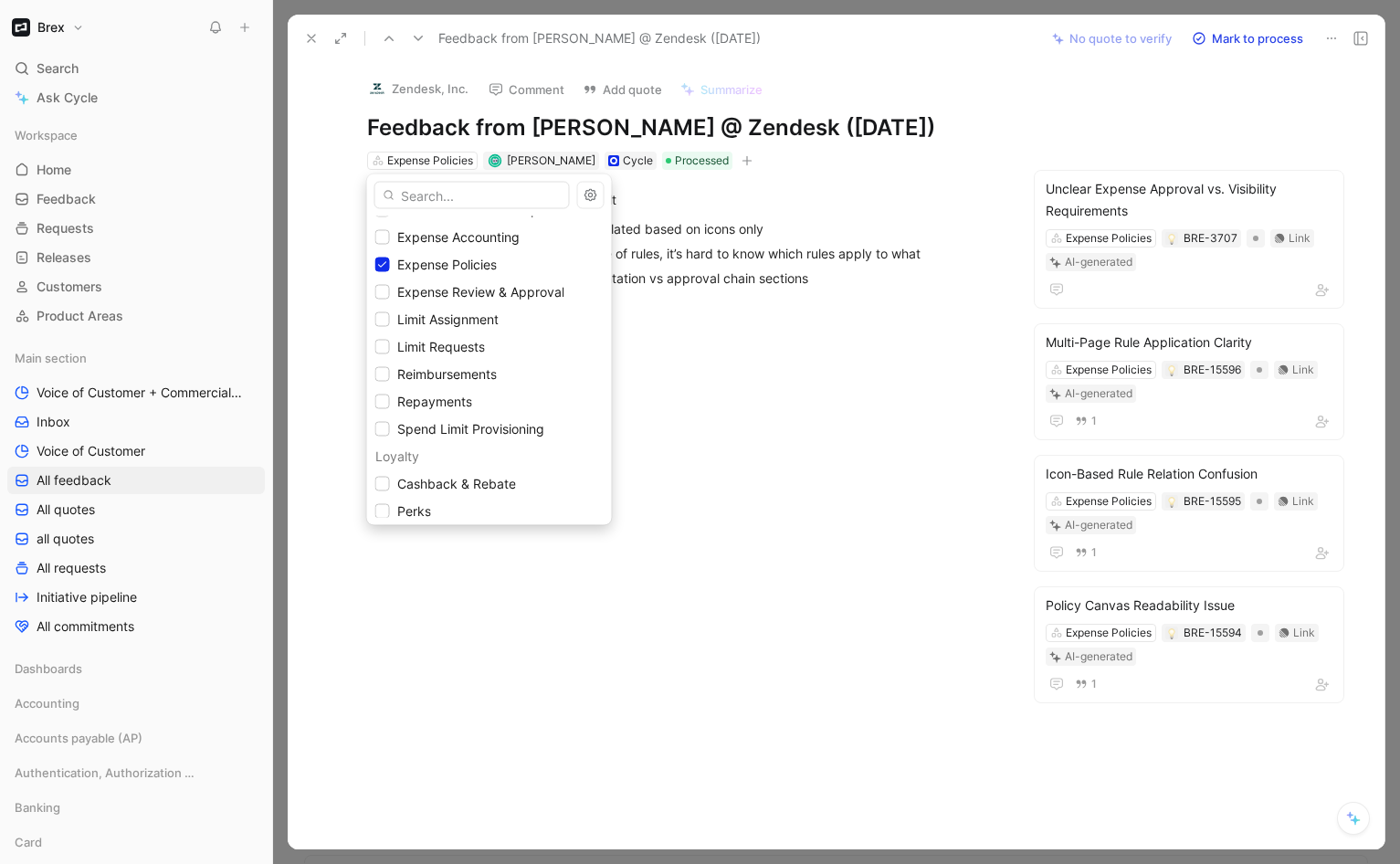 scroll, scrollTop: 1216, scrollLeft: 0, axis: vertical 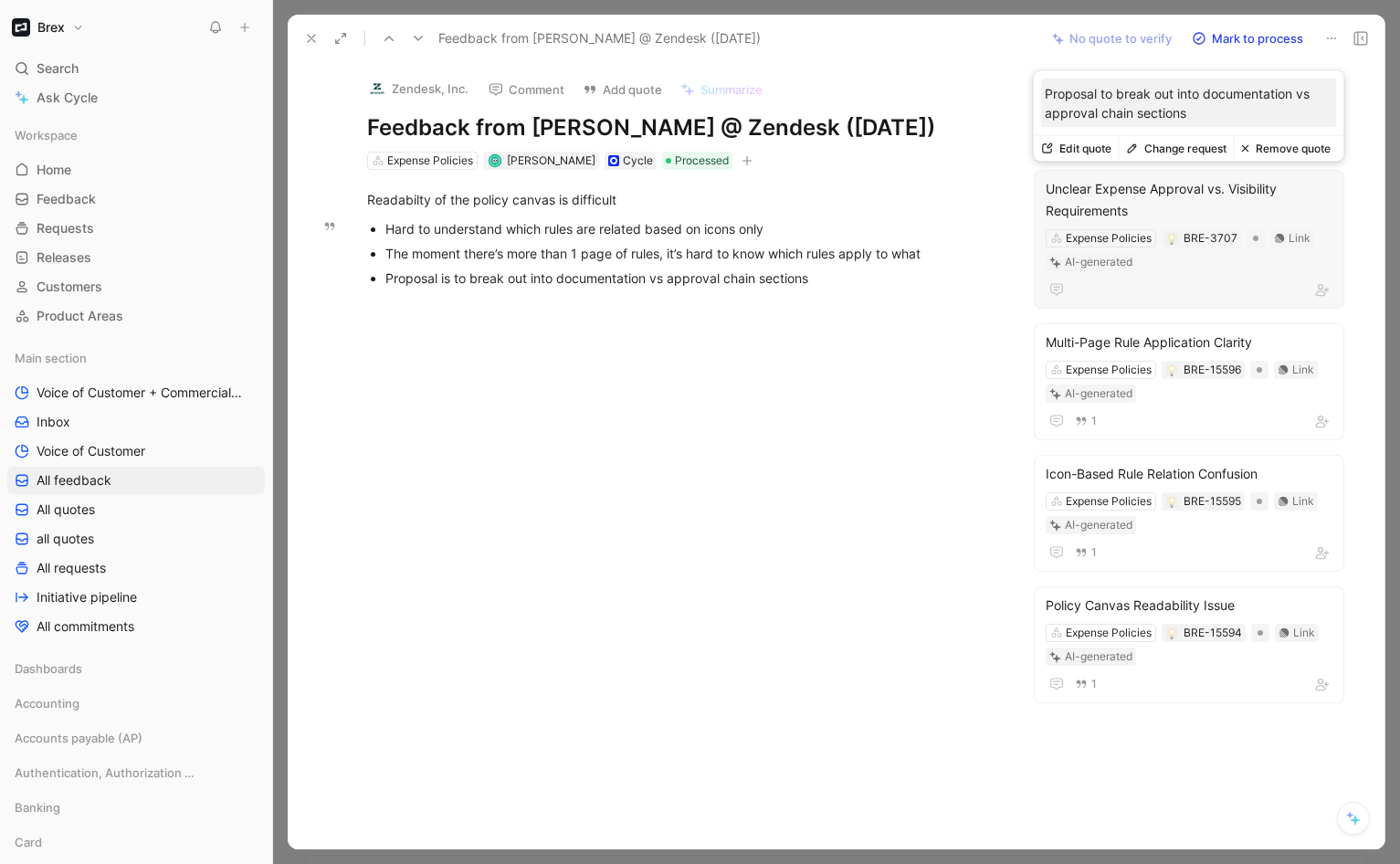 click on "Unclear Expense Approval vs. Visibility Requirements" at bounding box center (1189, 200) 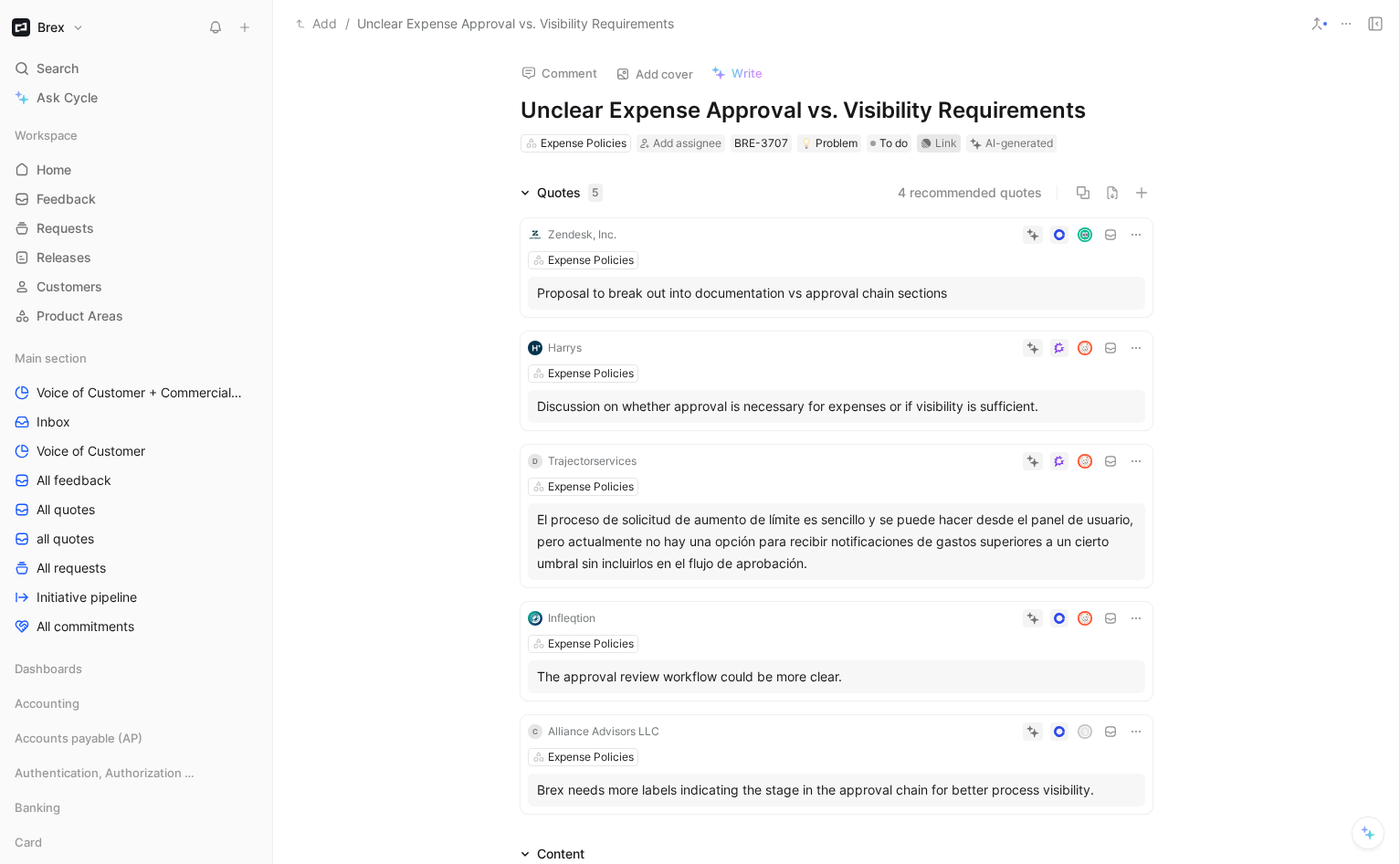 click on "Link" at bounding box center [946, 143] 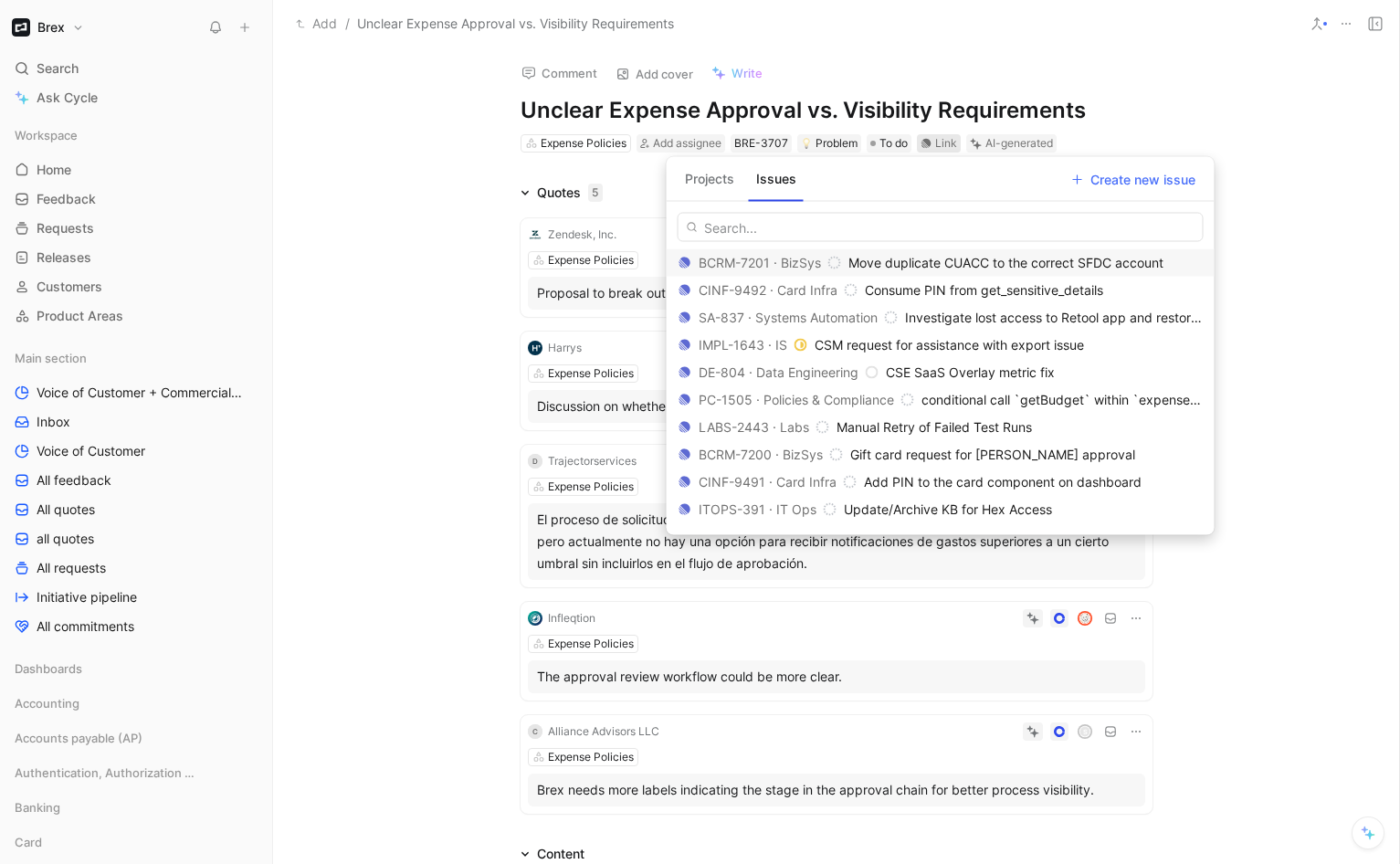click on "Projects" at bounding box center (710, 179) 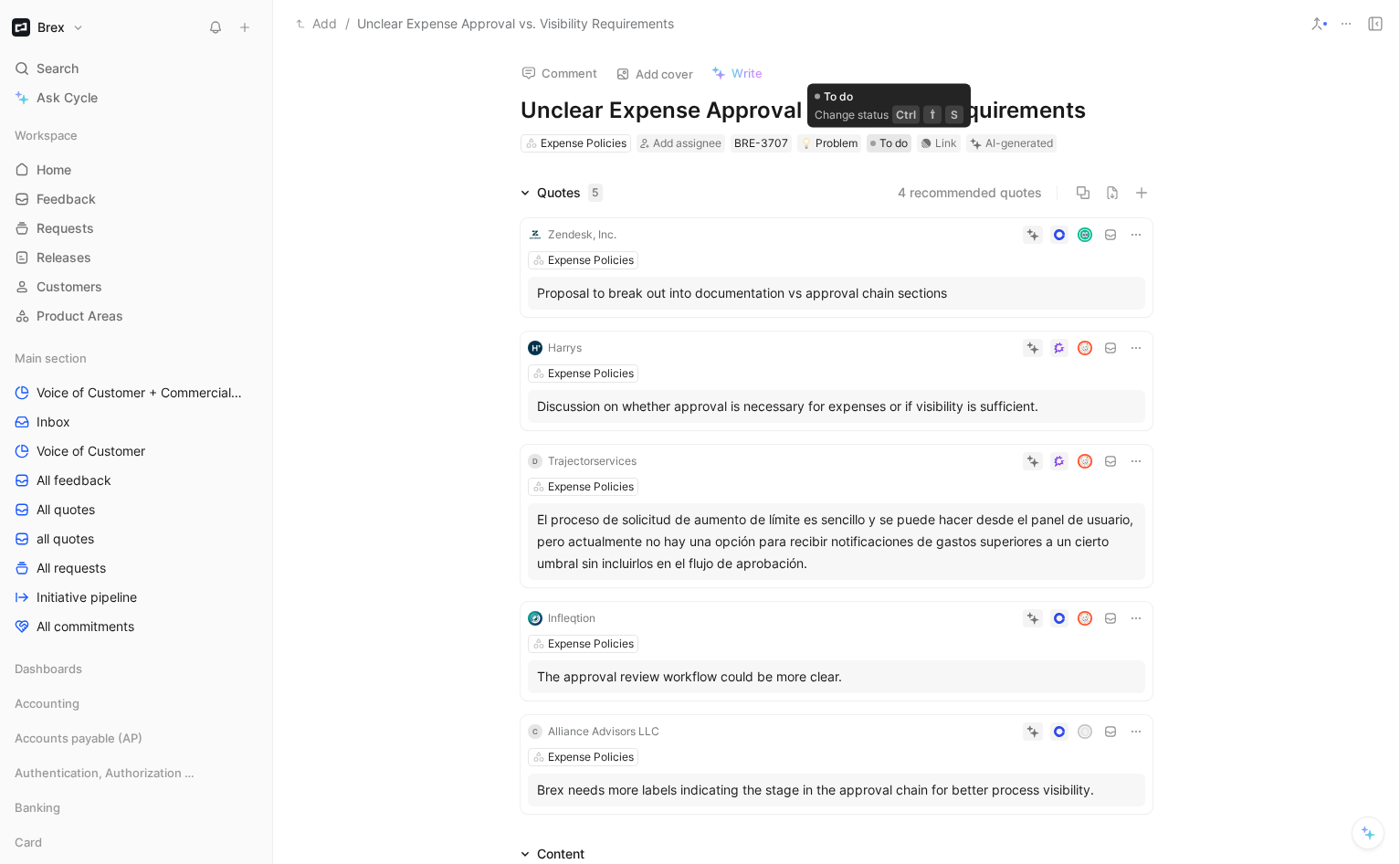 click on "To do" at bounding box center [893, 143] 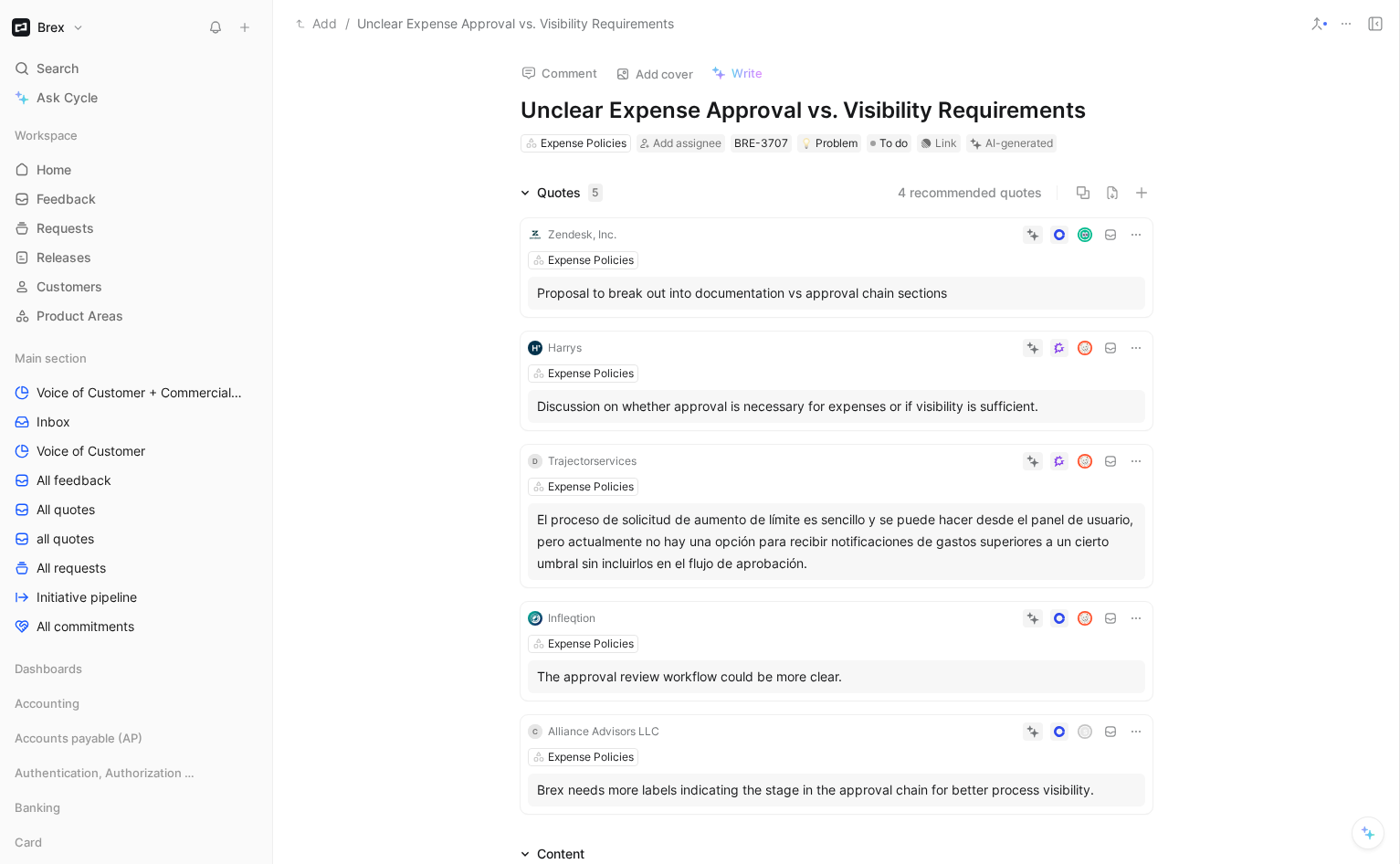 click on "Workspace Home G then H Feedback G then F Requests G then R Releases G then L Customers Product Areas" at bounding box center (136, 226) 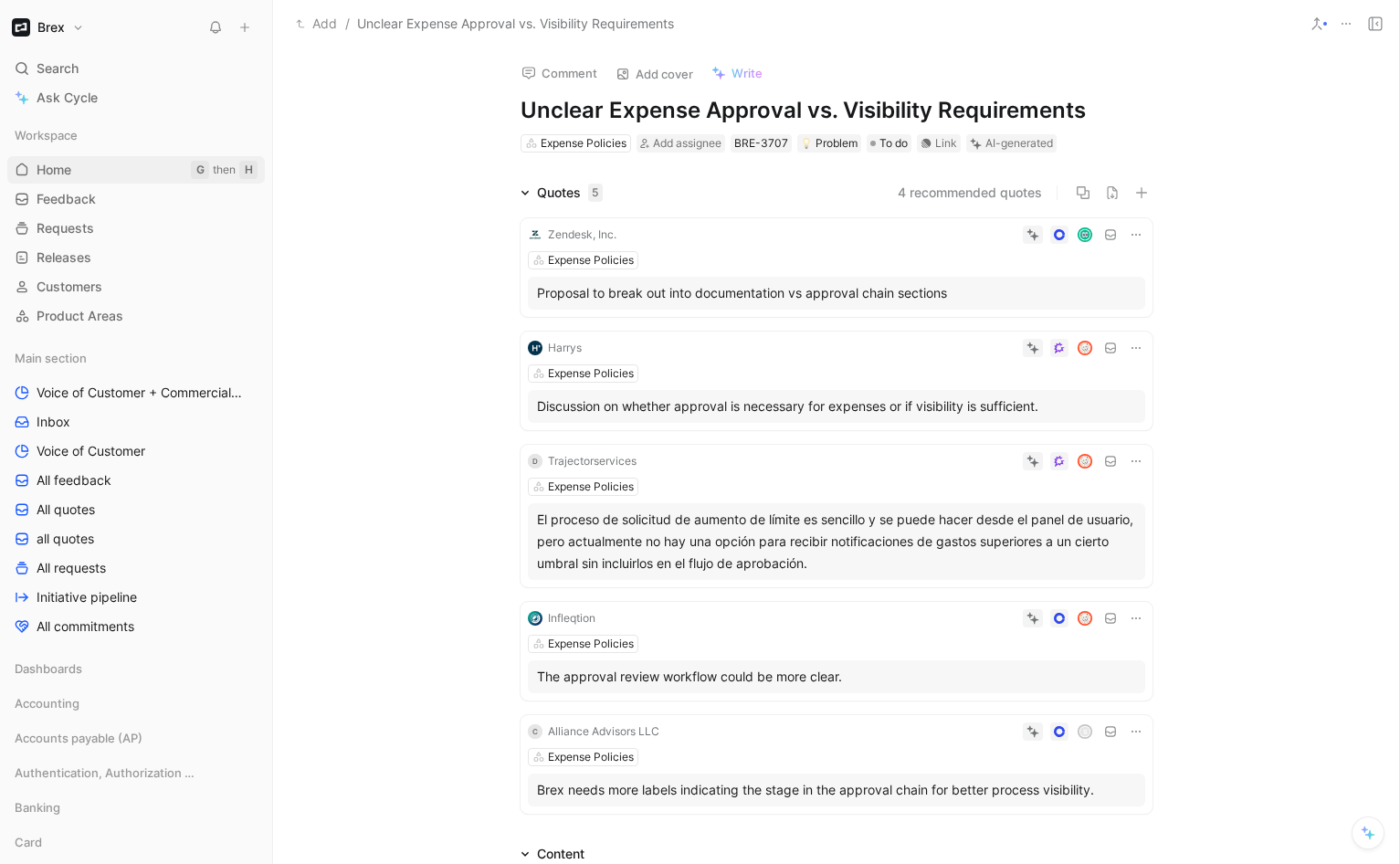 click on "Home" at bounding box center [54, 170] 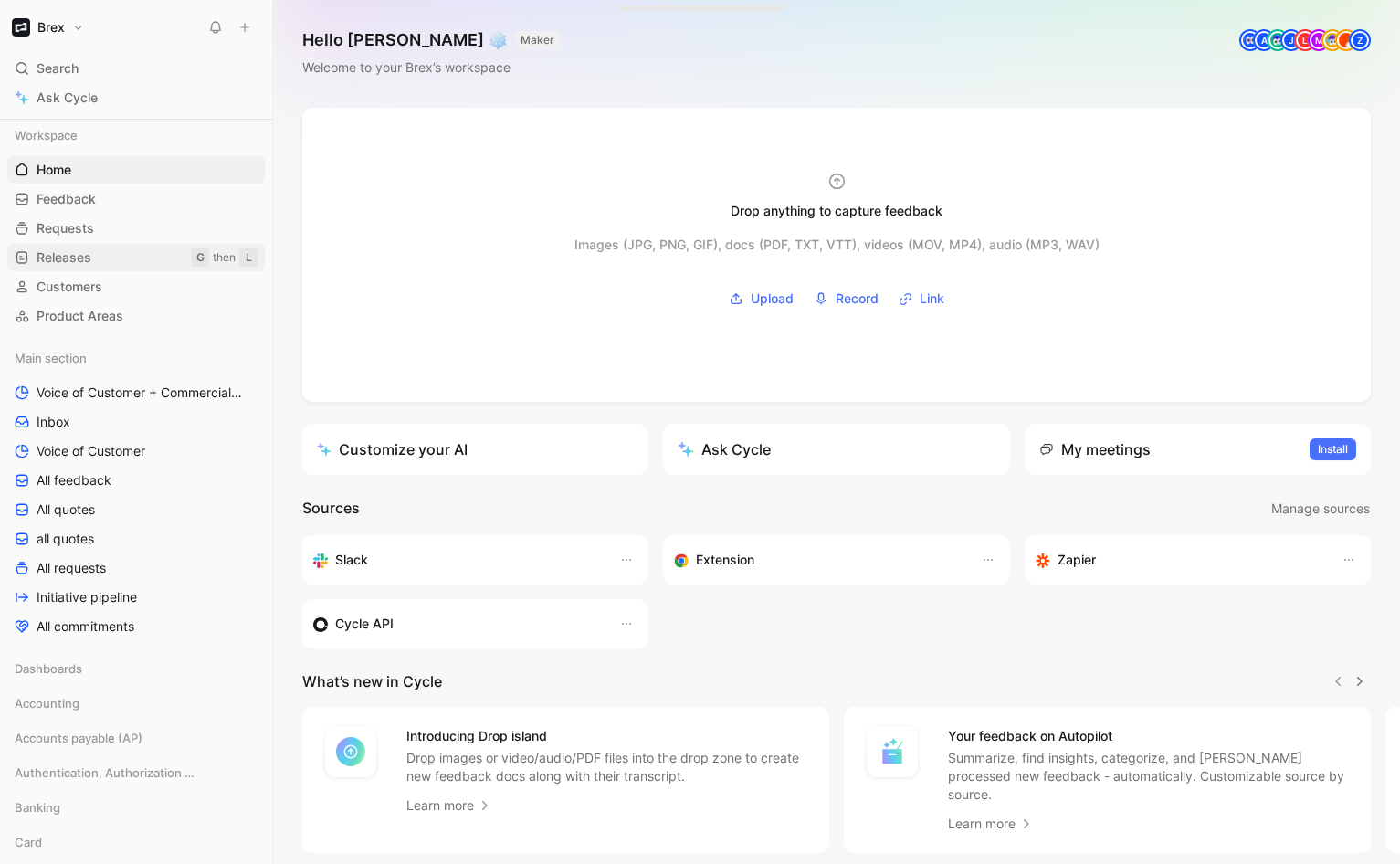 scroll, scrollTop: 5, scrollLeft: 0, axis: vertical 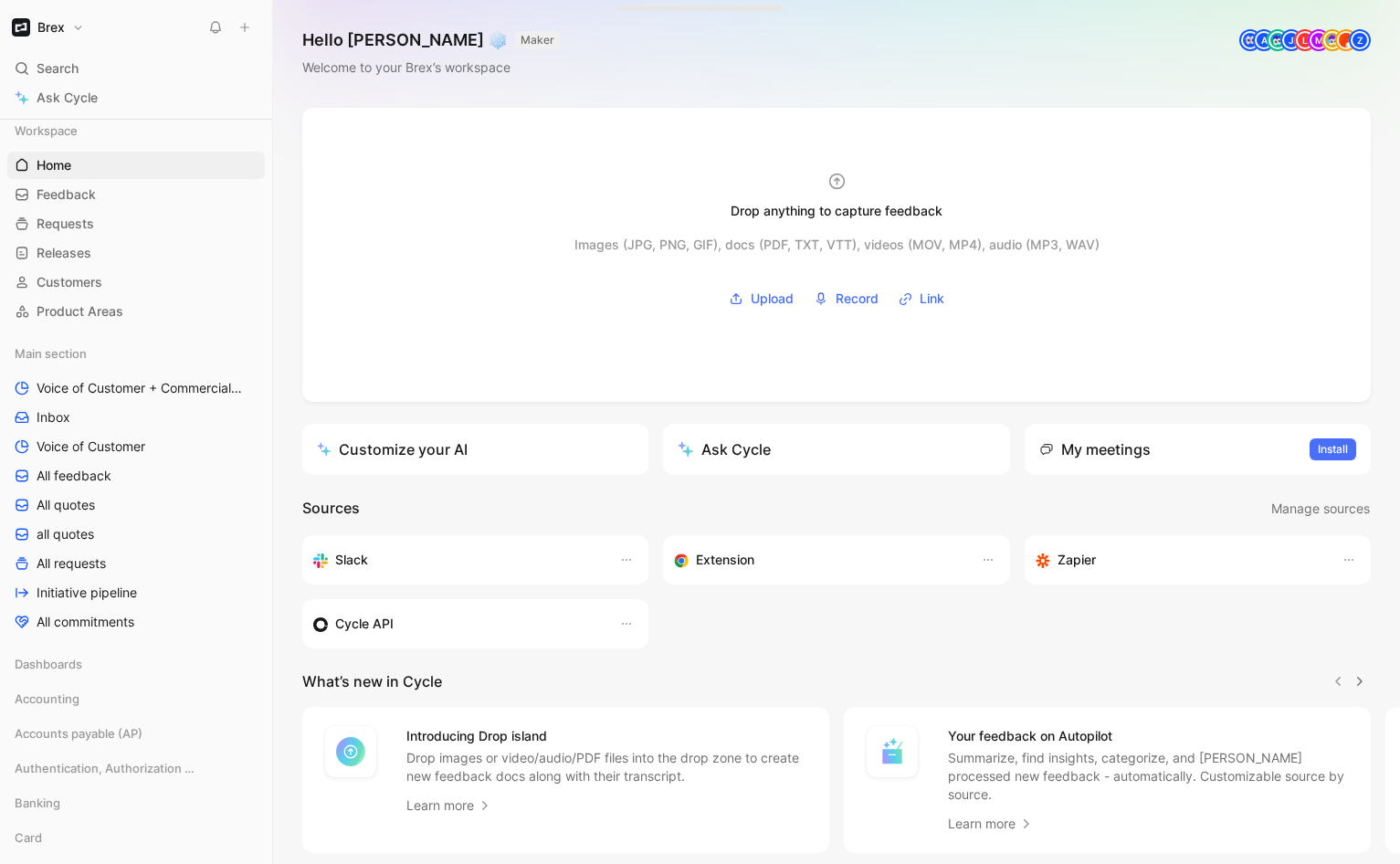 click on "Brex" at bounding box center [47, 27] 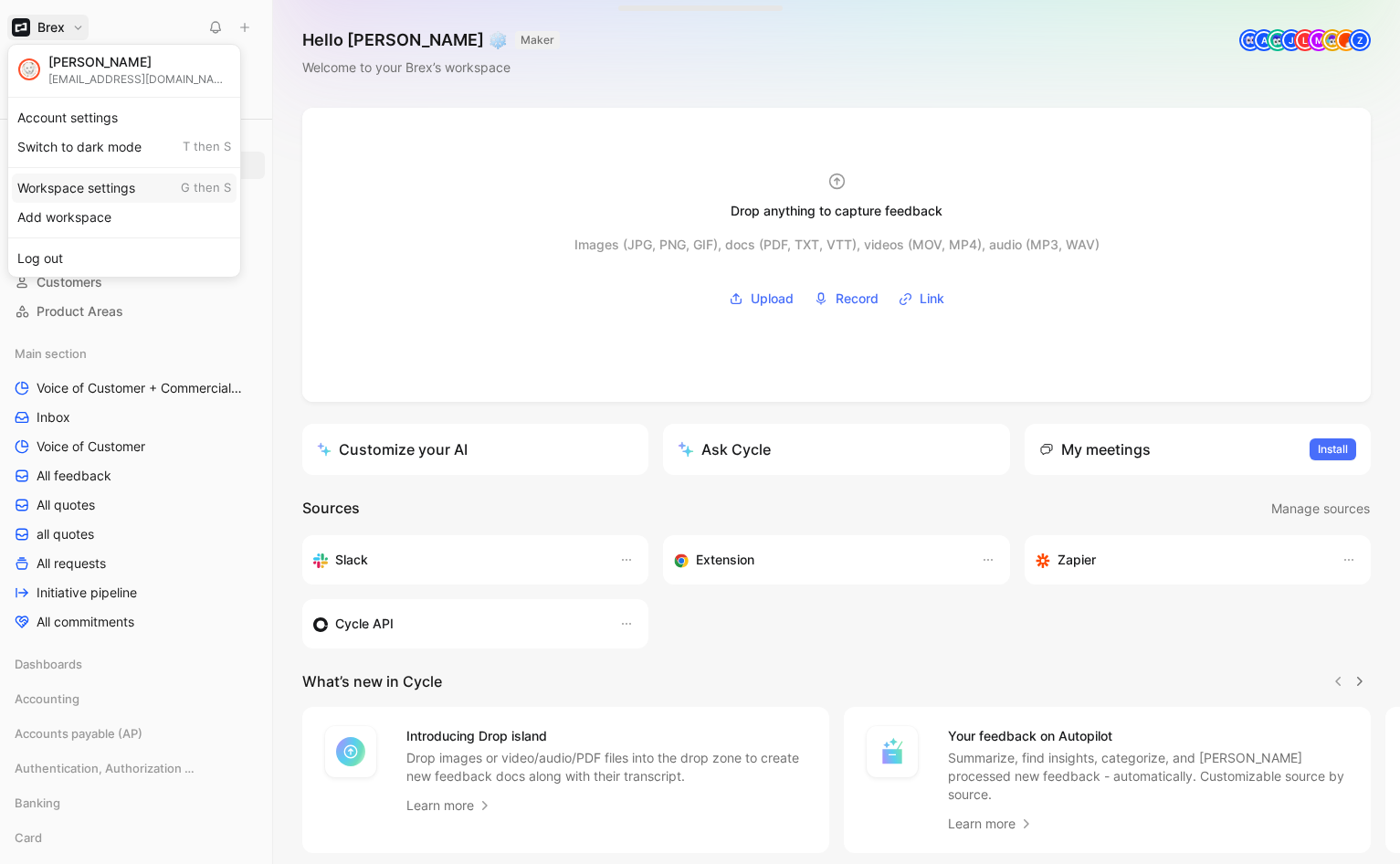 drag, startPoint x: 51, startPoint y: 177, endPoint x: 30, endPoint y: 187, distance: 23.259407 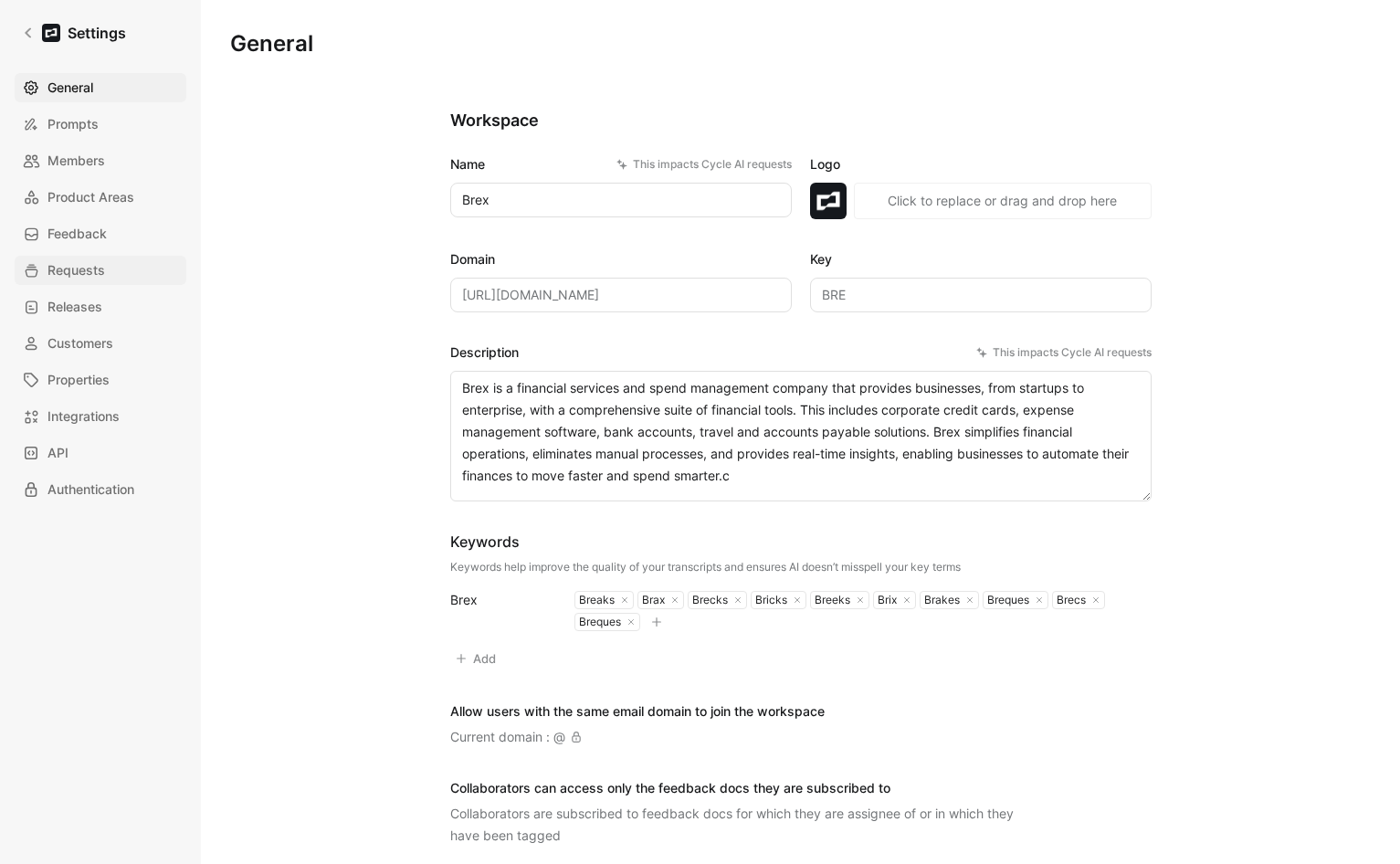 click on "Requests" at bounding box center [100, 270] 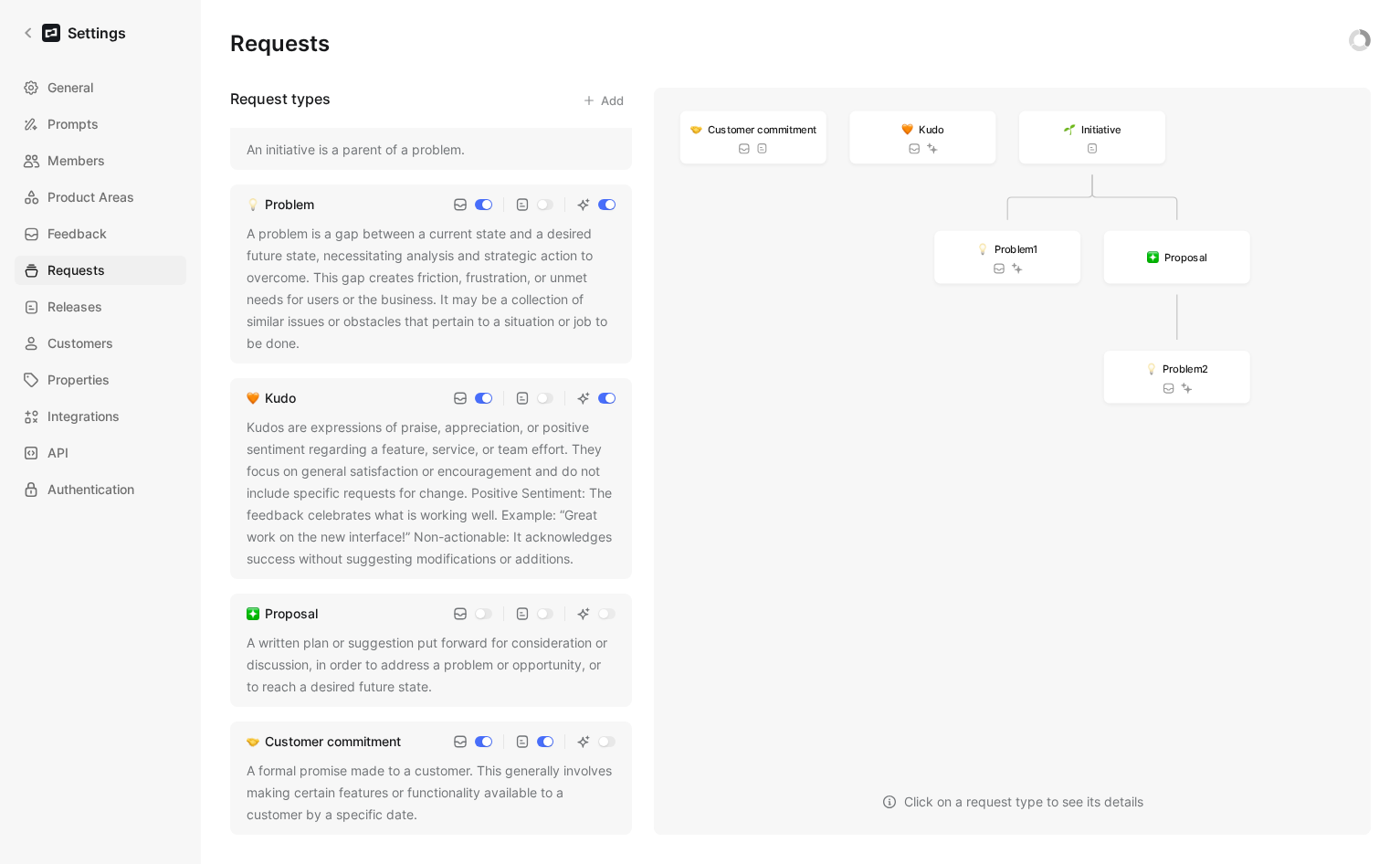 scroll, scrollTop: 0, scrollLeft: 0, axis: both 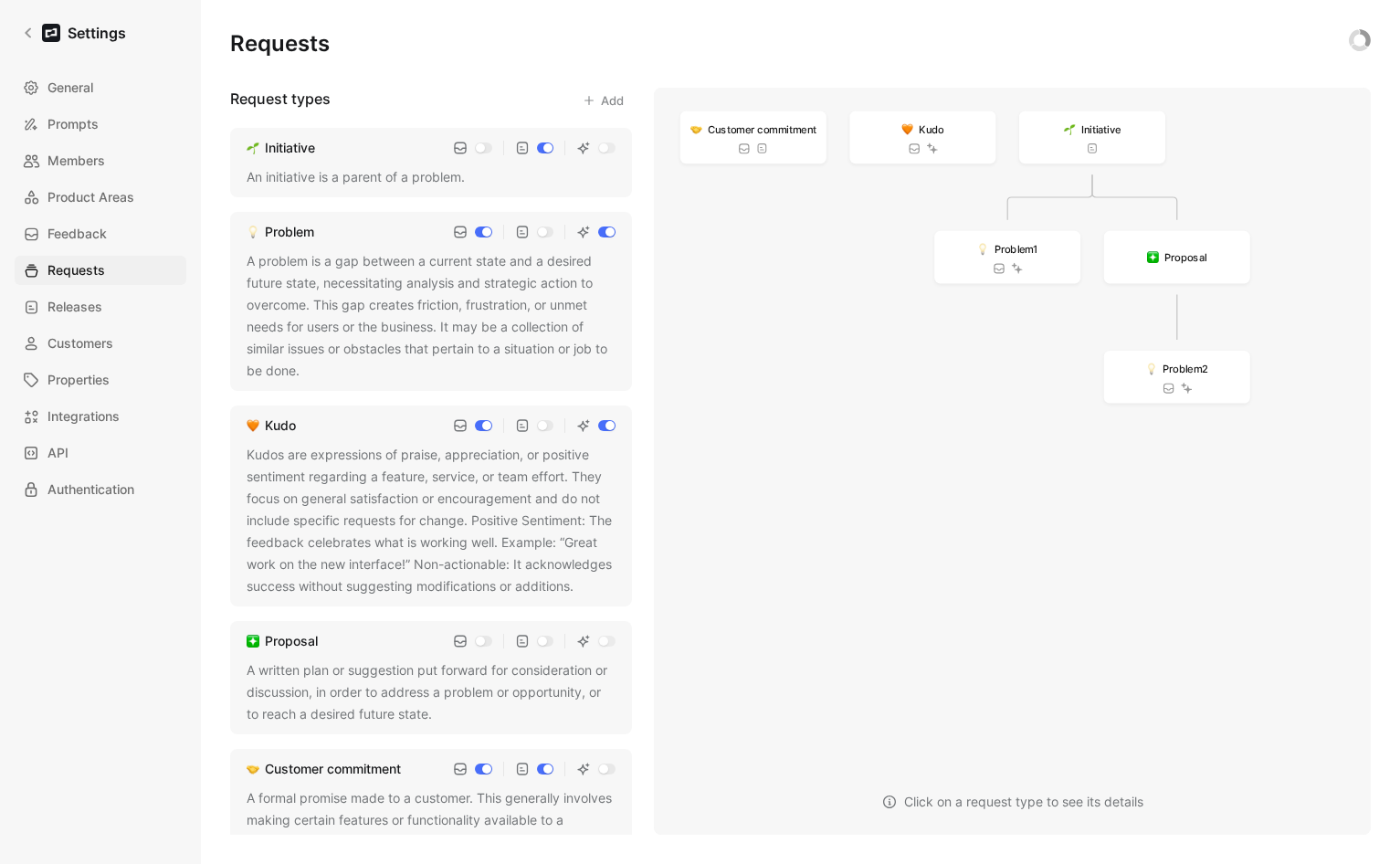 click on "Add" at bounding box center [603, 100] 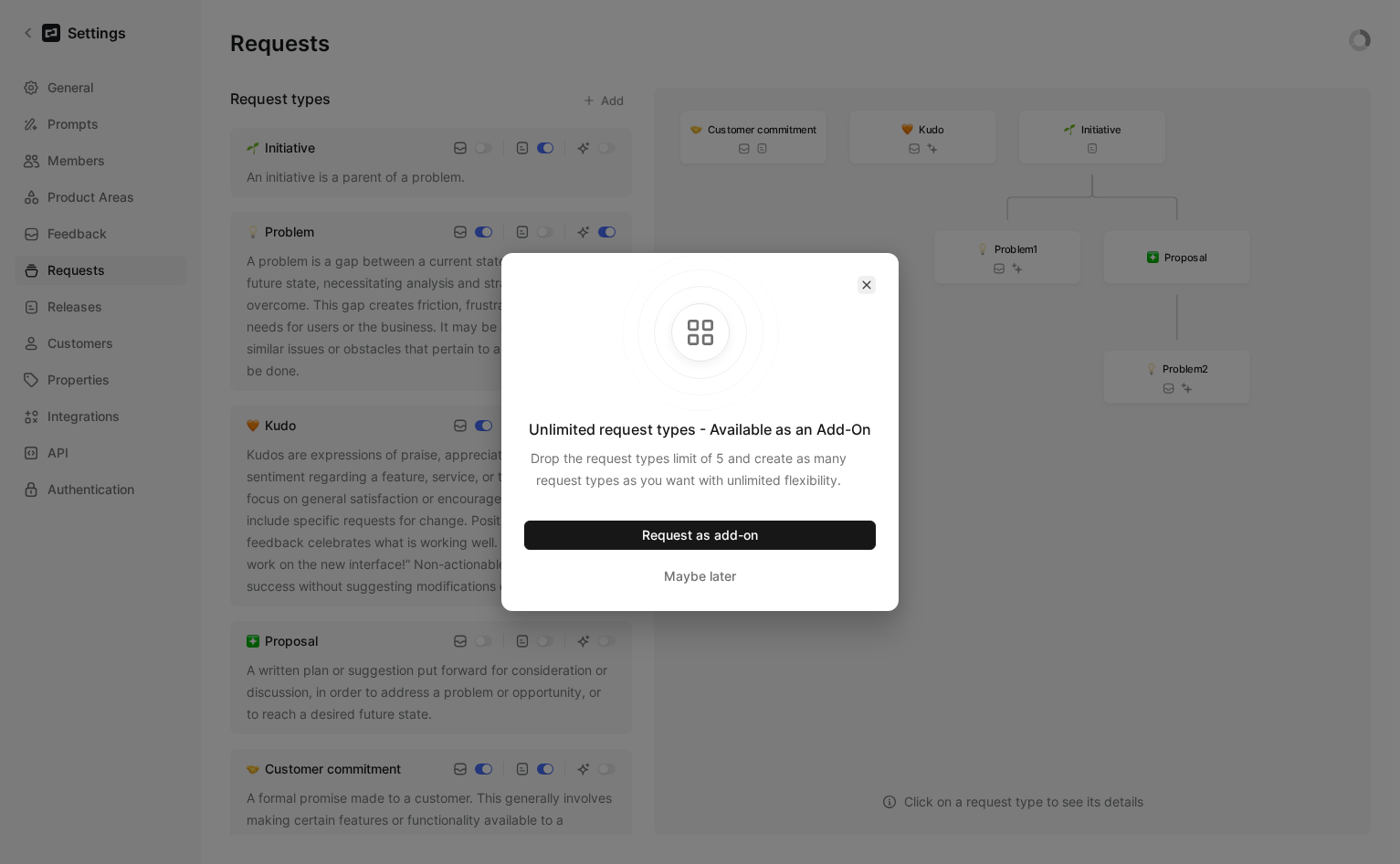 click at bounding box center (867, 285) 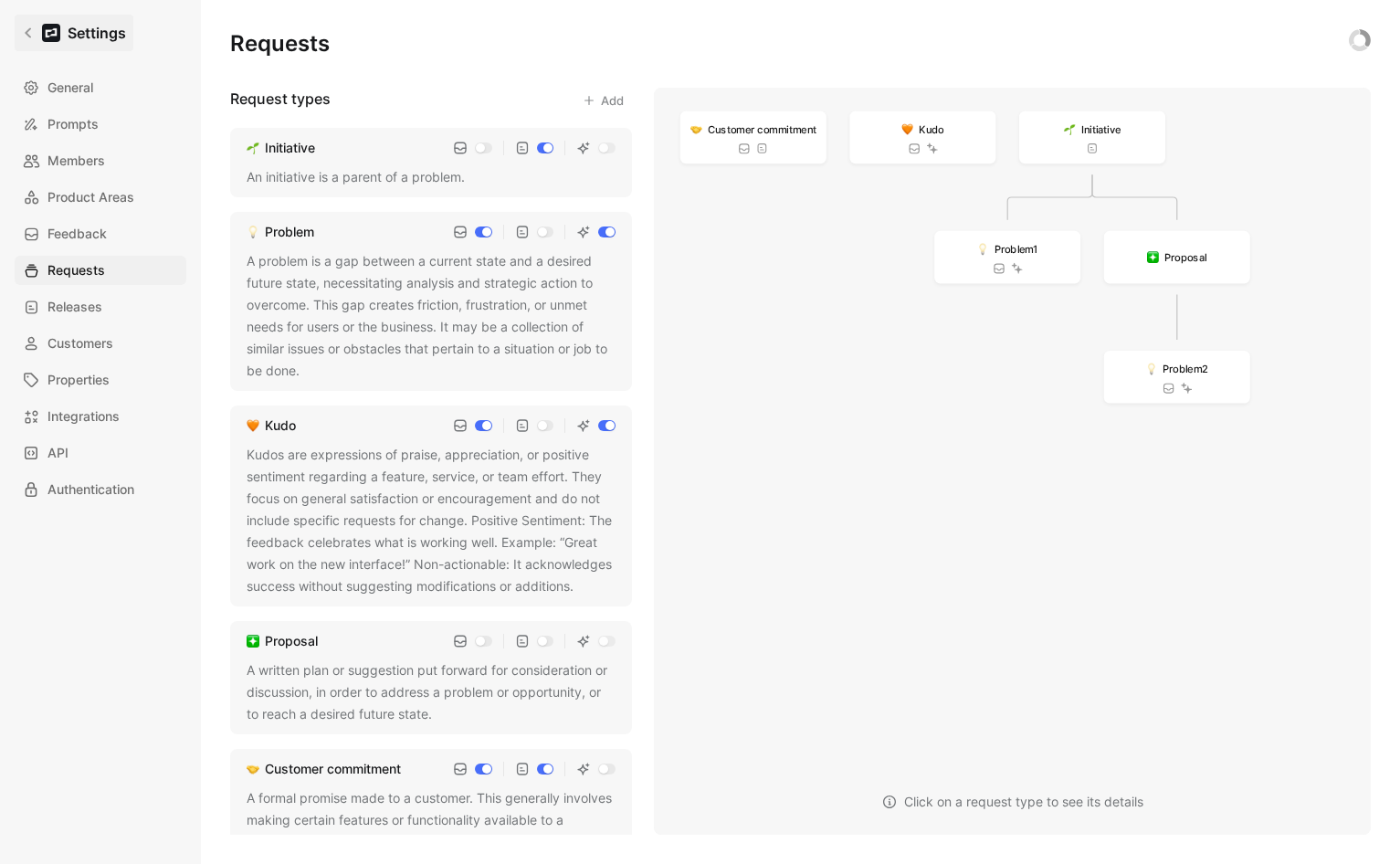 click on "Settings" at bounding box center (74, 33) 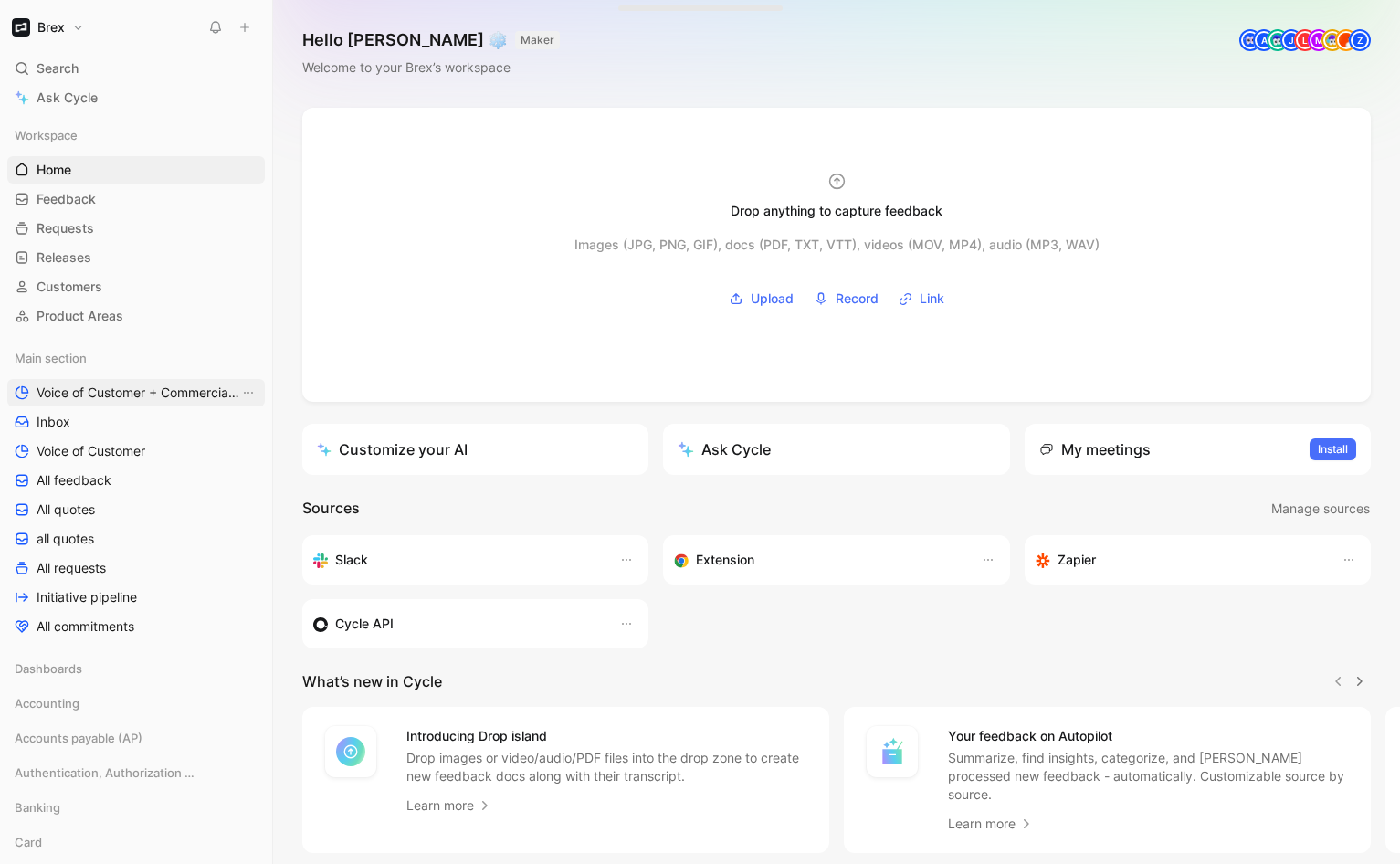 click on "Voice of Customer + Commercial NRR Feedback" at bounding box center (138, 393) 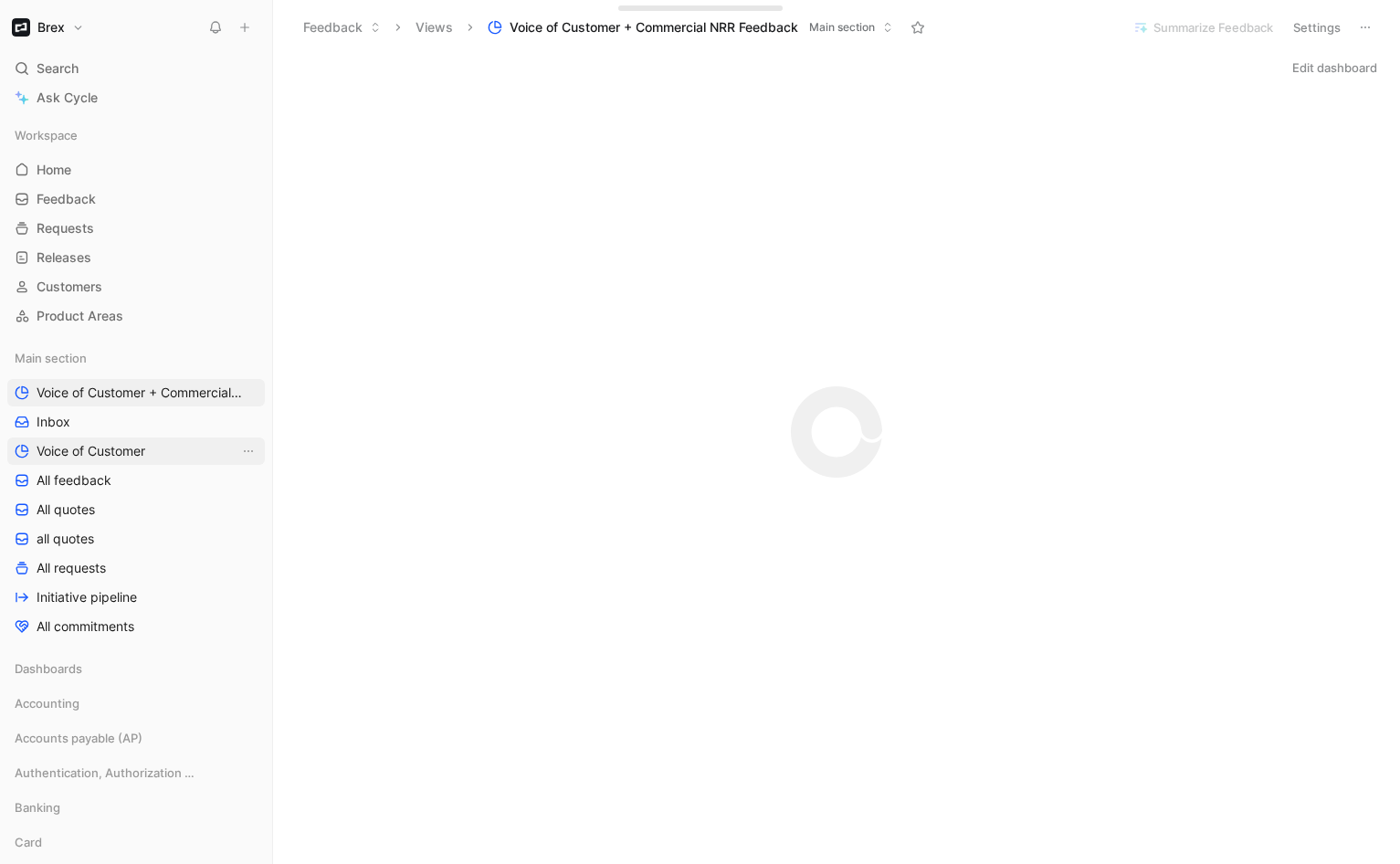 click on "Voice of Customer" at bounding box center [90, 451] 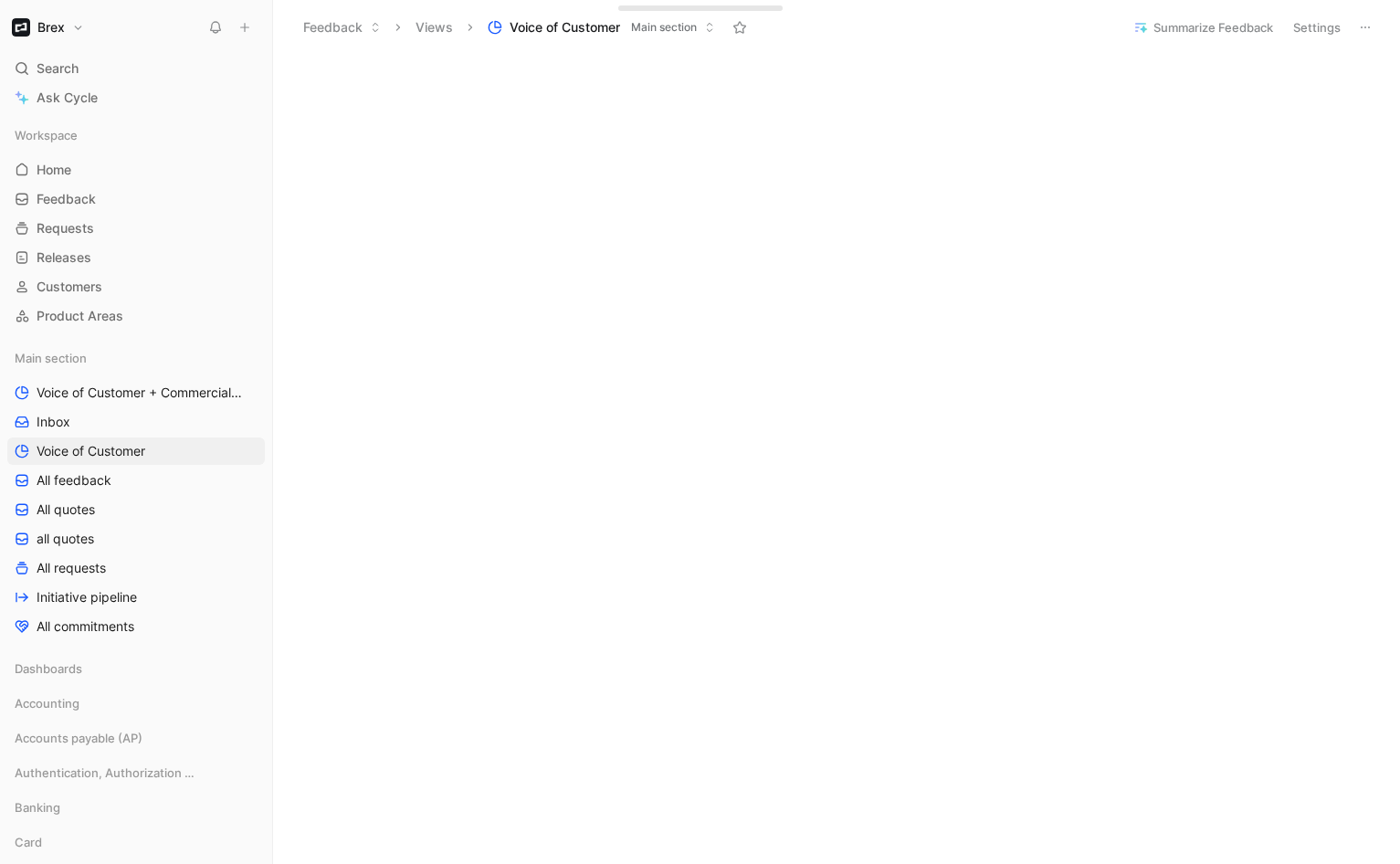 scroll, scrollTop: 608, scrollLeft: 0, axis: vertical 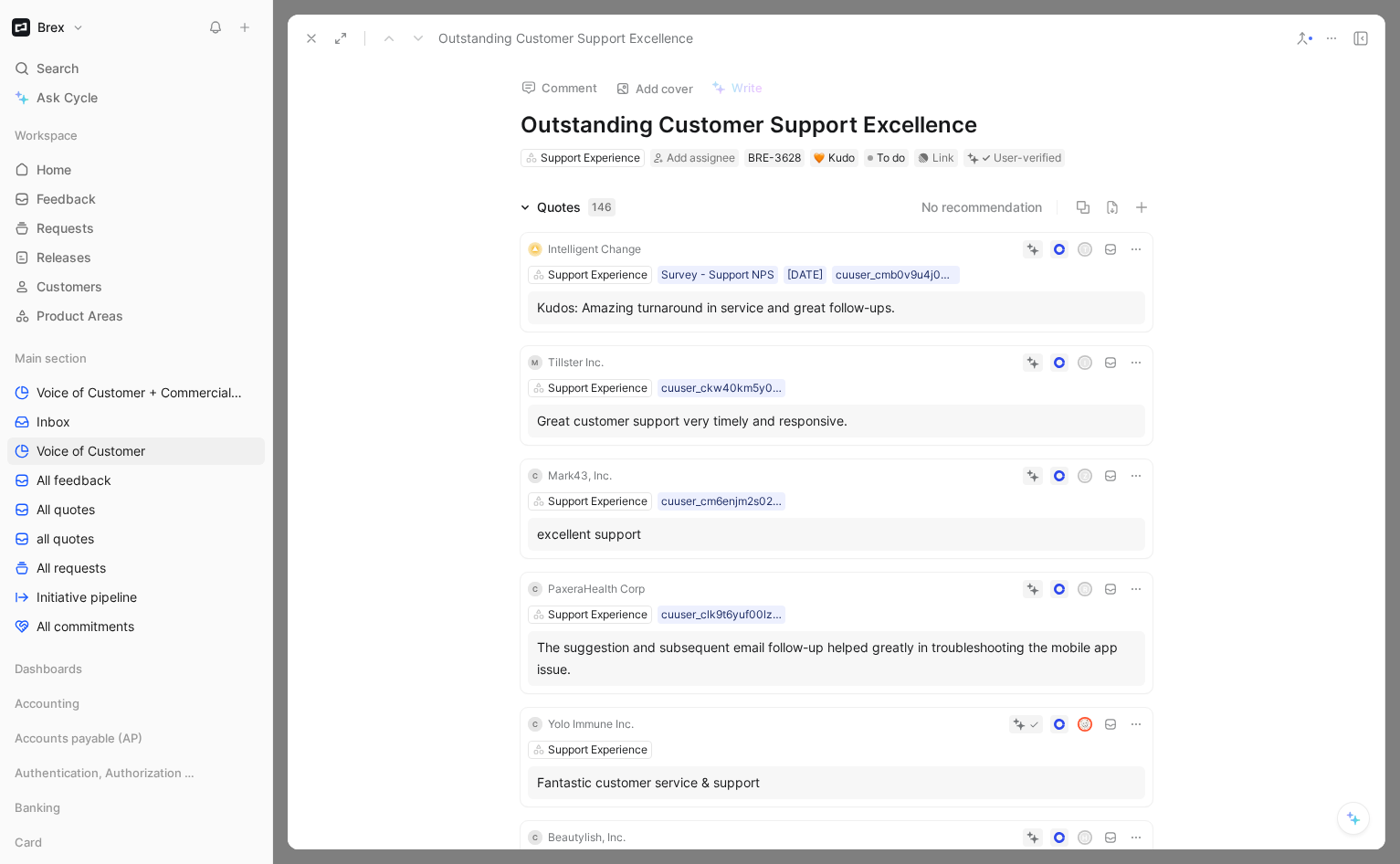 click 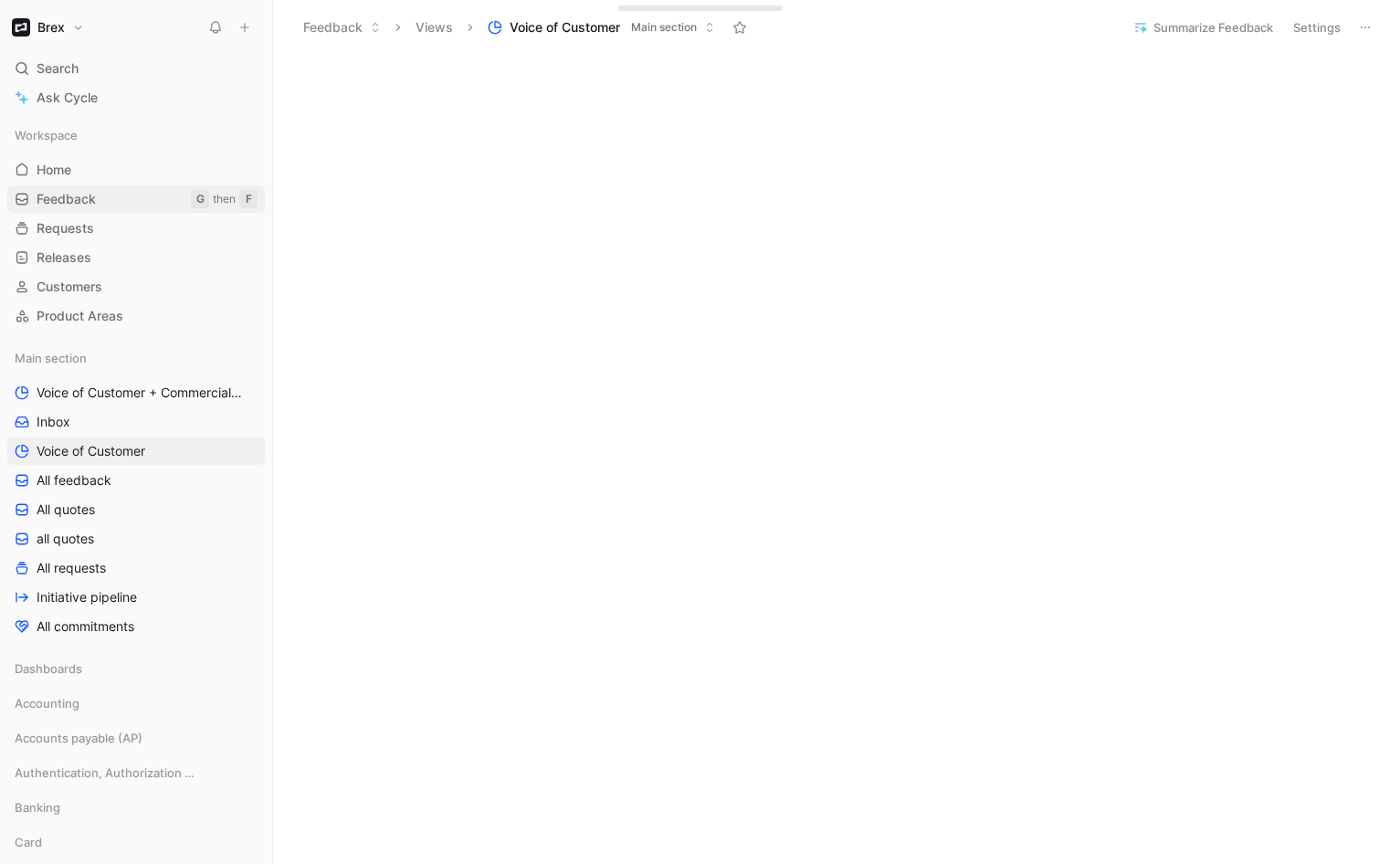 click on "Feedback" at bounding box center (66, 199) 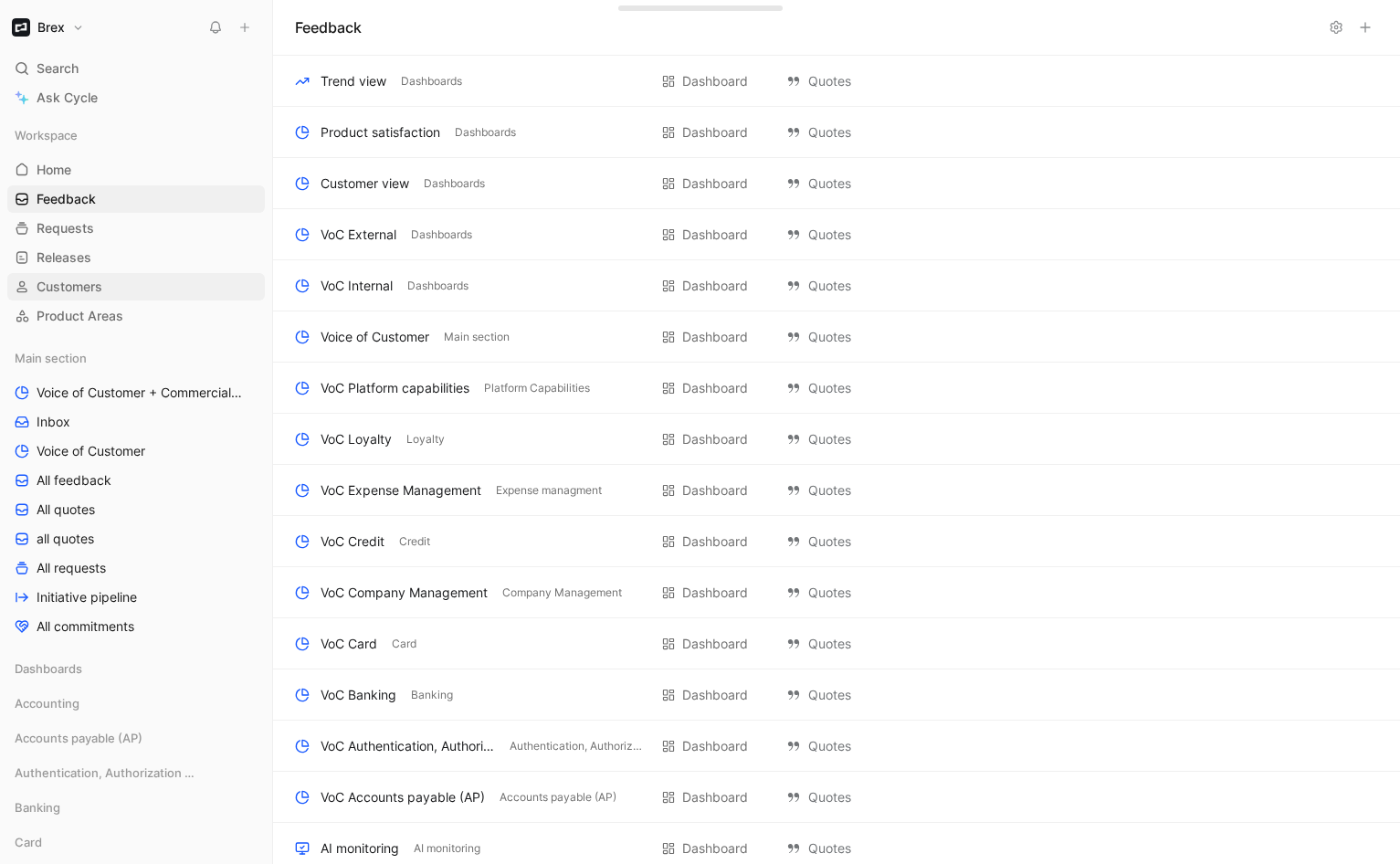 click on "Customers" at bounding box center [69, 287] 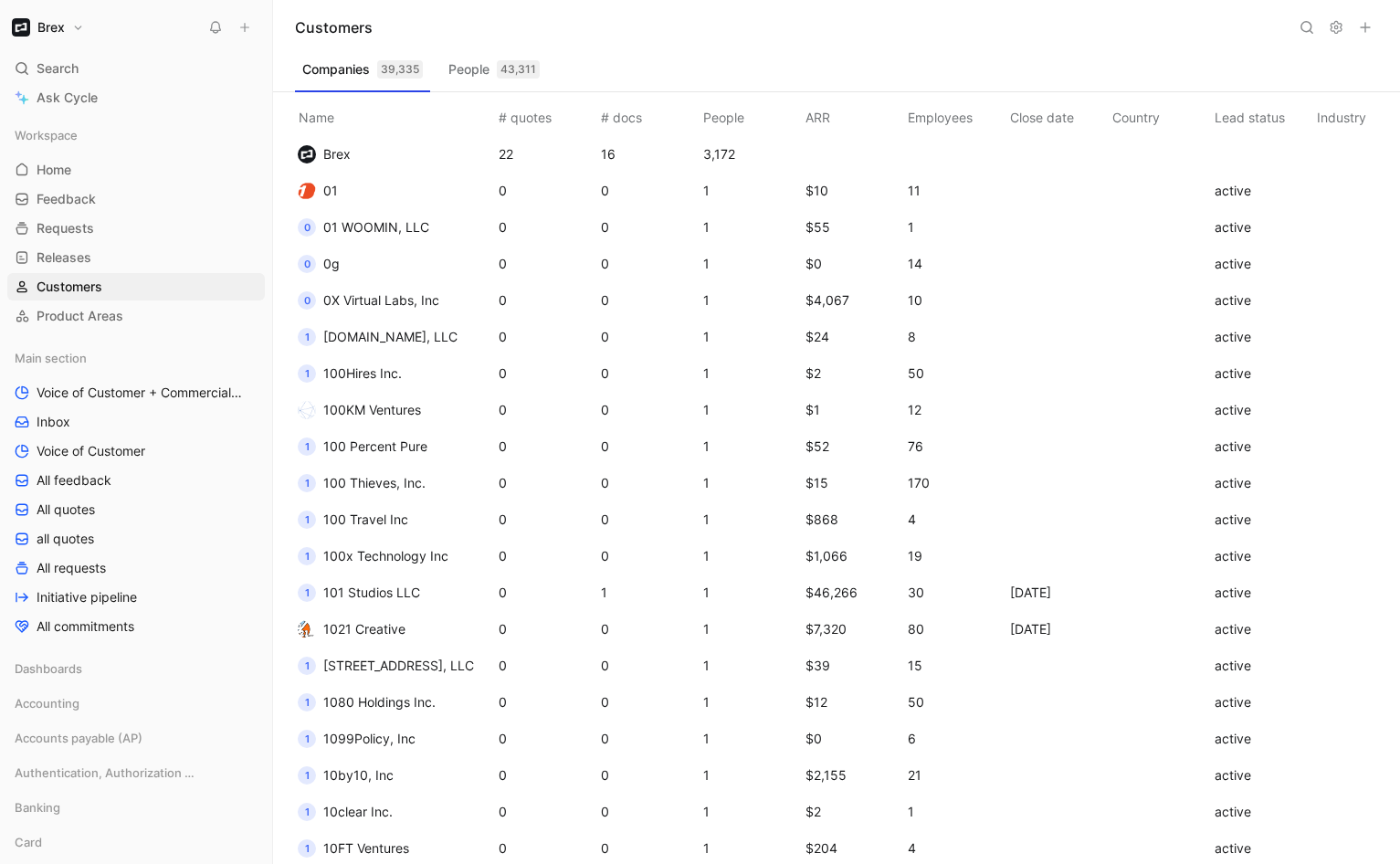 click 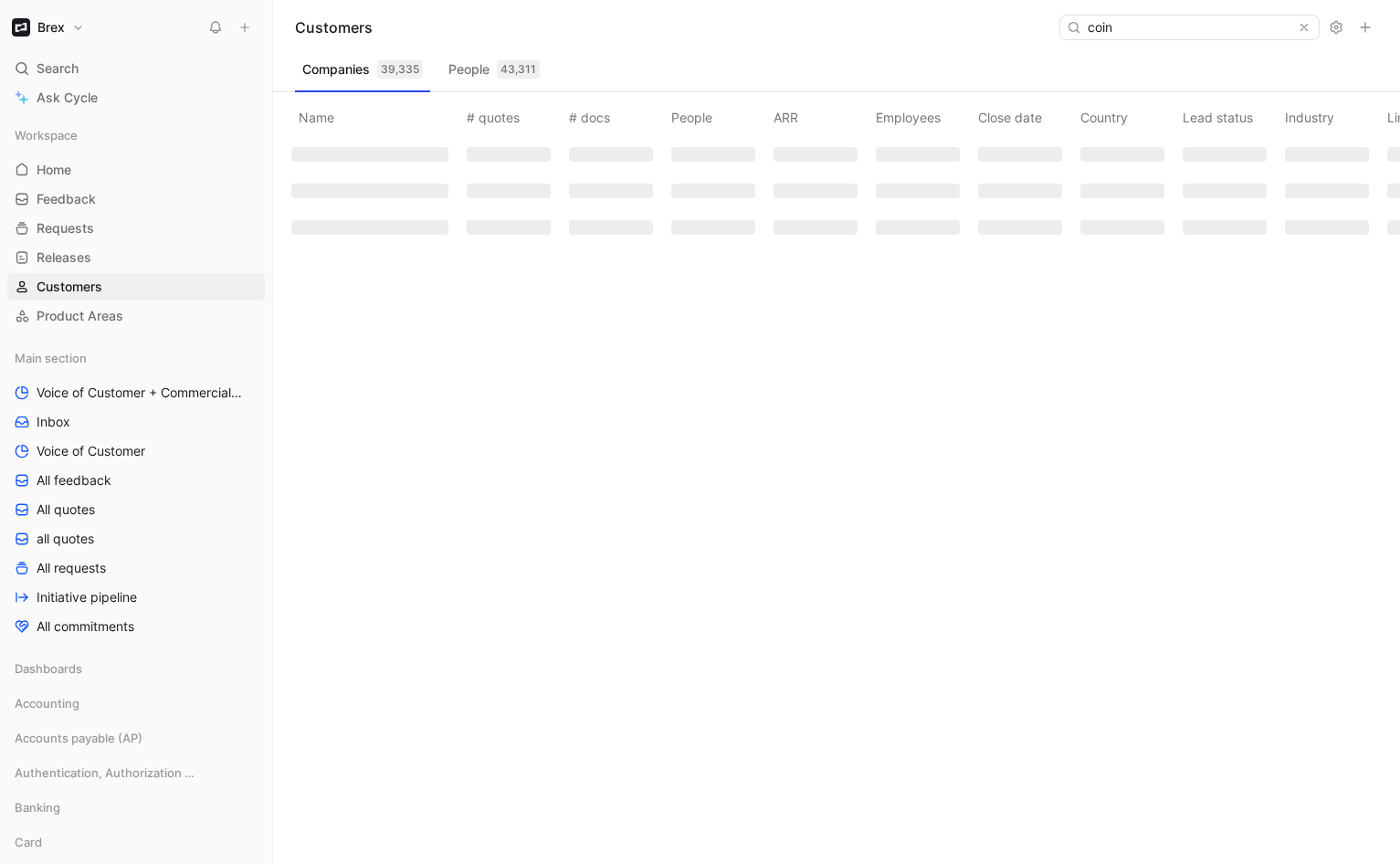 type on "coinb" 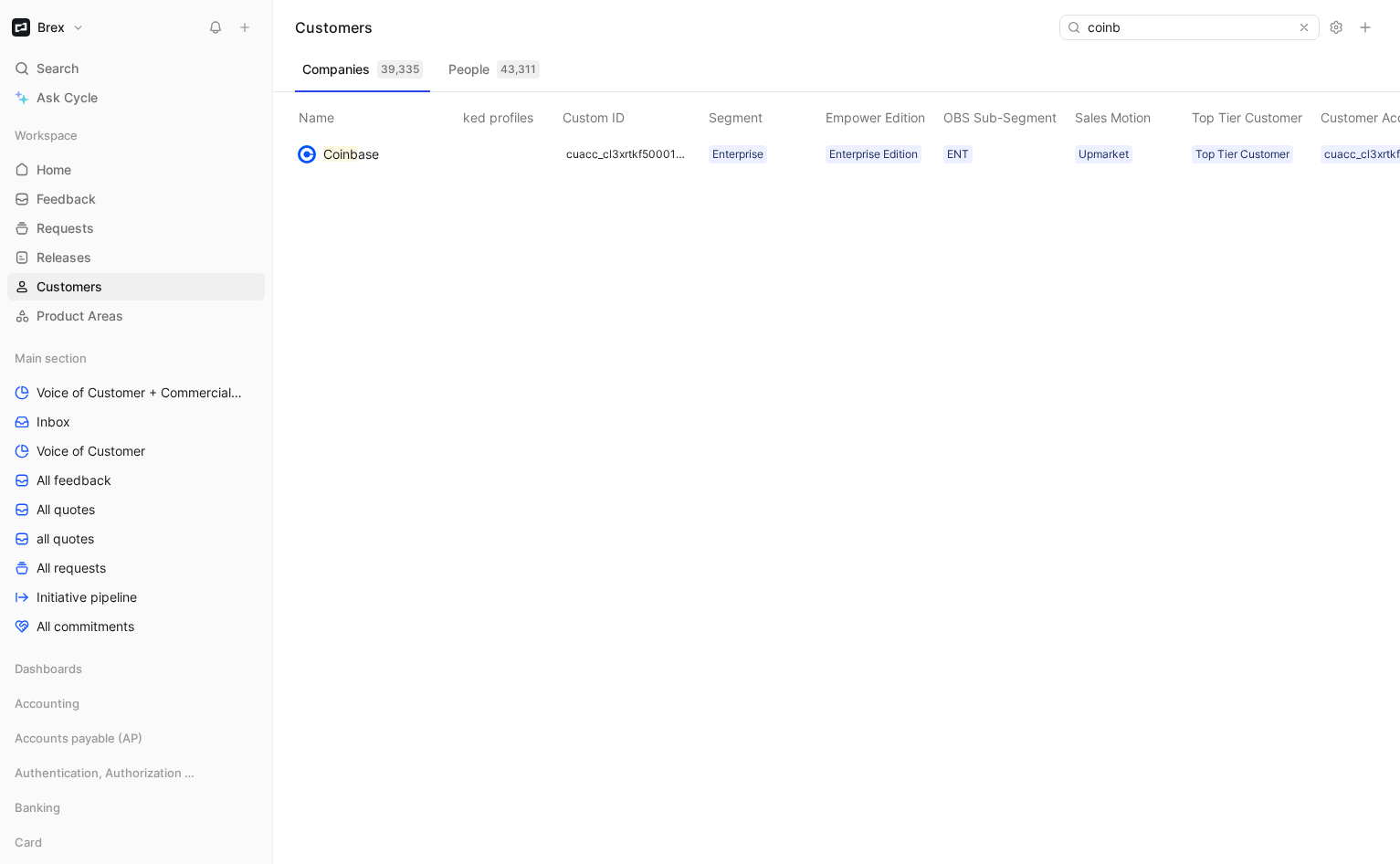 scroll, scrollTop: 0, scrollLeft: 0, axis: both 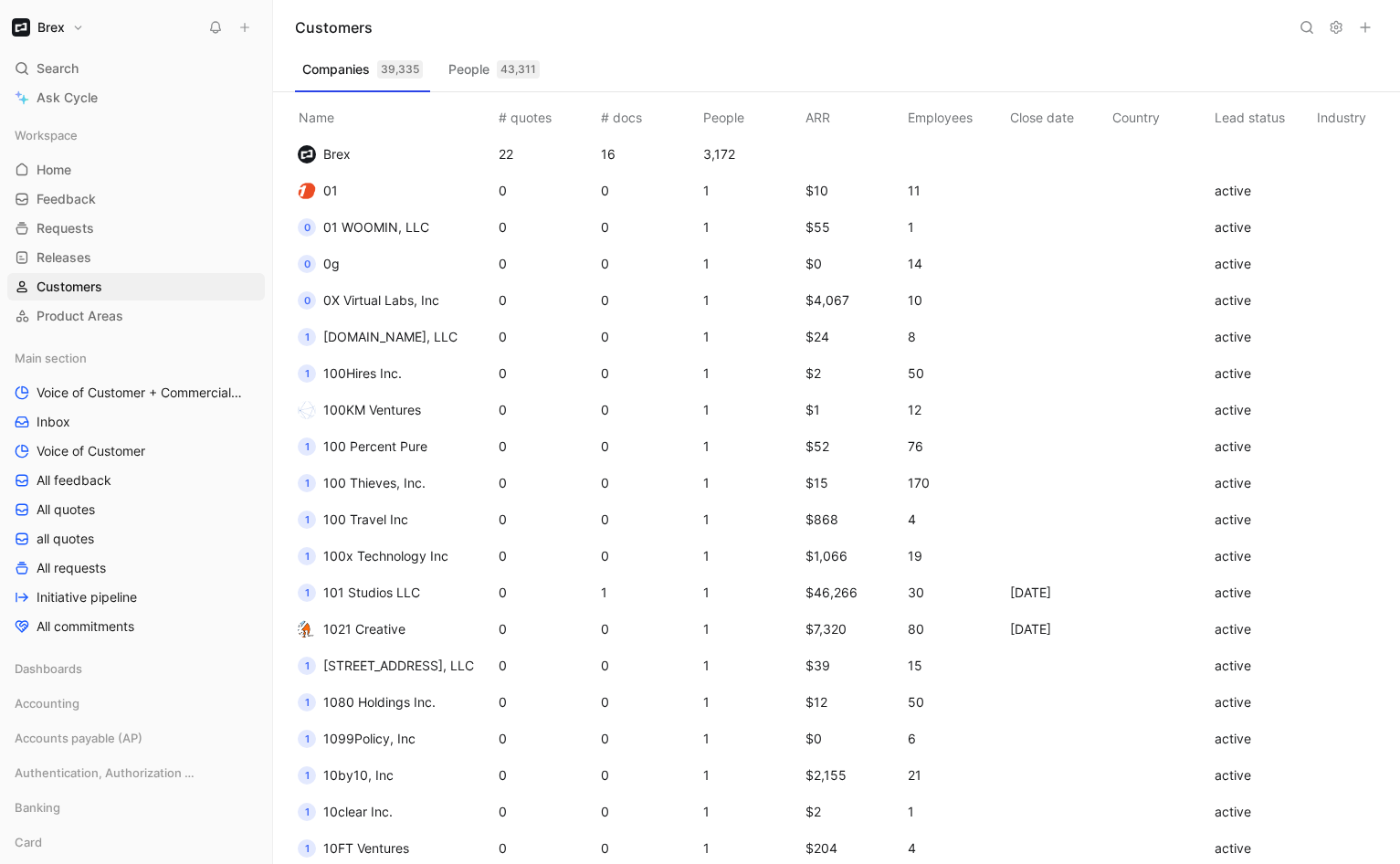 click 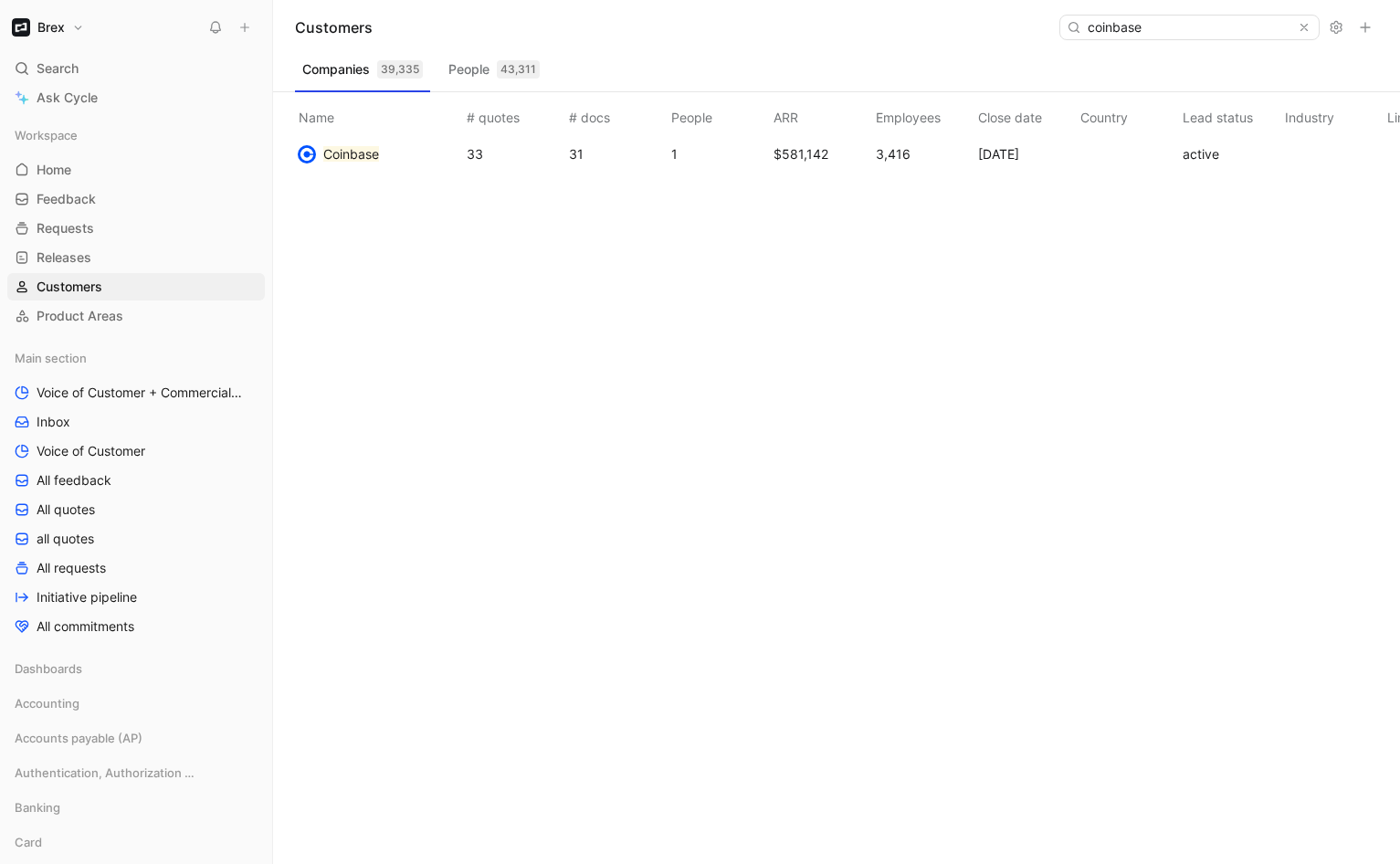 type on "coinbase" 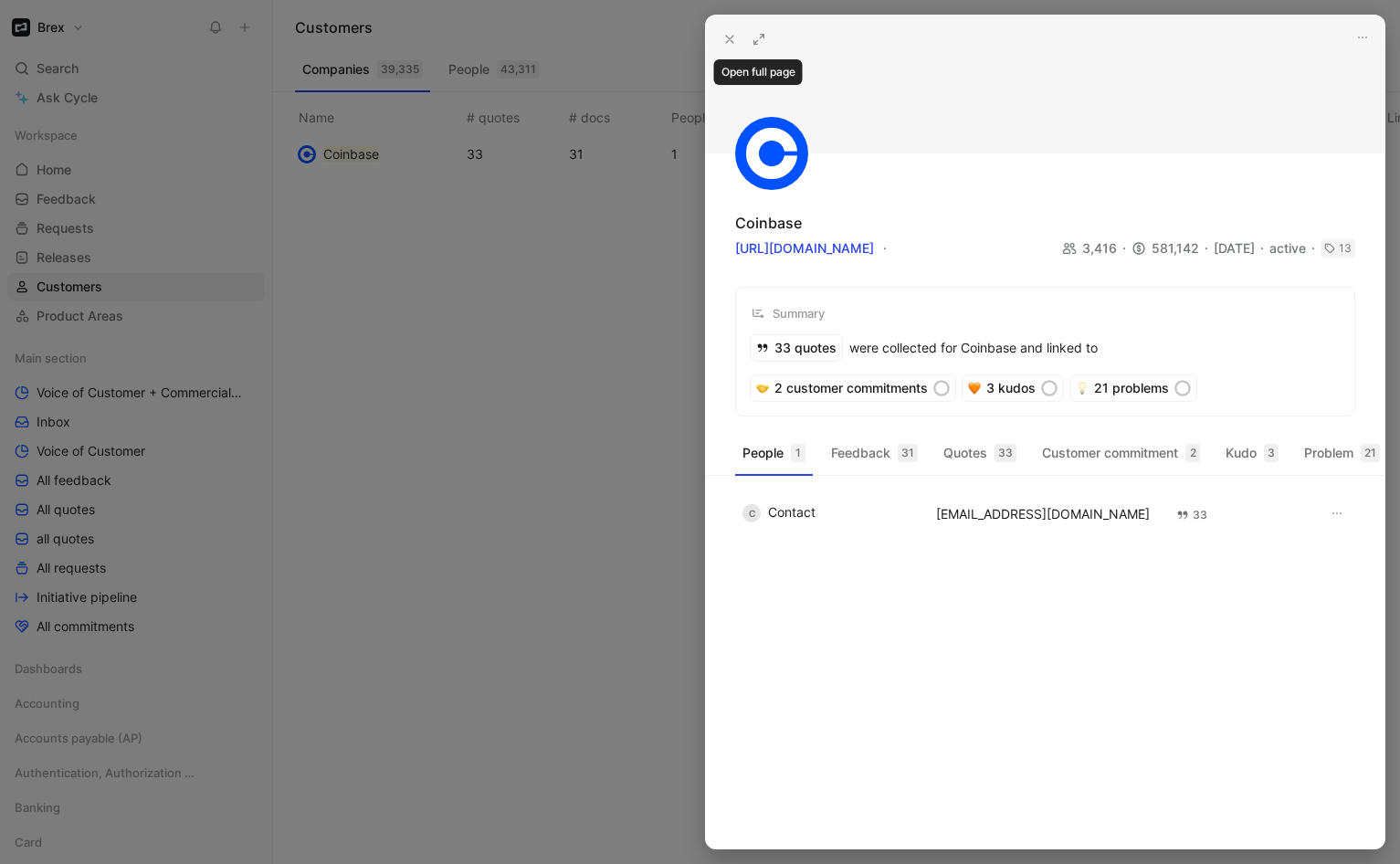 drag, startPoint x: 767, startPoint y: 42, endPoint x: 761, endPoint y: 87, distance: 45.398238 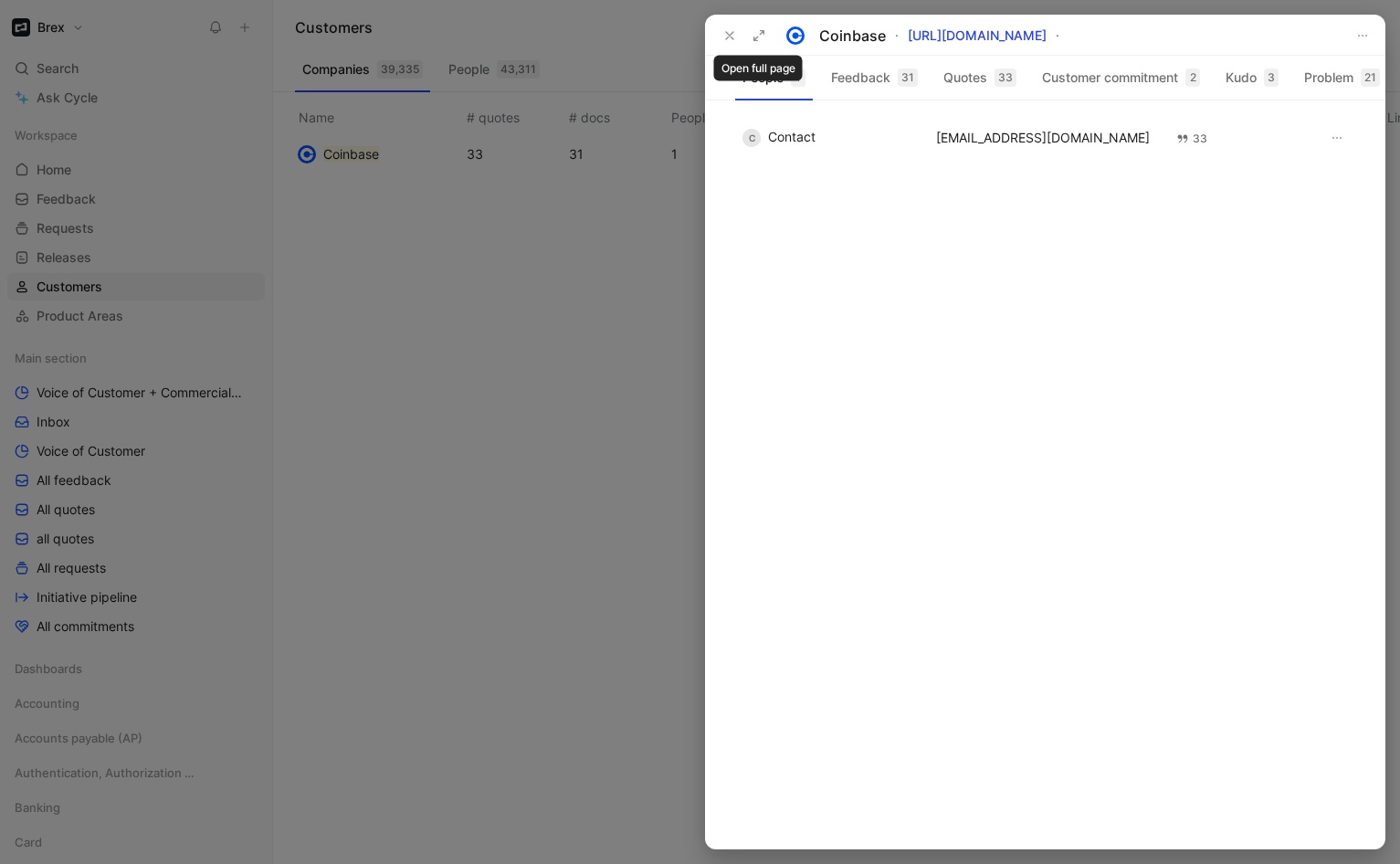 click at bounding box center (759, 36) 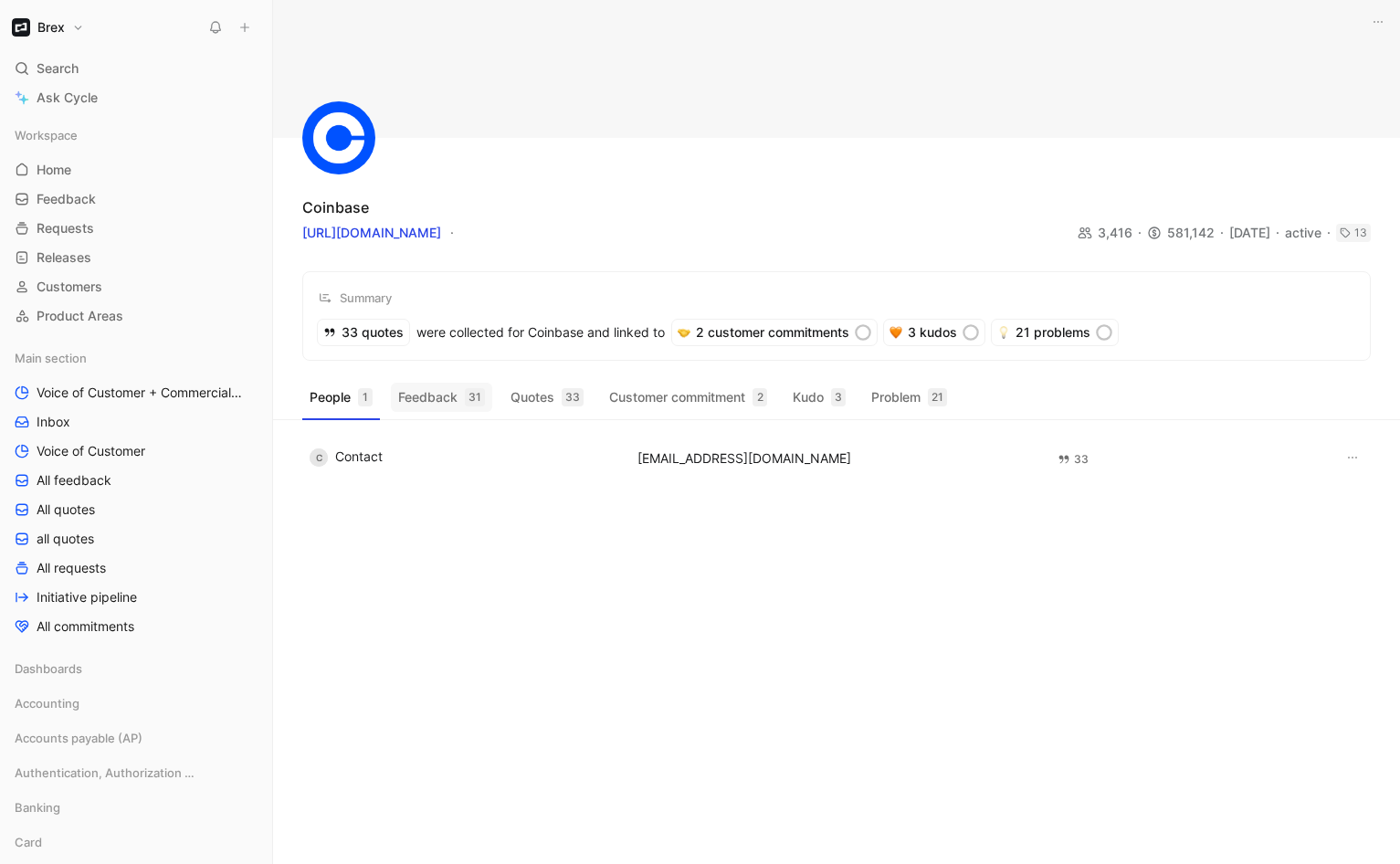 click on "Feedback 31" at bounding box center [441, 397] 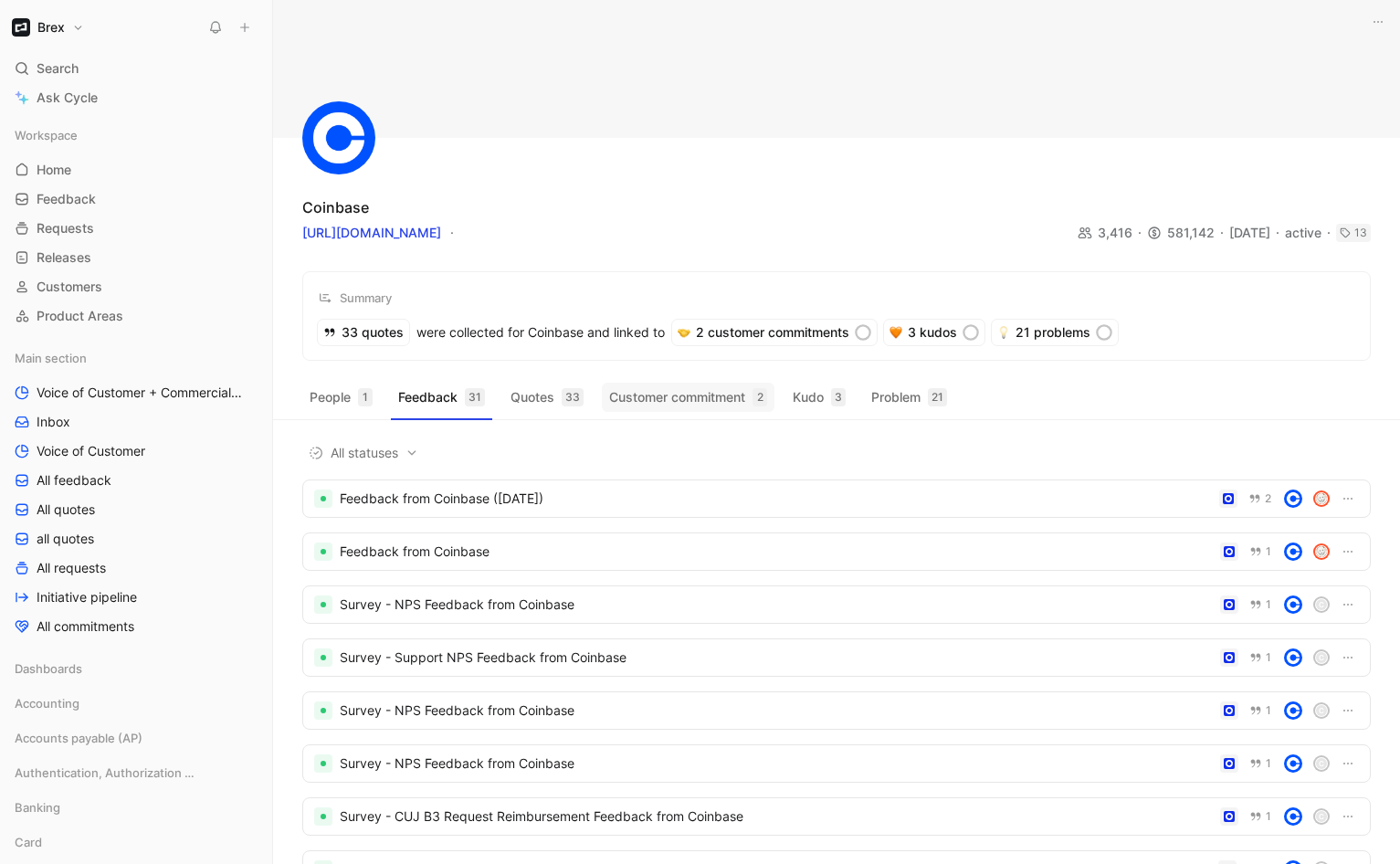 click on "Customer commitment 2" at bounding box center (688, 397) 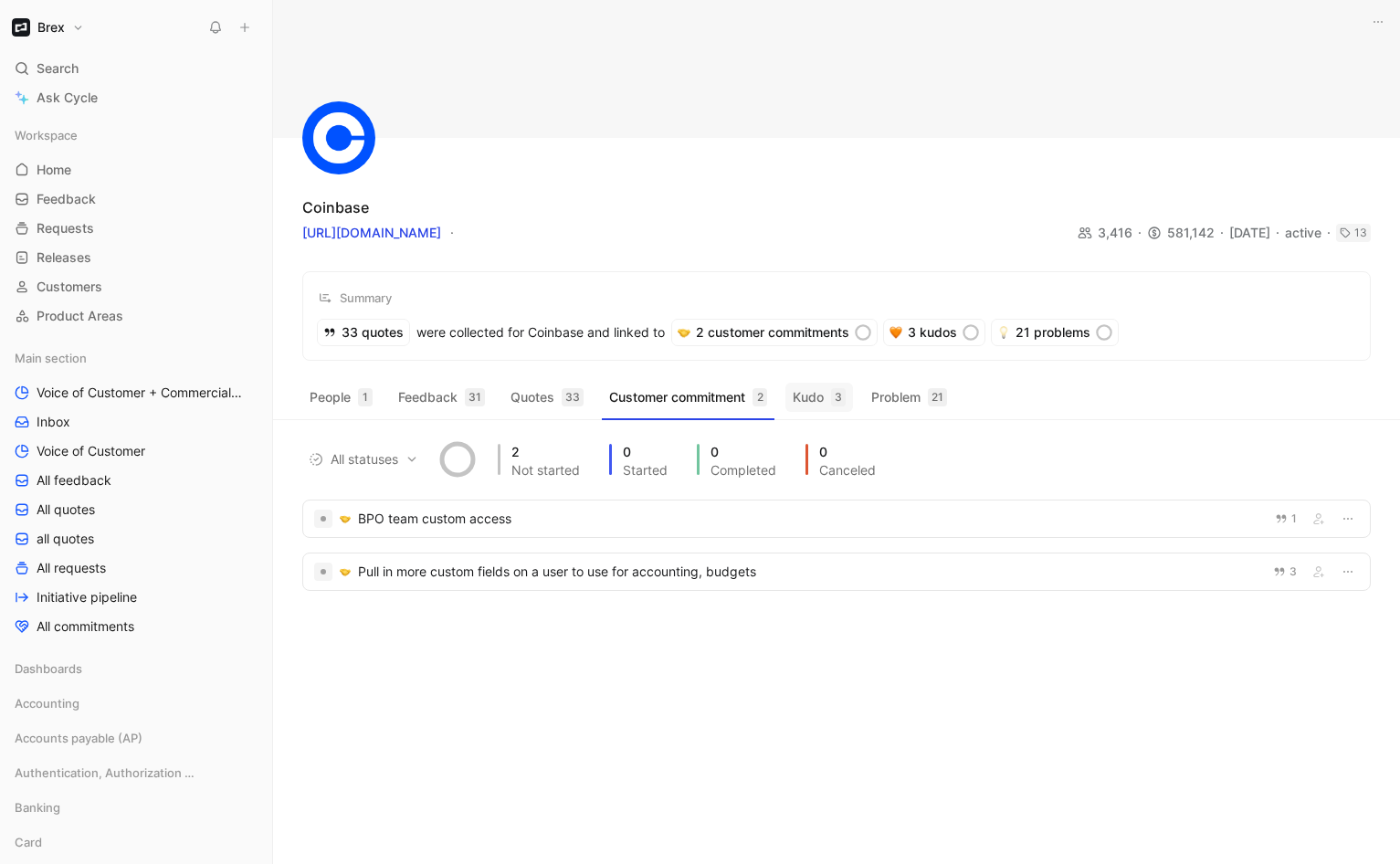click on "Kudo 3" at bounding box center (819, 397) 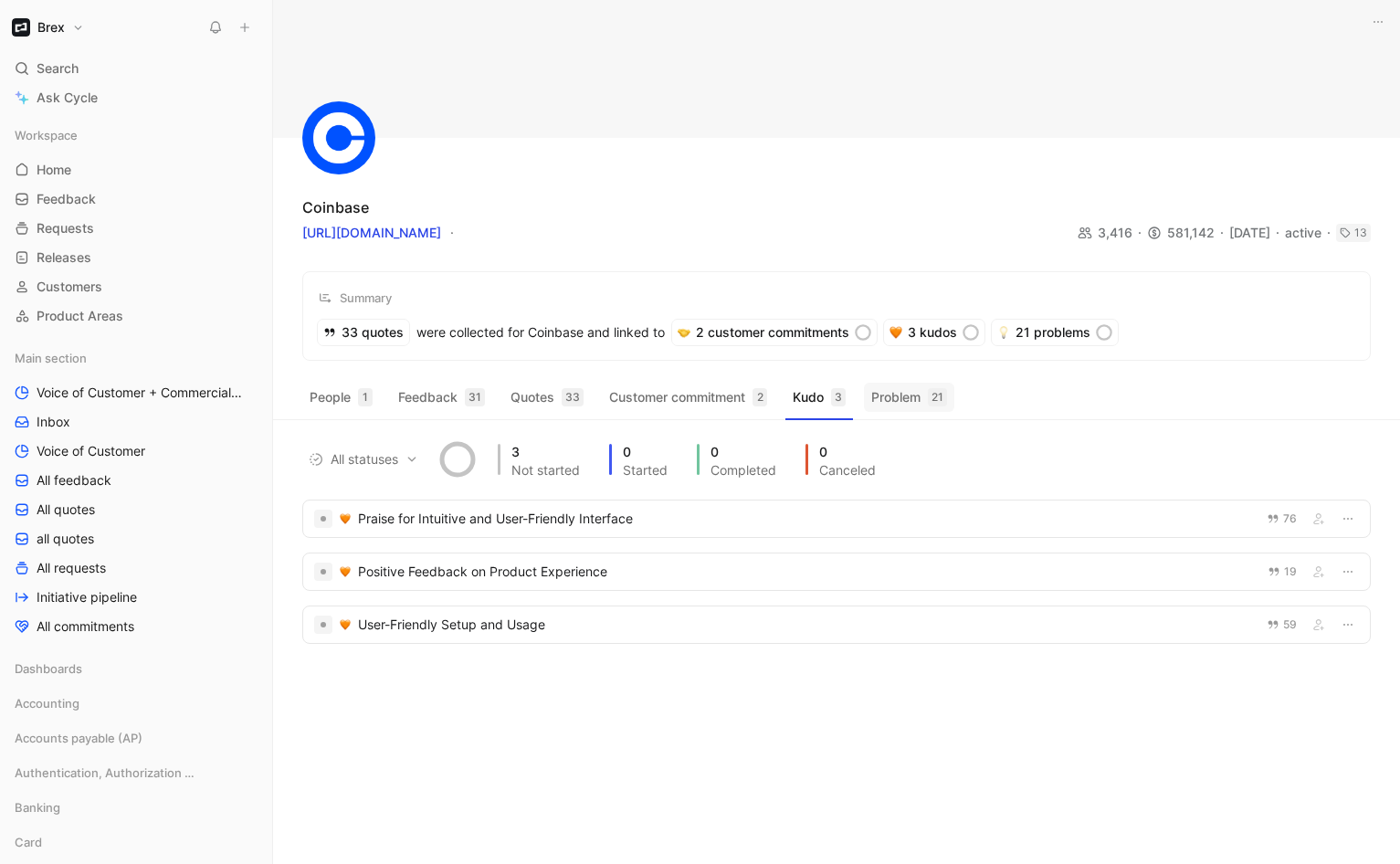 click on "Problem 21" at bounding box center (909, 397) 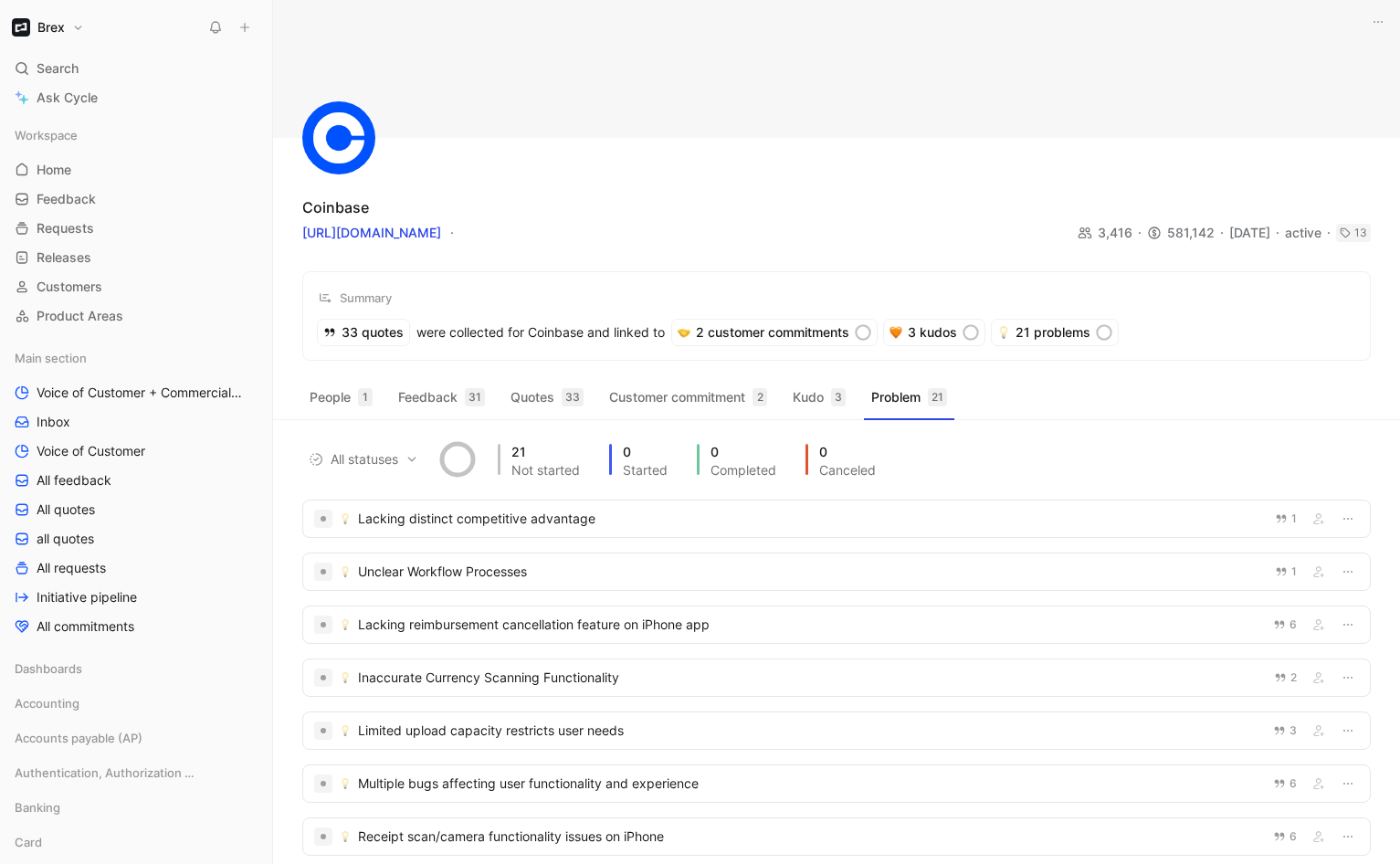 click on "People 1 Feedback 31 Quotes 33 Customer commitment 2 Kudo 3 Problem 21" at bounding box center (837, 406) 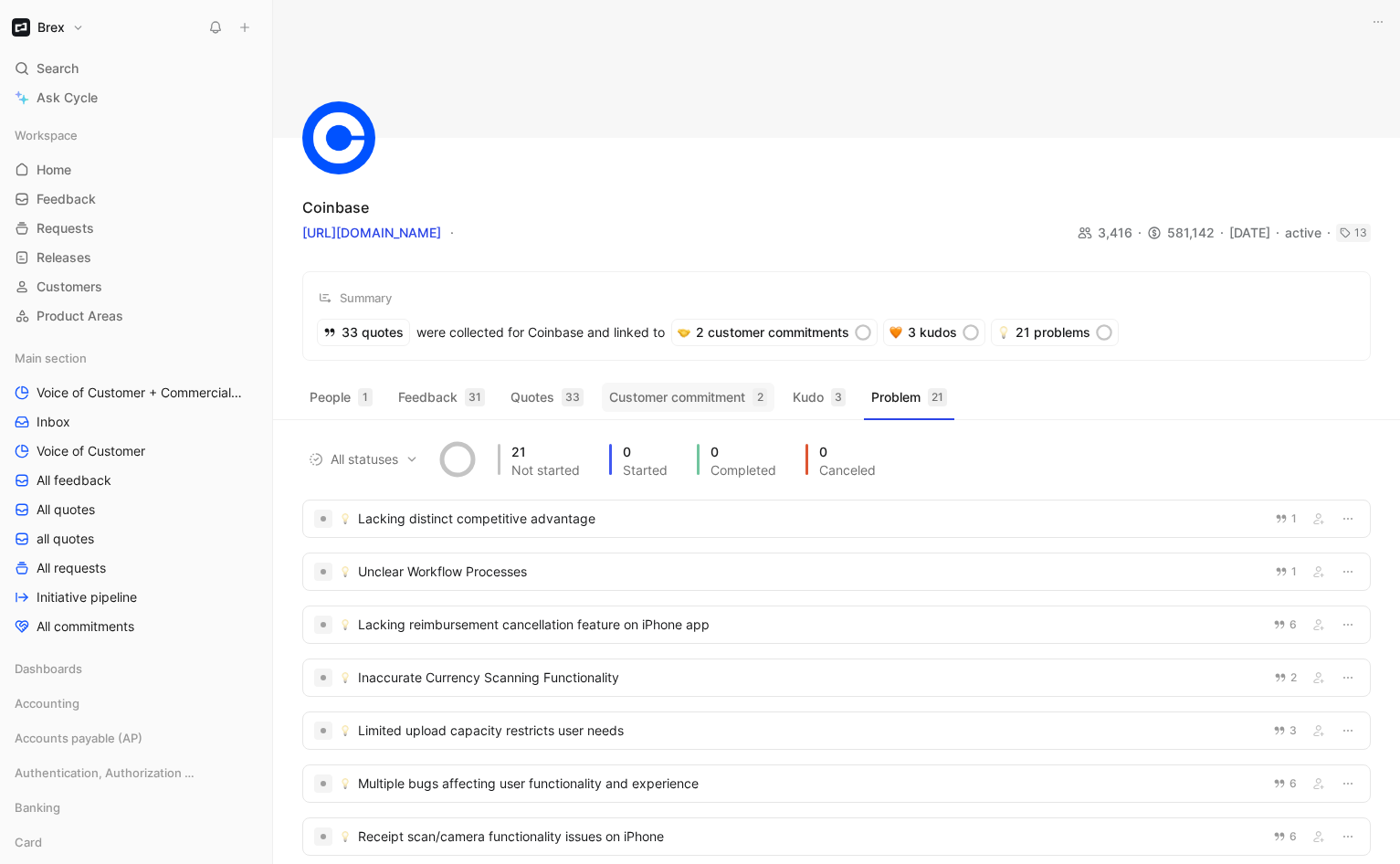 click on "Customer commitment 2" at bounding box center [688, 397] 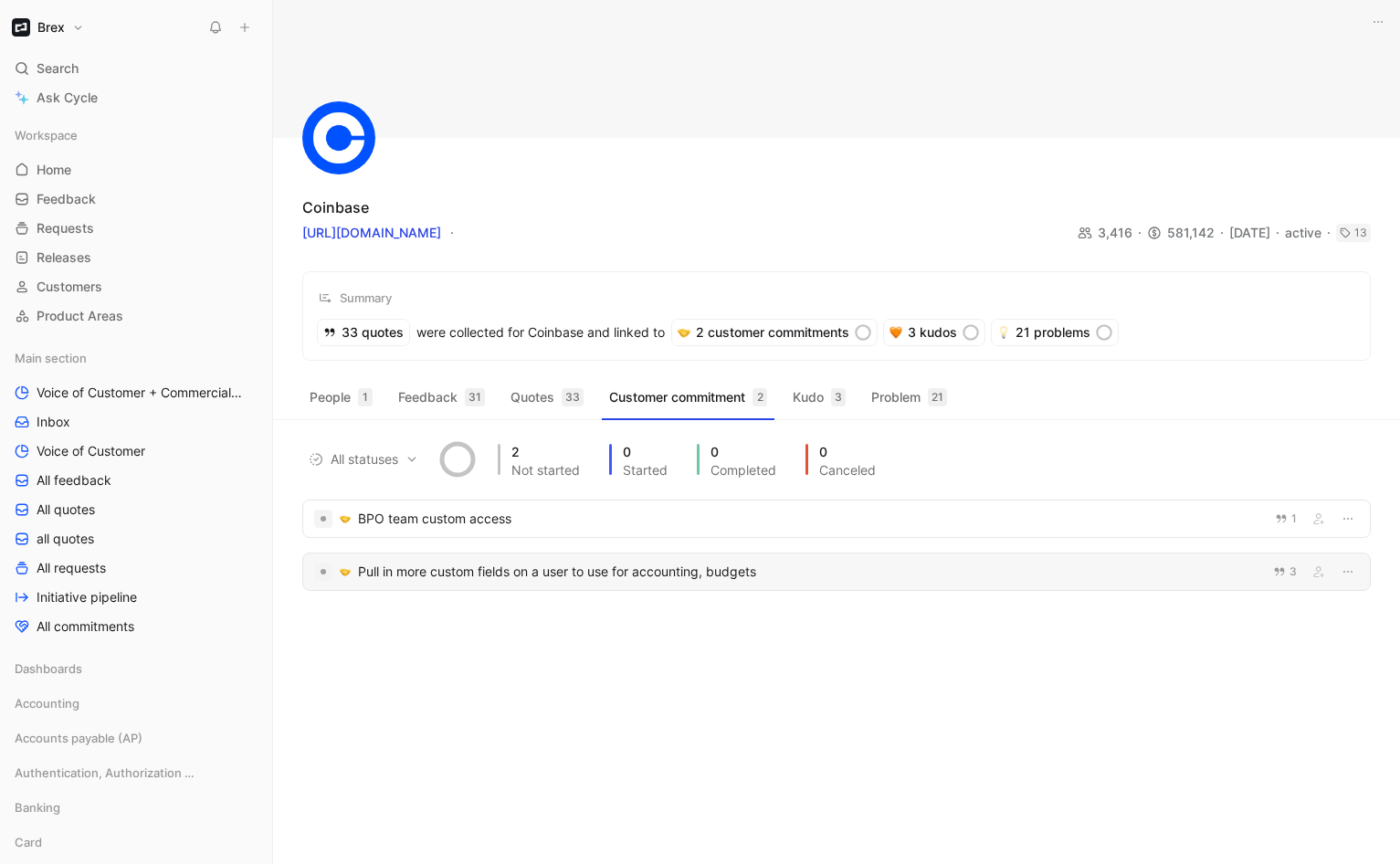 click on "Pull in more custom fields on a user to use for accounting, budgets" at bounding box center [810, 572] 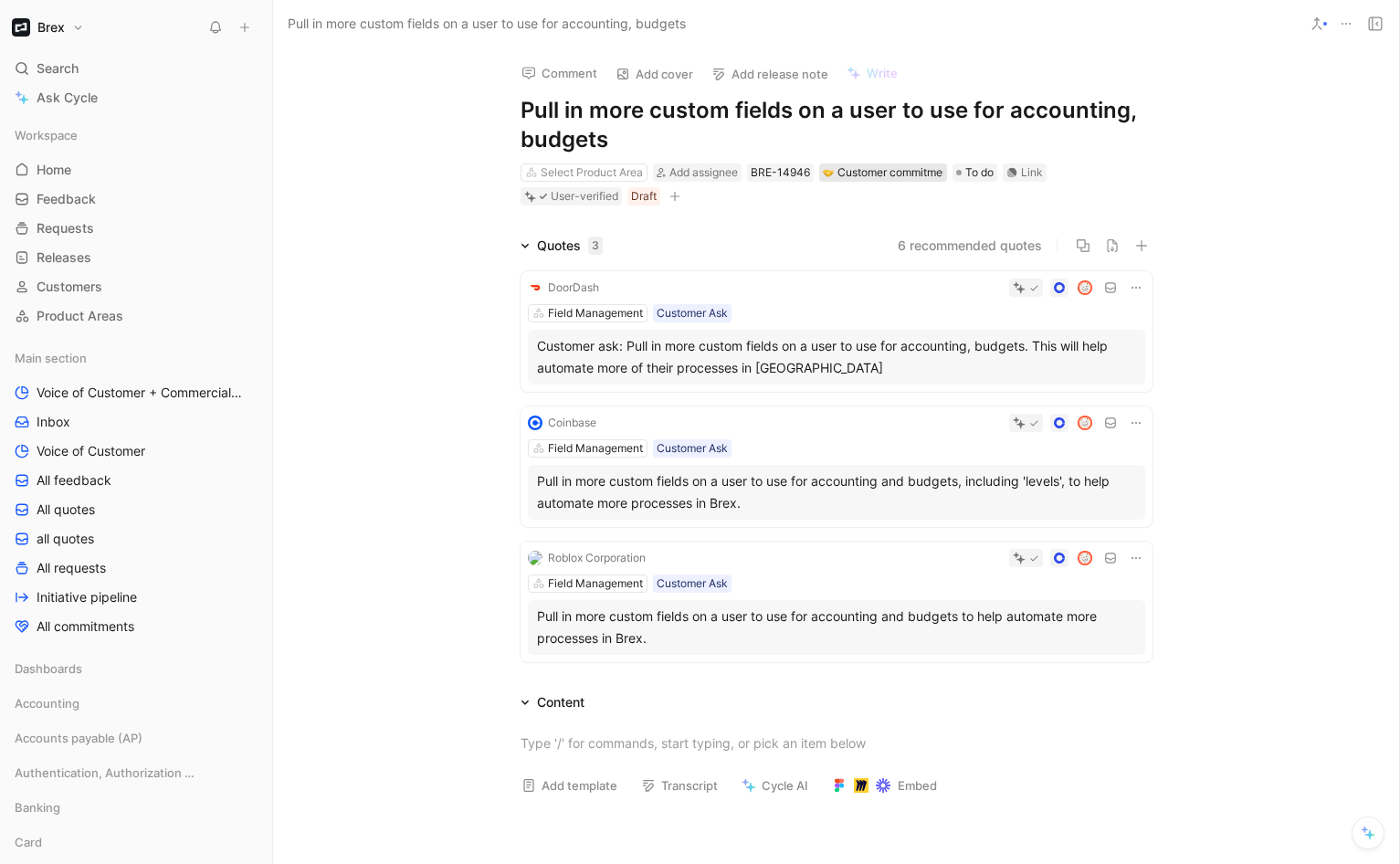 click on "Customer commitment" at bounding box center [883, 173] 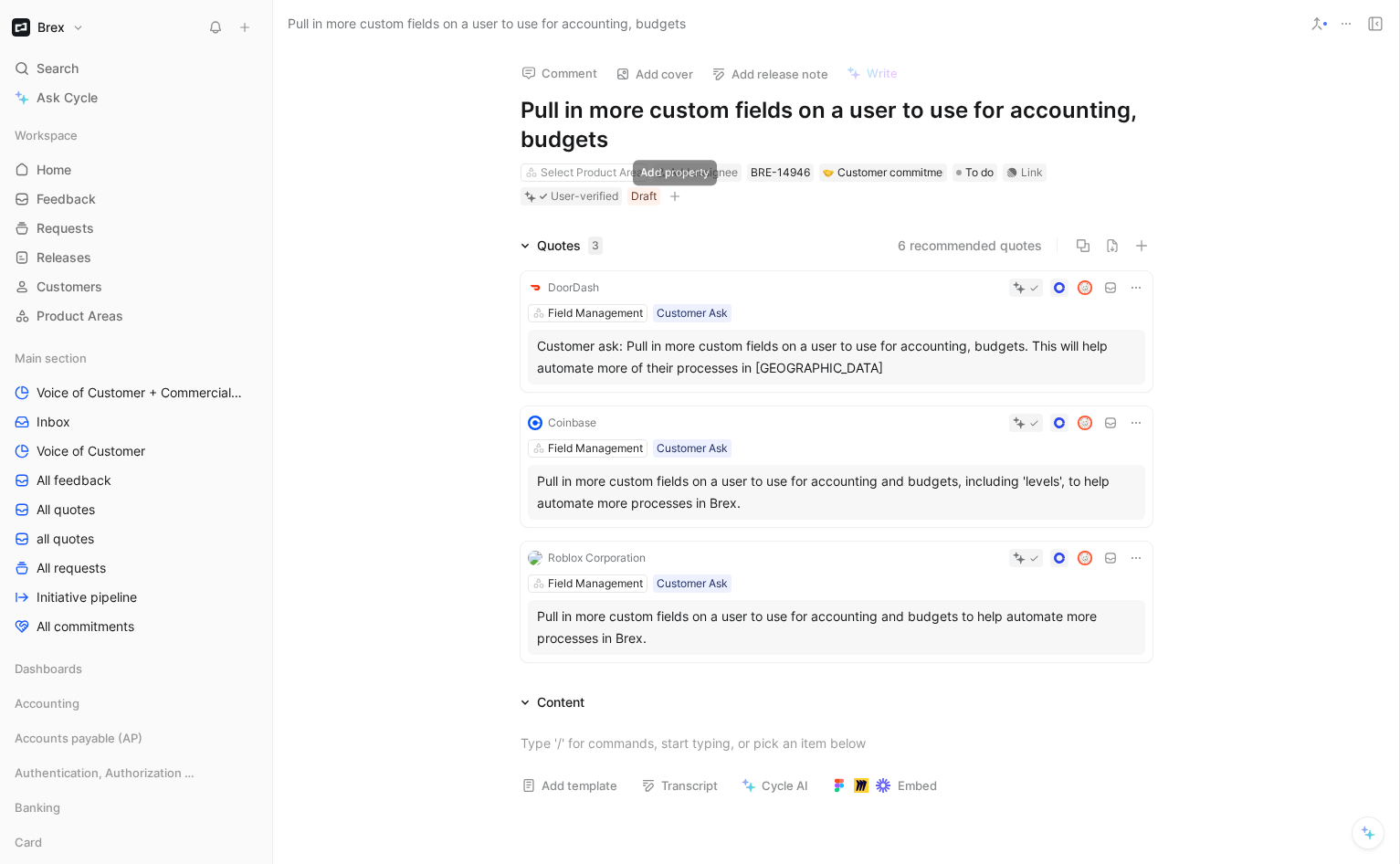 click 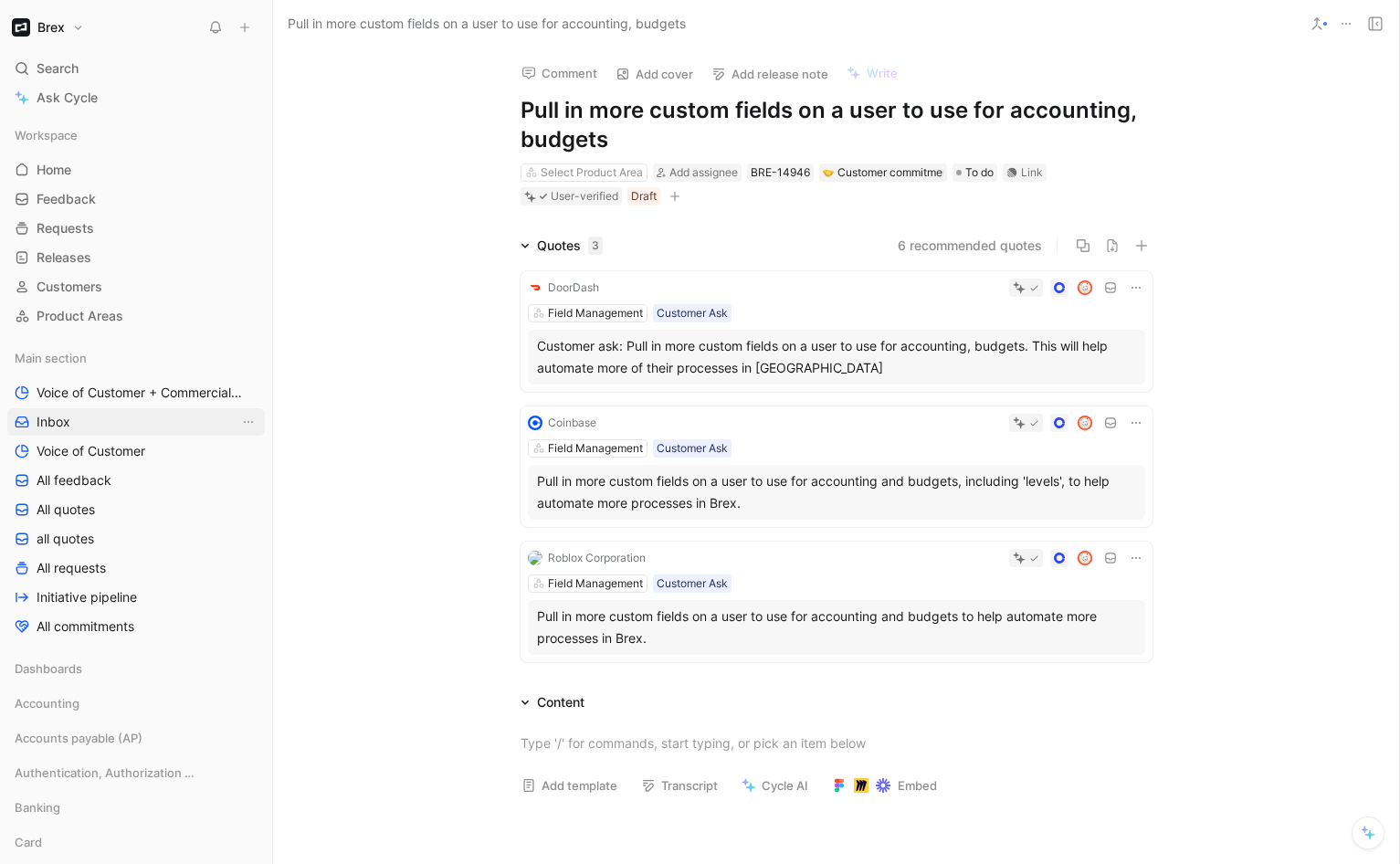 scroll, scrollTop: 598, scrollLeft: 0, axis: vertical 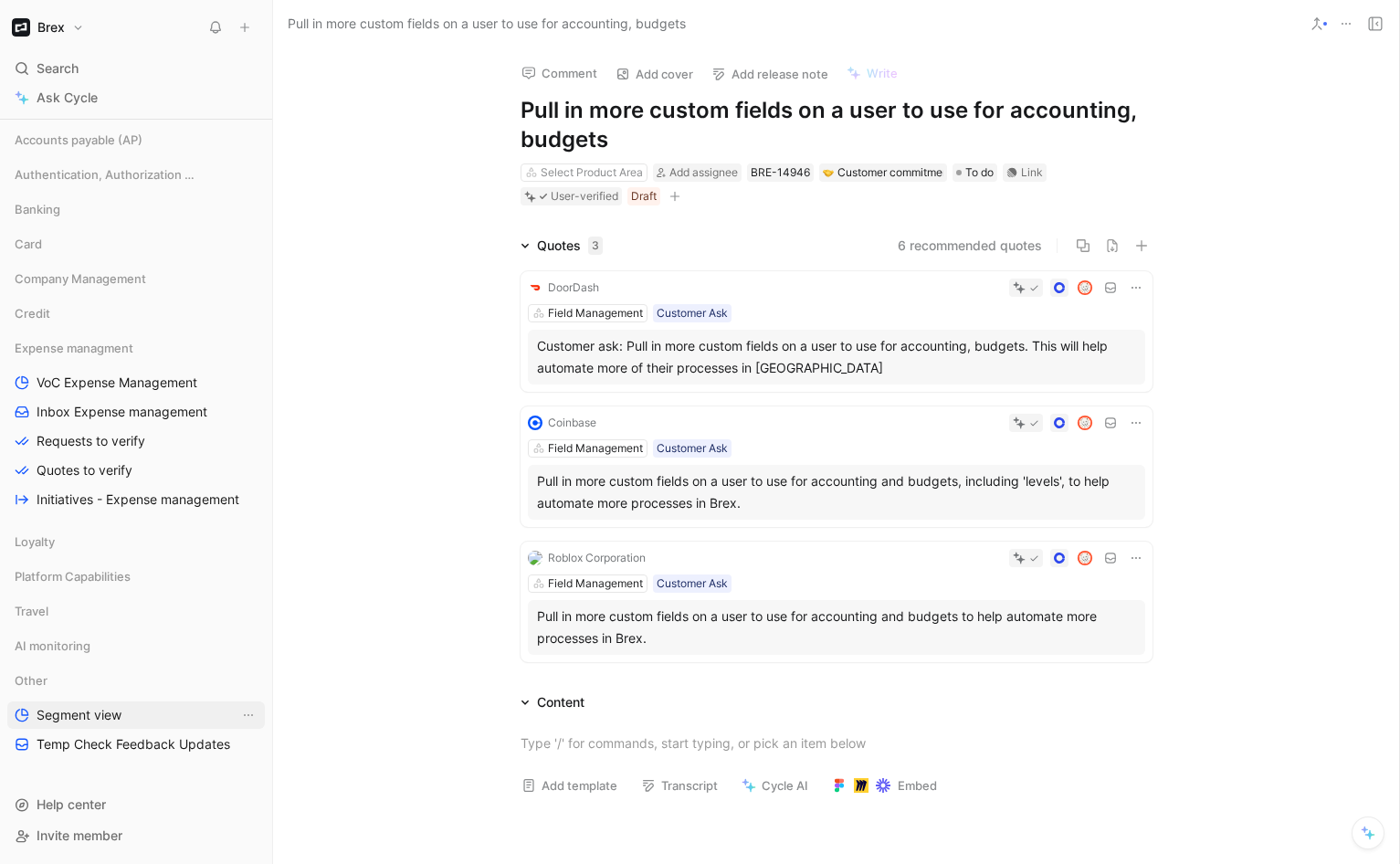 click on "Segment view" at bounding box center (79, 715) 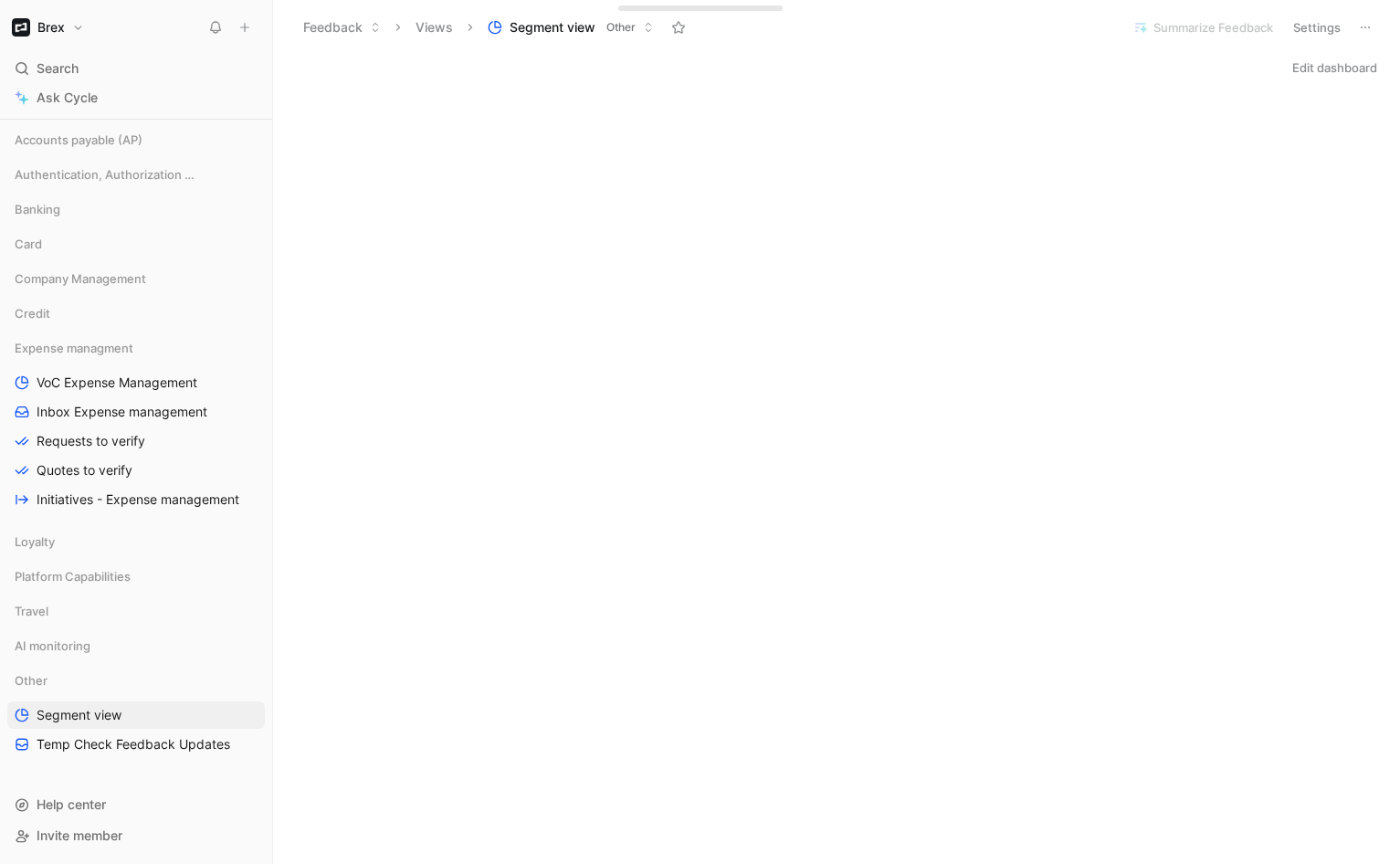 click on "Edit dashboard" at bounding box center [1334, 68] 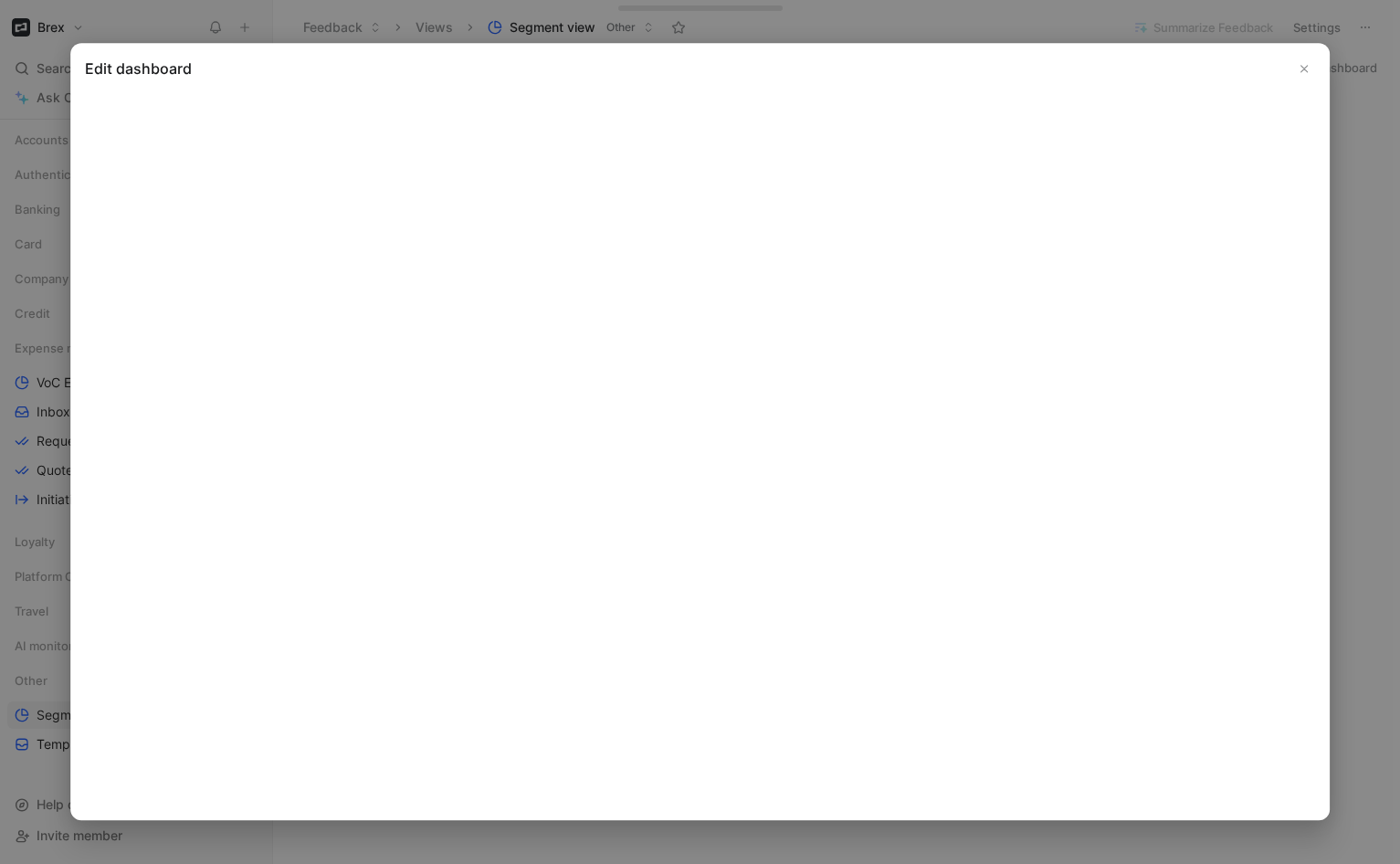 click 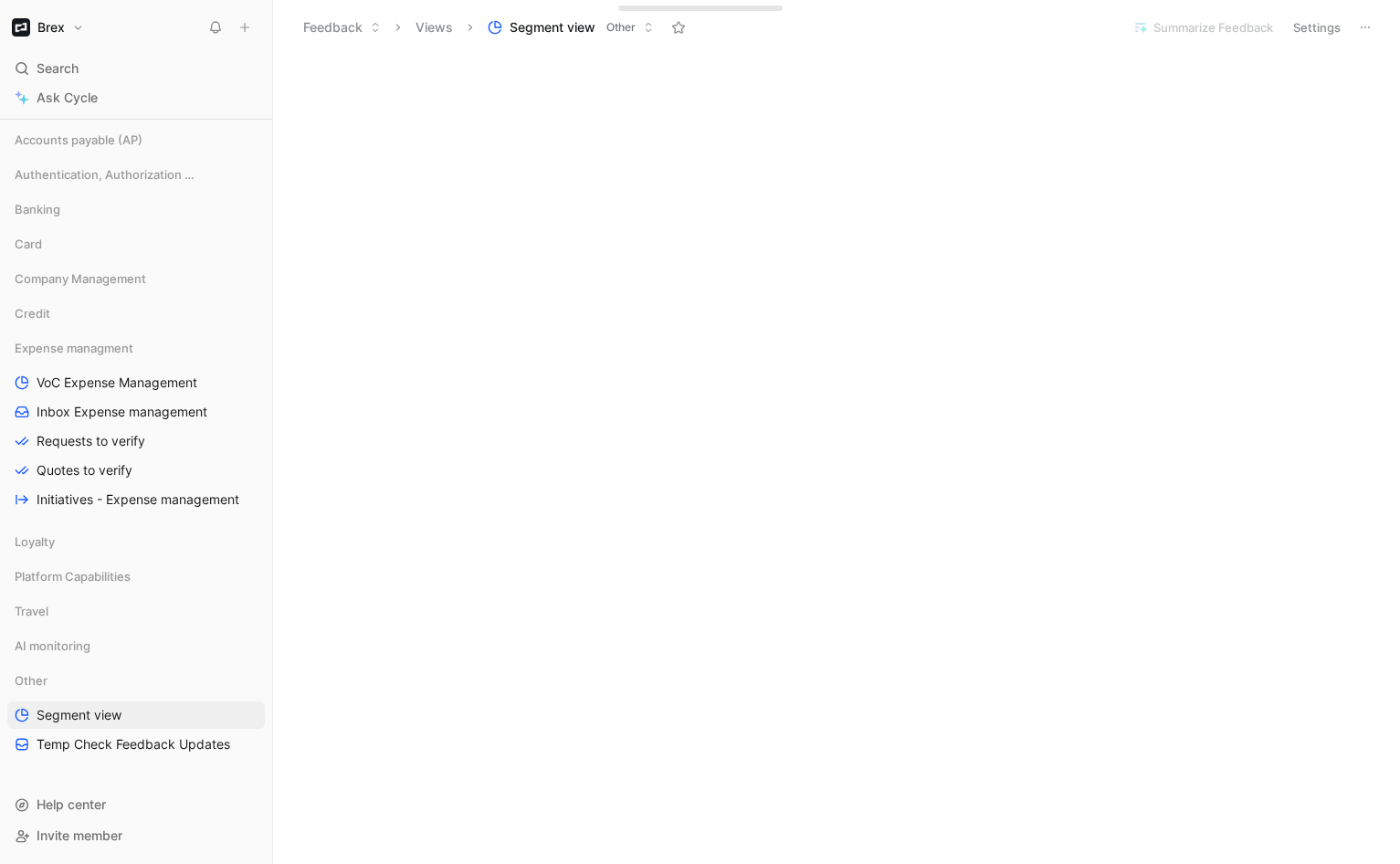 scroll, scrollTop: 381, scrollLeft: 0, axis: vertical 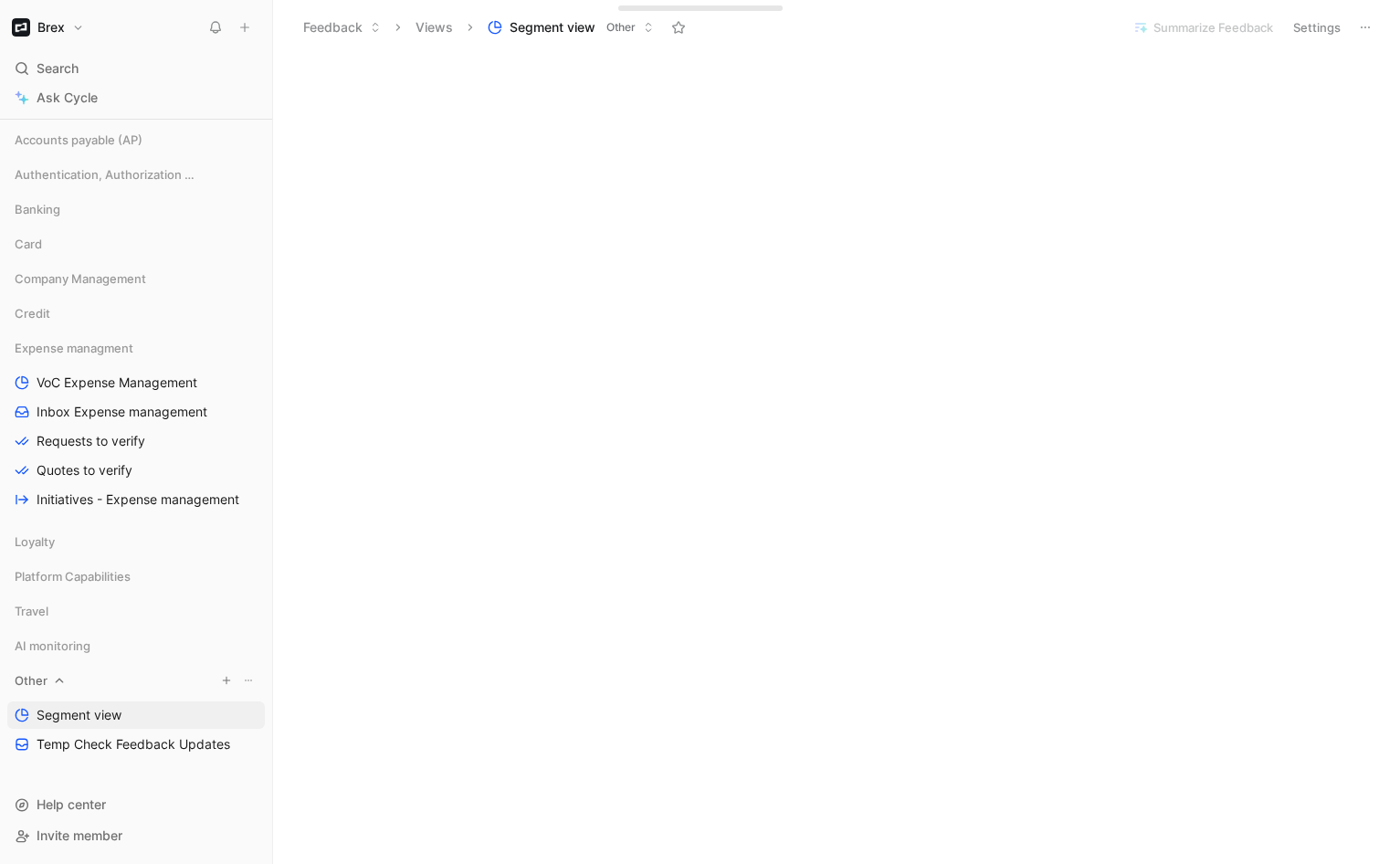 click 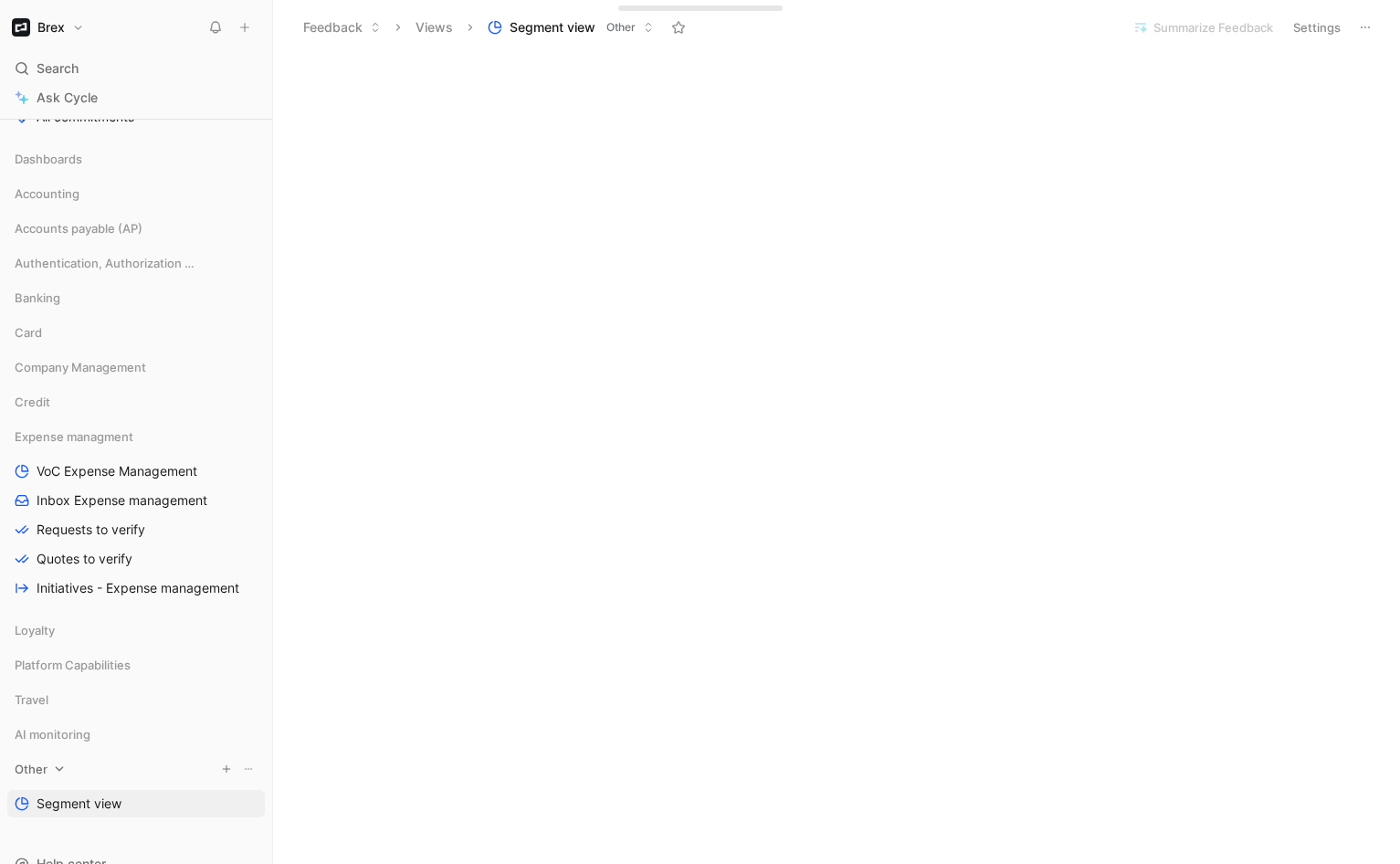 scroll, scrollTop: 569, scrollLeft: 0, axis: vertical 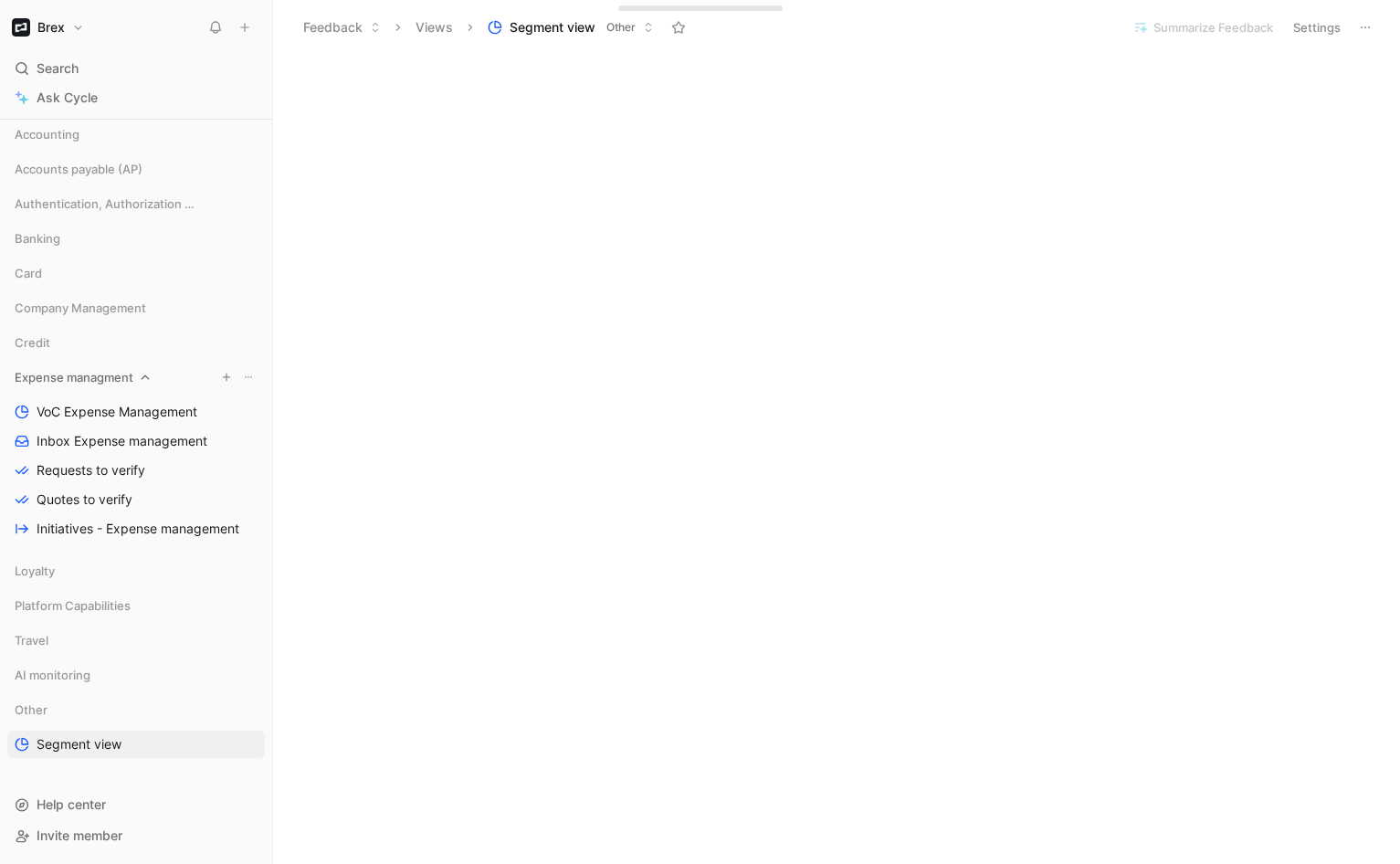 click 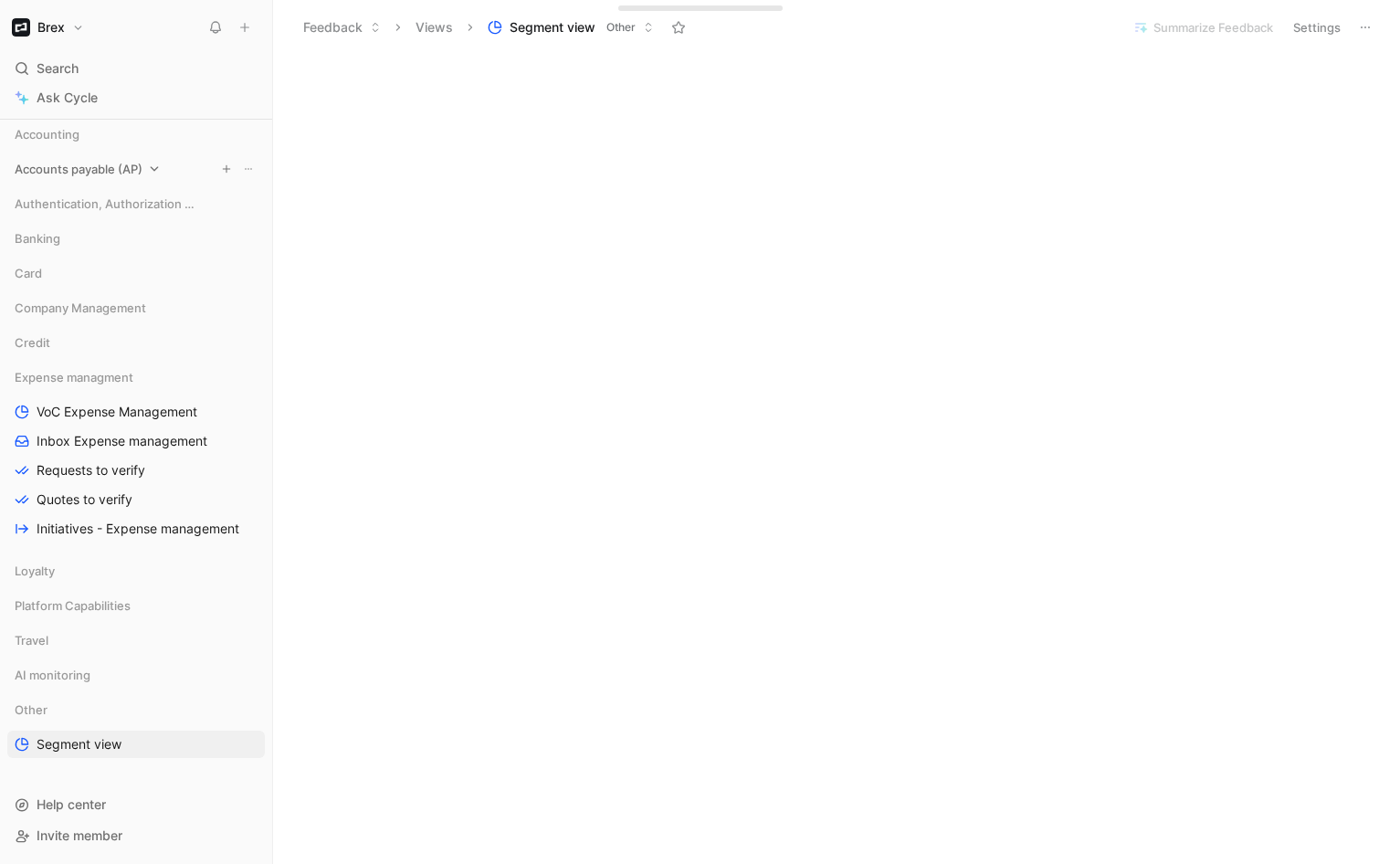 scroll, scrollTop: 410, scrollLeft: 0, axis: vertical 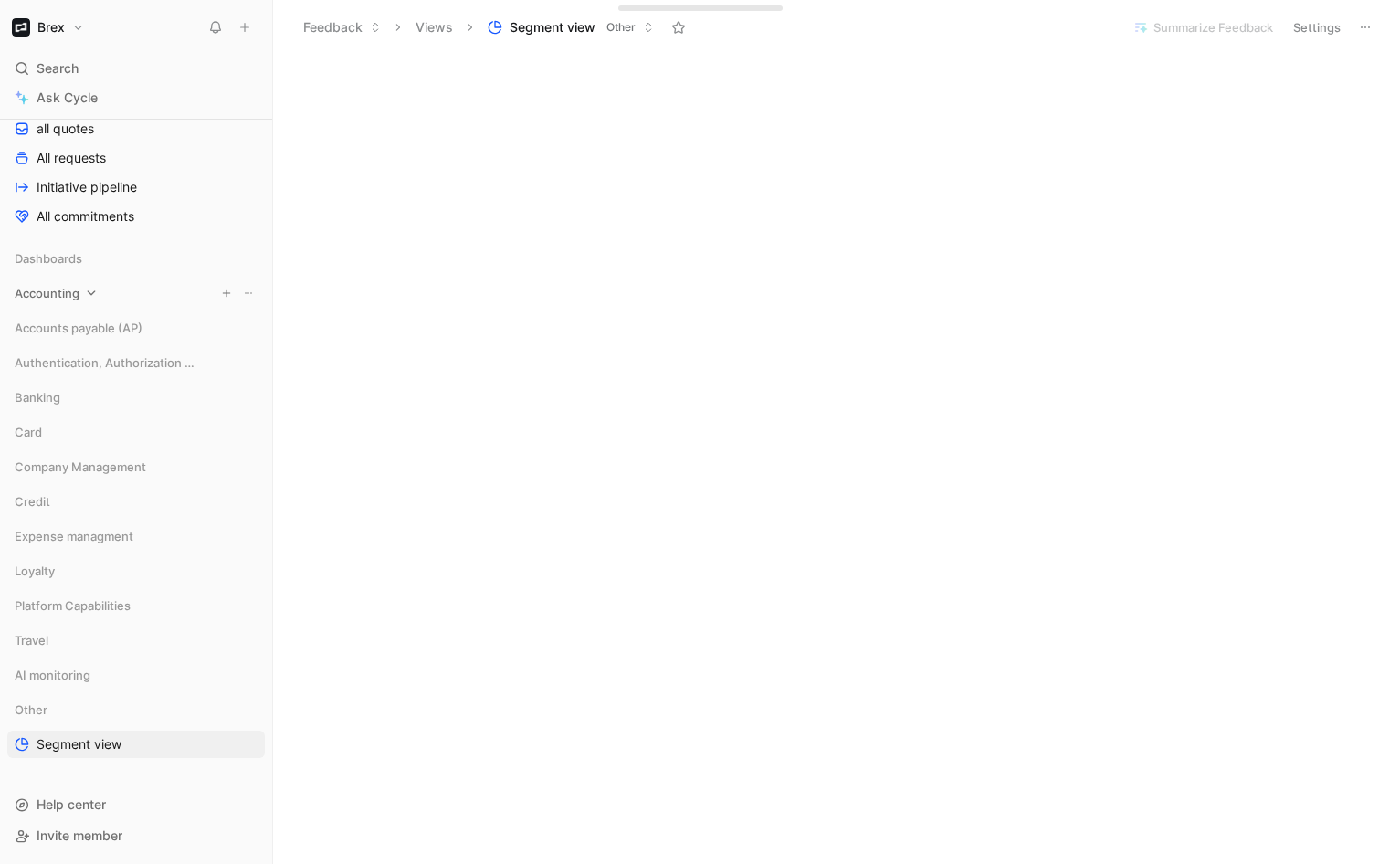 click 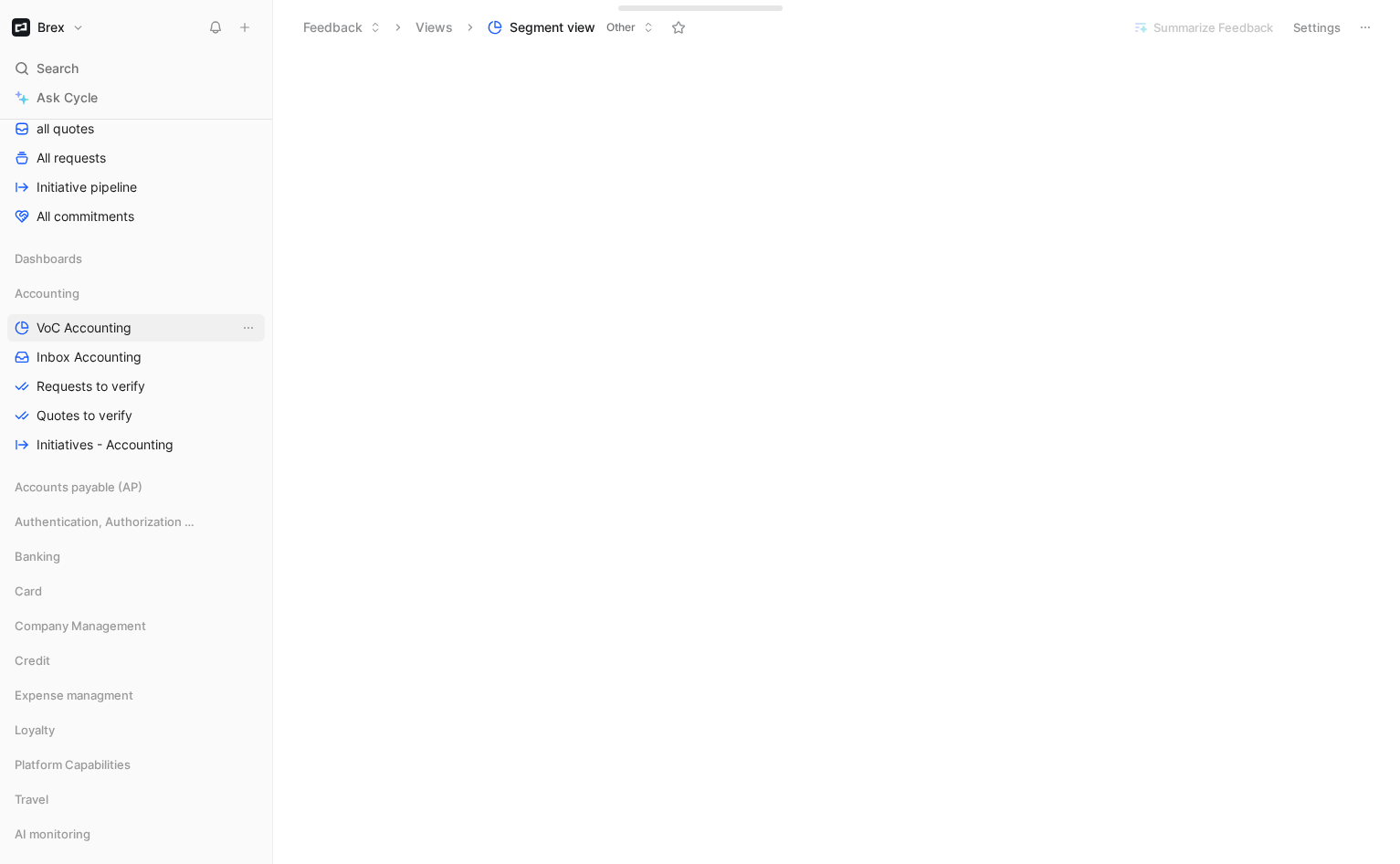 click on "VoC Accounting" at bounding box center [84, 328] 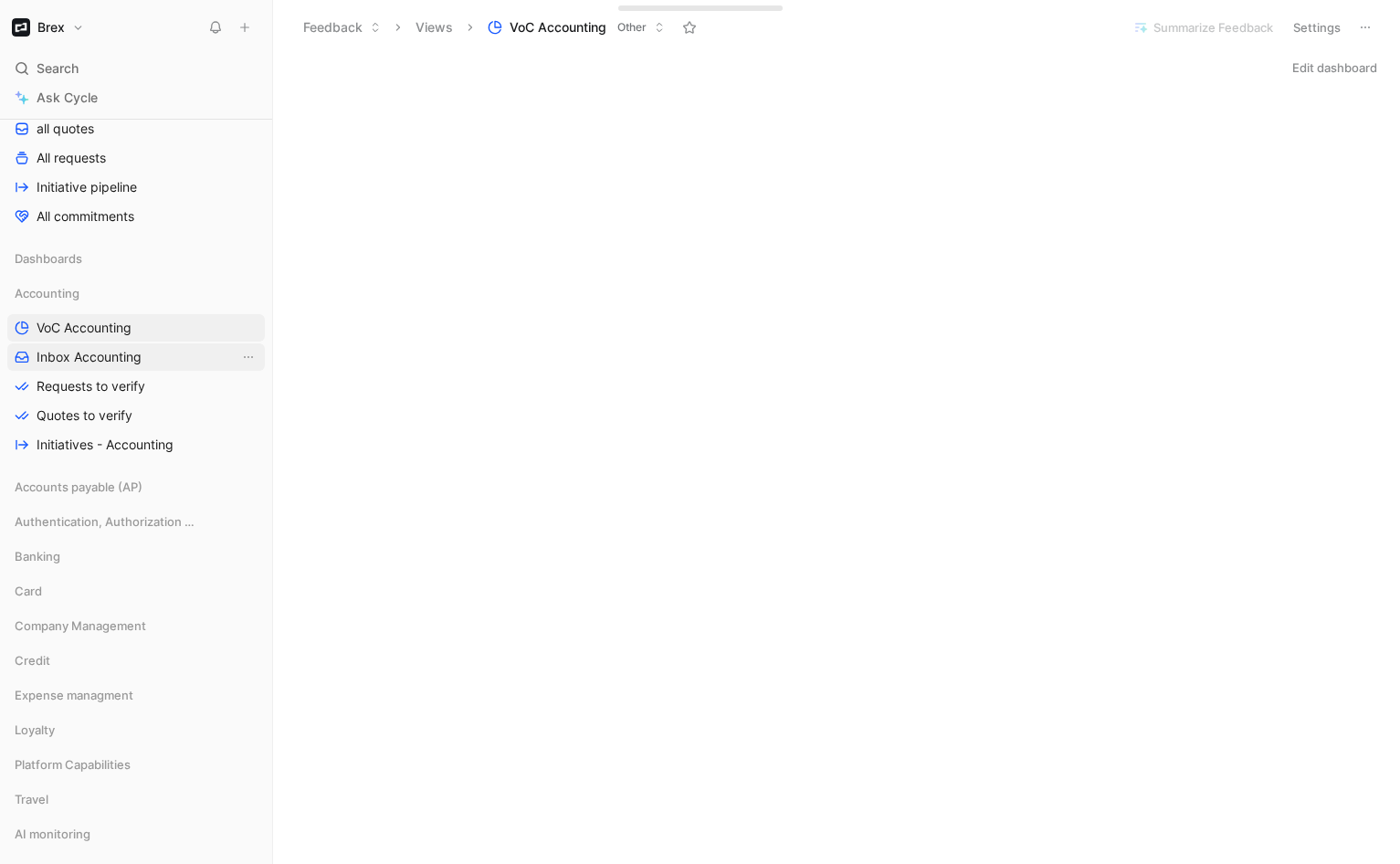 click on "Inbox Accounting" at bounding box center (89, 357) 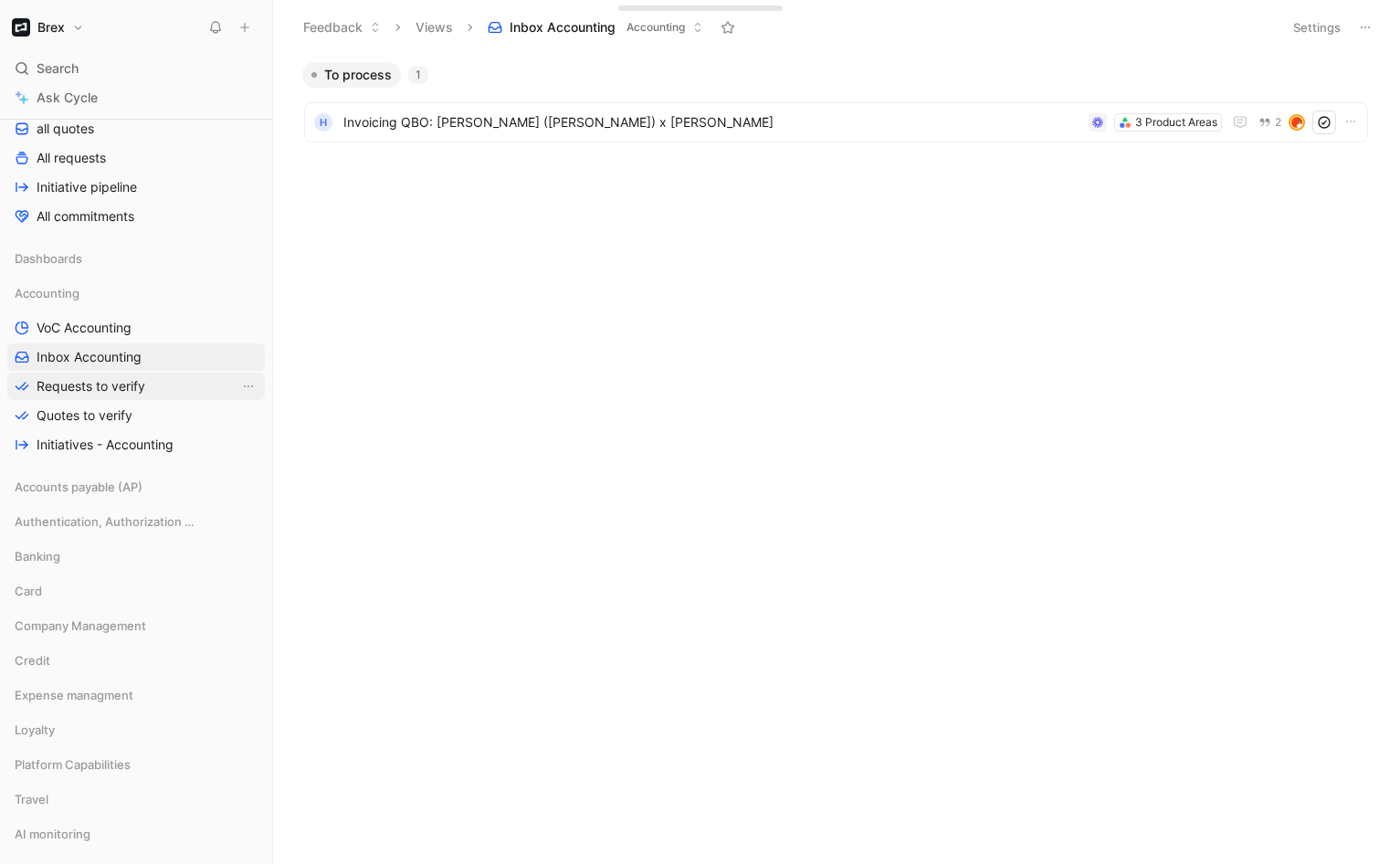 click on "Requests to verify" at bounding box center [136, 386] 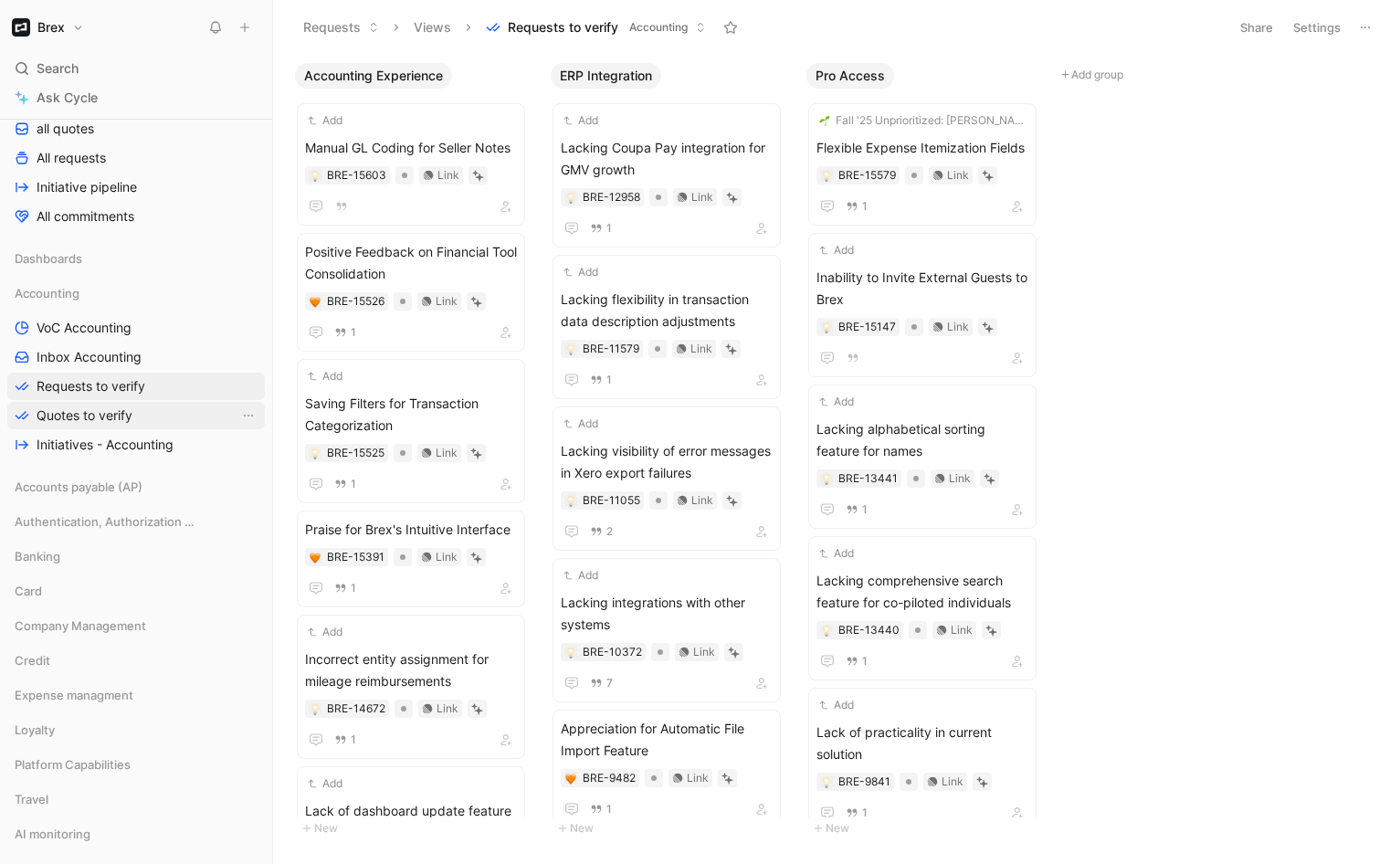 click on "Quotes to verify" at bounding box center [84, 416] 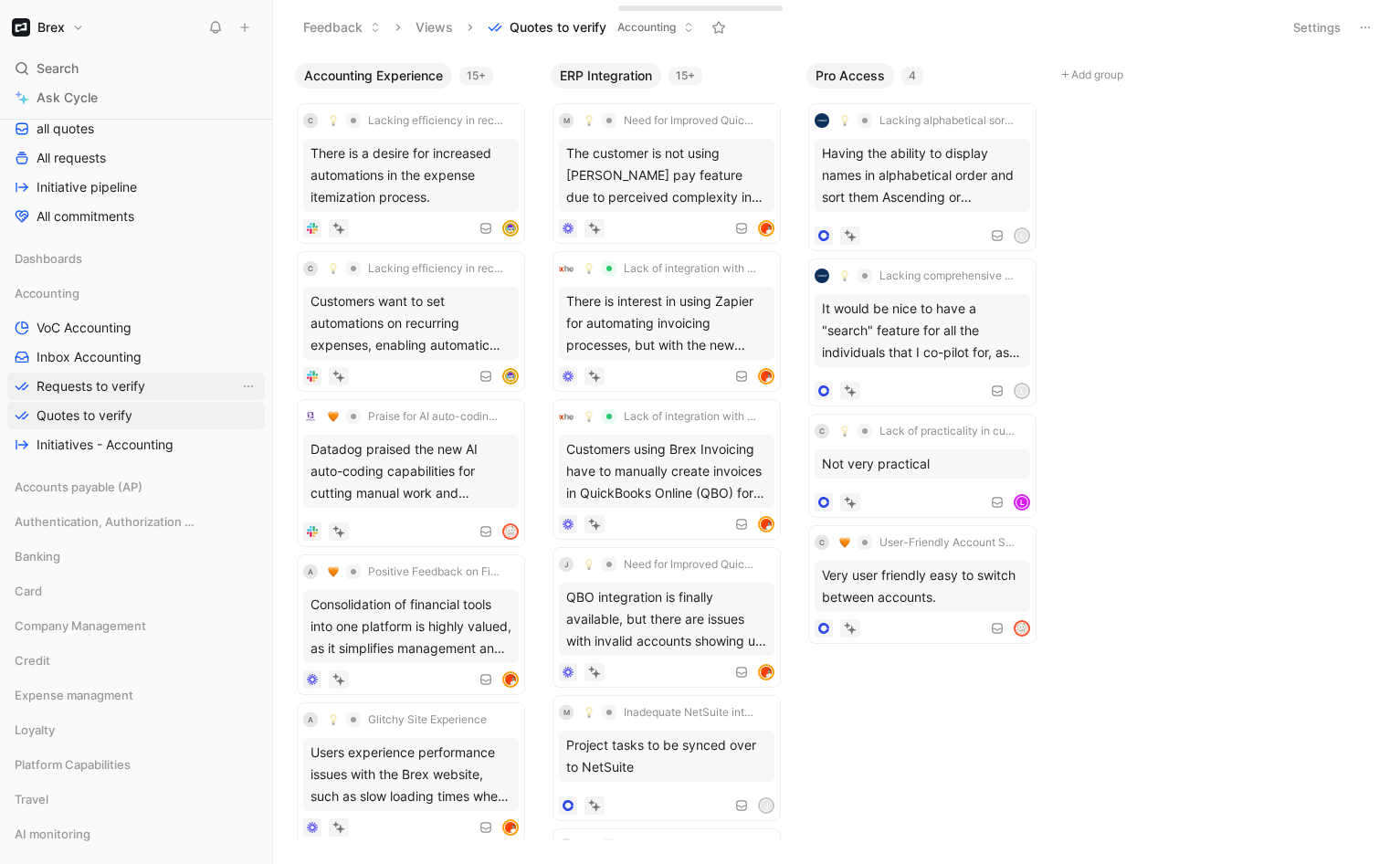 click on "Requests to verify" at bounding box center (90, 386) 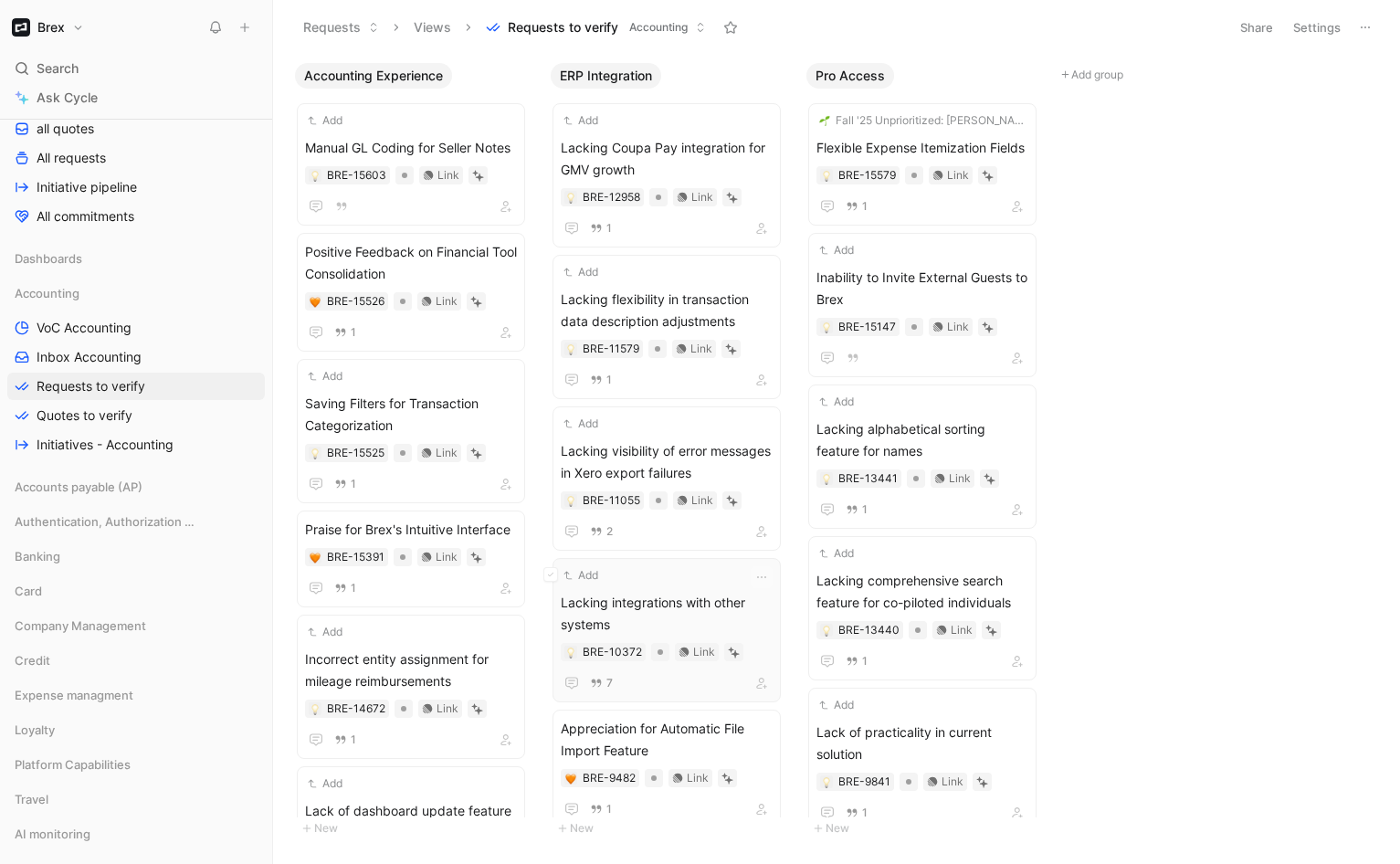 click on "7" at bounding box center [667, 683] 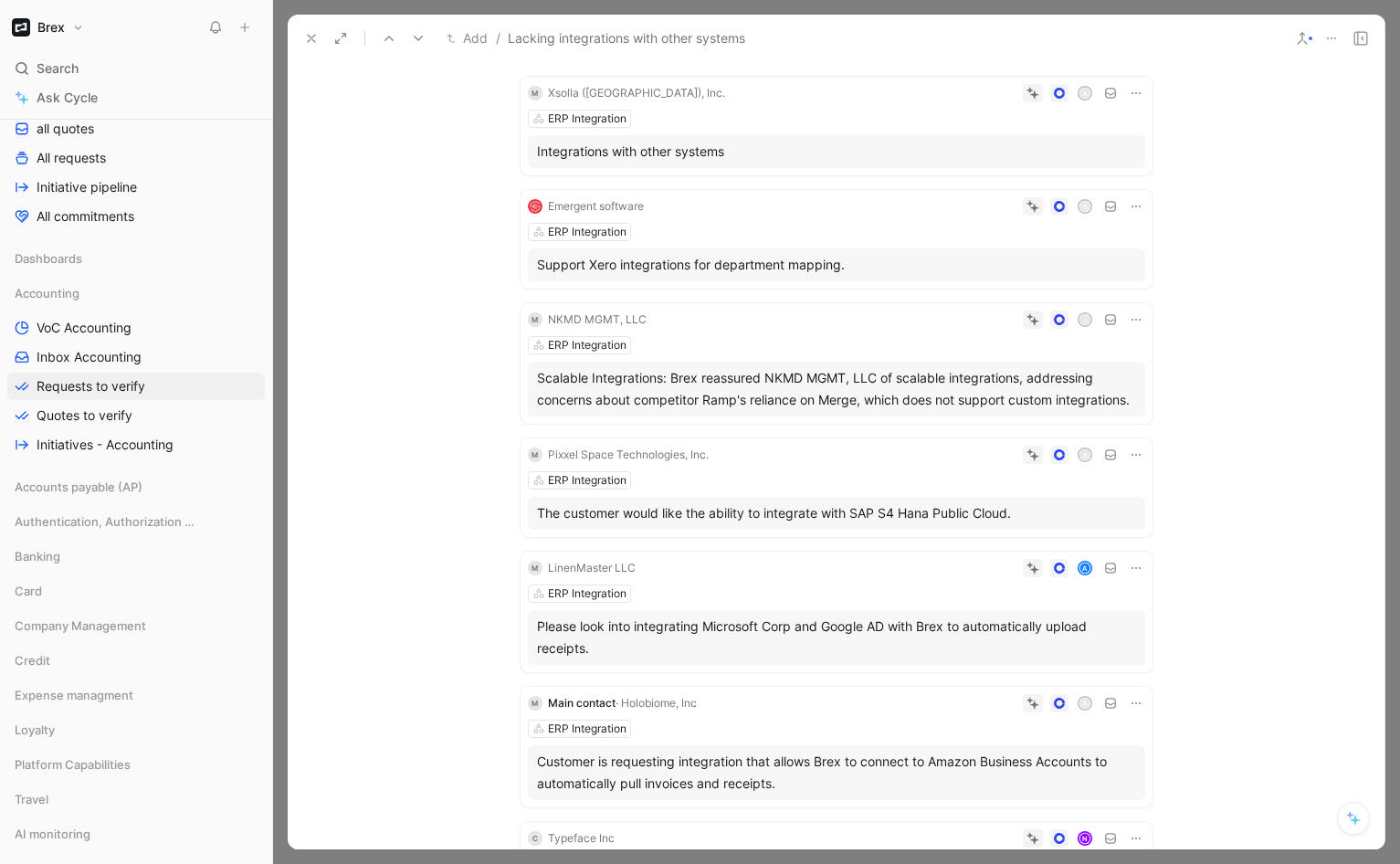 scroll, scrollTop: 0, scrollLeft: 0, axis: both 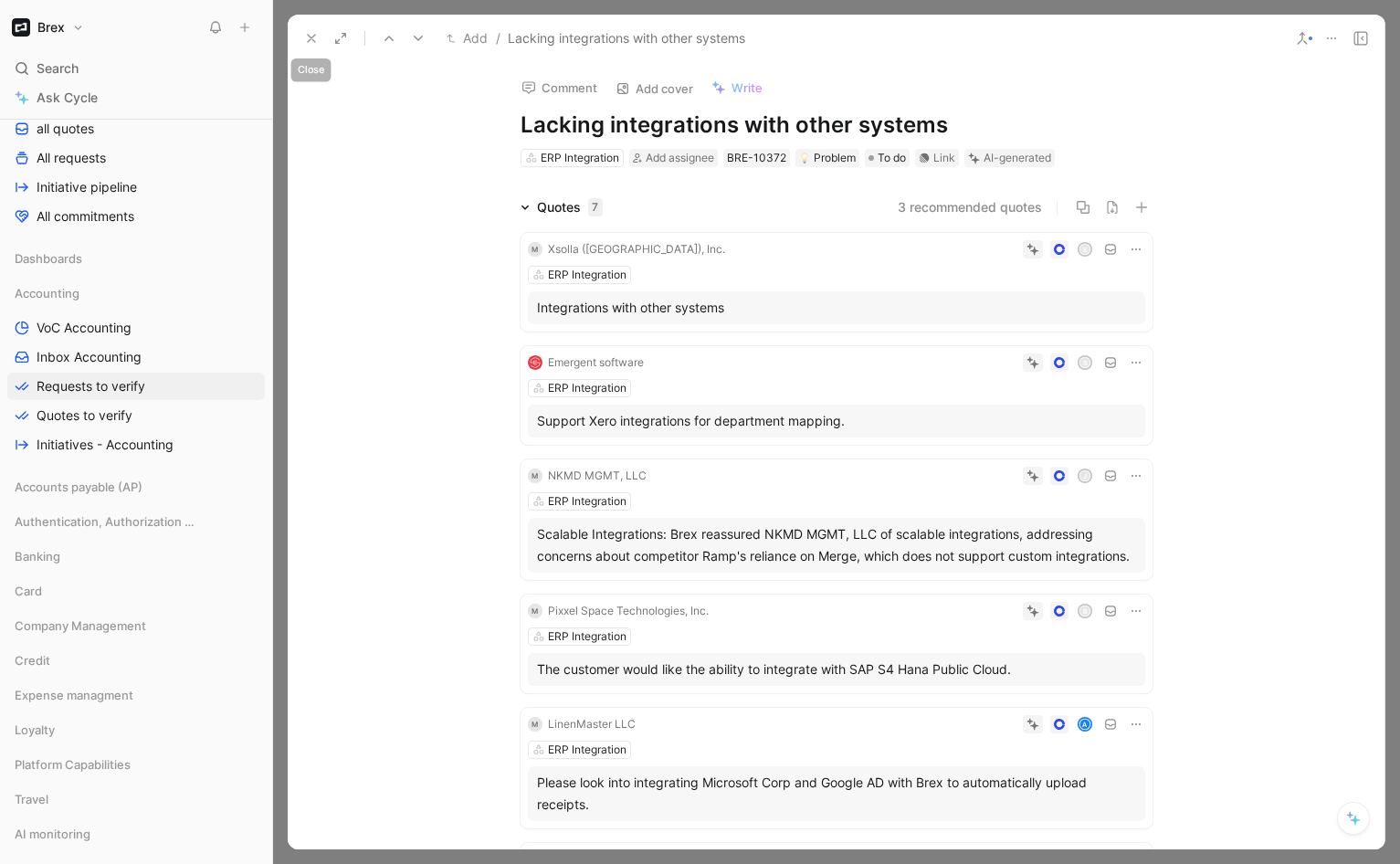 click 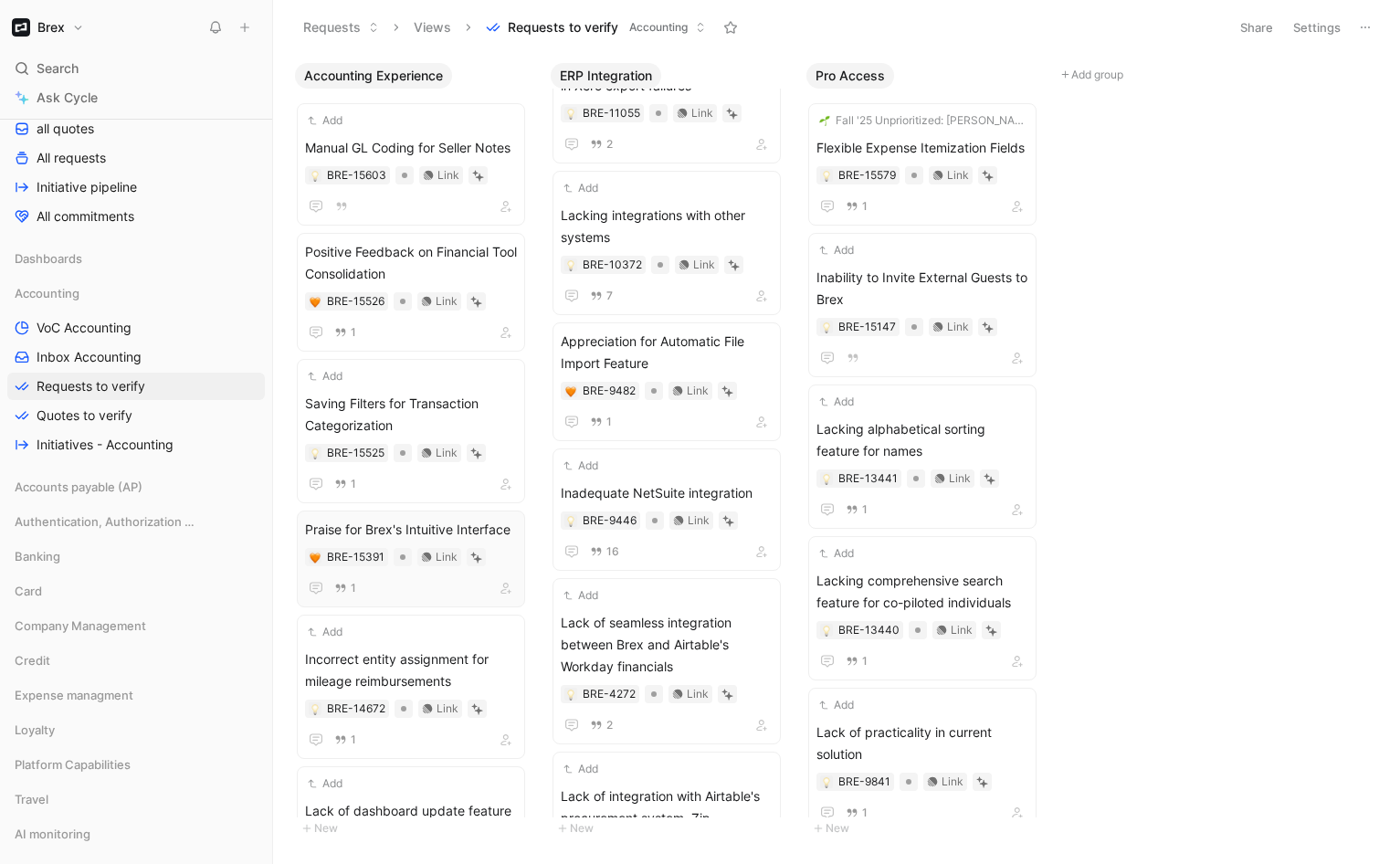 scroll, scrollTop: 457, scrollLeft: 0, axis: vertical 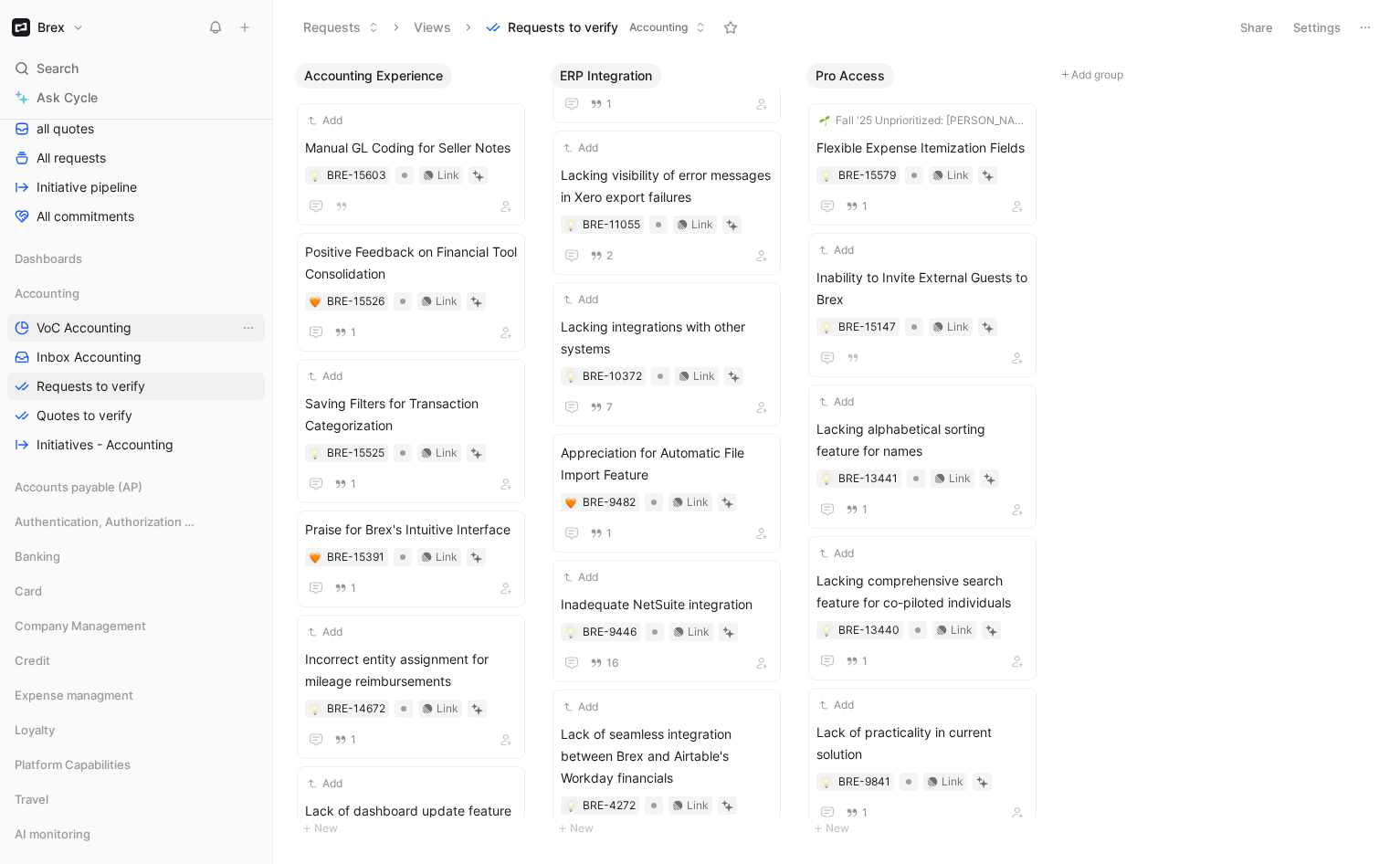 click on "VoC Accounting" at bounding box center [84, 328] 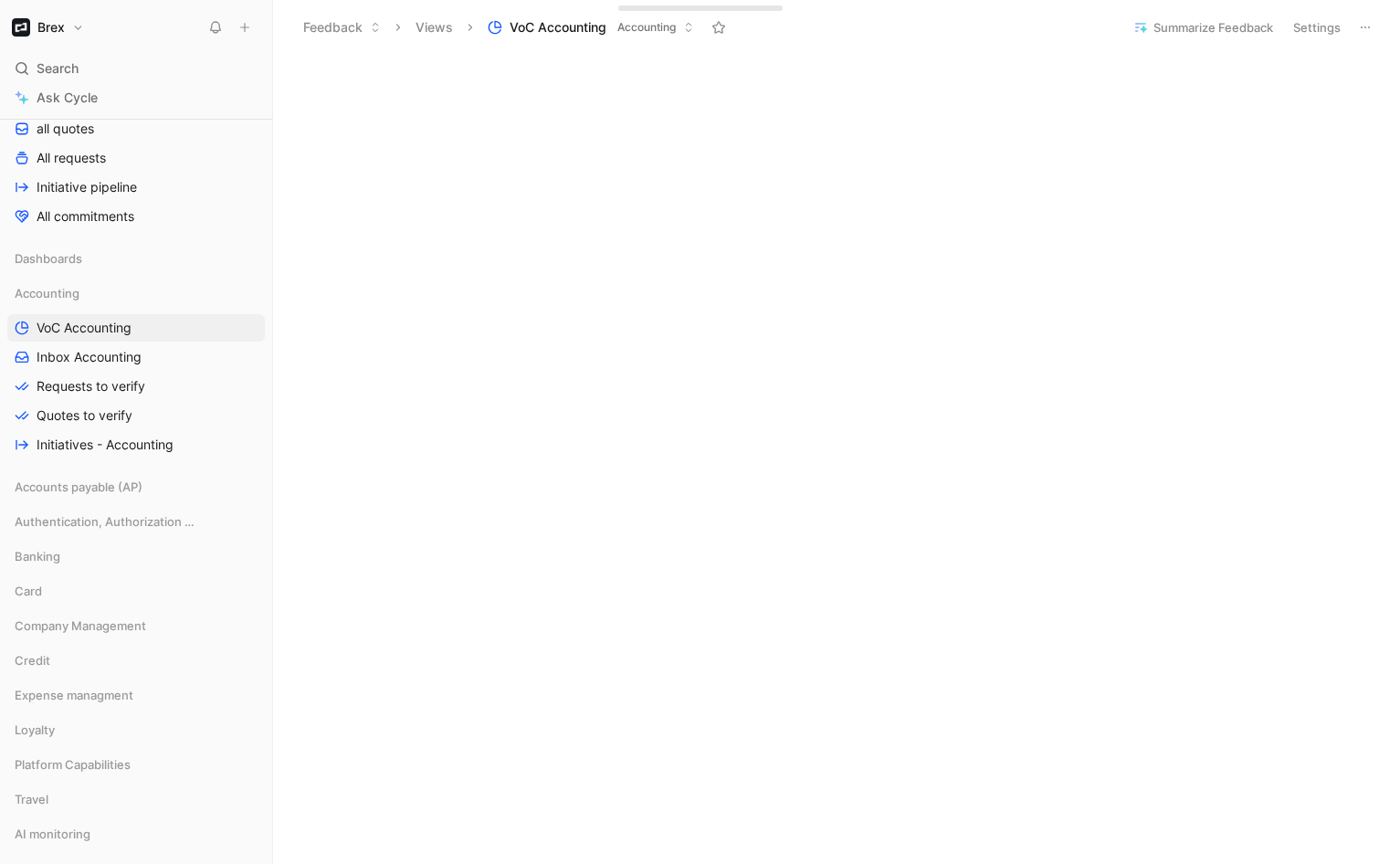 scroll, scrollTop: 614, scrollLeft: 0, axis: vertical 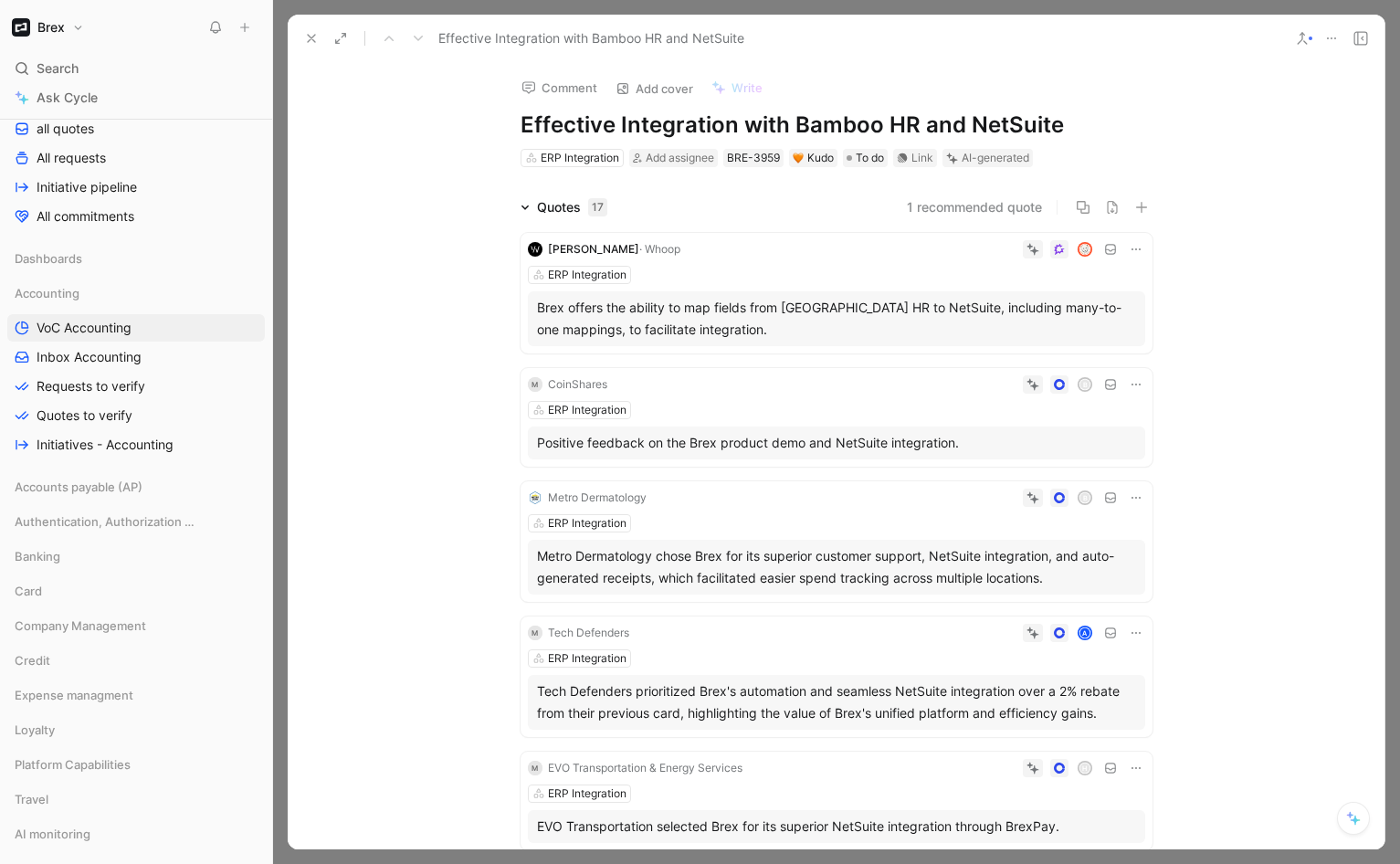 click on "Effective Integration with Bamboo HR and NetSuite" at bounding box center [789, 38] 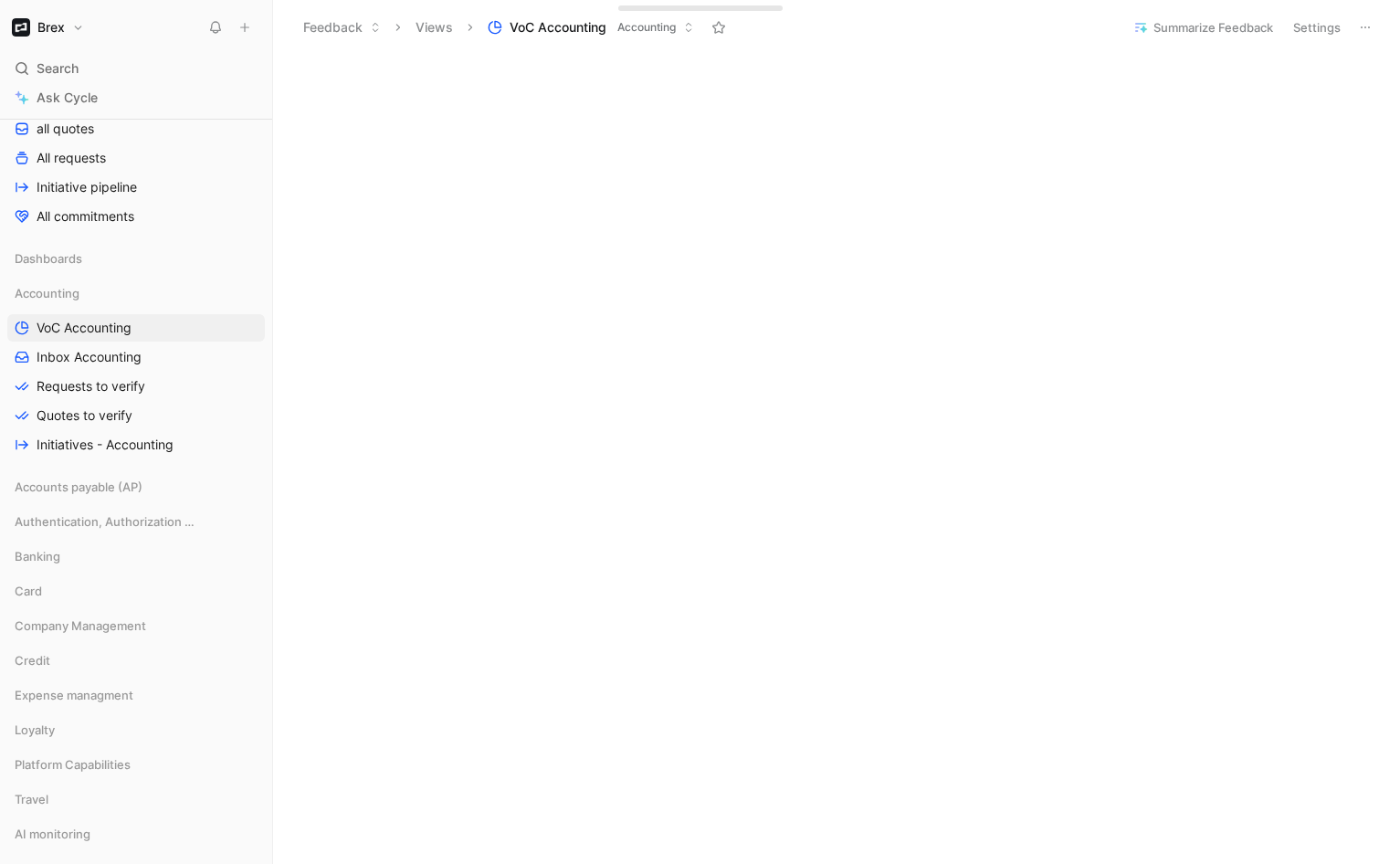 scroll, scrollTop: 0, scrollLeft: 0, axis: both 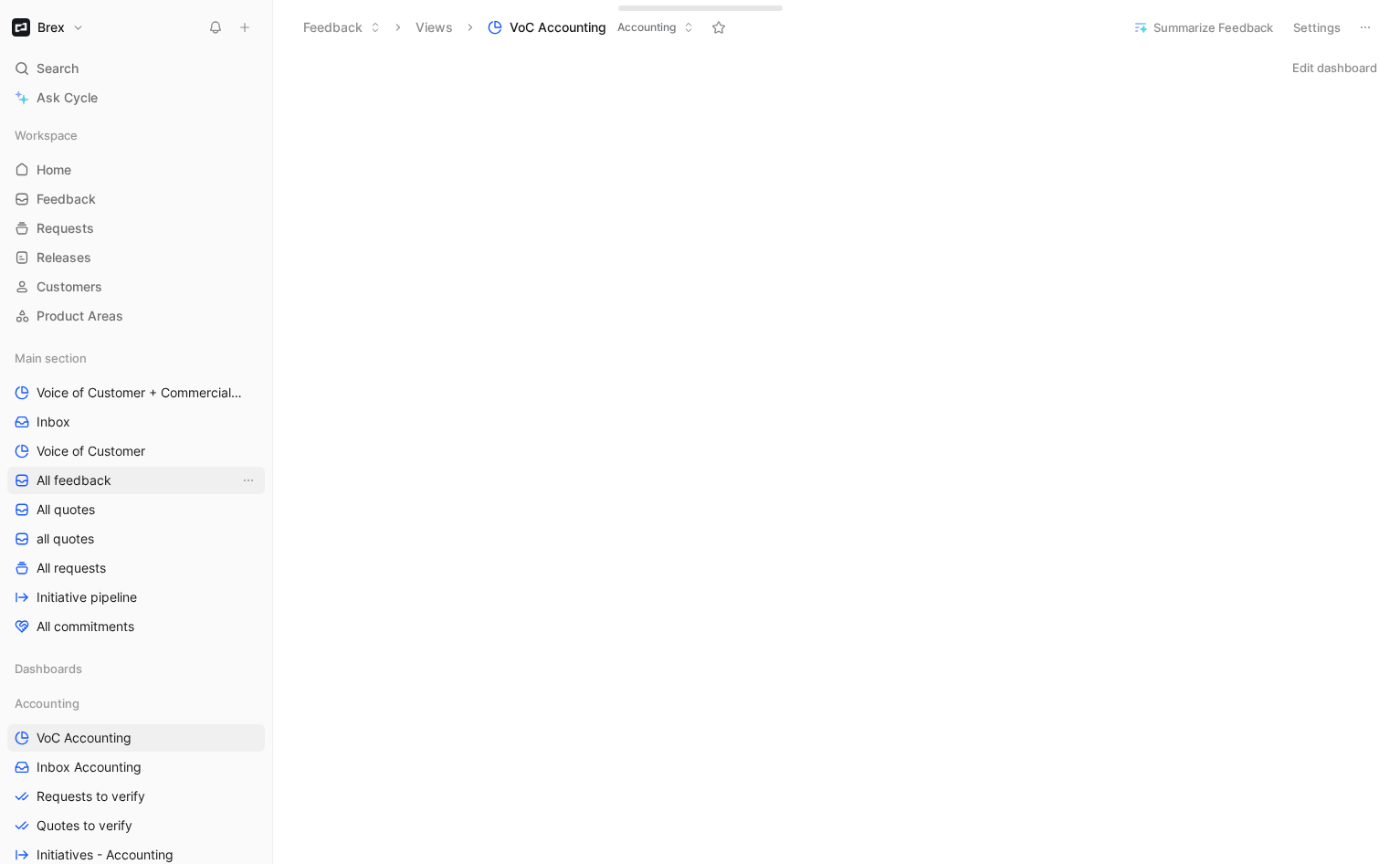 click on "All feedback" at bounding box center [74, 480] 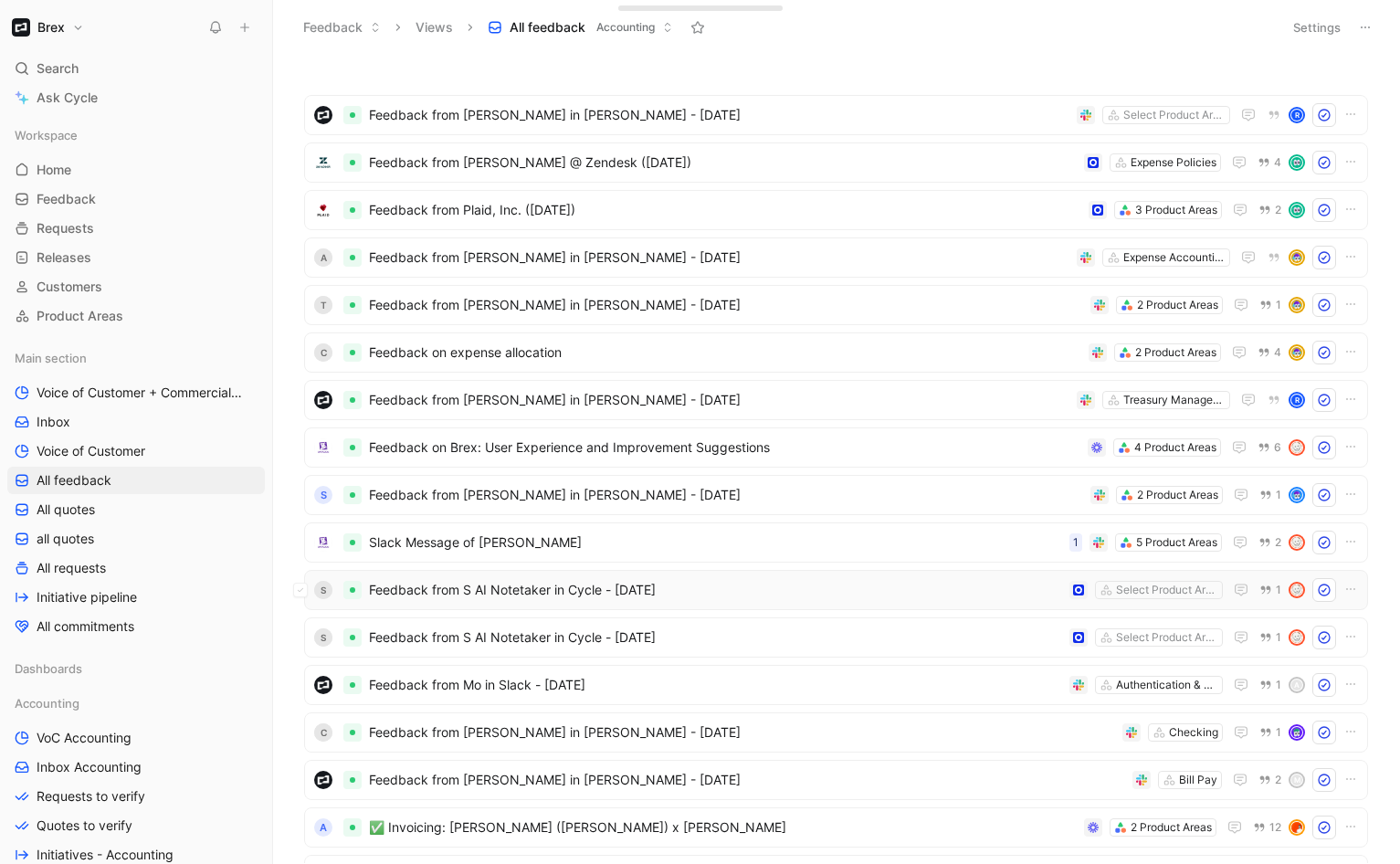 scroll, scrollTop: 123, scrollLeft: 0, axis: vertical 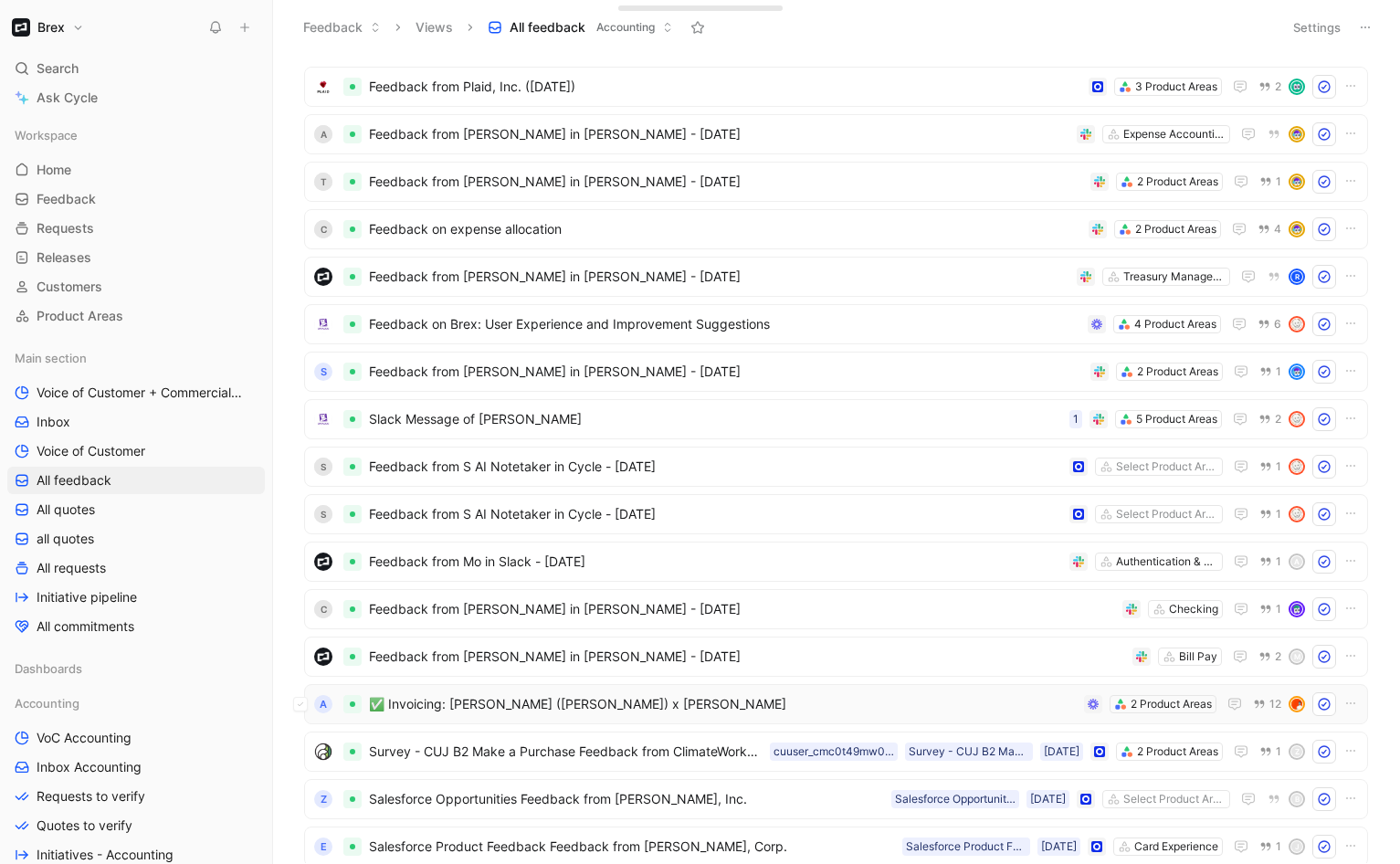click on "A ✅ Invoicing: [PERSON_NAME] ([PERSON_NAME]) x [PERSON_NAME] 2 Product Areas 12" at bounding box center (836, 704) 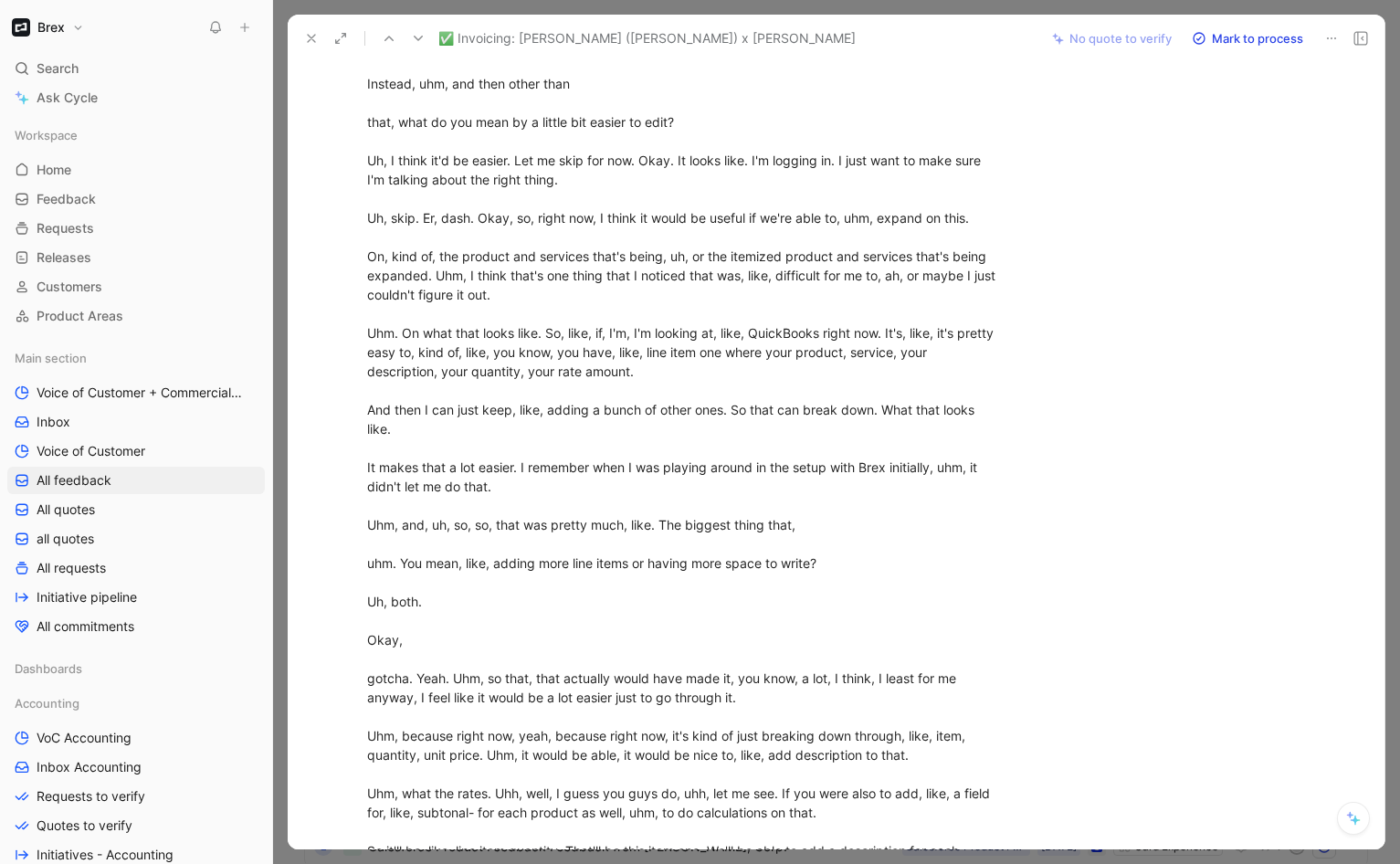 scroll, scrollTop: 2348, scrollLeft: 0, axis: vertical 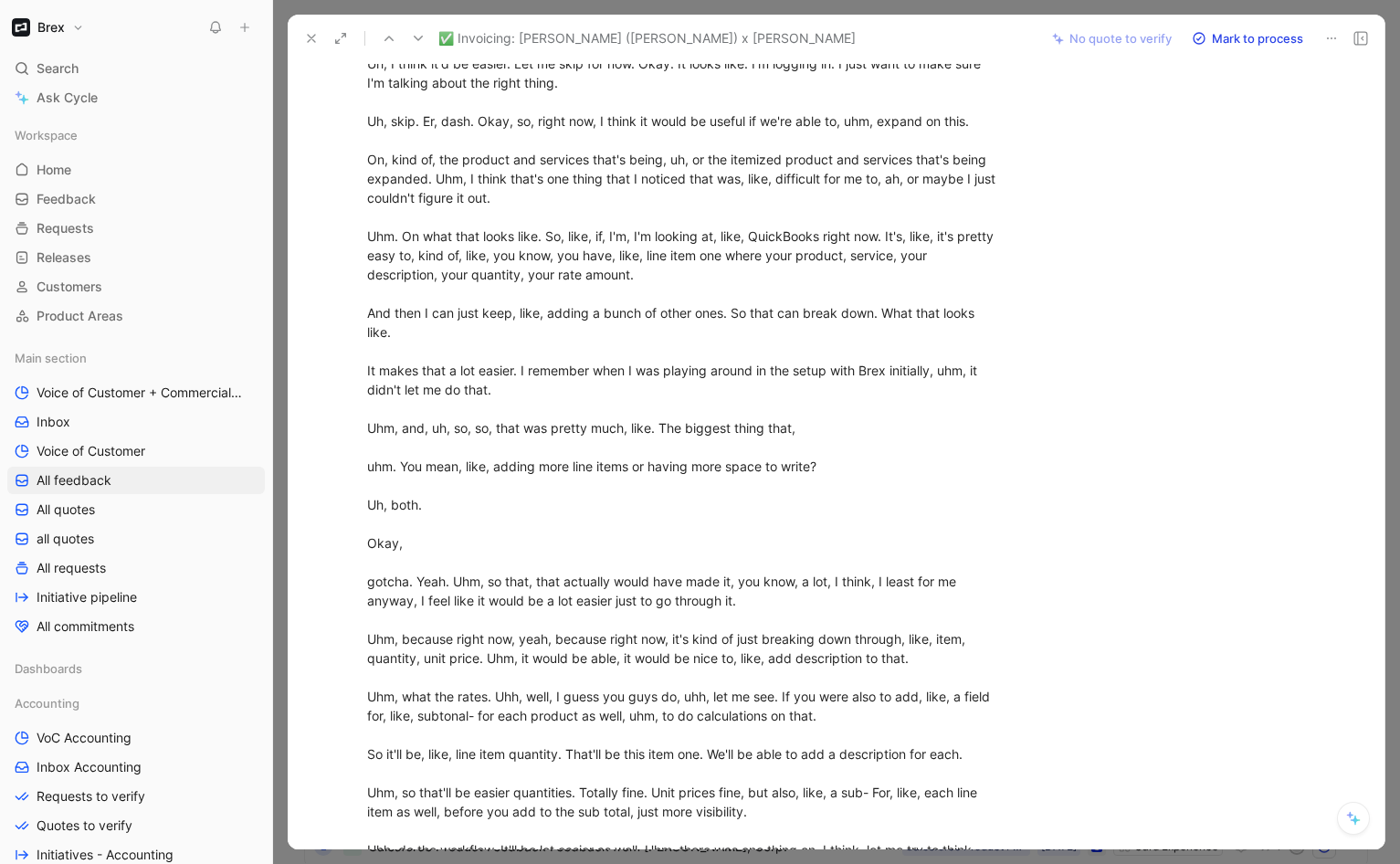 click on "Hey [PERSON_NAME]. How  are you? Good, how are you doing?  Doing good, Trying to, hopefully, like praying for Chicago summer to eventually  come. Are you guys still getting, uhm, well, like, weather down in, like, the 60s or  70s? Uh, the weather is a little bit better, but it's just, like, one day it rains, one day it's sunny. Yeah.  Maybe within the same day. We got rain all week, this week, so.  Yeah,  yeah. Yeah. I get it.  I'm down in L.A. right now, but I'm generally up in [GEOGRAPHIC_DATA], [GEOGRAPHIC_DATA]. So, our weather is, like, the same as [GEOGRAPHIC_DATA]. I mean, it's just, like, it's still raining.  That's crazy. What are you doing in L.A.?  Uh, so we took on, I had to, uh, Uh, so we're on, like, a VR project. Uh, like, an AI VR social app, right now, for them. Uhm, it was just short term, it was just until August, so, I'm down here working with the team down here, uhm, for the time being, but generally, we're remote, so, I'd  be- Okay, awesome.  I'd usually be in [GEOGRAPHIC_DATA].  Thank you.  It a big deal.  Brex,  Uh, both.  Okay," at bounding box center [683, 5367] 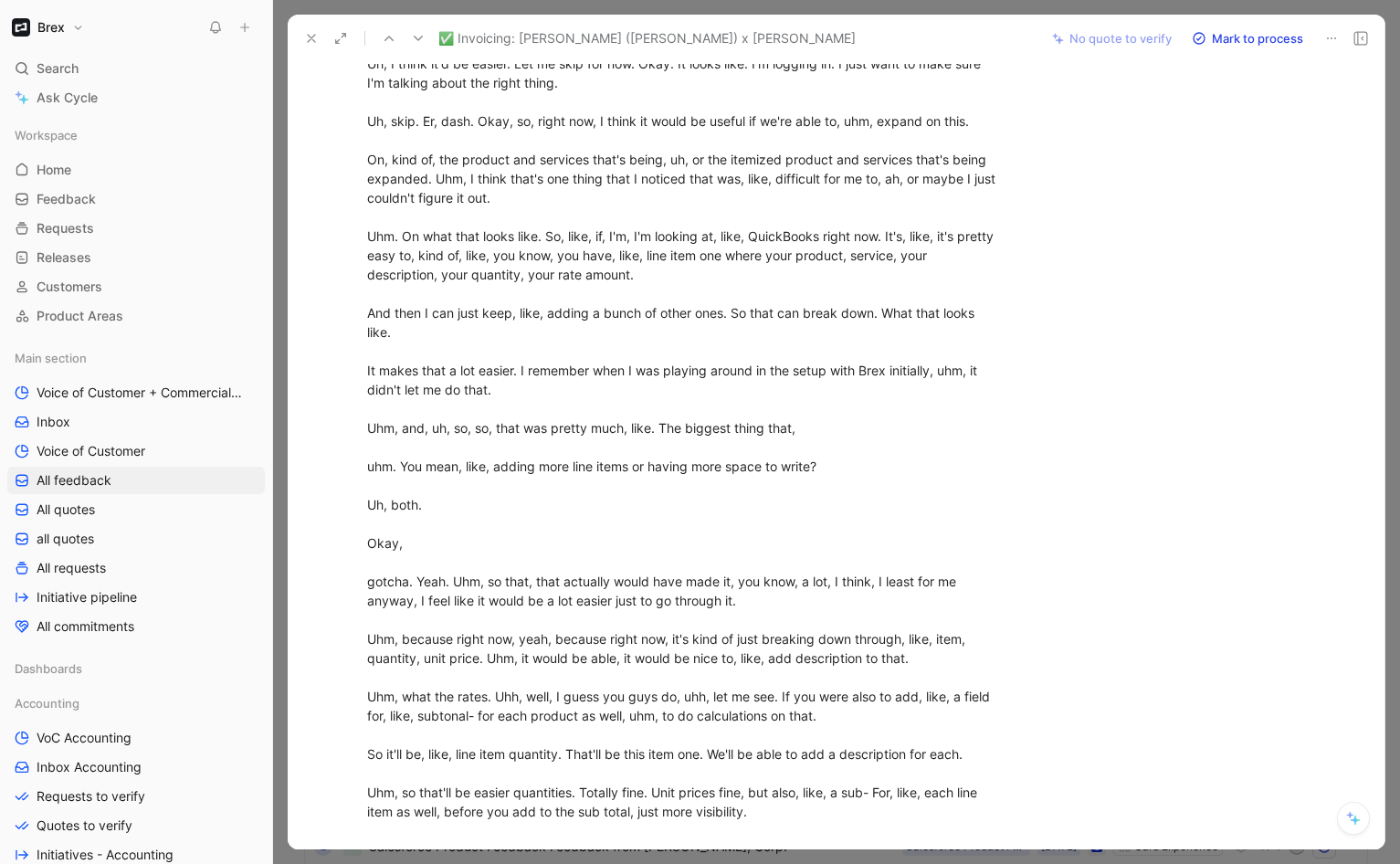 scroll, scrollTop: 2395, scrollLeft: 0, axis: vertical 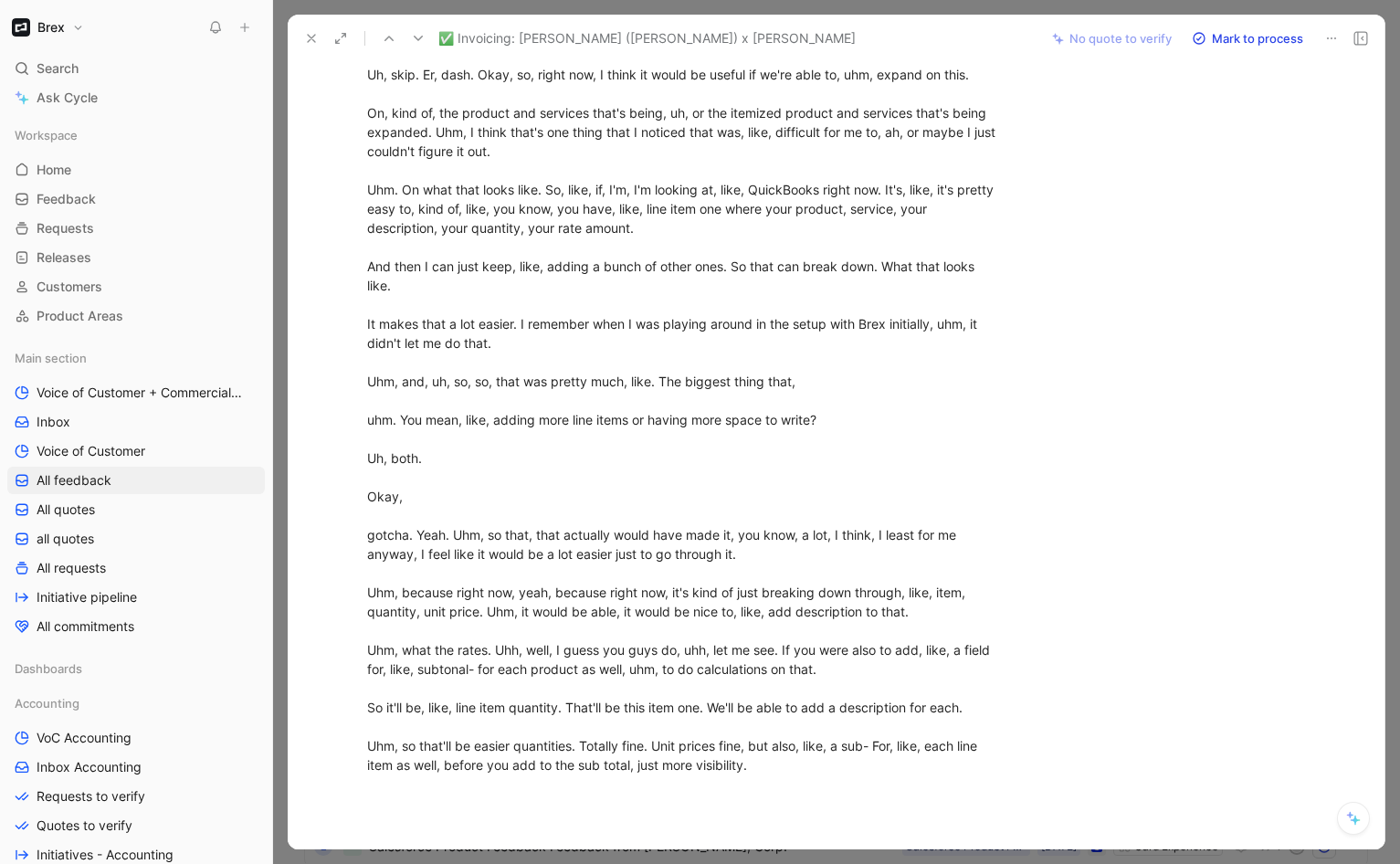 type 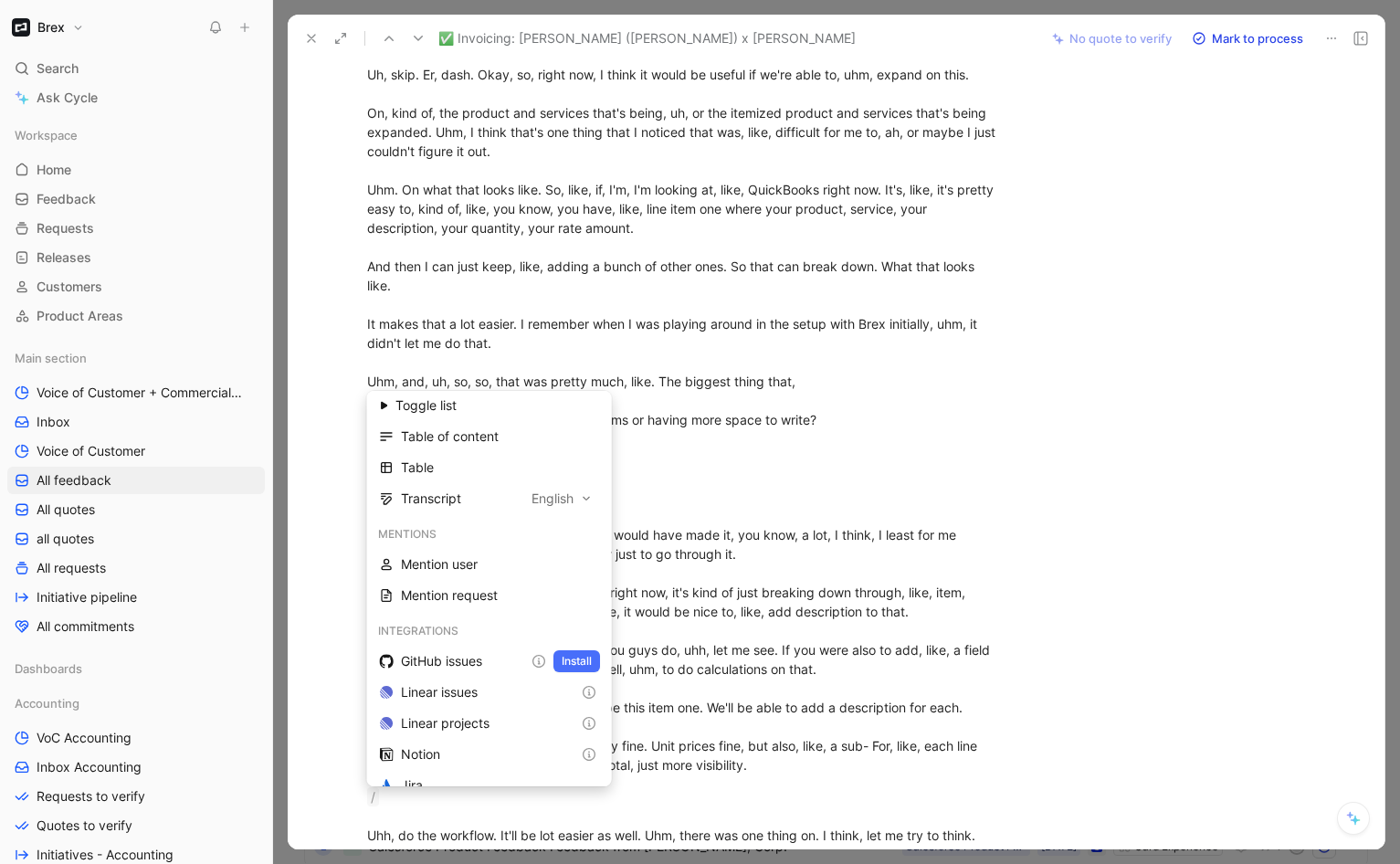 scroll, scrollTop: 591, scrollLeft: 0, axis: vertical 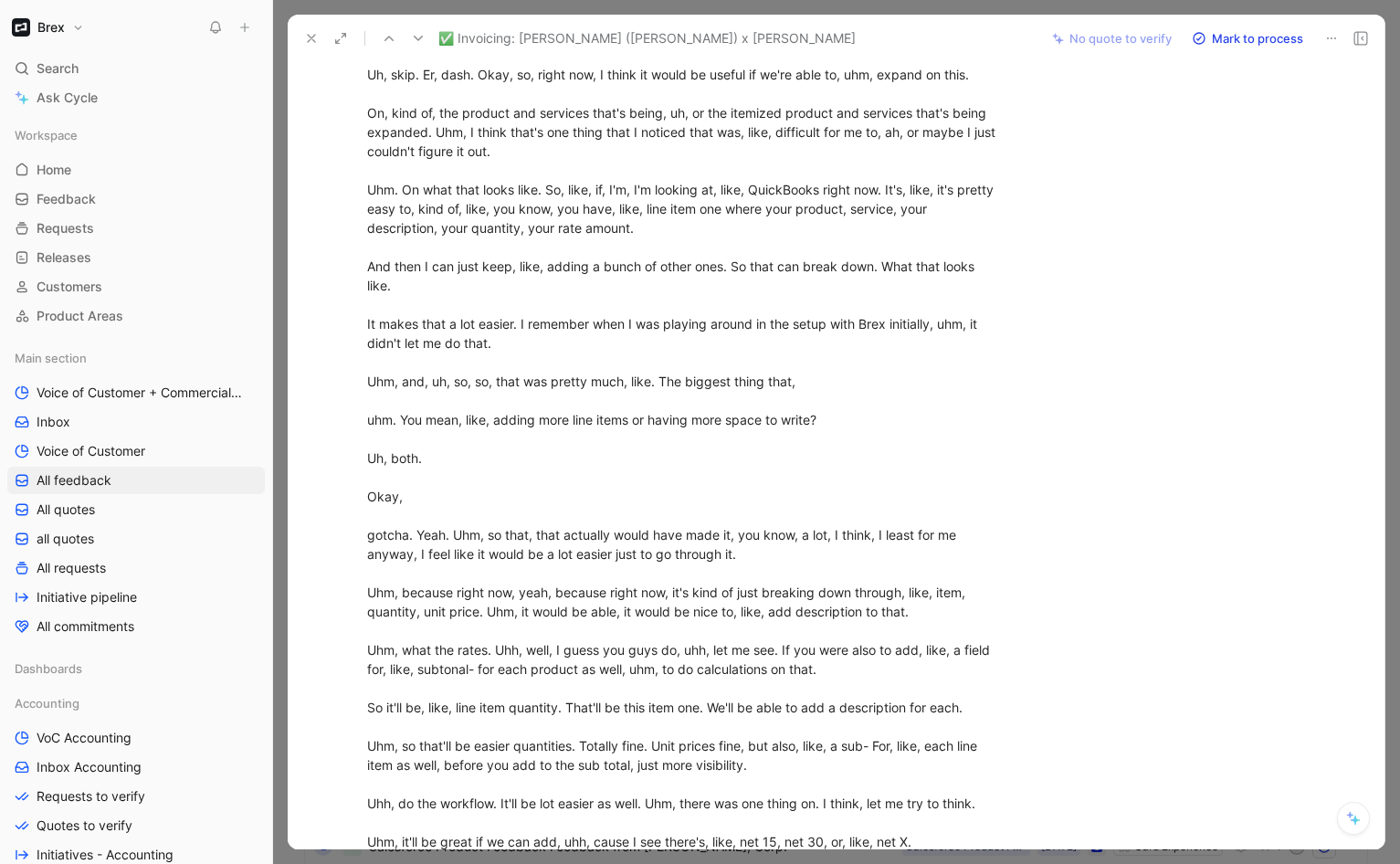 click on "Hey [PERSON_NAME]. How  are you? Good, how are you doing?  Doing good, Trying to, hopefully, like praying for Chicago summer to eventually  come. Are you guys still getting, uhm, well, like, weather down in, like, the 60s or  70s? Uh, the weather is a little bit better, but it's just, like, one day it rains, one day it's sunny. Yeah.  Maybe within the same day. We got rain all week, this week, so.  Yeah,  yeah. Yeah. I get it.  I'm down in L.A. right now, but I'm generally up in [GEOGRAPHIC_DATA], [GEOGRAPHIC_DATA]. So, our weather is, like, the same as [GEOGRAPHIC_DATA]. I mean, it's just, like, it's still raining.  That's crazy. What are you doing in L.A.?  Uh, so we took on, I had to, uh, Uh, so we're on, like, a VR project. Uh, like, an AI VR social app, right now, for them. Uhm, it was just short term, it was just until August, so, I'm down here working with the team down here, uhm, for the time being, but generally, we're remote, so, I'd  be- Okay, awesome.  I'd usually be in [GEOGRAPHIC_DATA].  Thank you.  It a big deal.  Brex,  Uh, both.  Okay," at bounding box center (683, 5320) 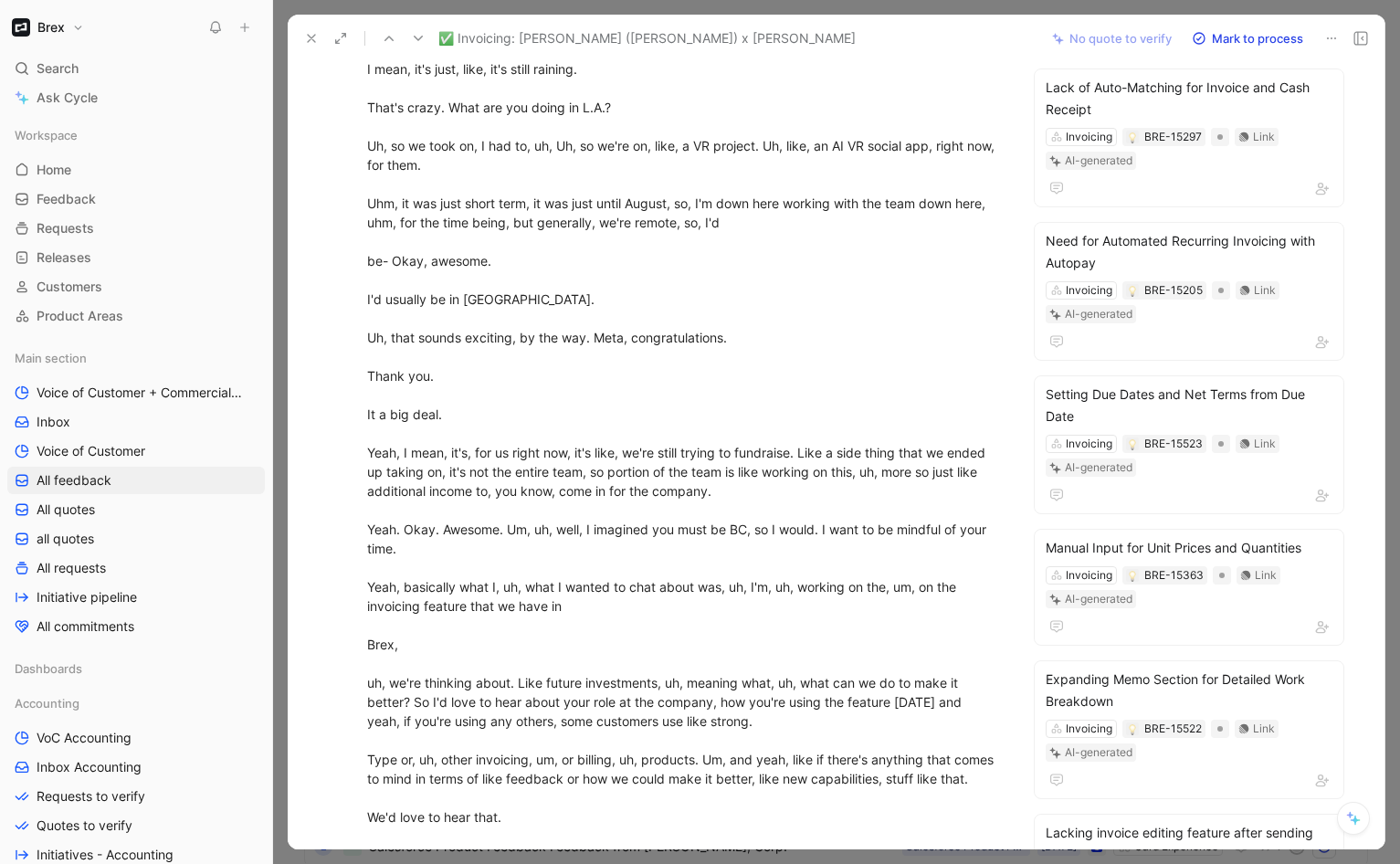 scroll, scrollTop: 0, scrollLeft: 0, axis: both 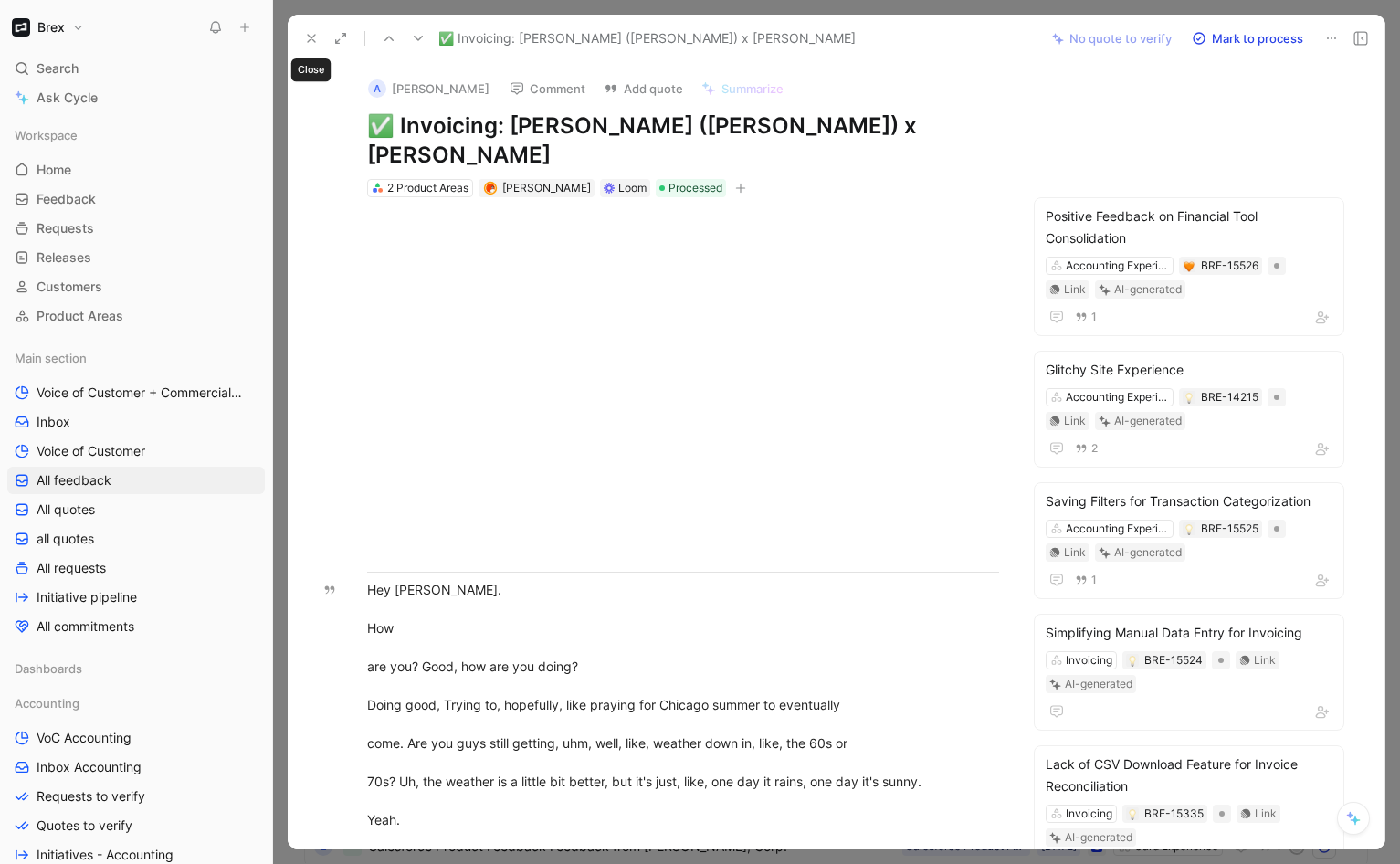 click 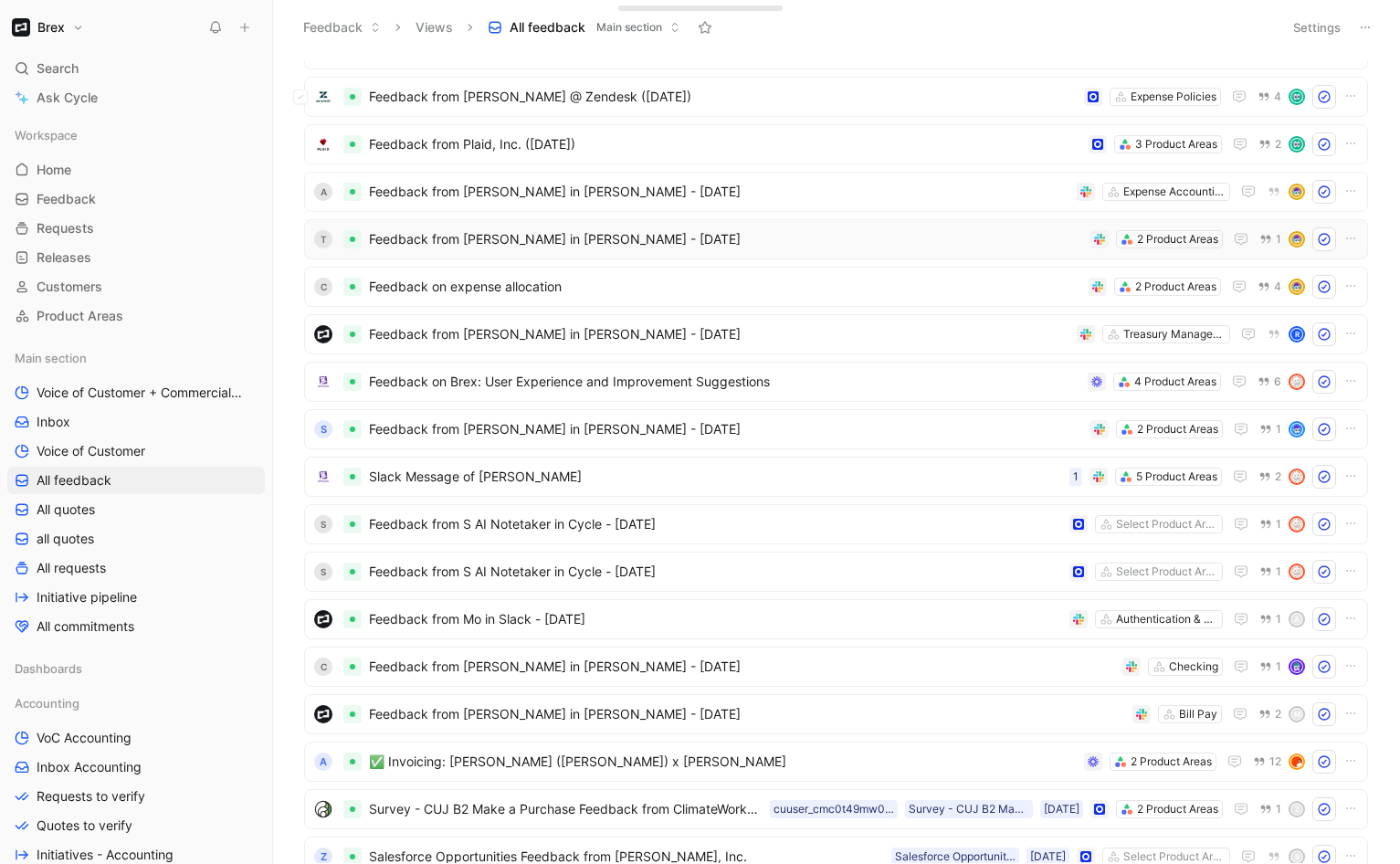 scroll, scrollTop: 0, scrollLeft: 0, axis: both 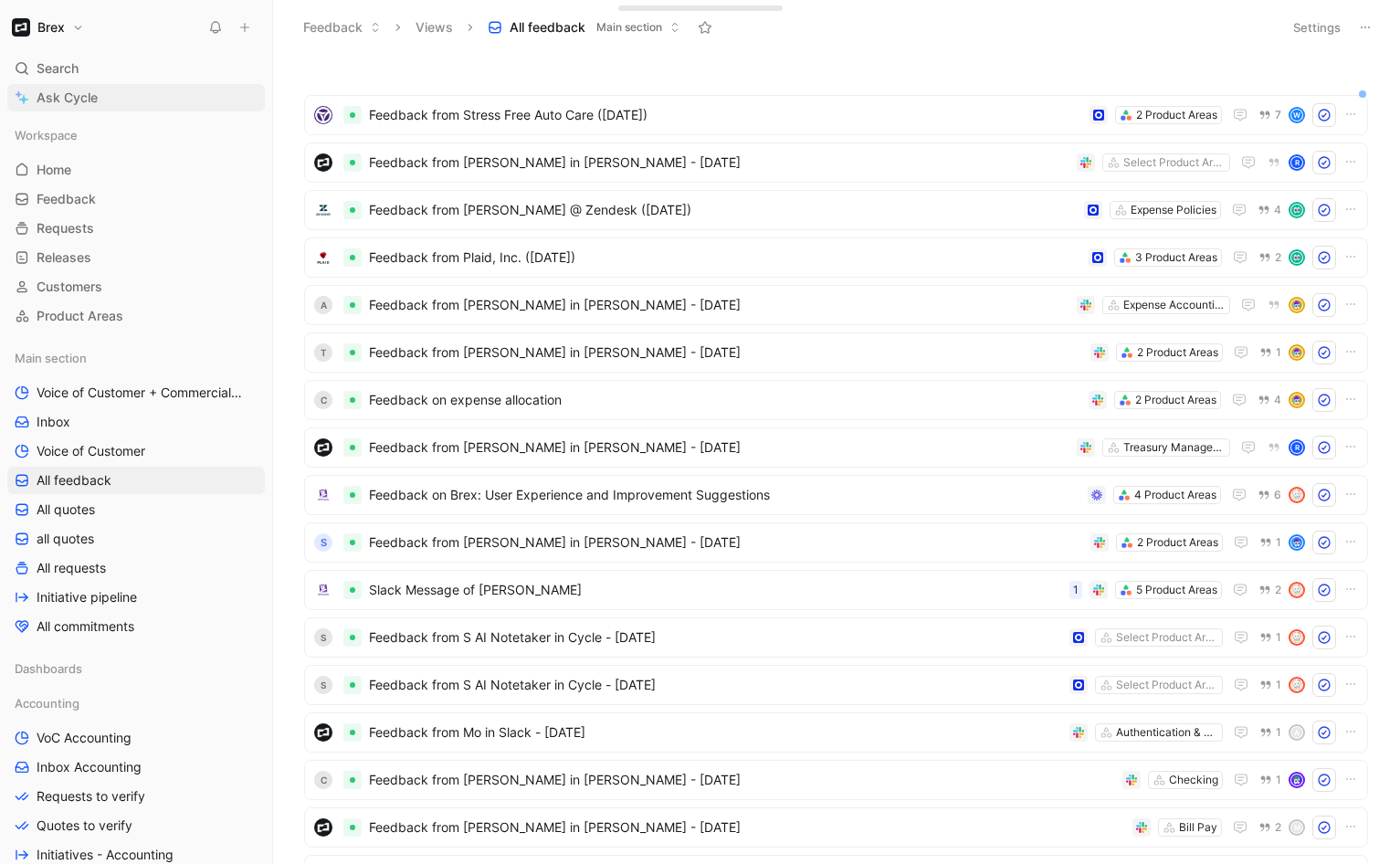 click on "Ask Cycle" at bounding box center [136, 98] 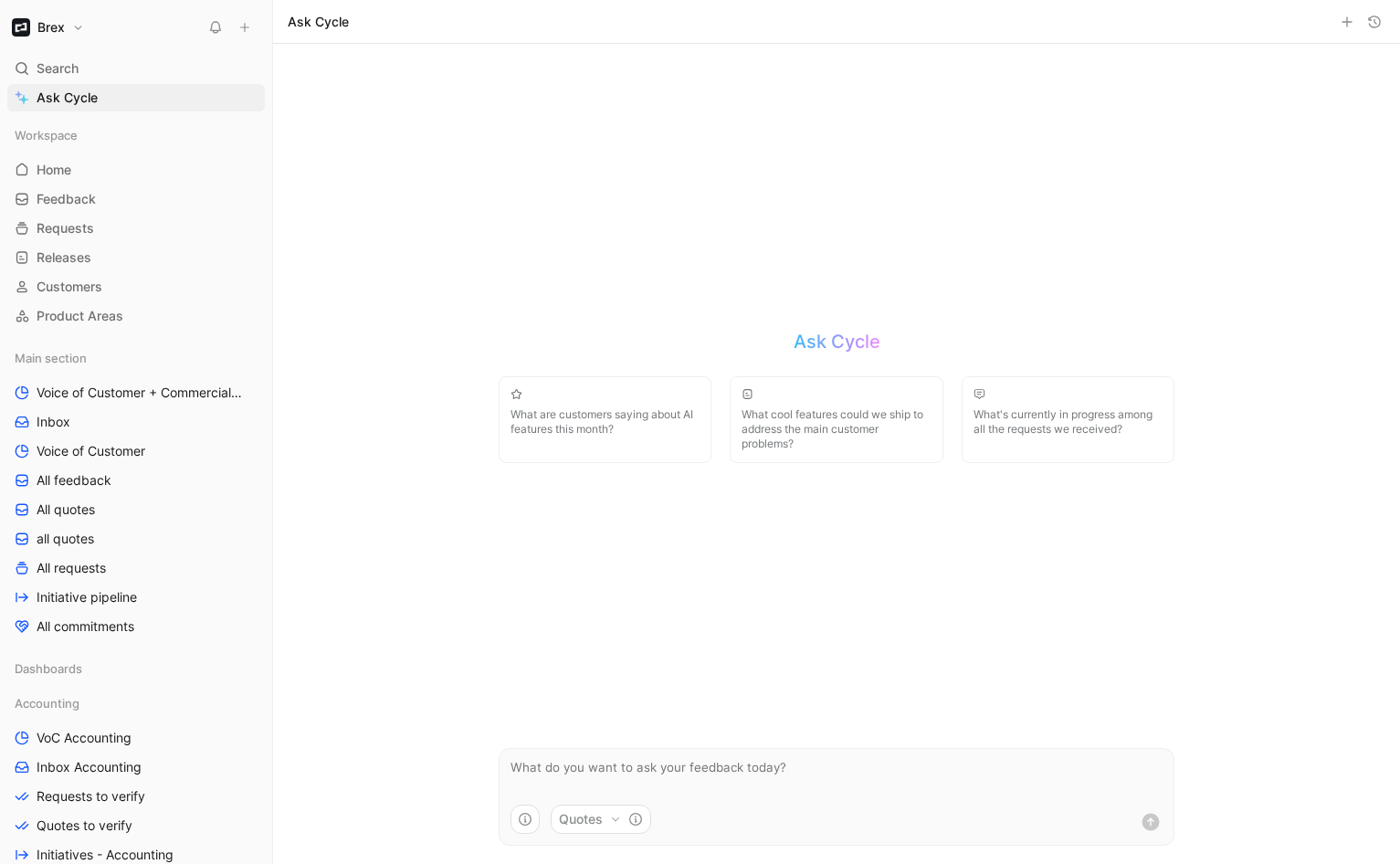 click on "What are customers saying about AI features this month?" at bounding box center [605, 422] 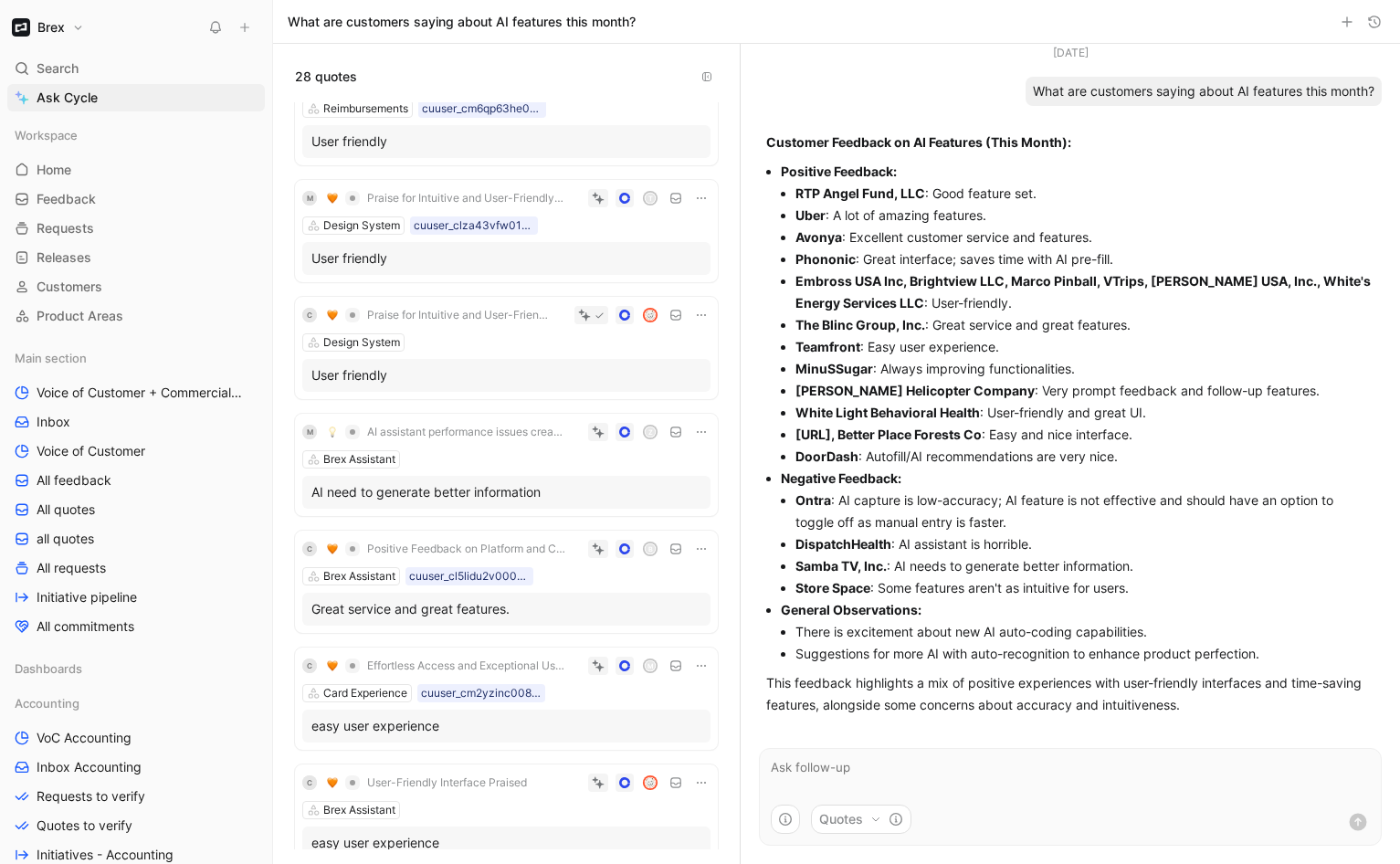 scroll, scrollTop: 1503, scrollLeft: 0, axis: vertical 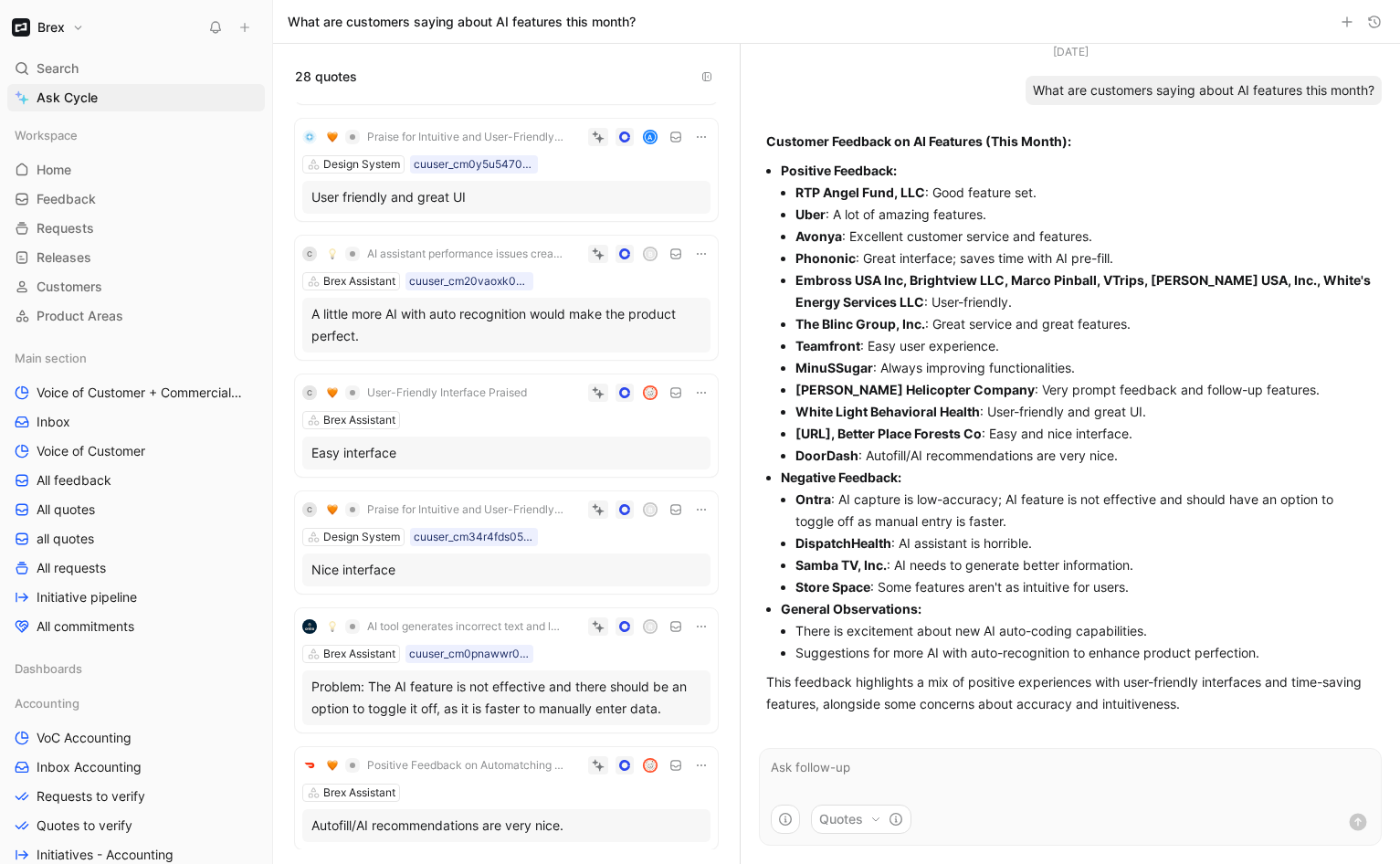 click on "C User-Friendly Interface Praised Brex Assistant Easy interface" at bounding box center (506, 426) 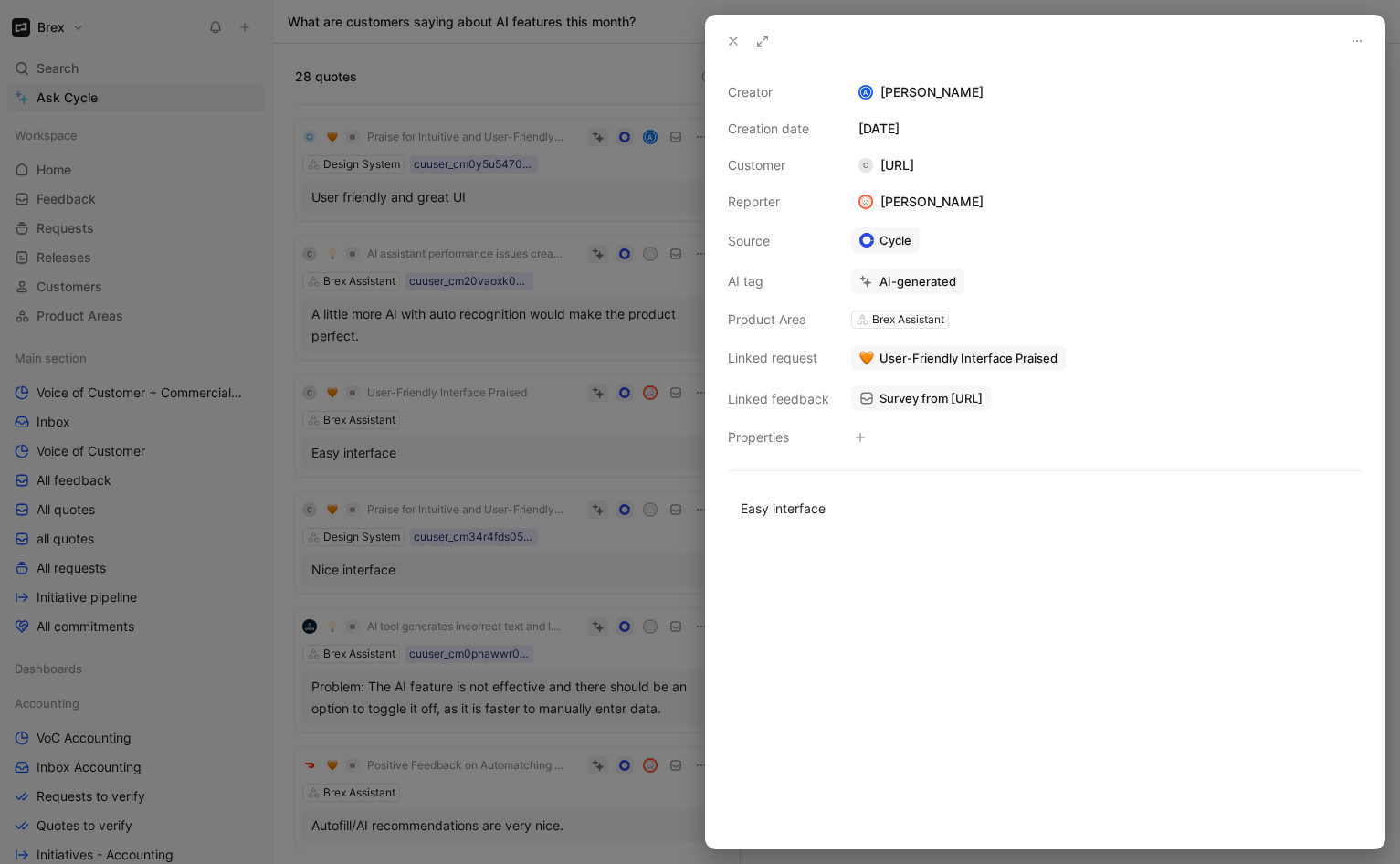 click on "User-Friendly Interface Praised" at bounding box center [958, 358] 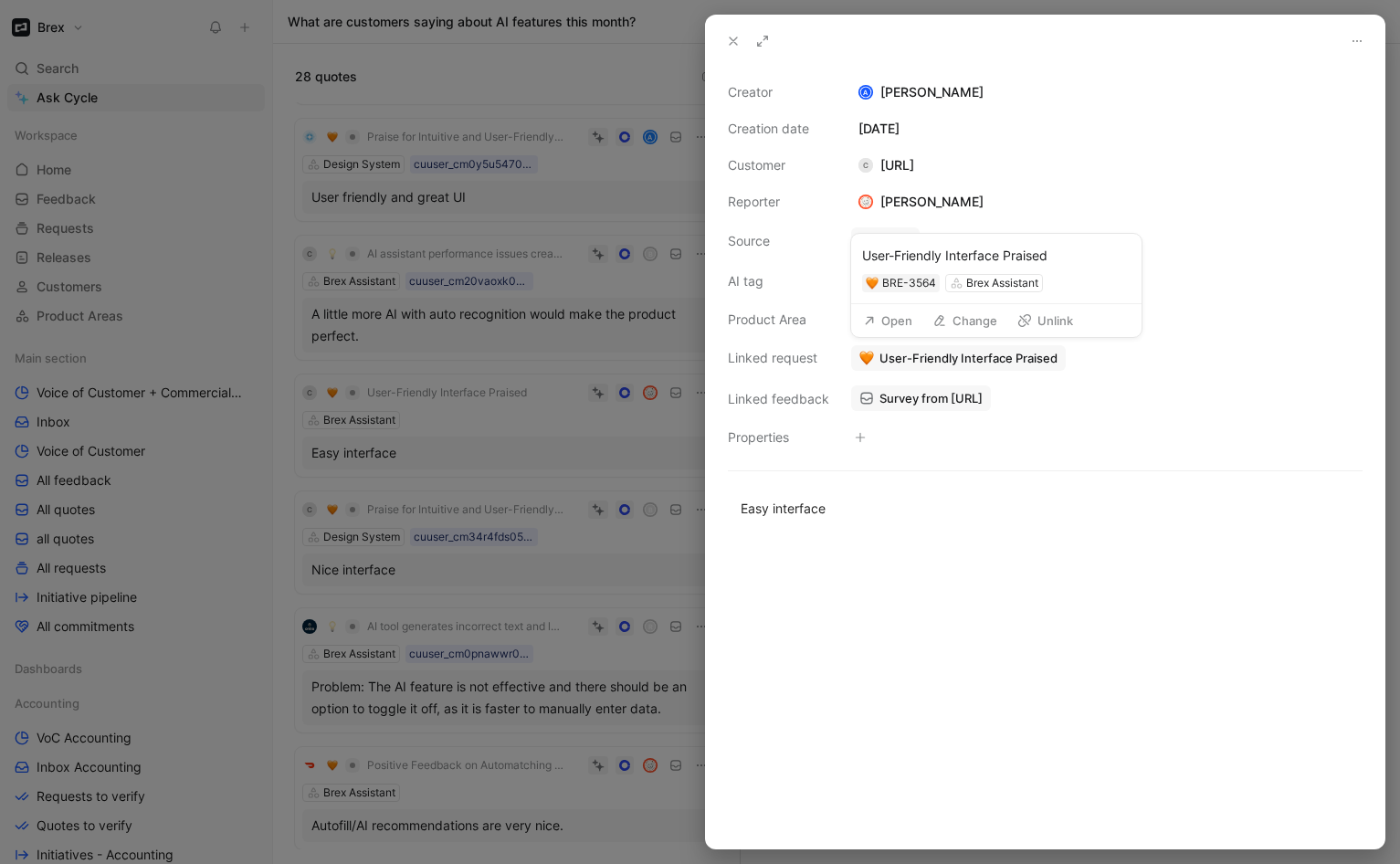 click on "Open" at bounding box center (888, 321) 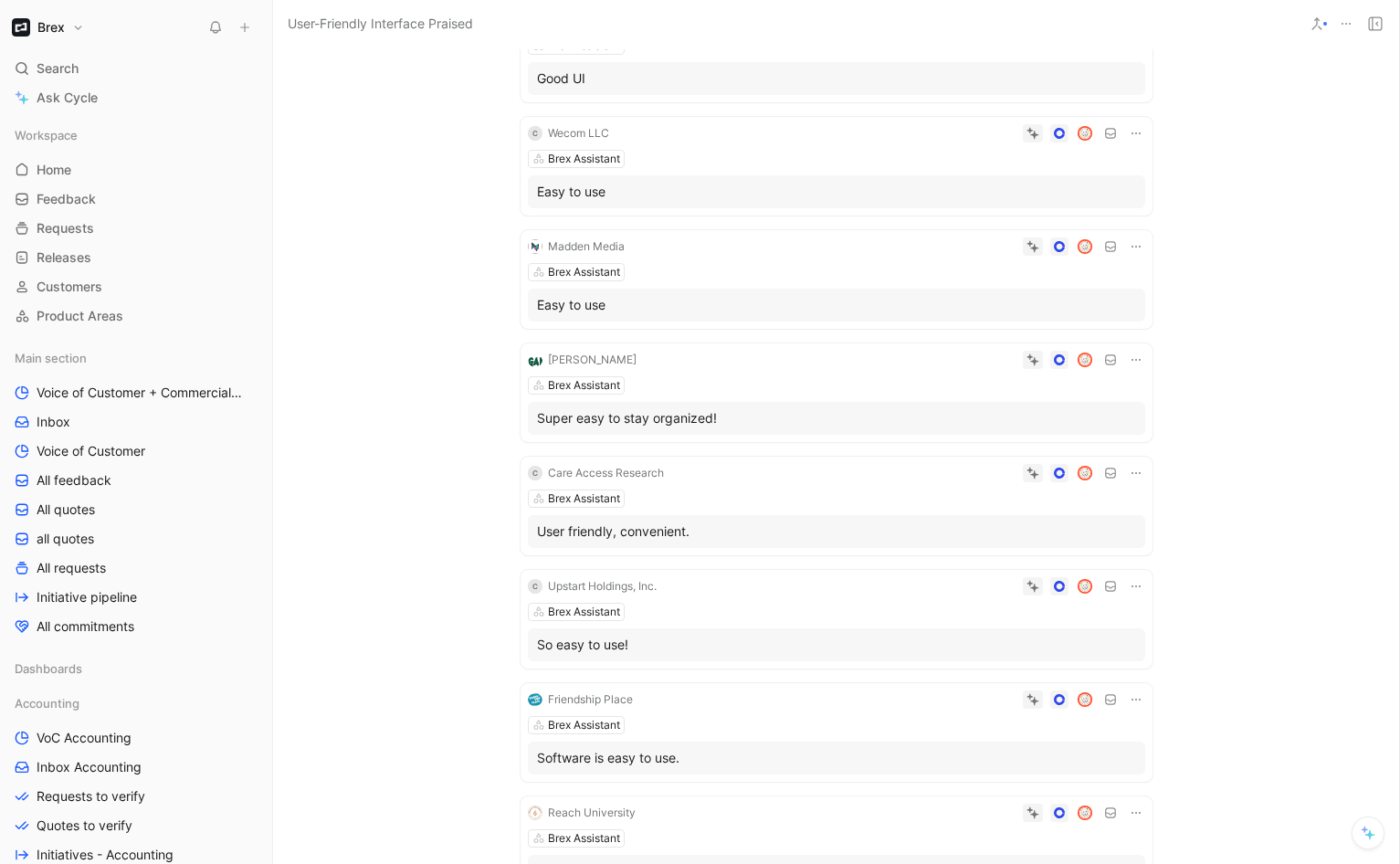 scroll, scrollTop: 0, scrollLeft: 0, axis: both 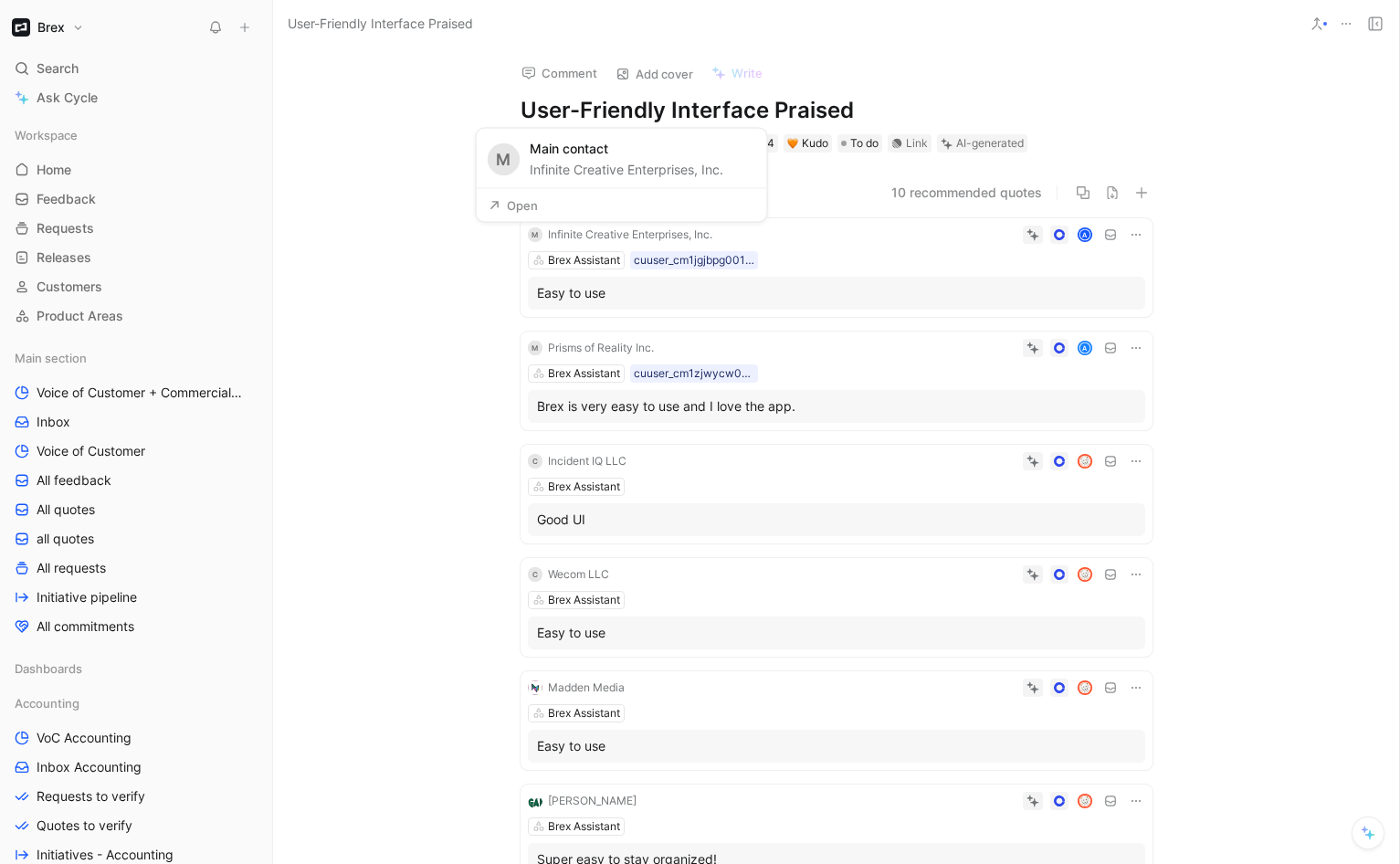 click on "Open" at bounding box center (513, 205) 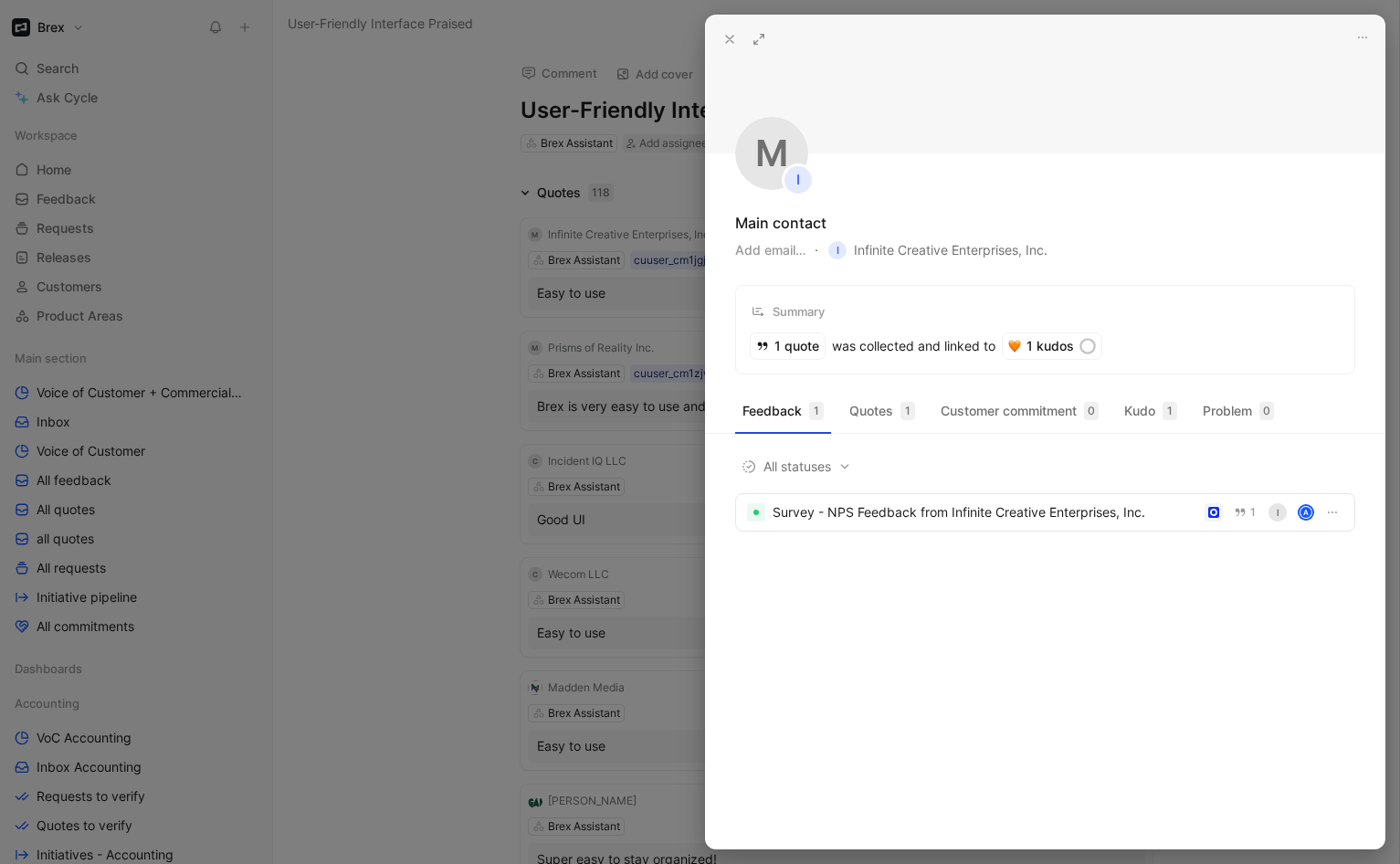 click on "Feedback 1 Quotes 1 Customer commitment 0 Kudo 1 Problem 0" at bounding box center [1045, 415] 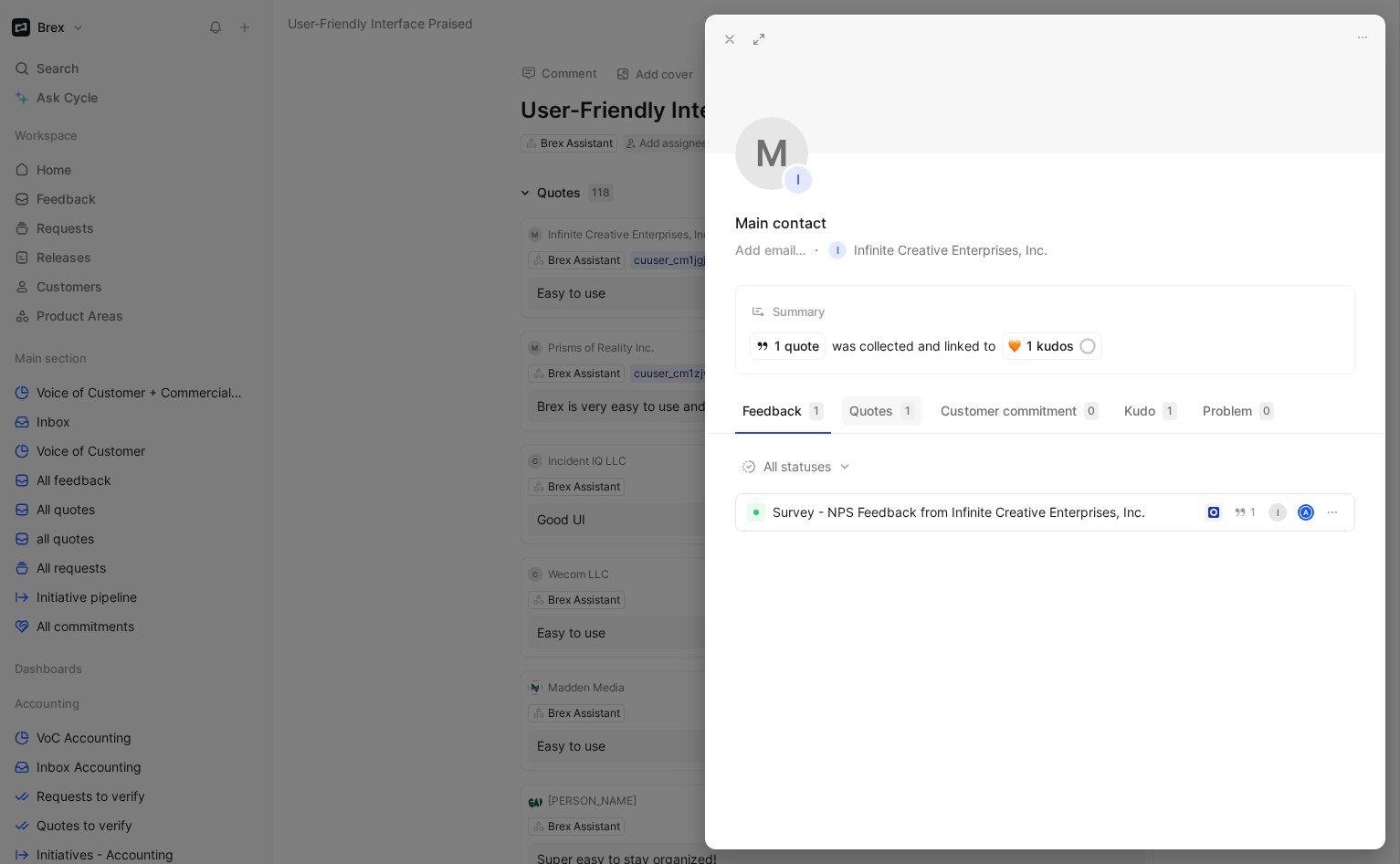 click on "Quotes 1" at bounding box center (882, 411) 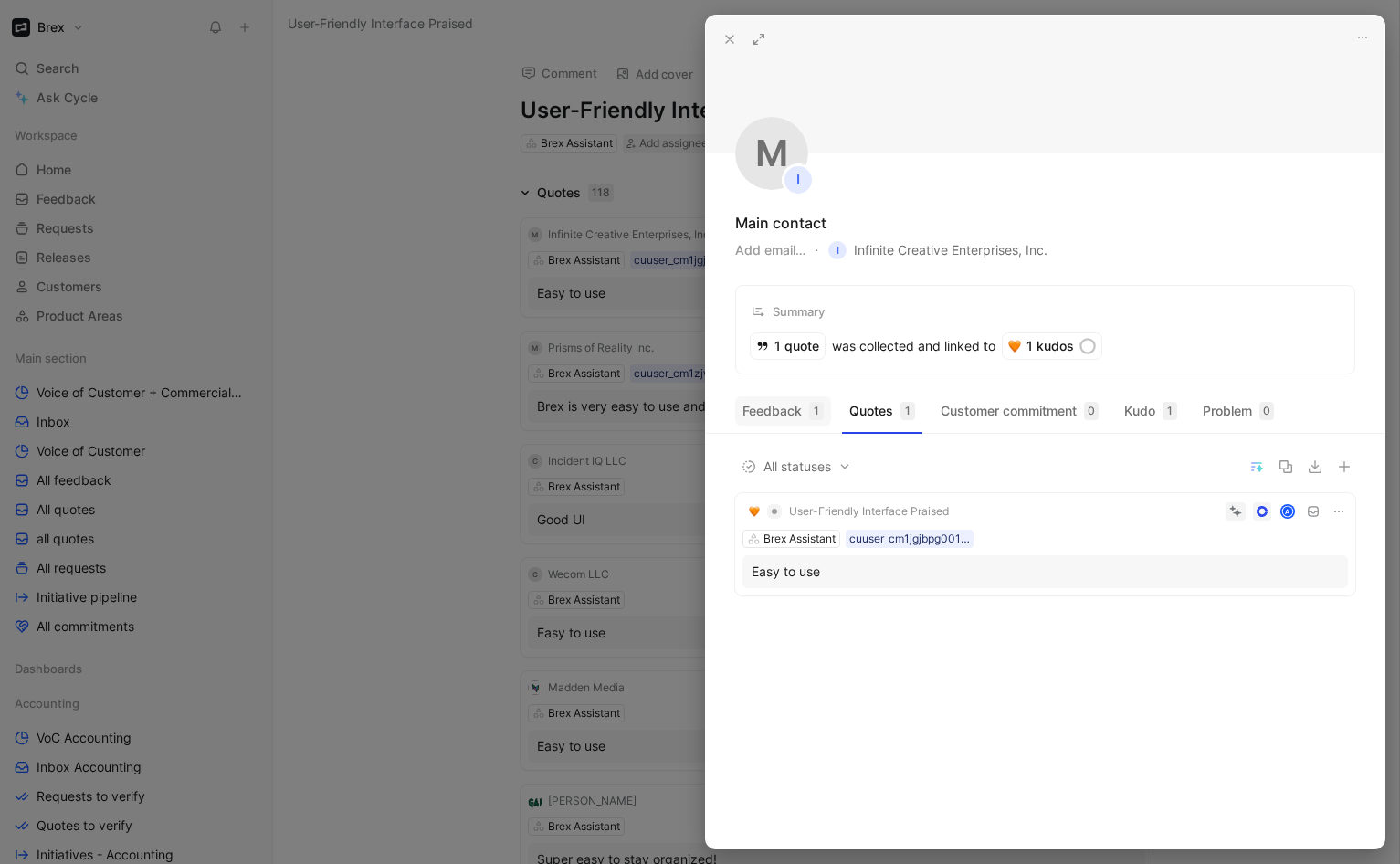 click on "Feedback 1" at bounding box center (783, 411) 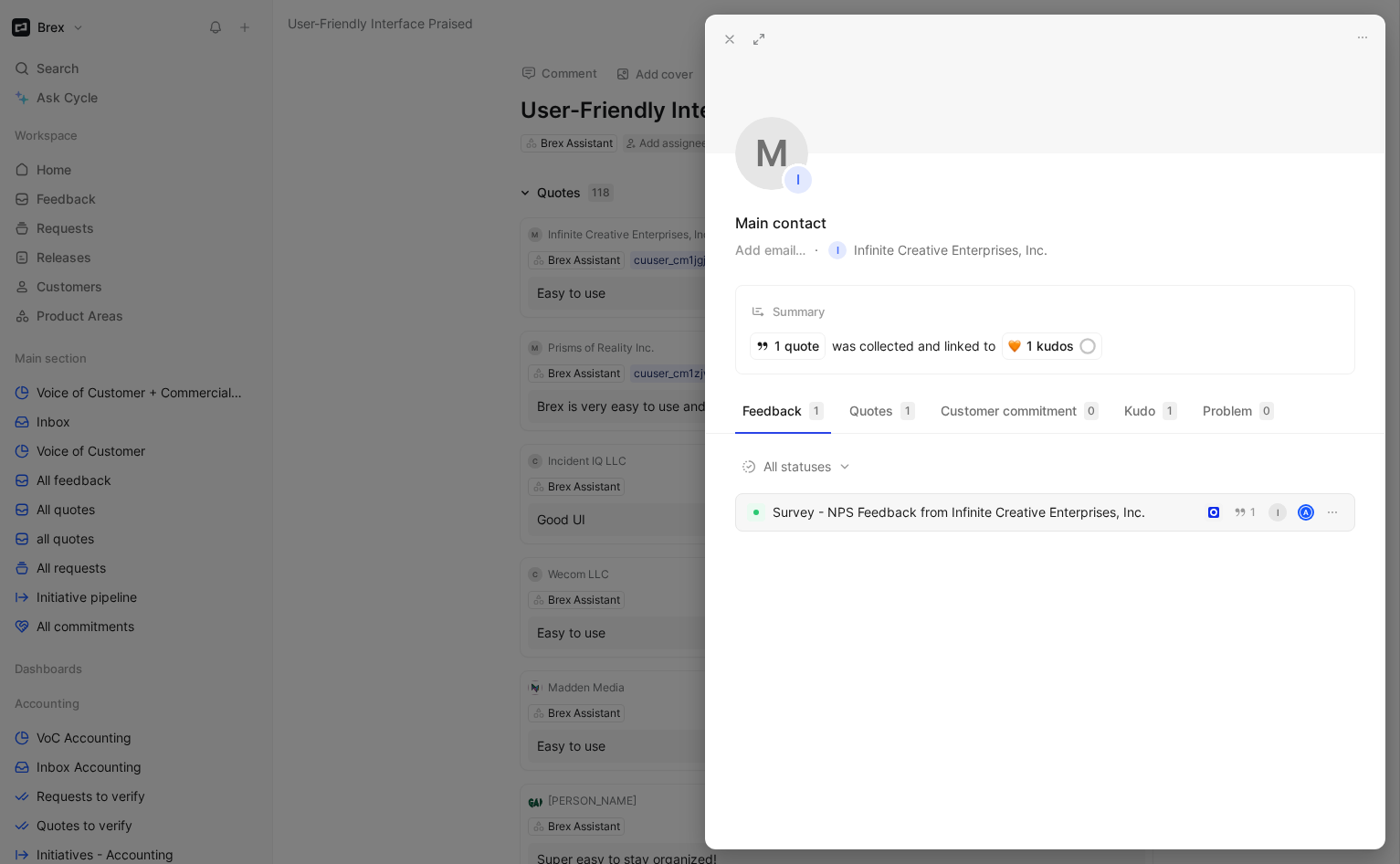 click on "Survey - NPS Feedback from Infinite Creative Enterprises, Inc." at bounding box center (984, 512) 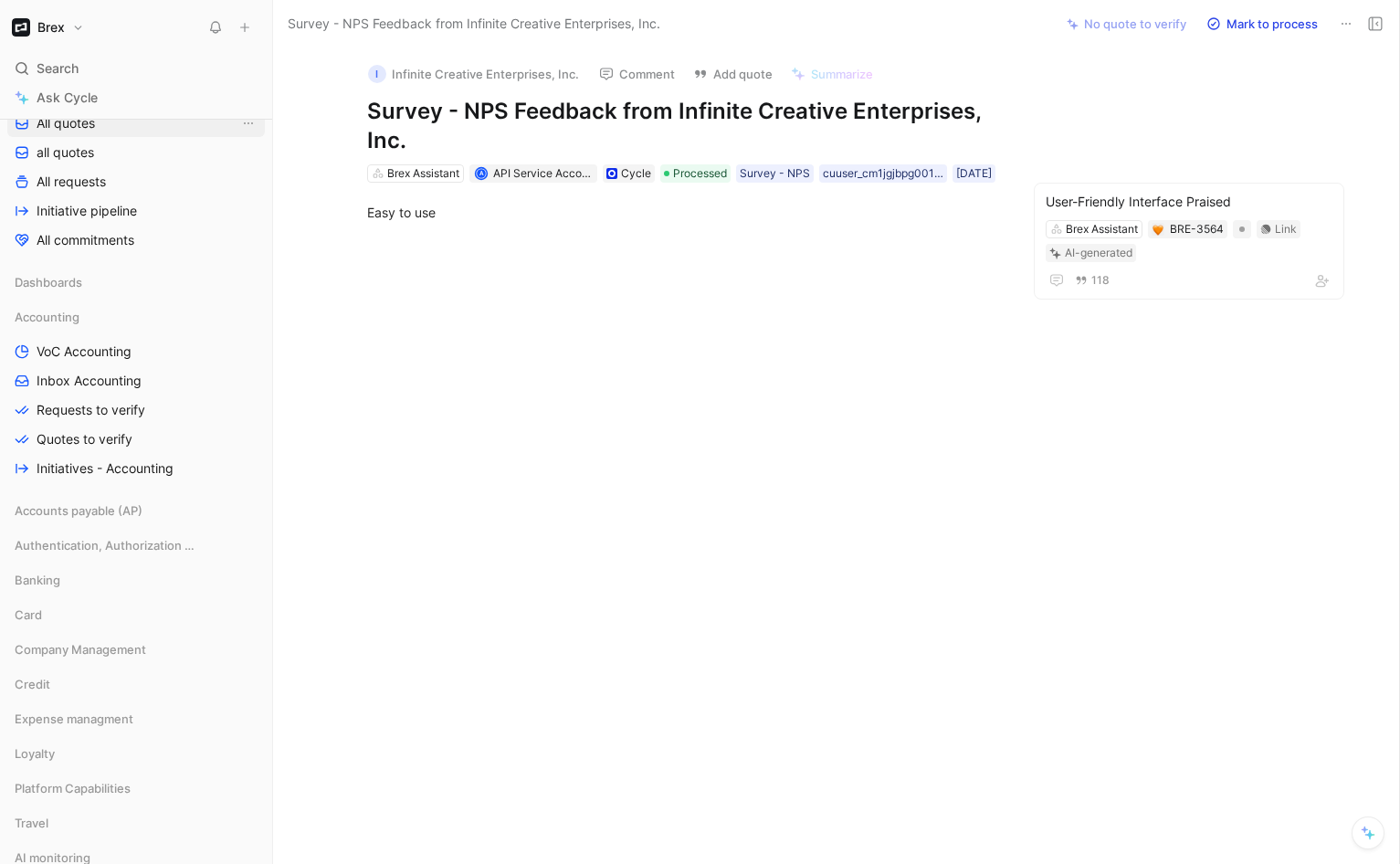 scroll, scrollTop: 527, scrollLeft: 0, axis: vertical 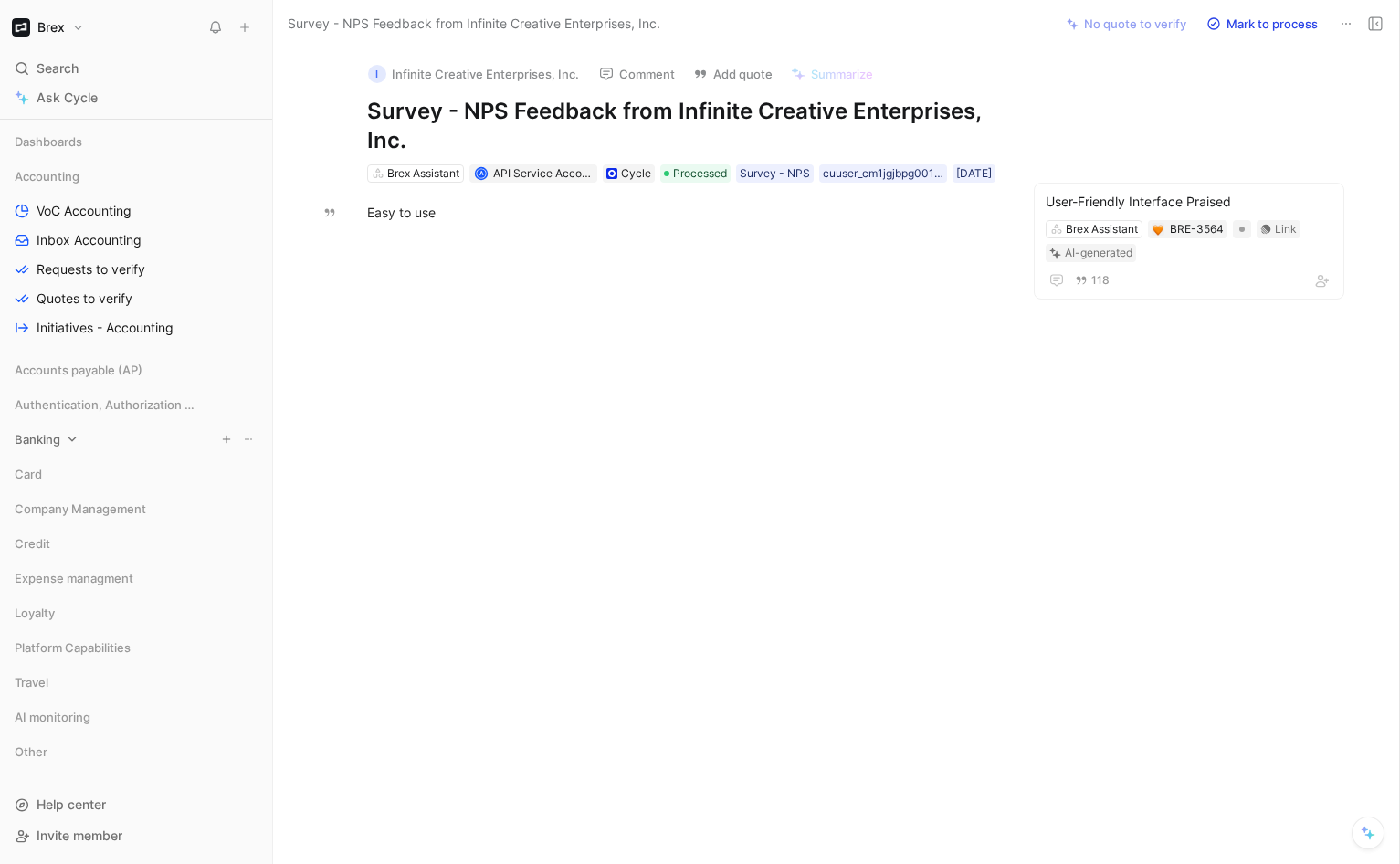 click on "Banking" at bounding box center (37, 439) 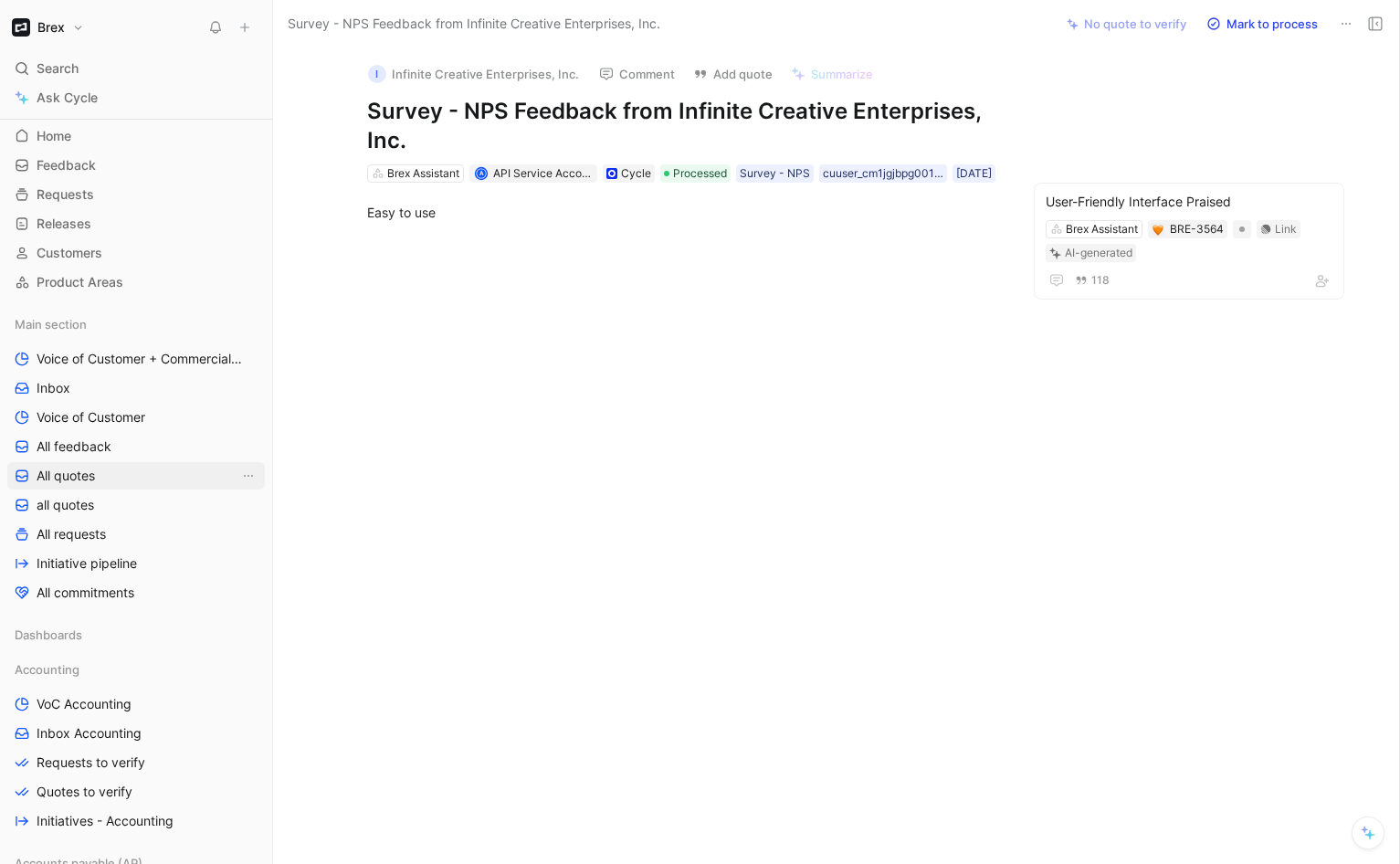 scroll, scrollTop: 49, scrollLeft: 0, axis: vertical 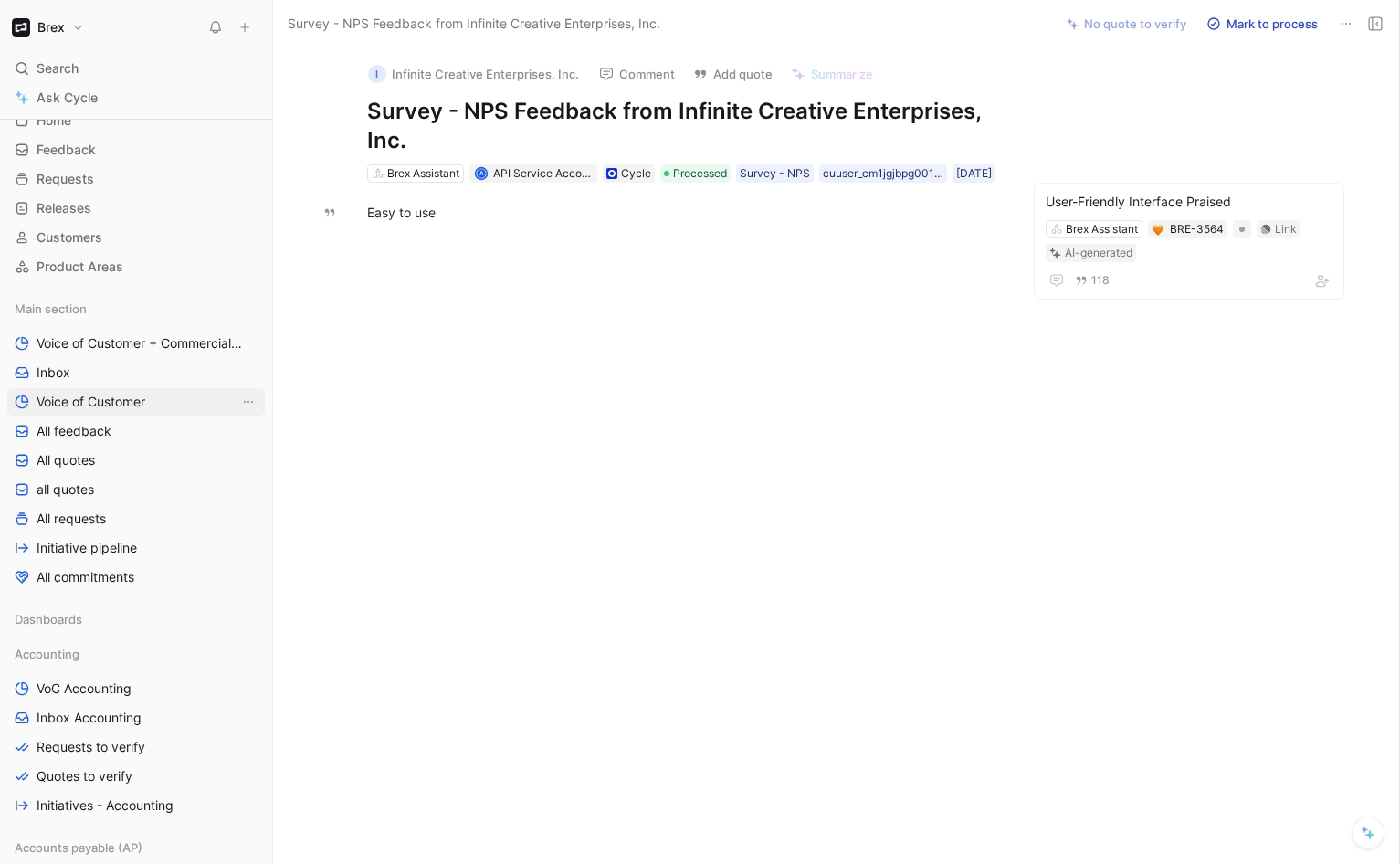 click on "Voice of Customer" at bounding box center [136, 402] 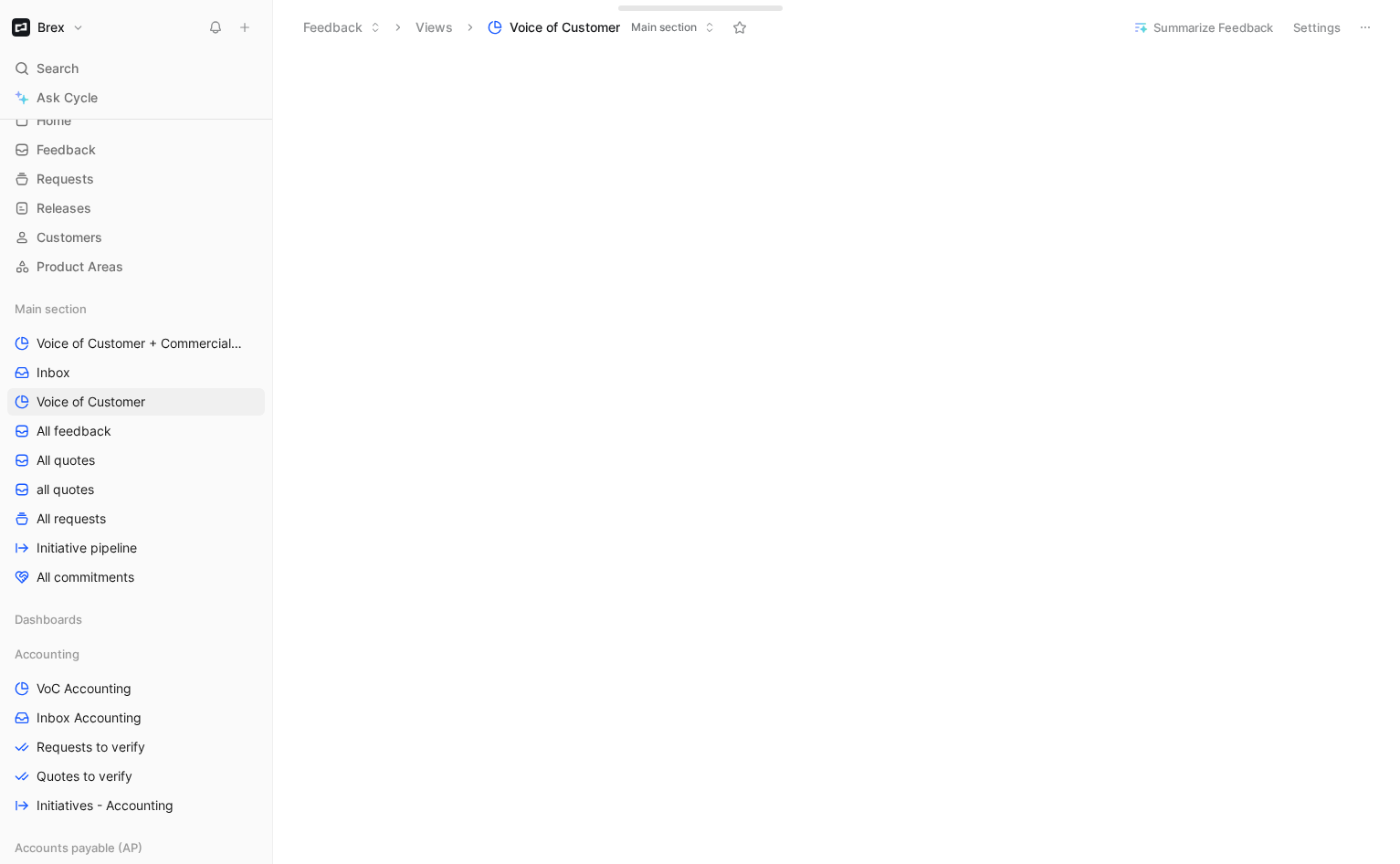 scroll, scrollTop: 60, scrollLeft: 0, axis: vertical 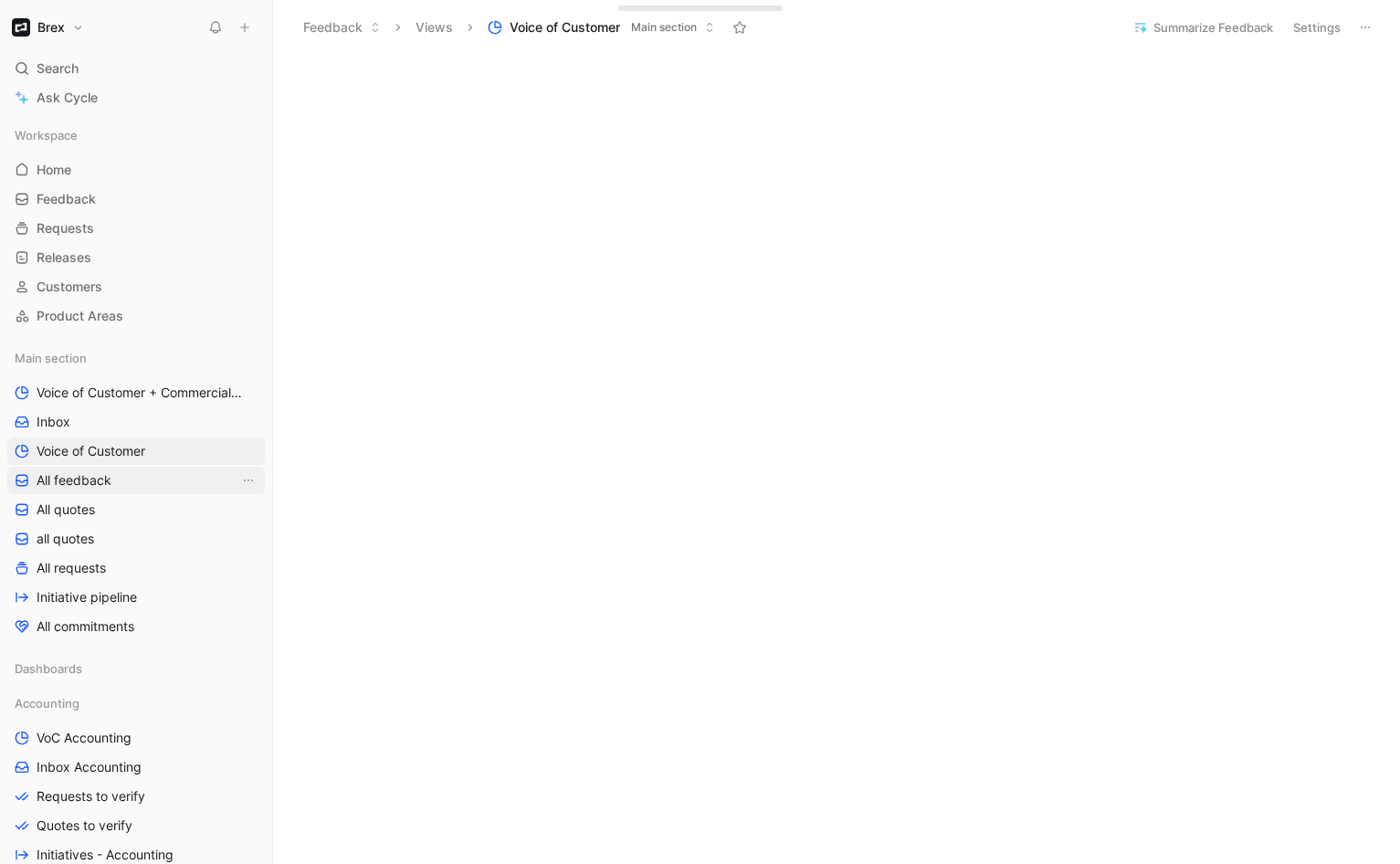 click on "All feedback" at bounding box center [74, 480] 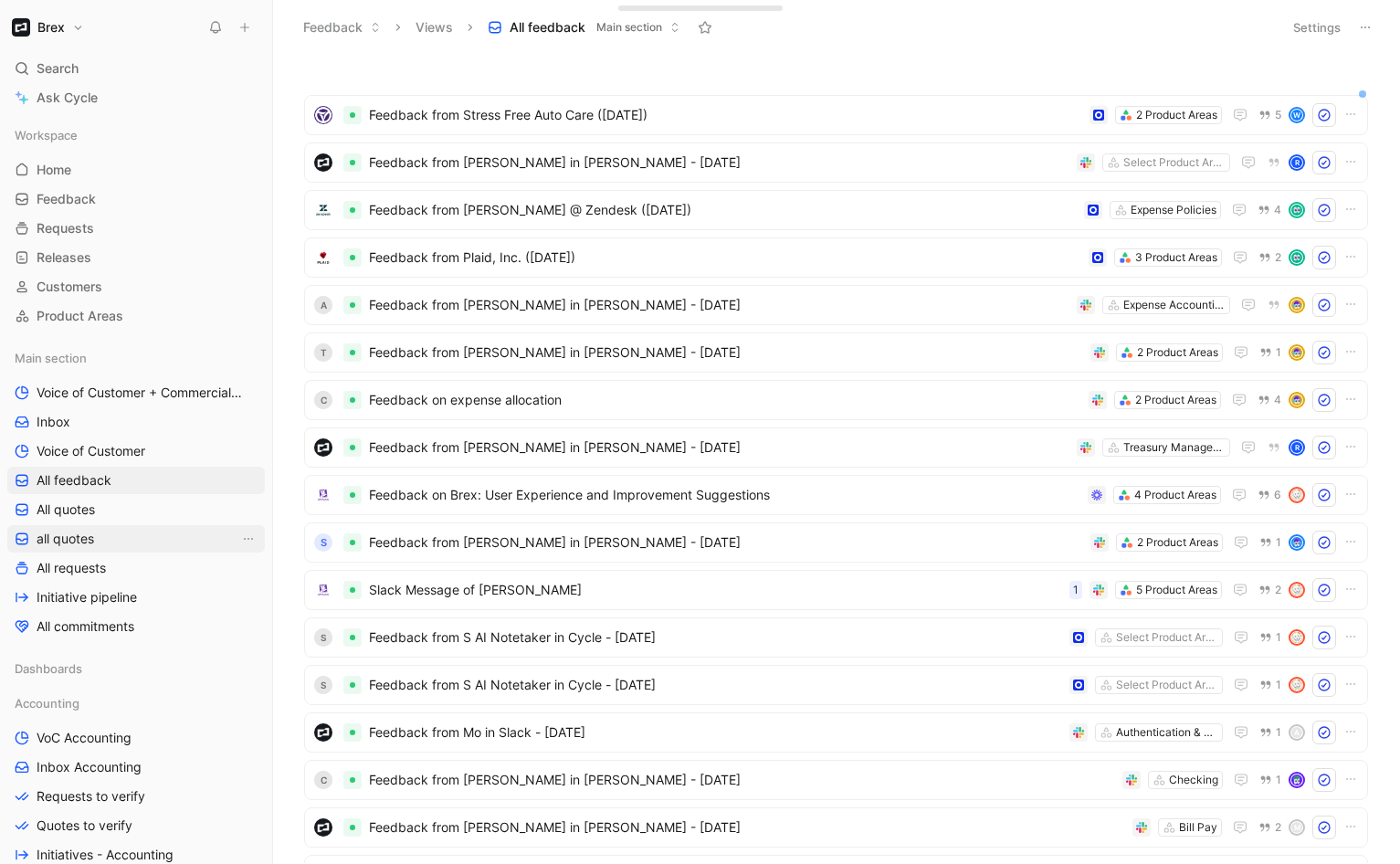 click on "all quotes" at bounding box center [136, 539] 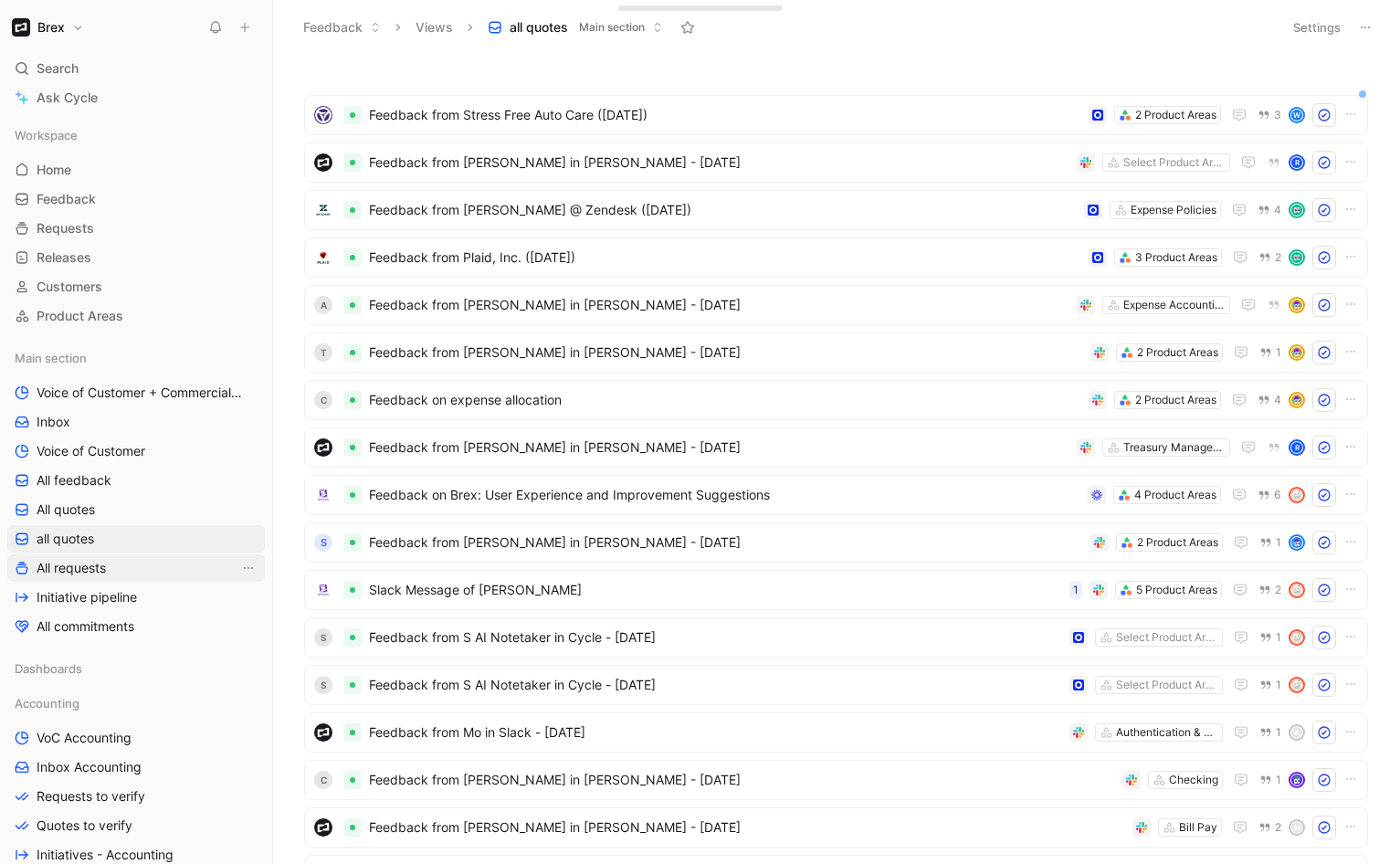 click on "All requests" at bounding box center (136, 568) 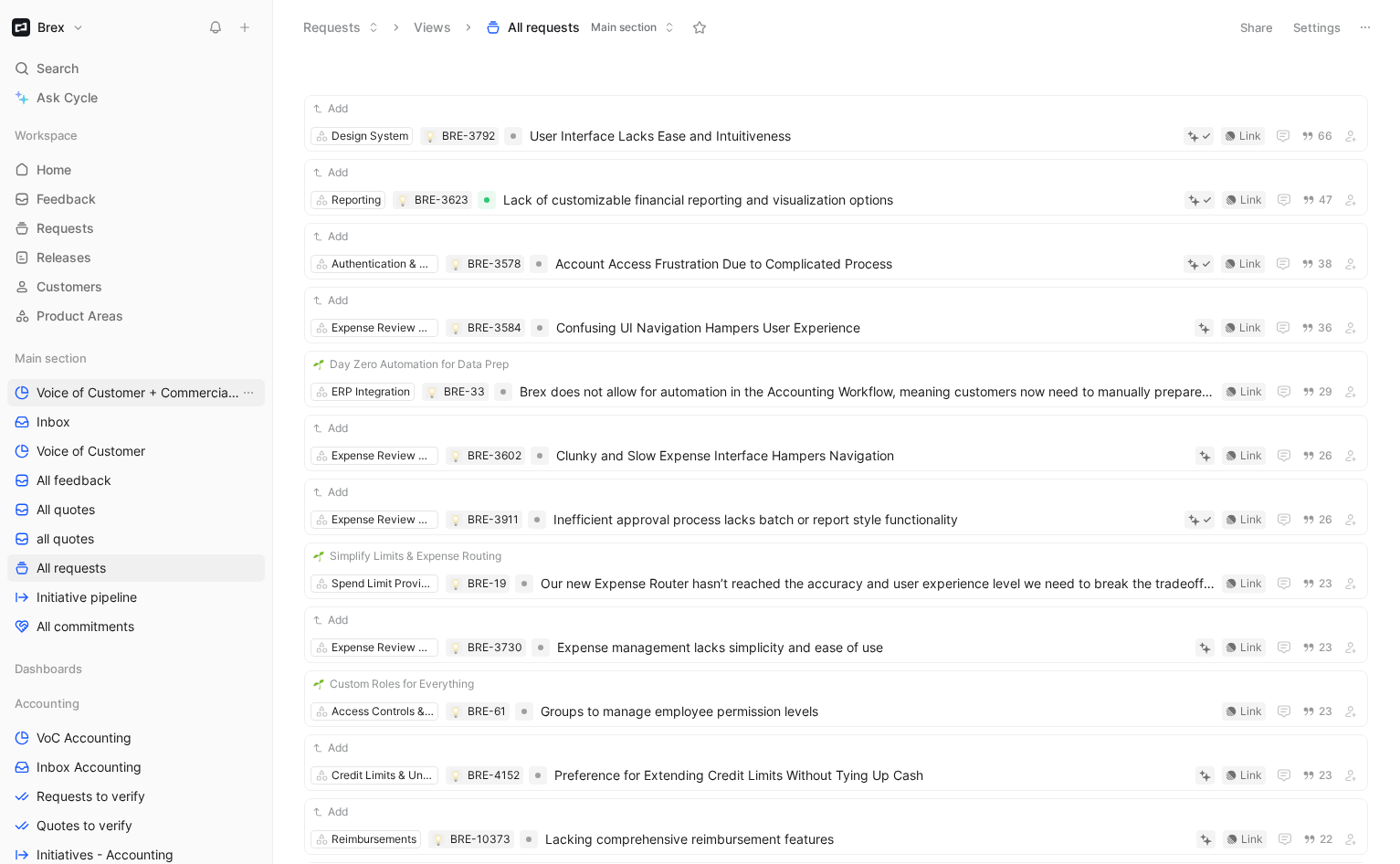 click on "Voice of Customer + Commercial NRR Feedback" at bounding box center [138, 393] 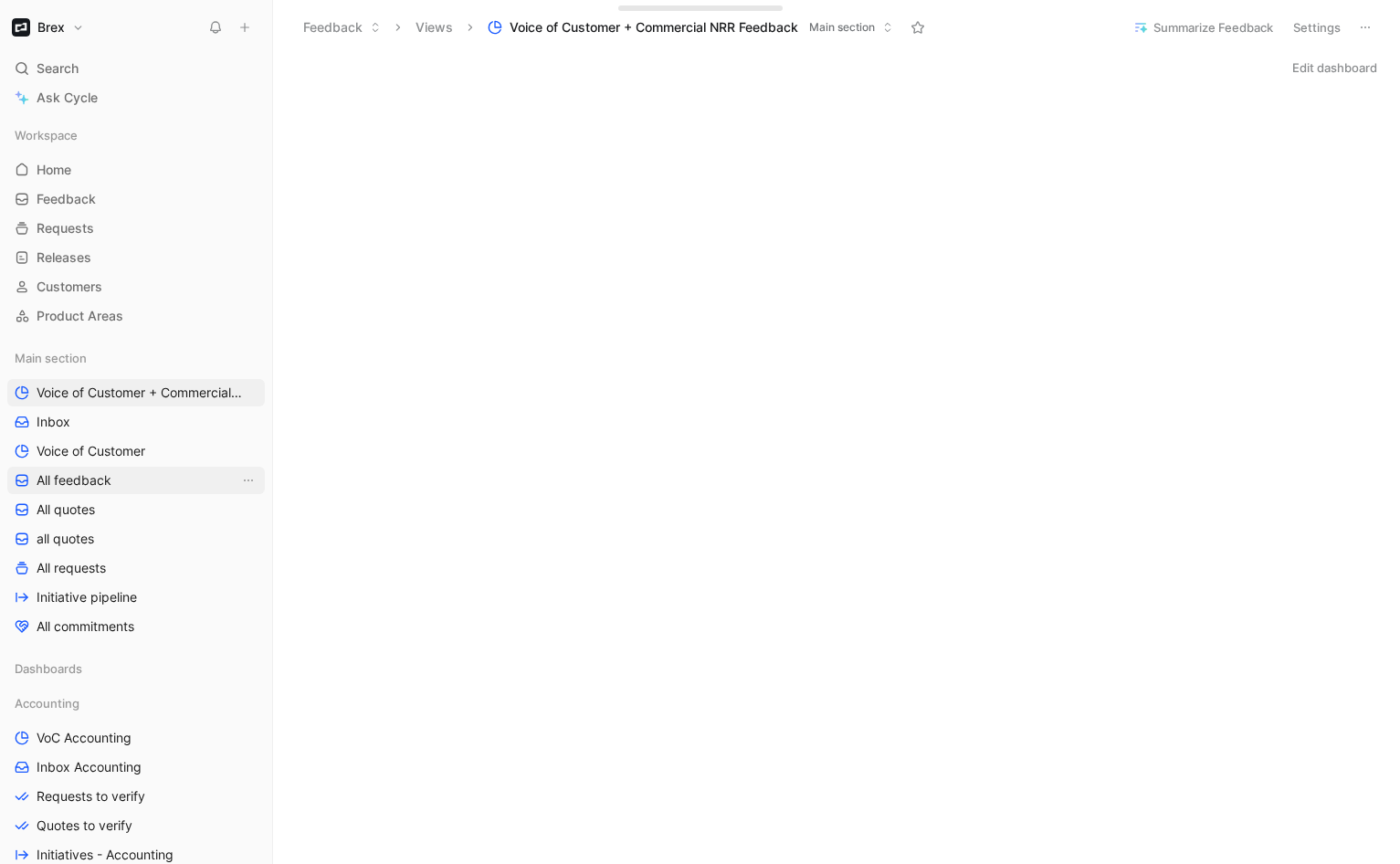 click on "All feedback" at bounding box center (136, 480) 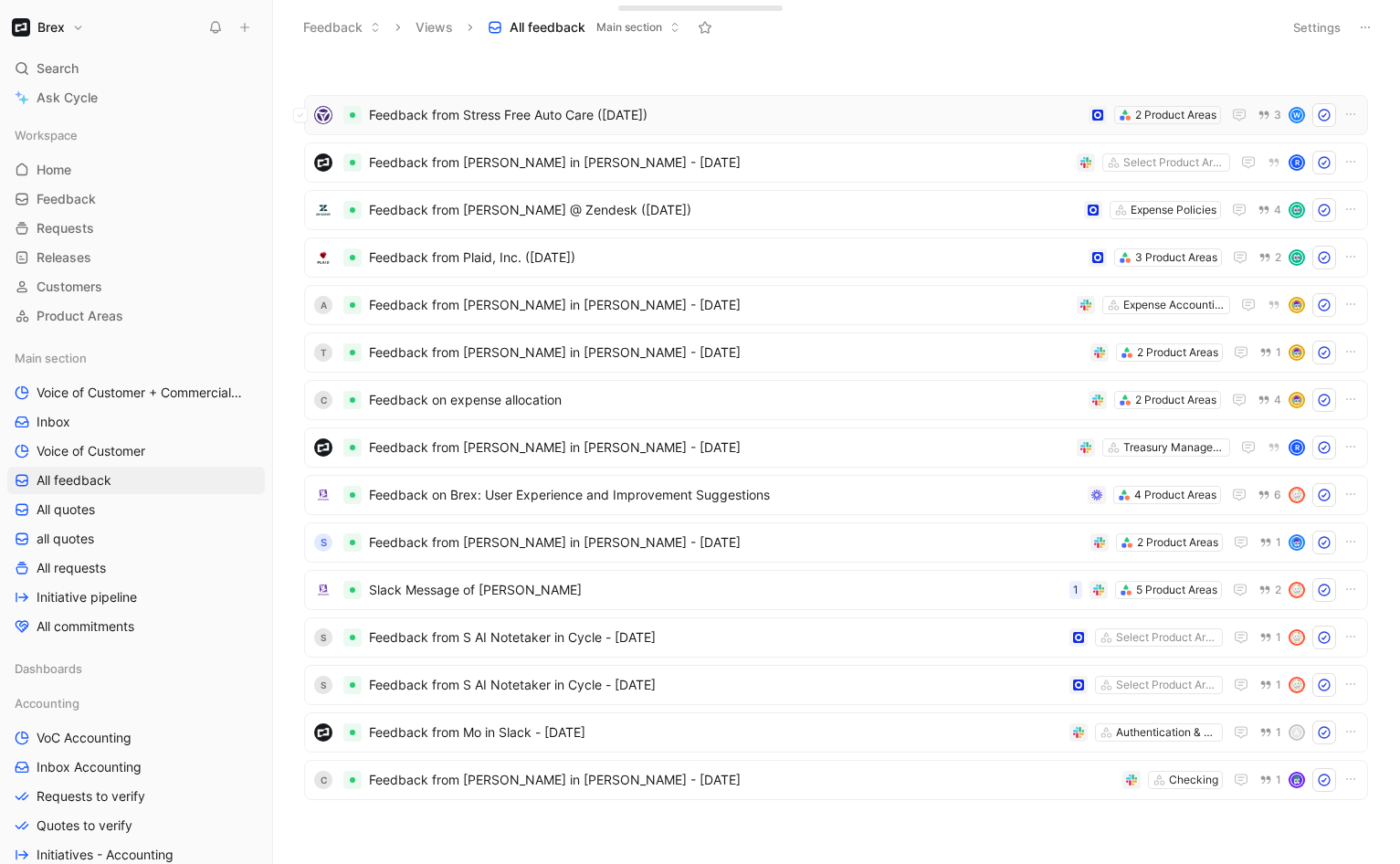 click on "Feedback from Stress Free Auto Care ([DATE])" at bounding box center [725, 115] 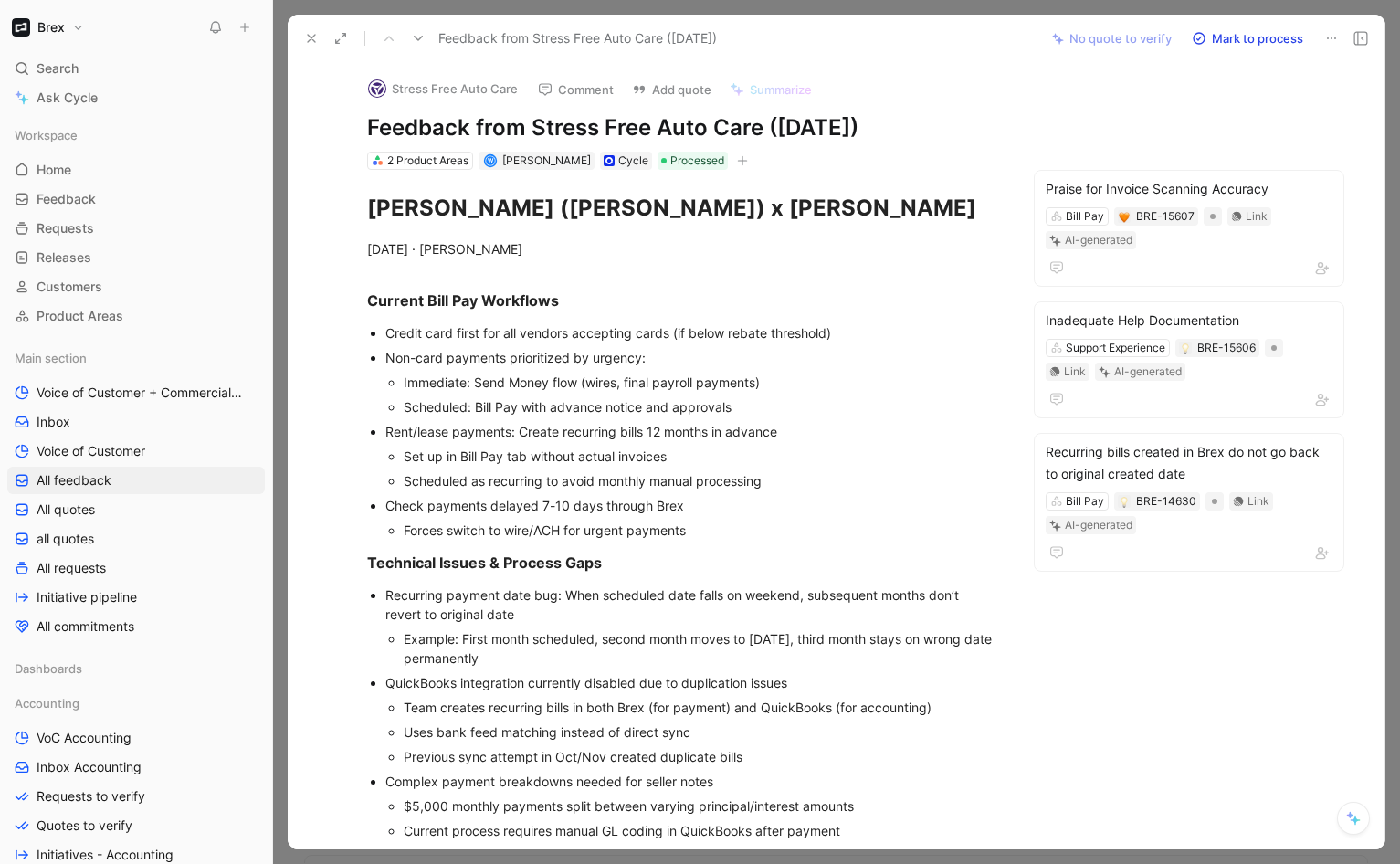 click 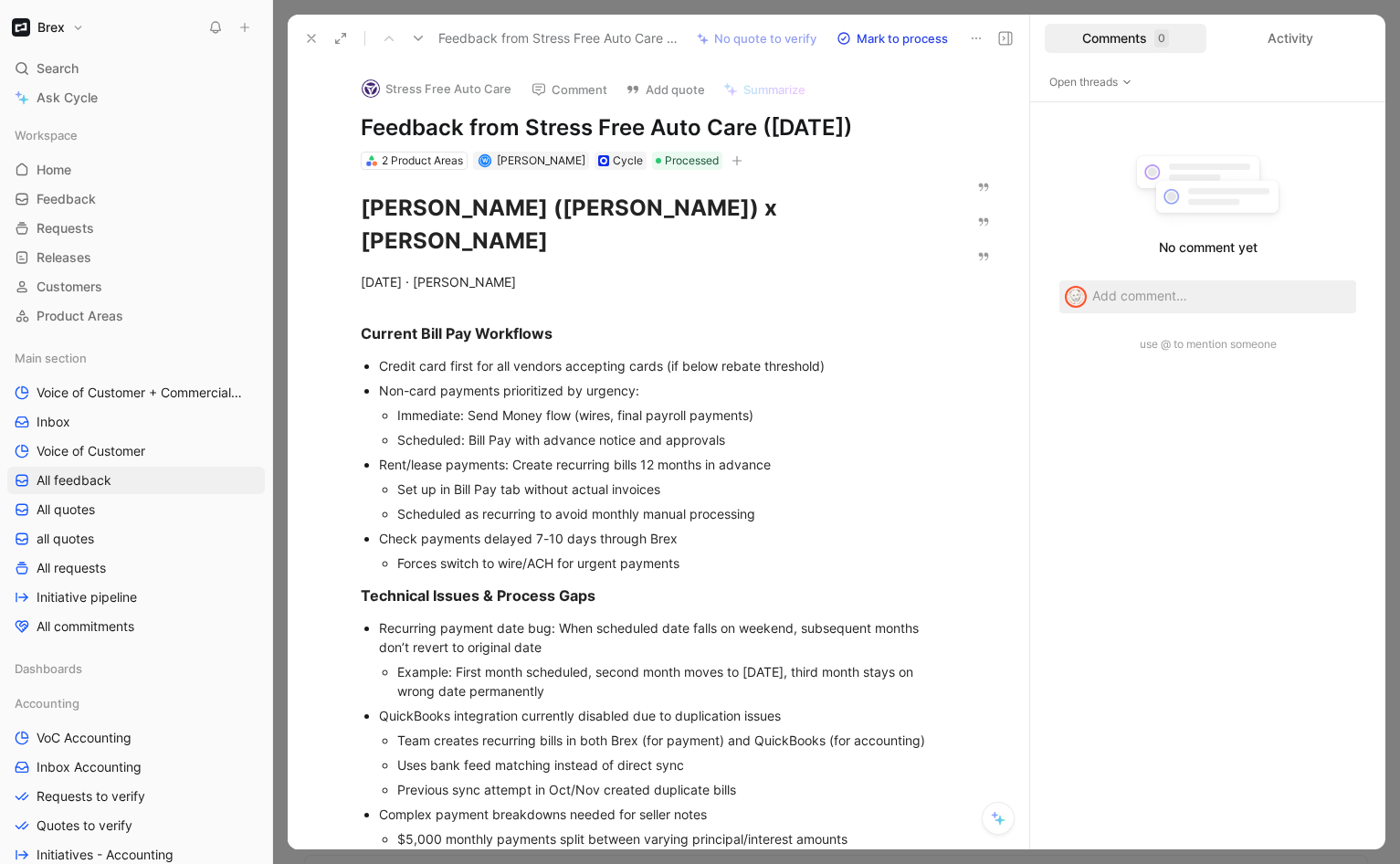 click on "Comments 0" at bounding box center (1125, 38) 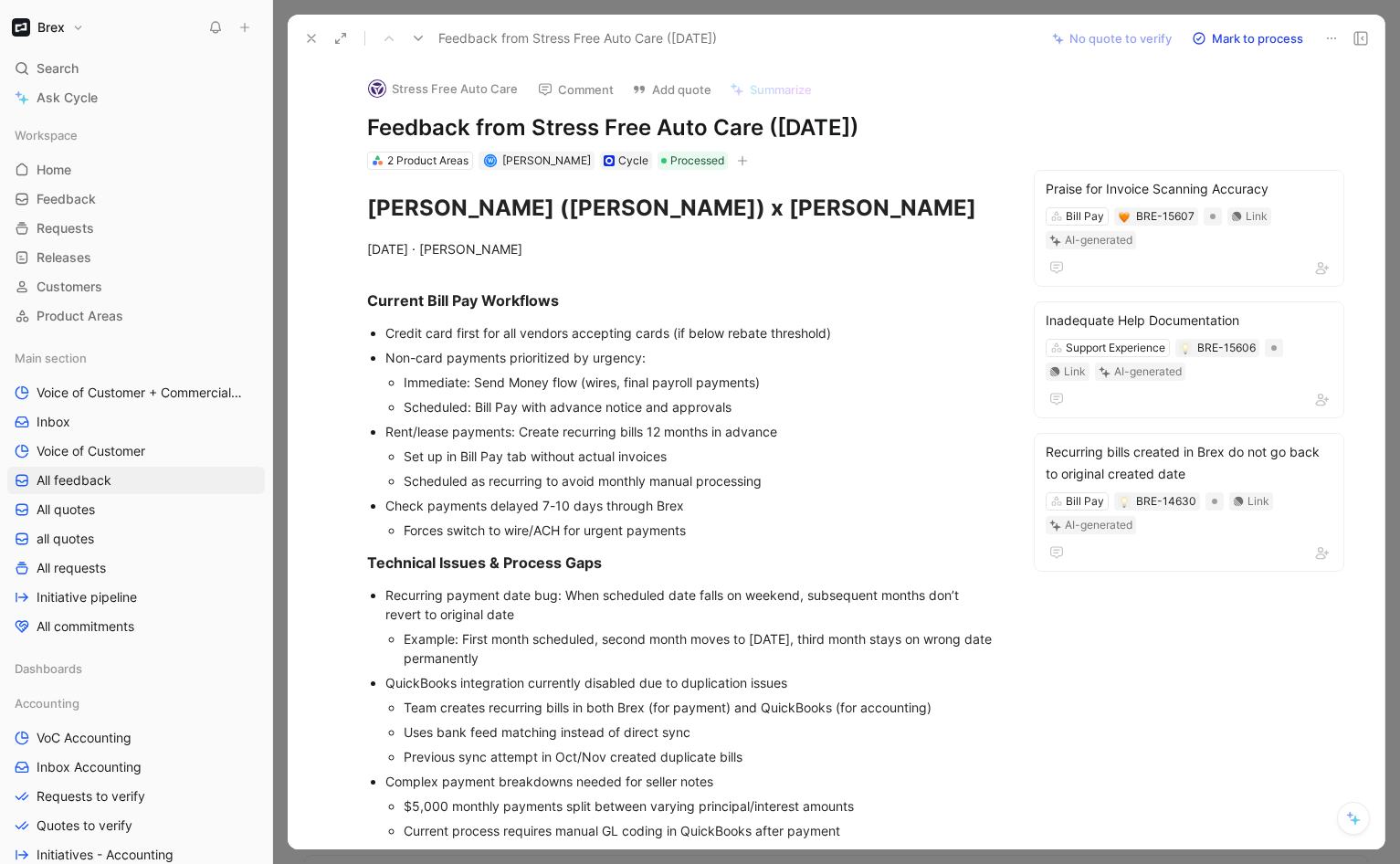 click at bounding box center (1361, 38) 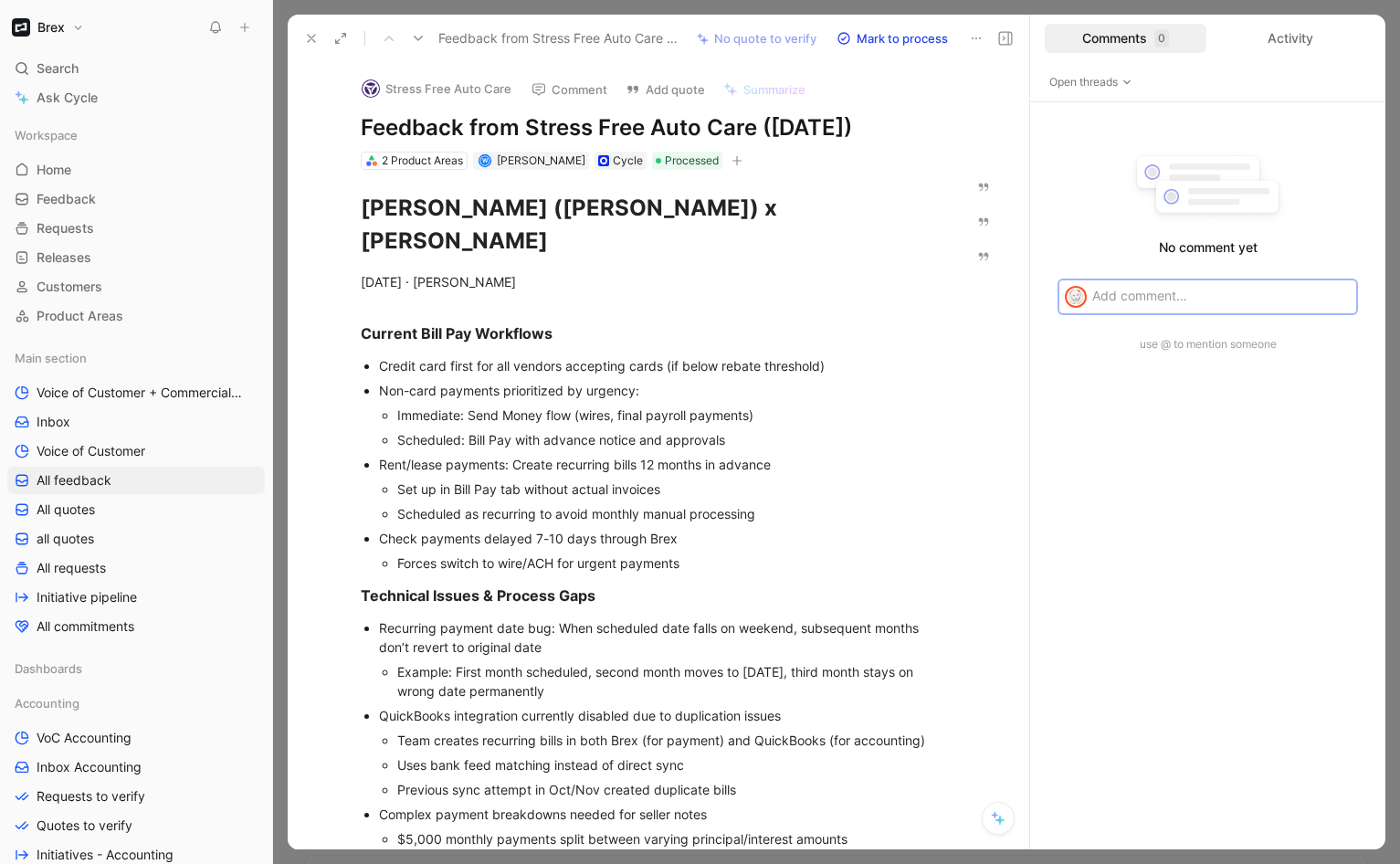 click at bounding box center [1221, 295] 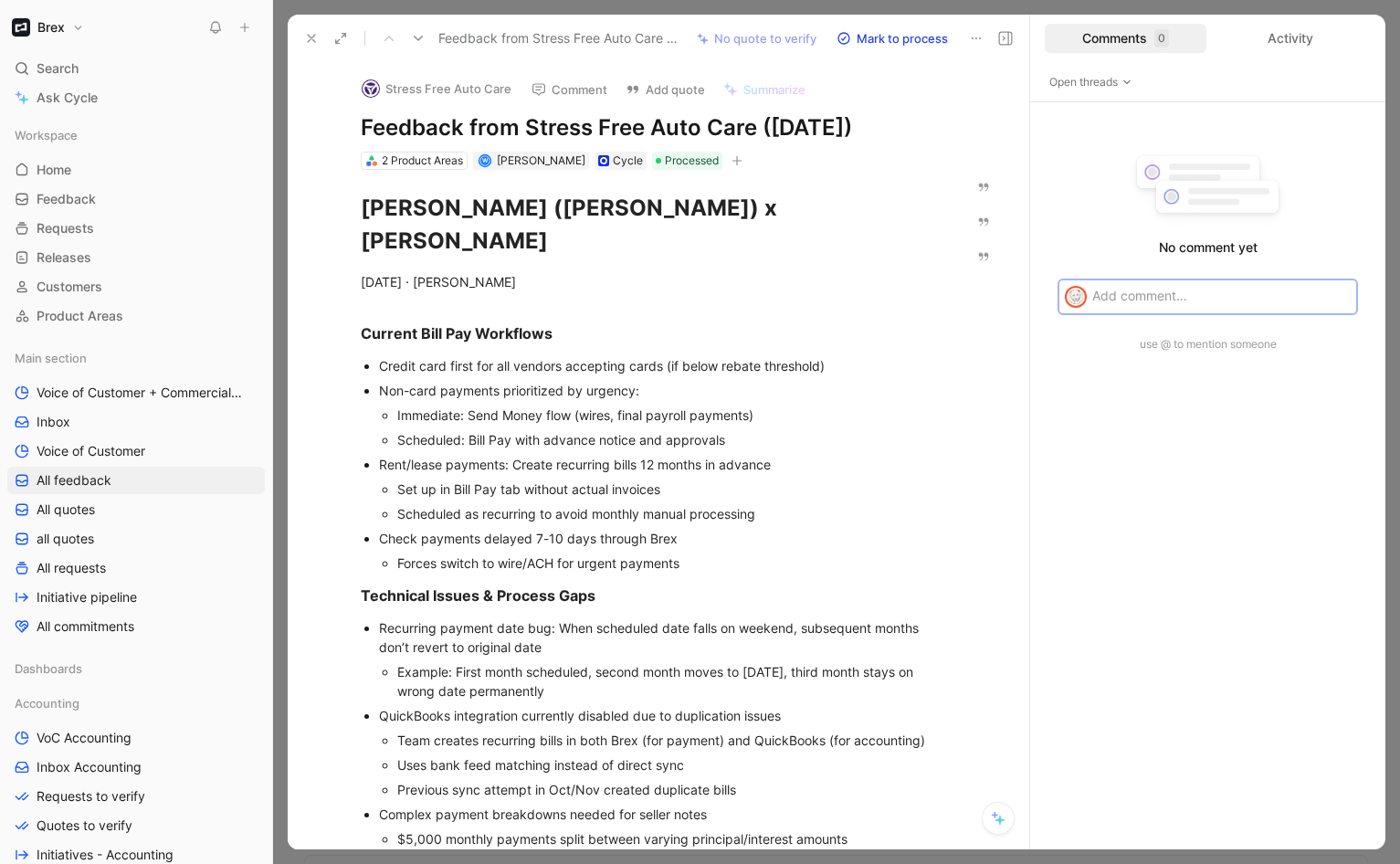 type 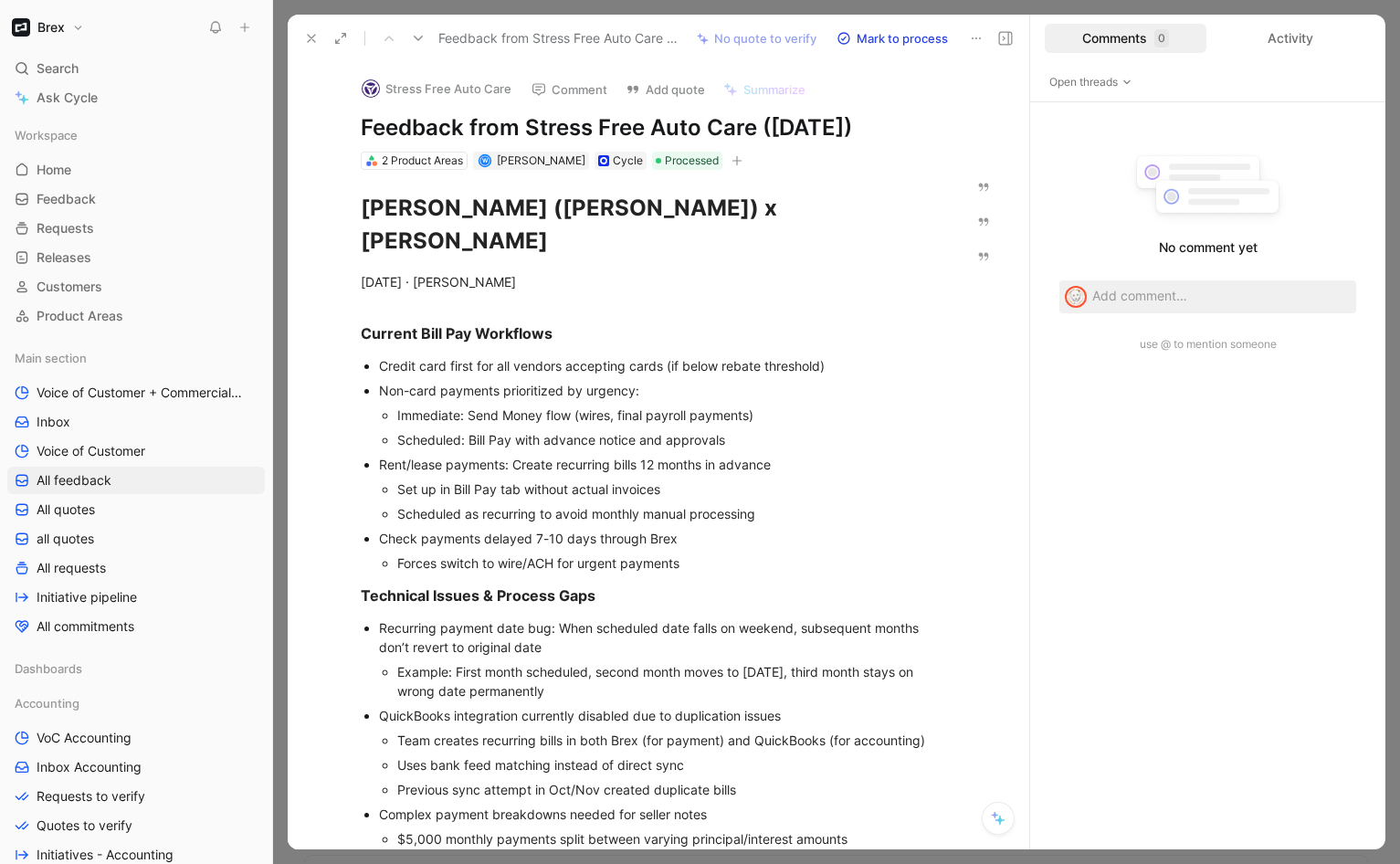 click on "Comments 0" at bounding box center [1125, 38] 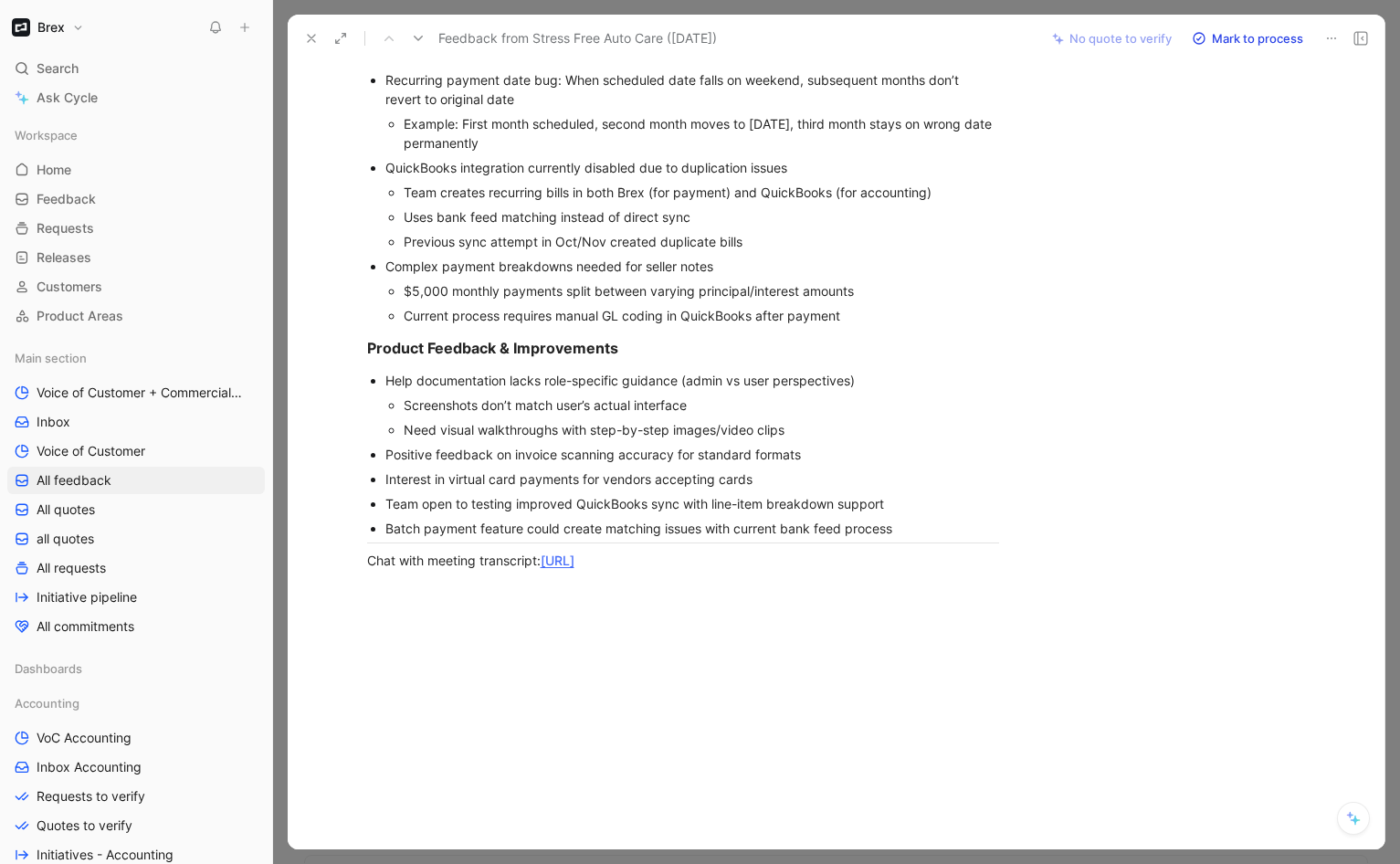 scroll, scrollTop: 0, scrollLeft: 0, axis: both 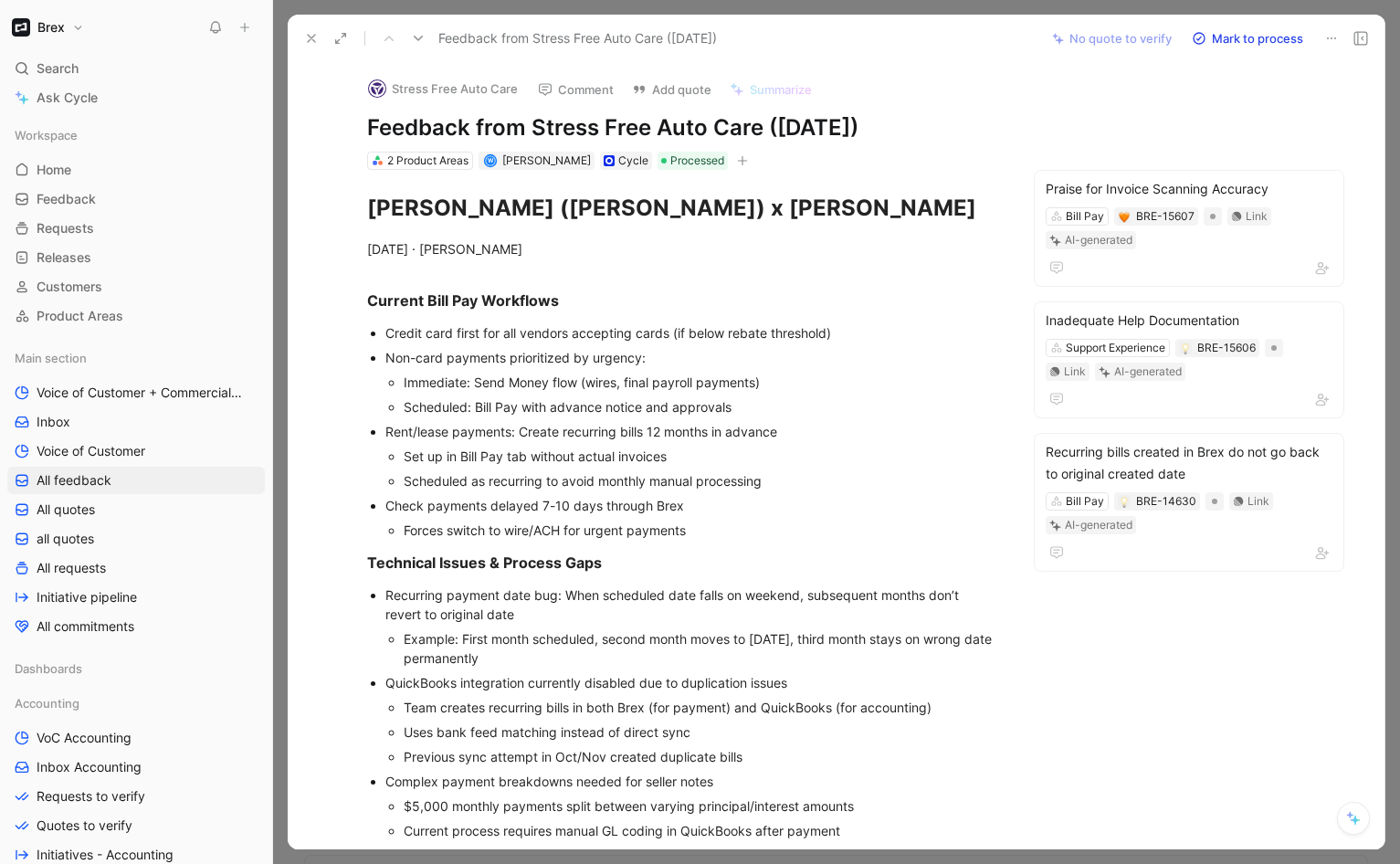 click 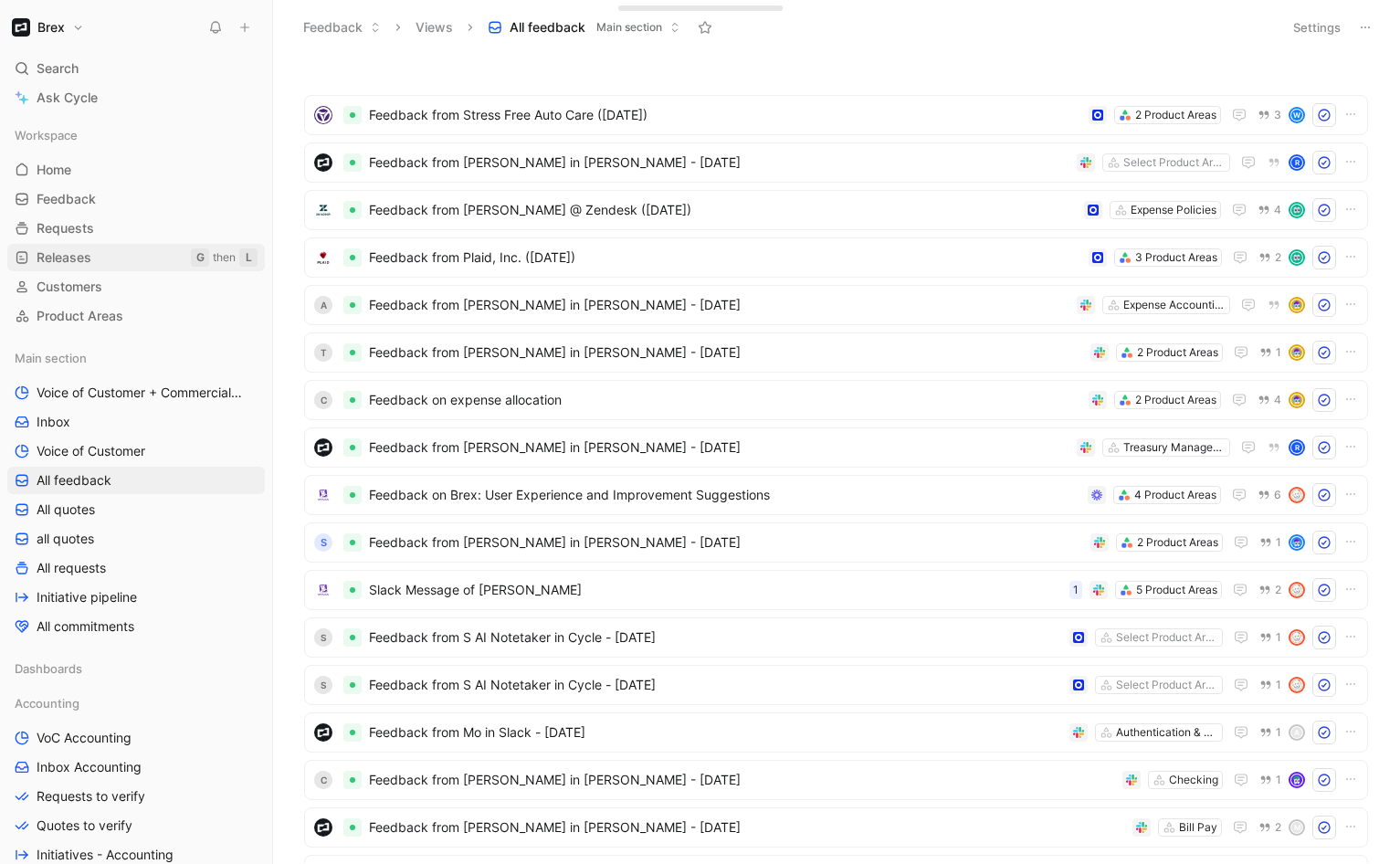 click on "Releases" at bounding box center [64, 258] 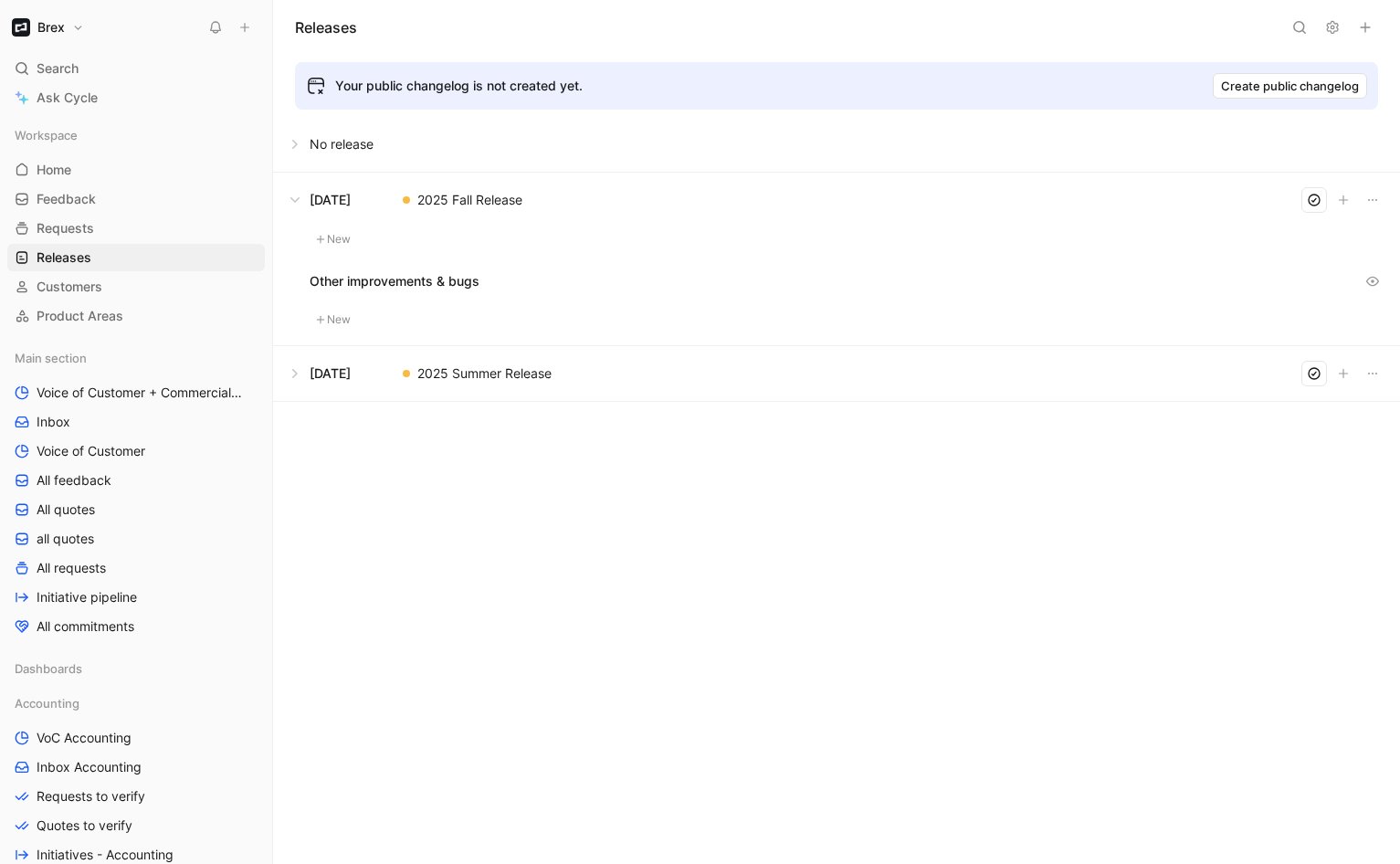 click at bounding box center [837, 200] 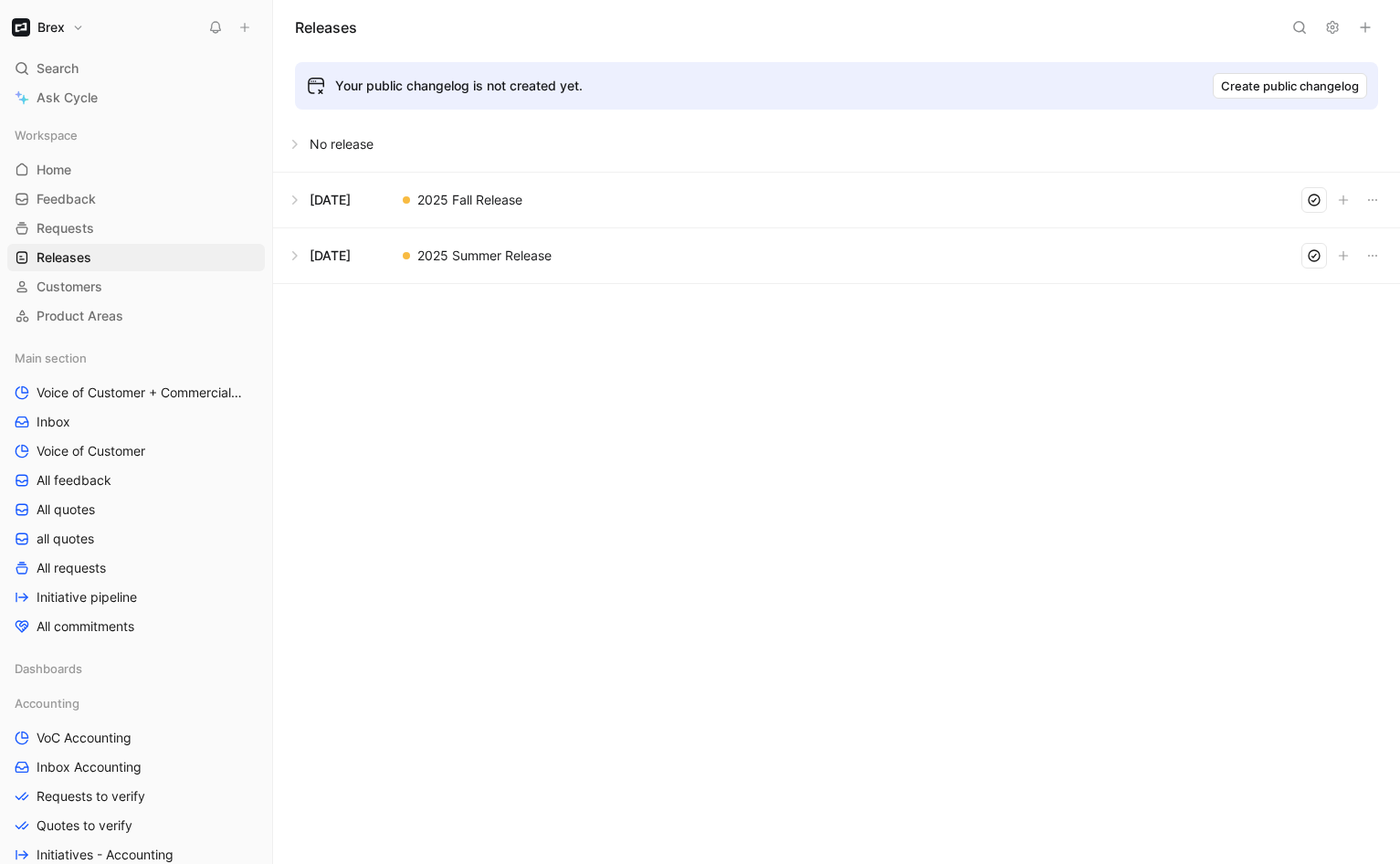 click at bounding box center (837, 256) 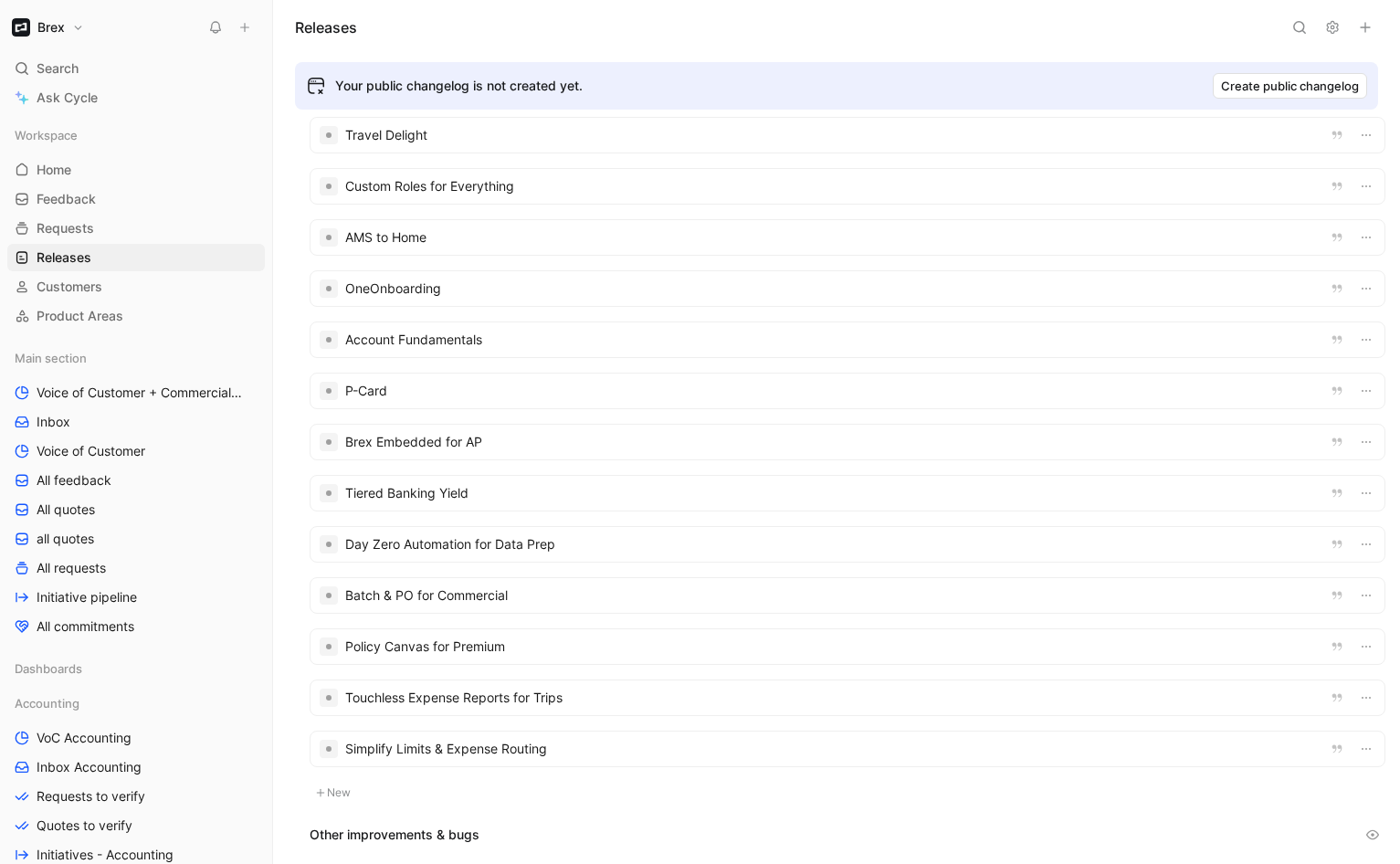 scroll, scrollTop: 356, scrollLeft: 0, axis: vertical 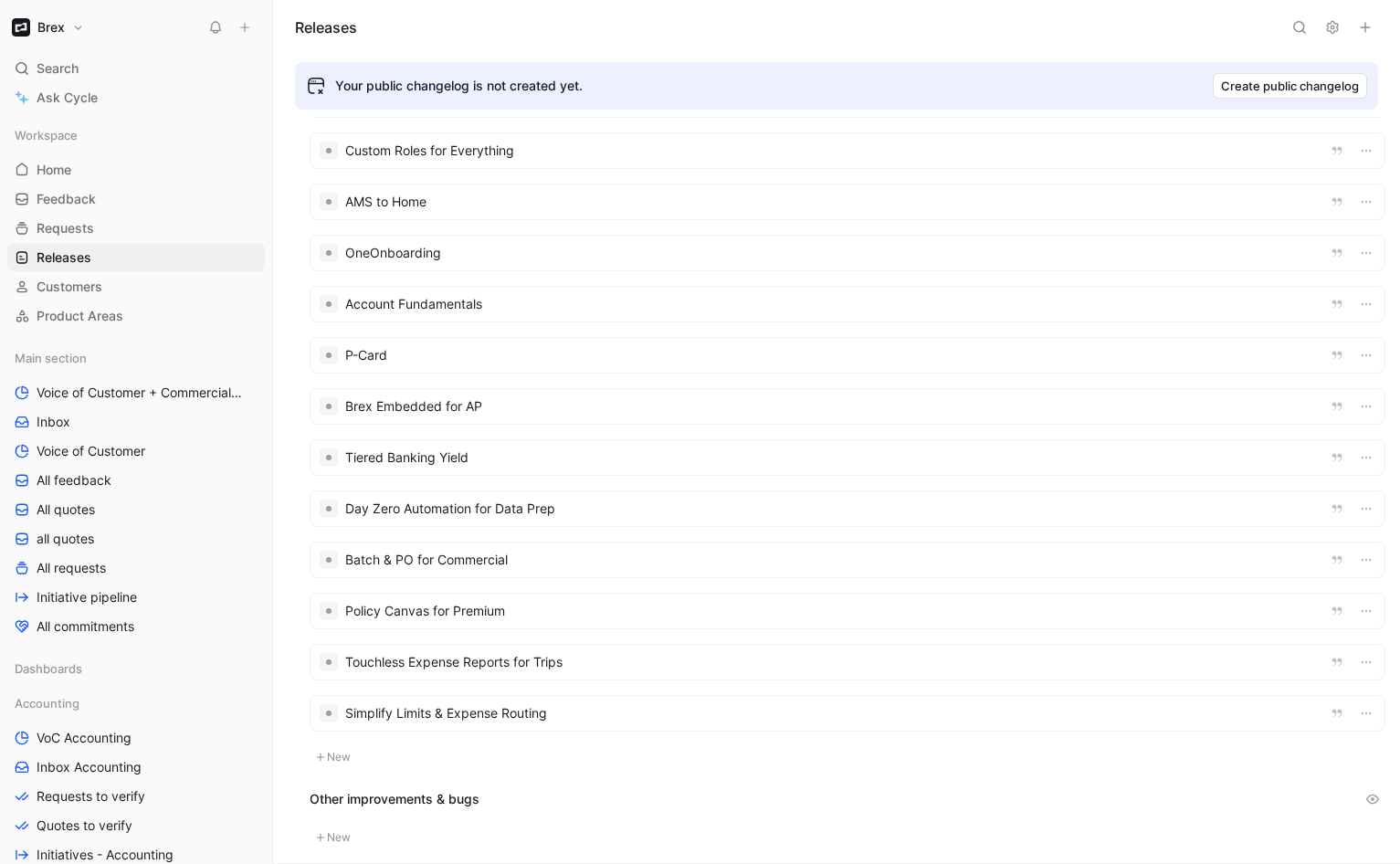 click at bounding box center (847, 458) 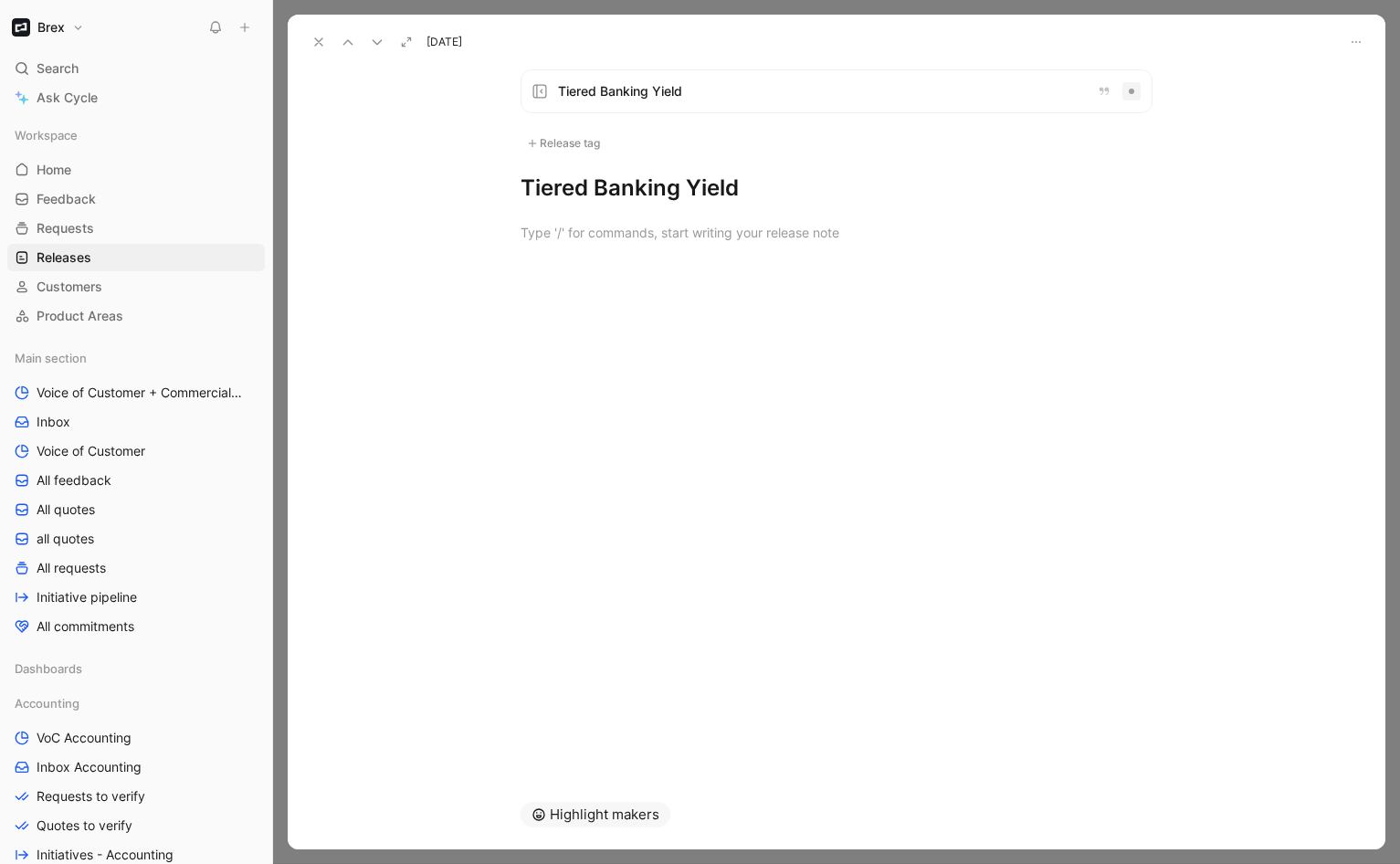 click on "Tiered Banking Yield" at bounding box center (820, 91) 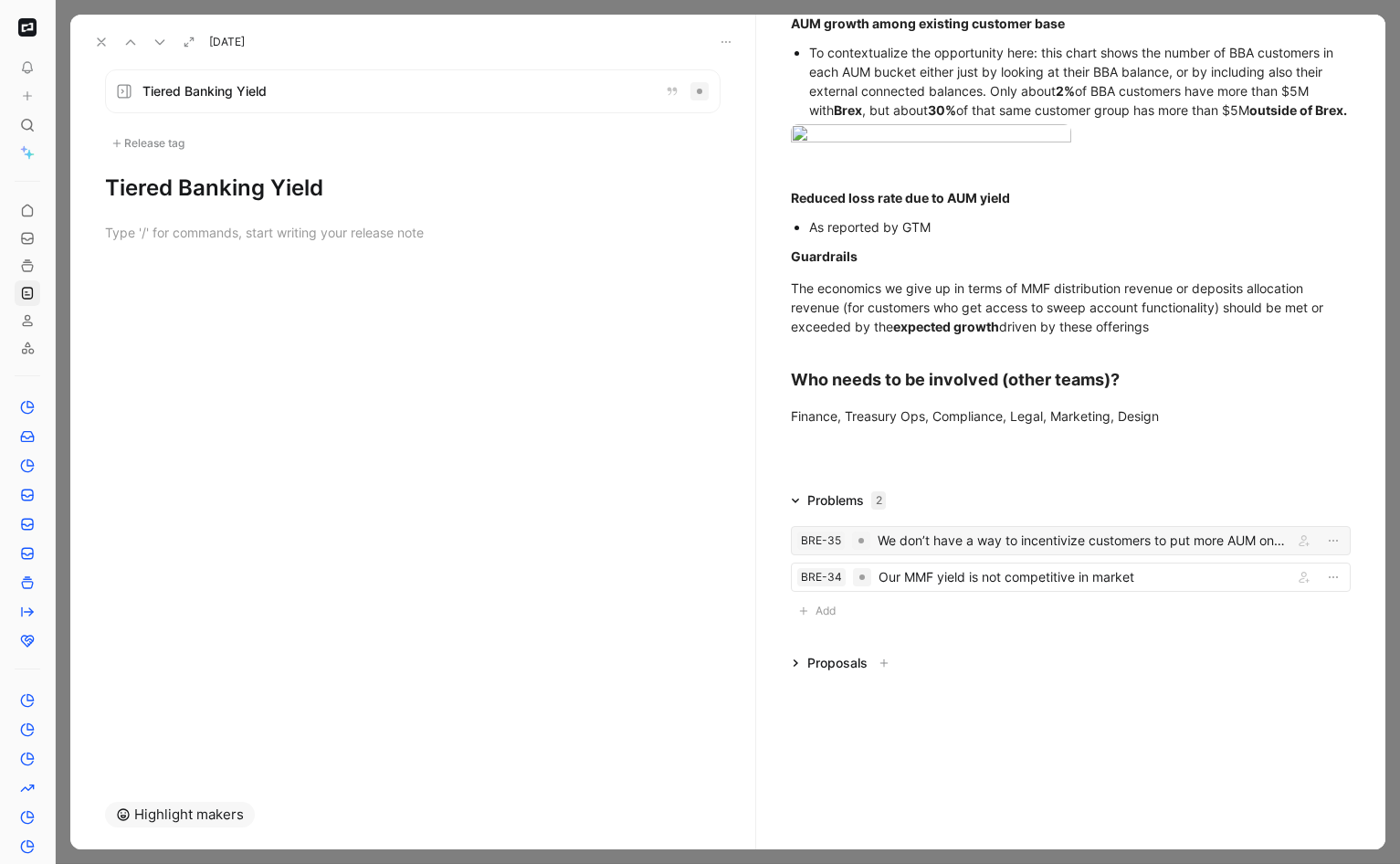 scroll, scrollTop: 1338, scrollLeft: 0, axis: vertical 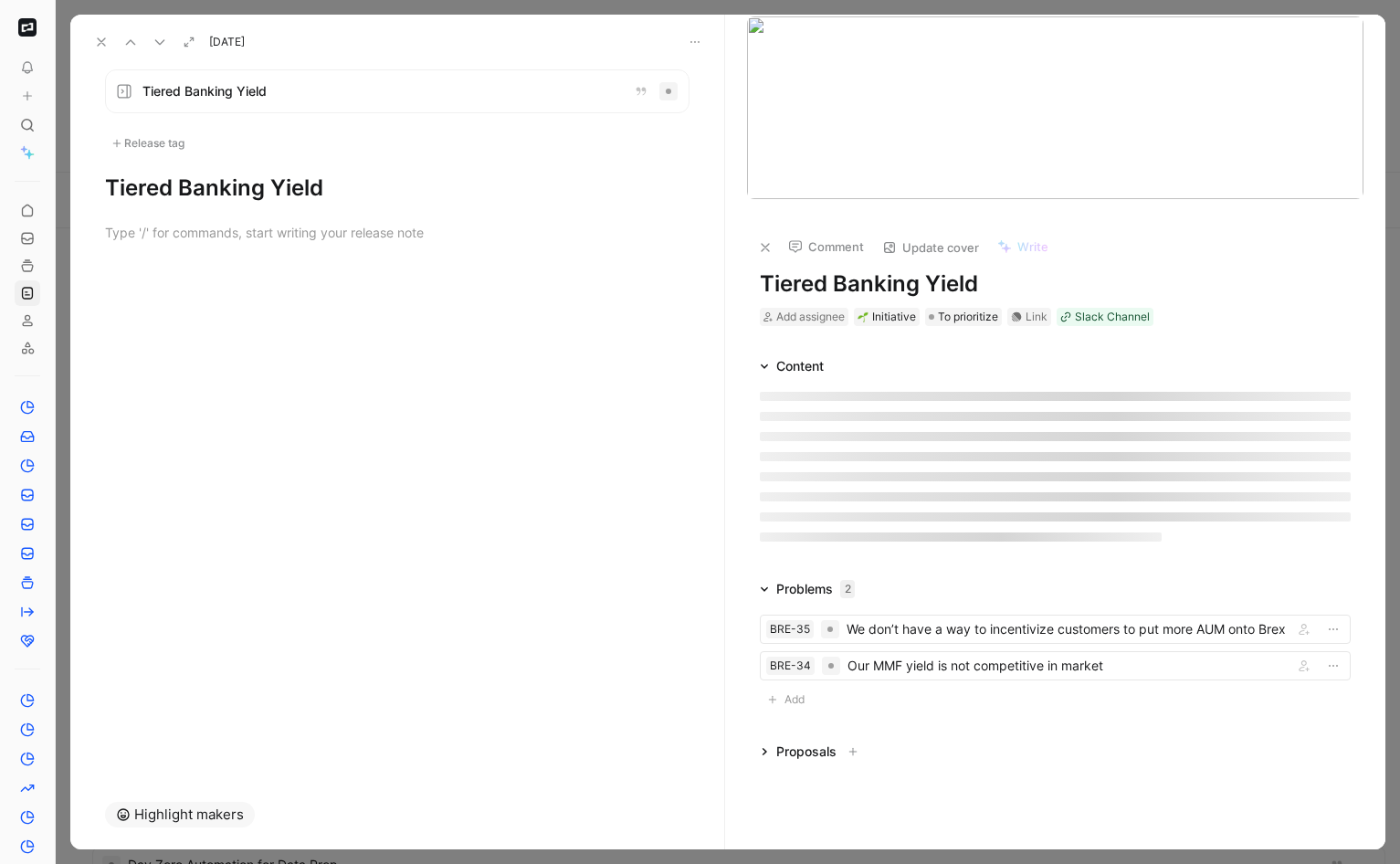 click 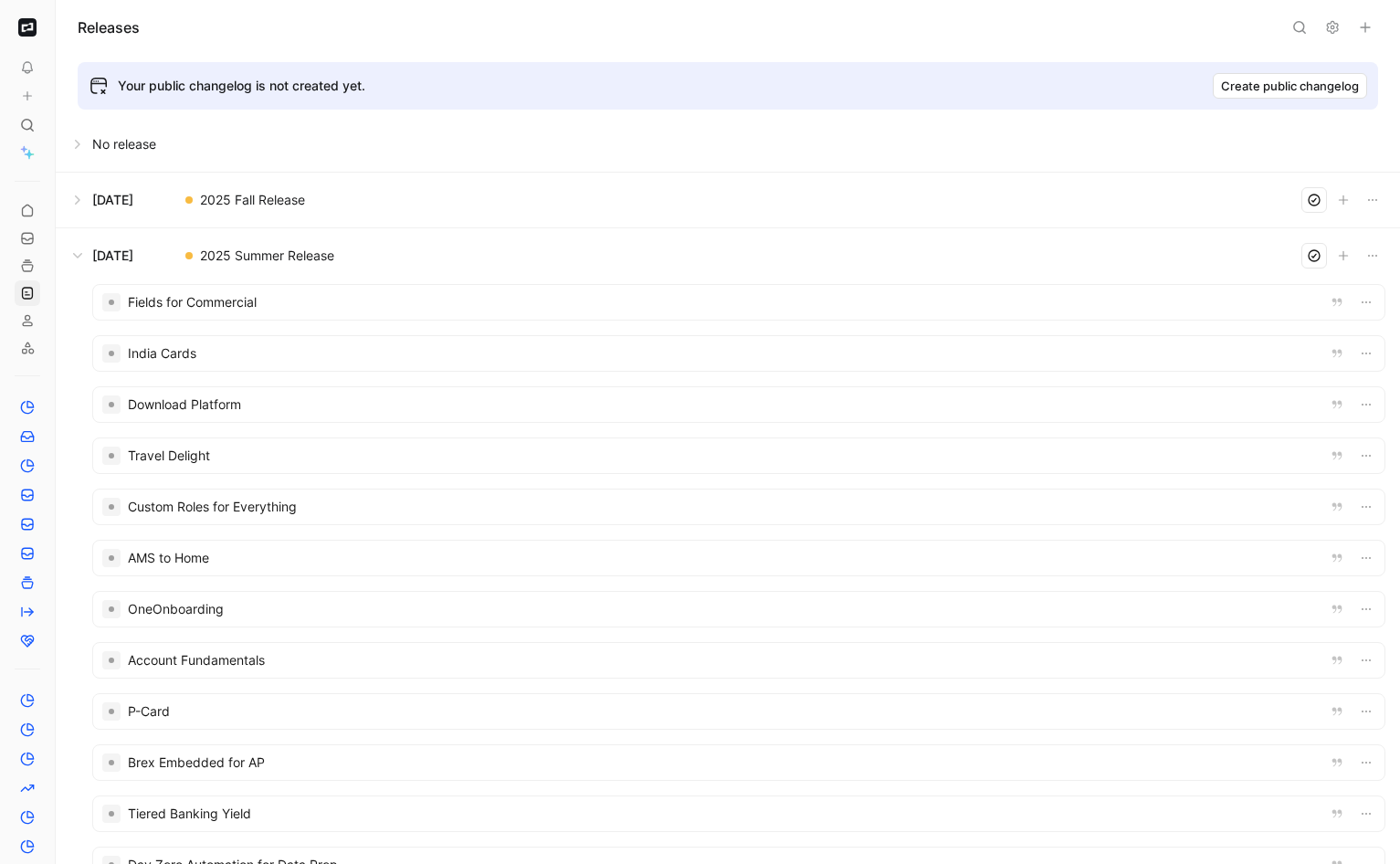 click at bounding box center (728, 256) 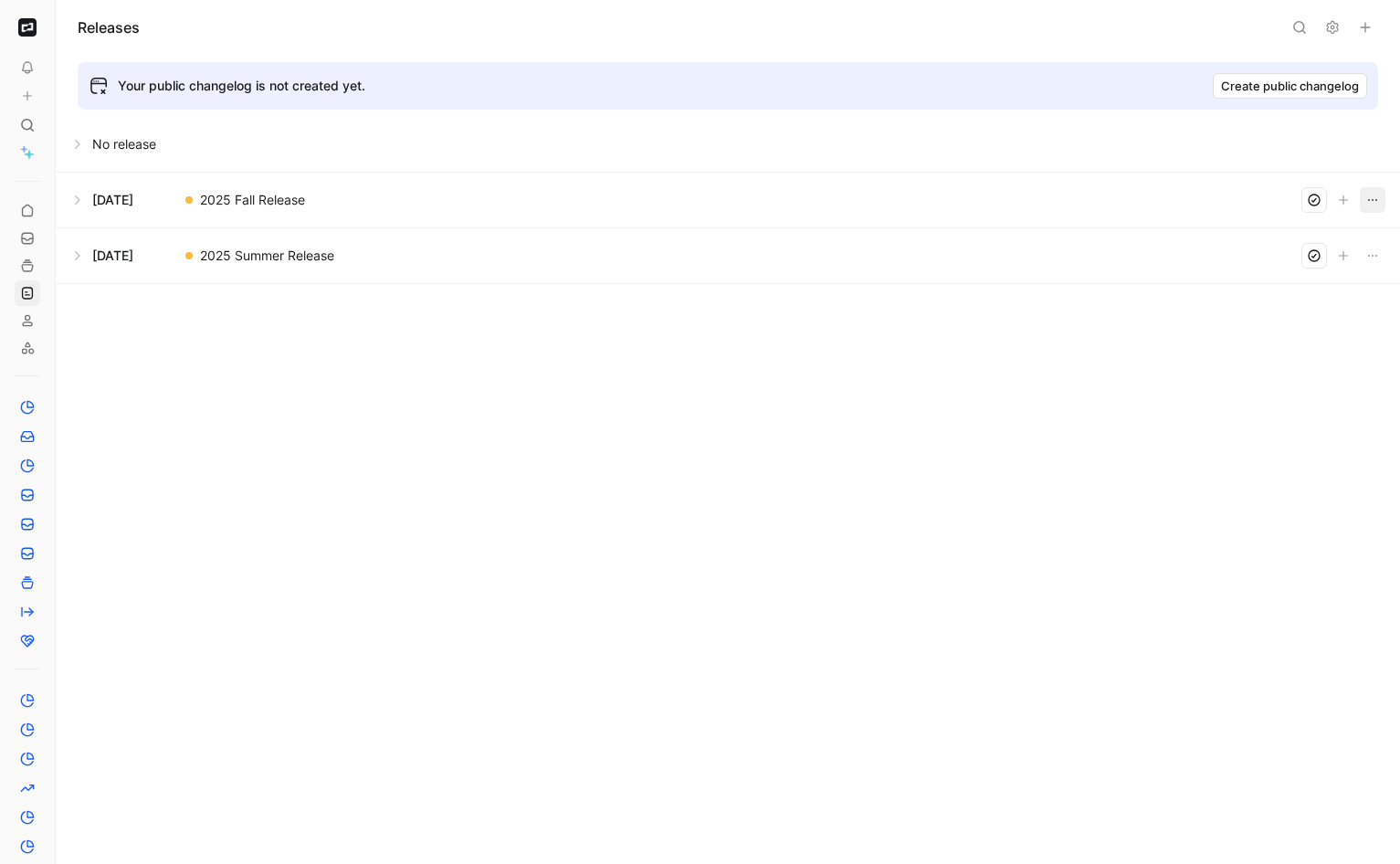 click 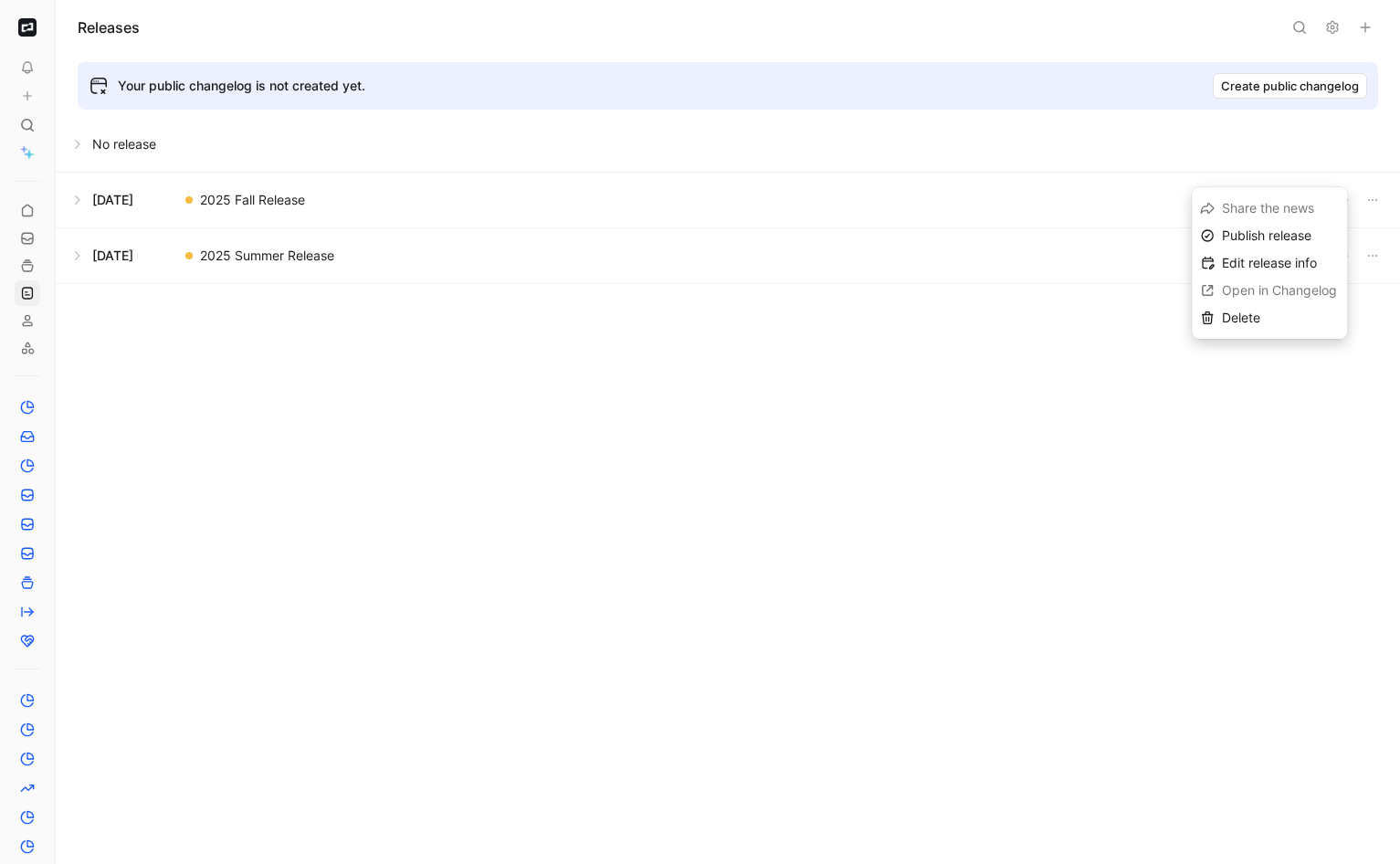 click on "Releases Your public changelog is not created yet. Create public changelog No release [DATE] 2025 Fall Release [DATE] 2025 Summer Release" at bounding box center [728, 432] 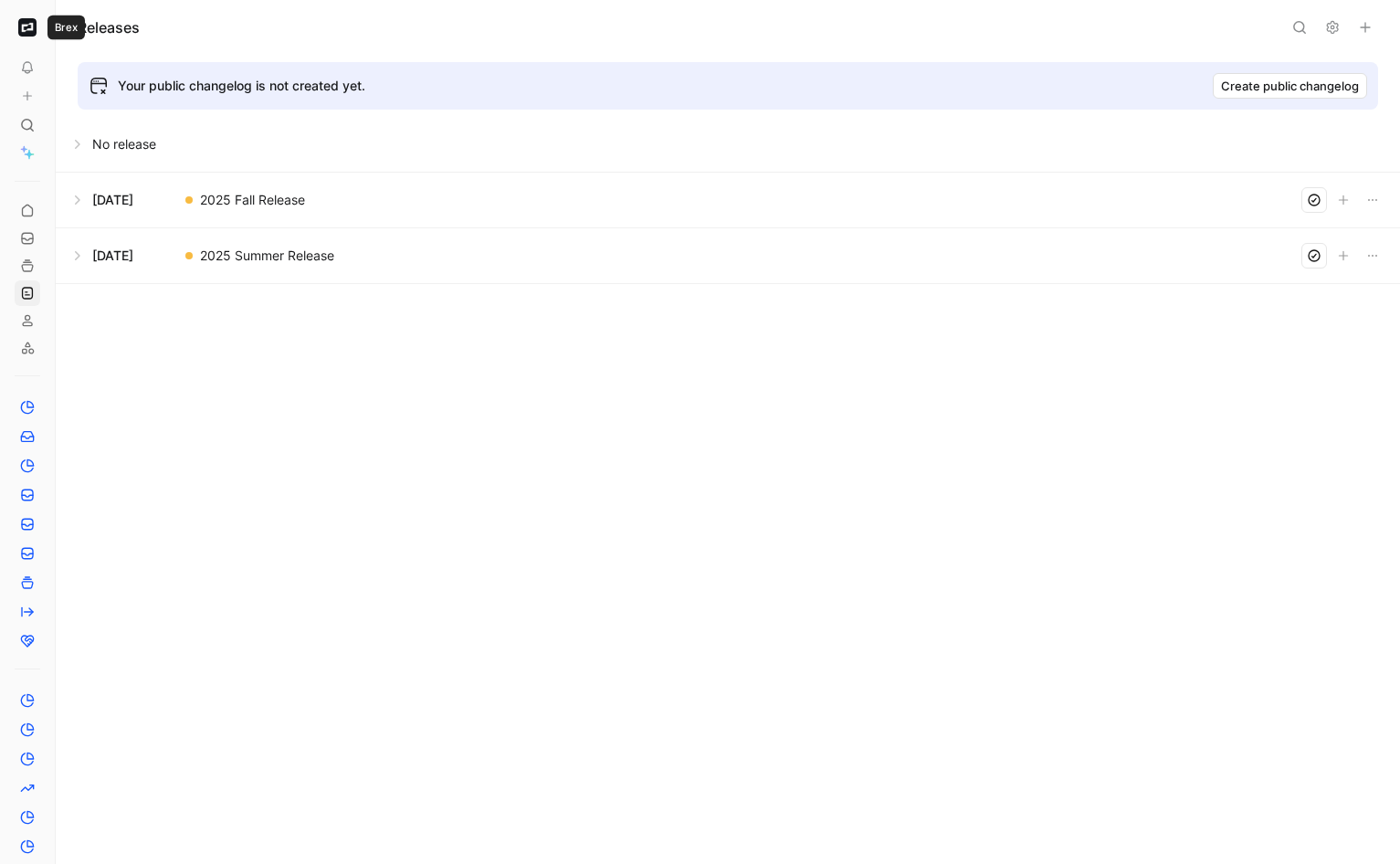 click at bounding box center (27, 27) 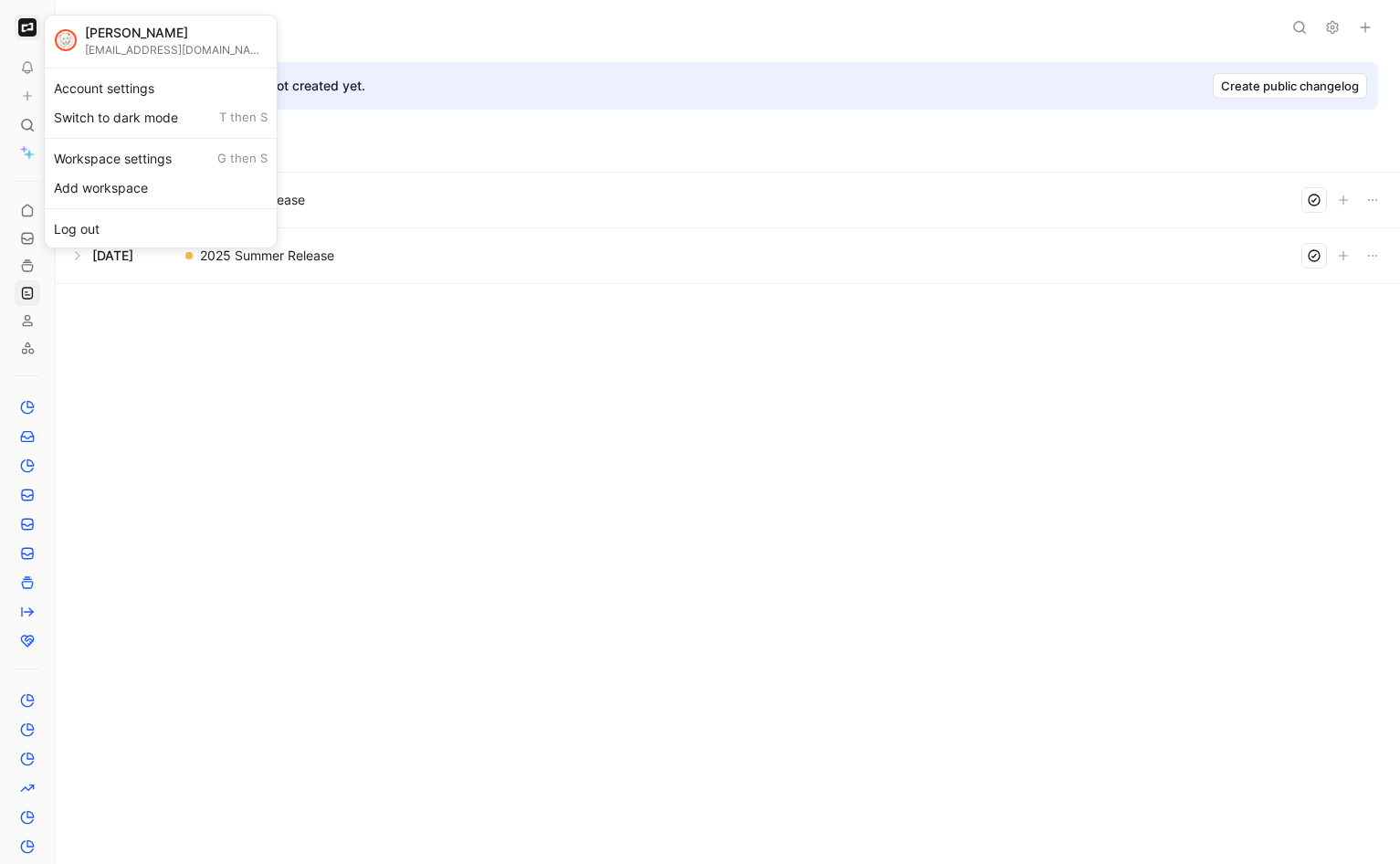 click at bounding box center [700, 432] 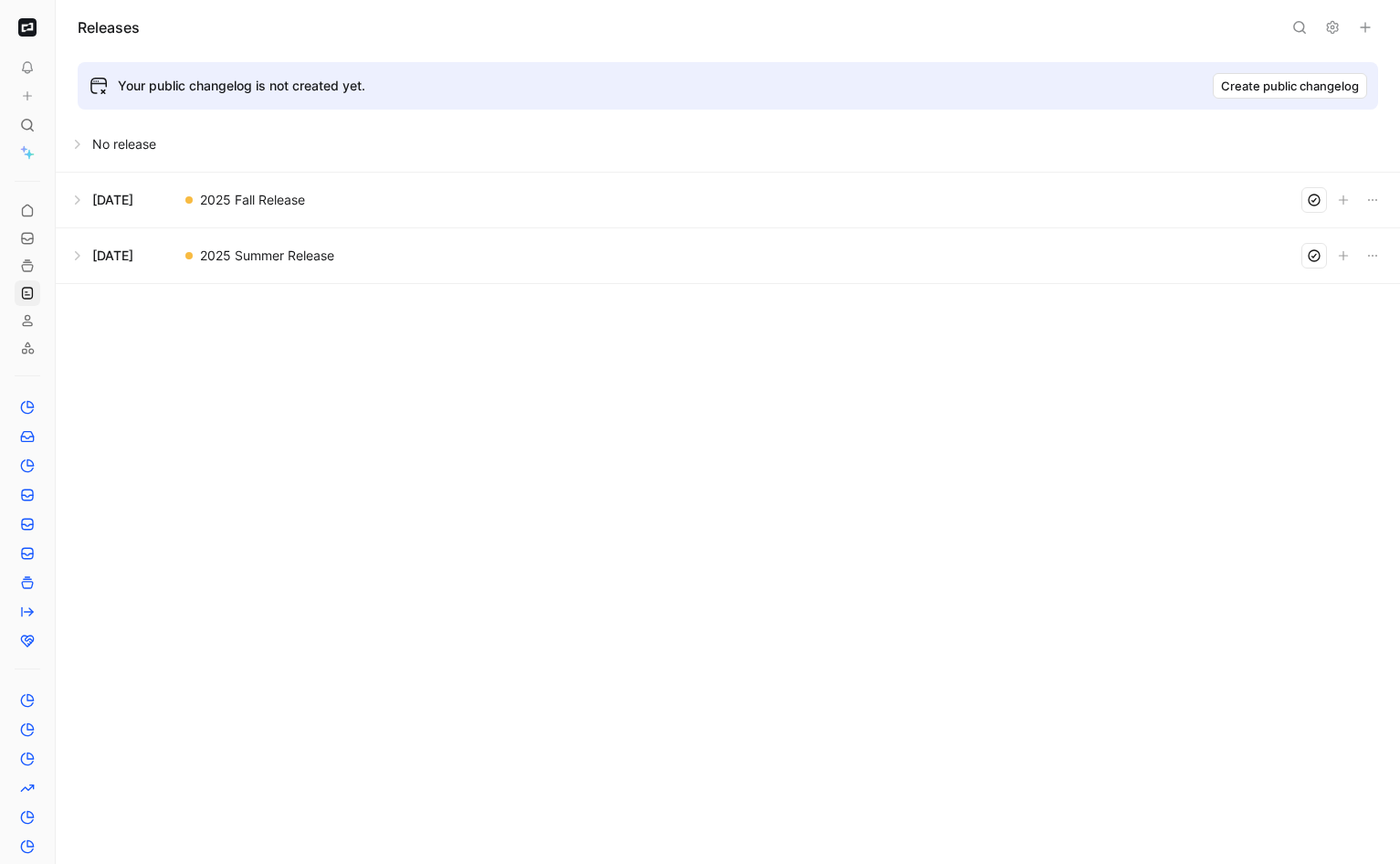 click at bounding box center (728, 256) 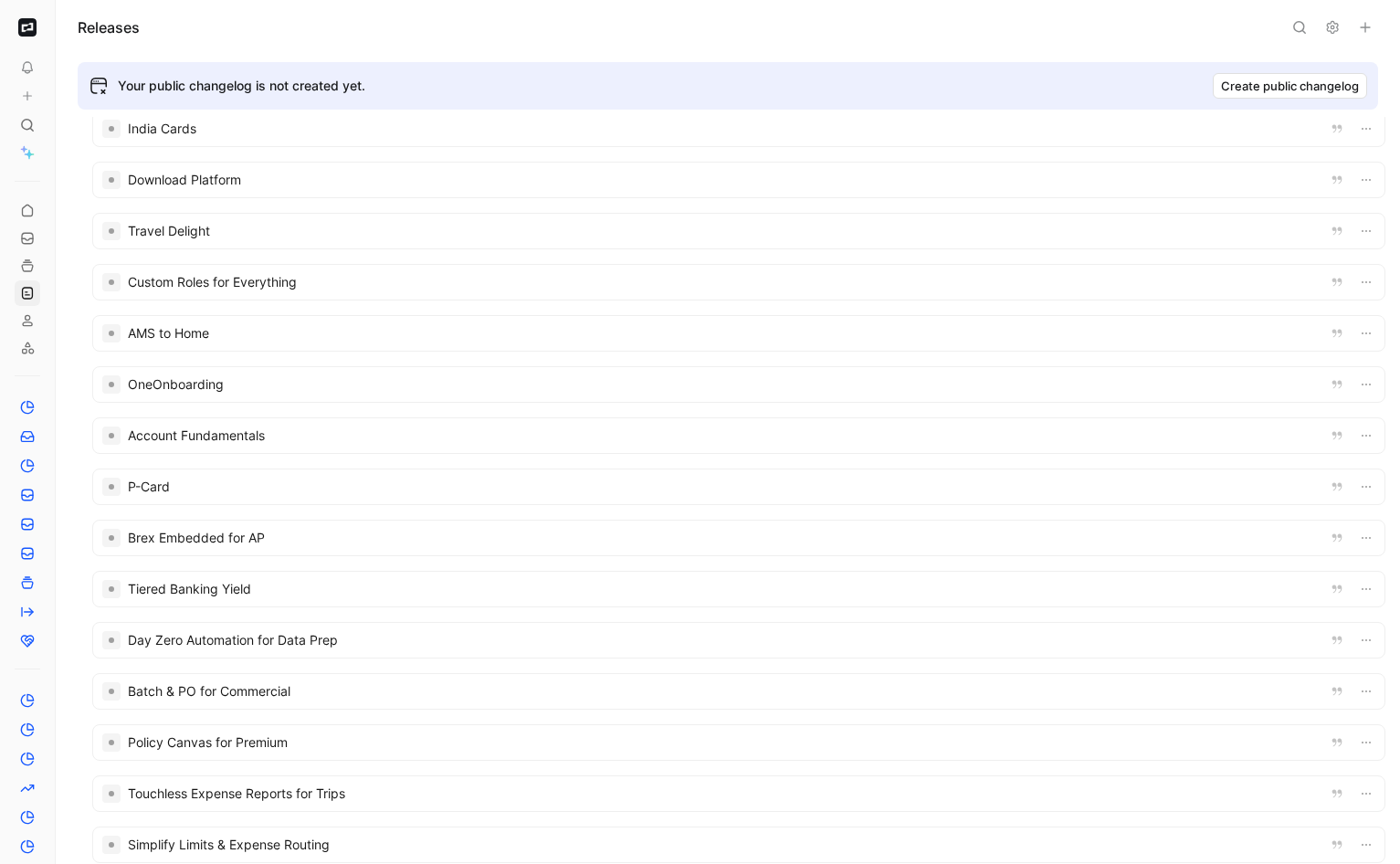 scroll, scrollTop: 234, scrollLeft: 0, axis: vertical 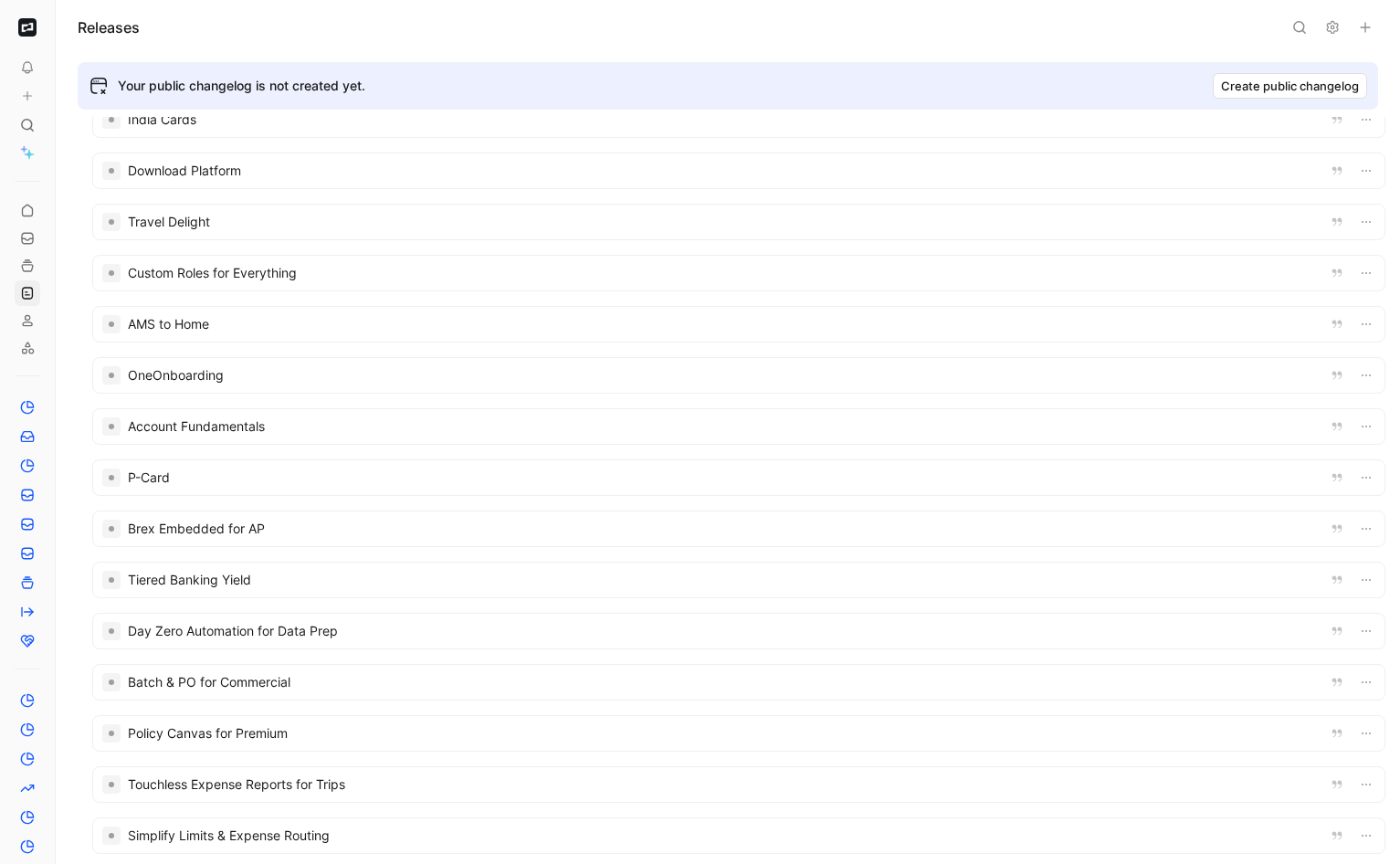 click at bounding box center (739, 222) 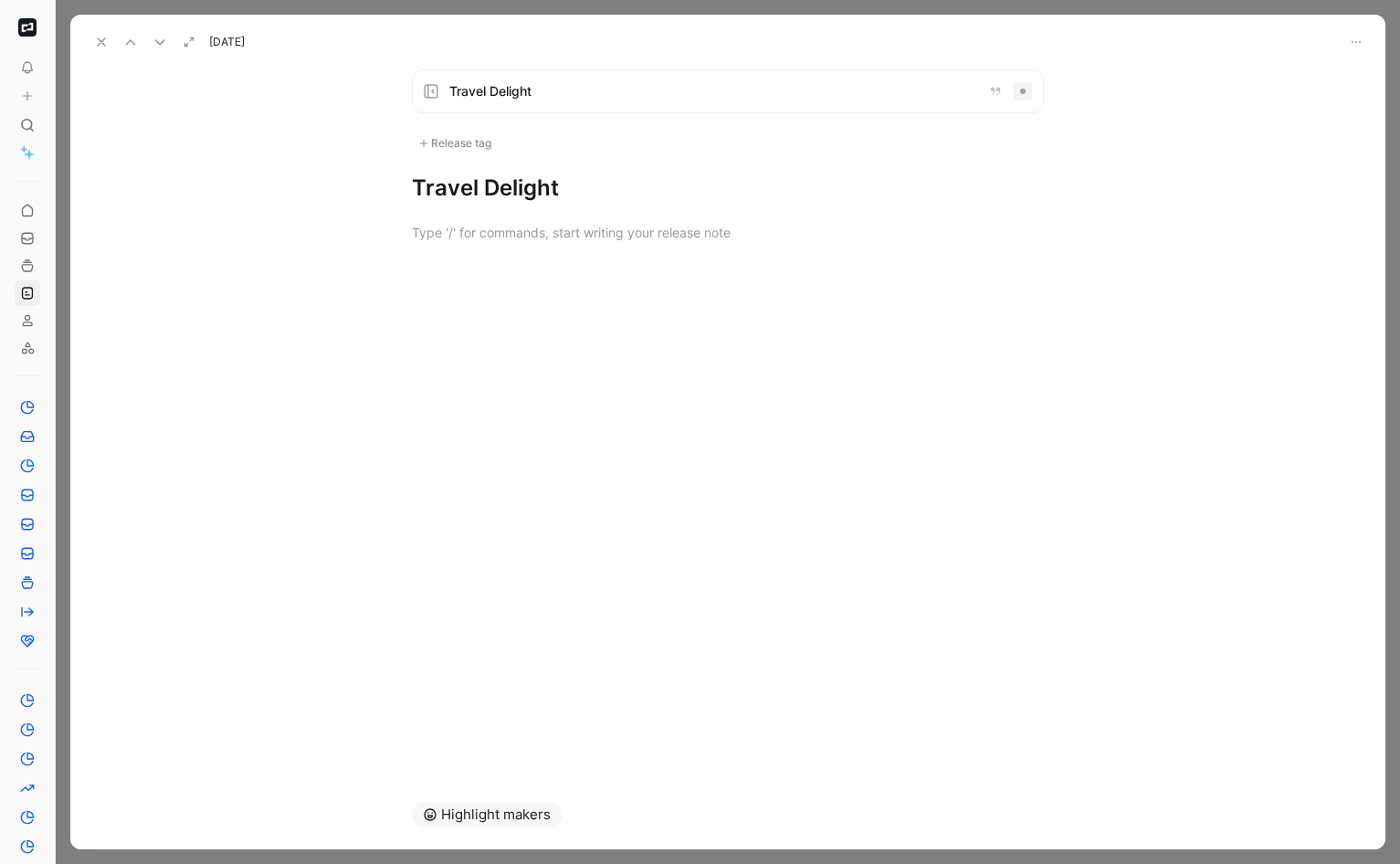 click at bounding box center [101, 42] 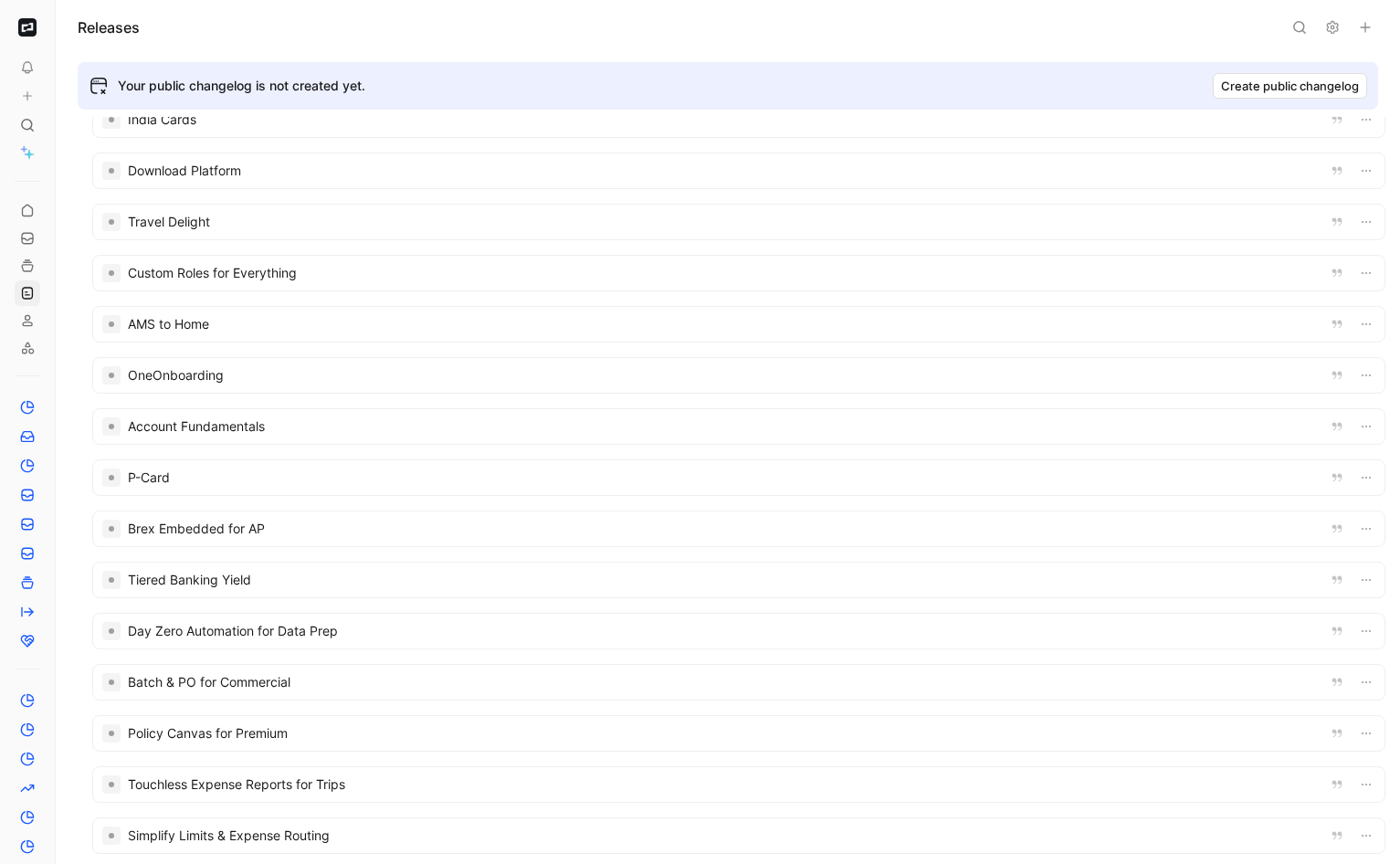 click on "To pick up a draggable item, press the space bar.
While dragging, use the arrow keys to move the item.
Press space again to drop the item in its new position, or press escape to cancel." at bounding box center [27, 432] 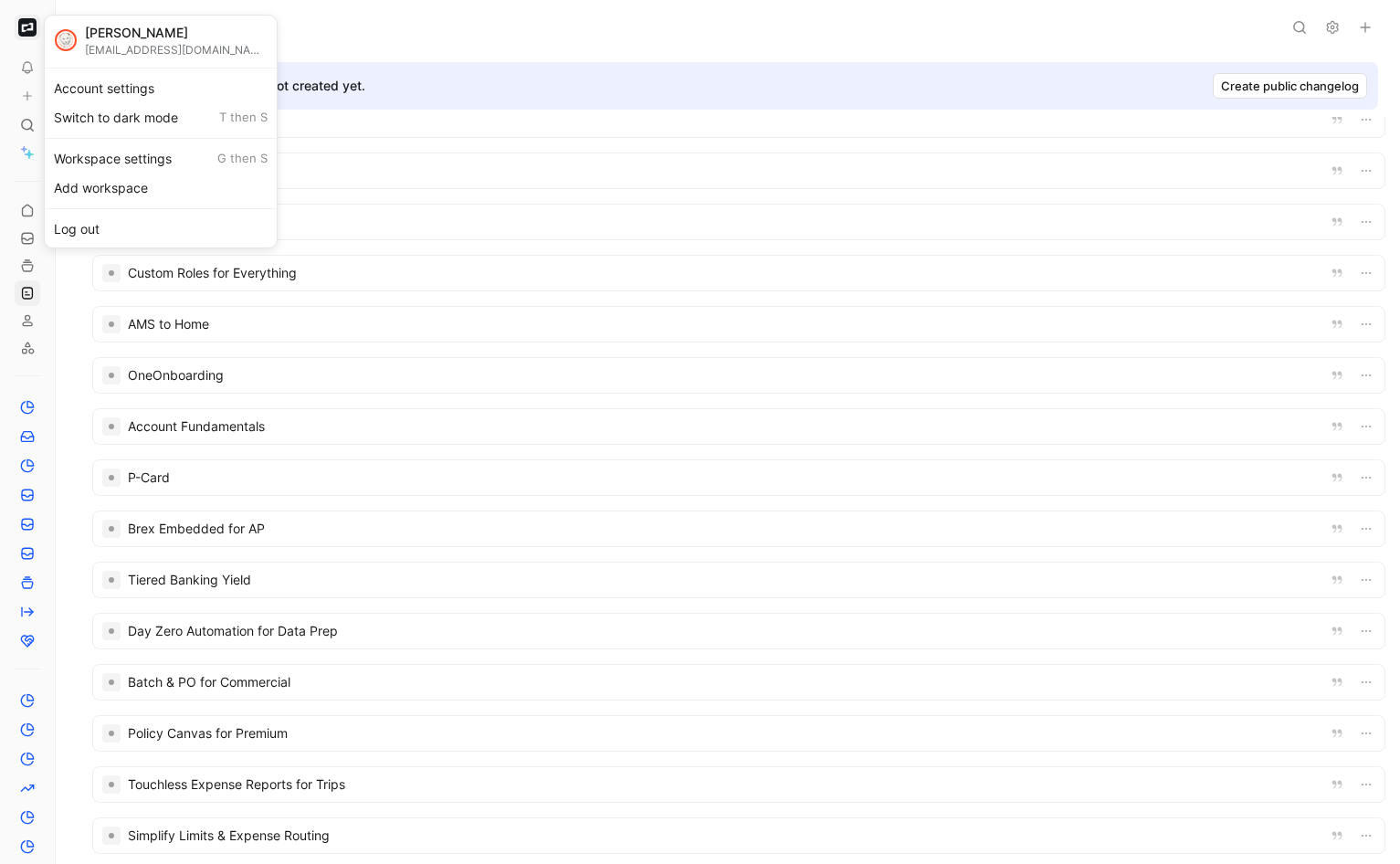 click at bounding box center [700, 432] 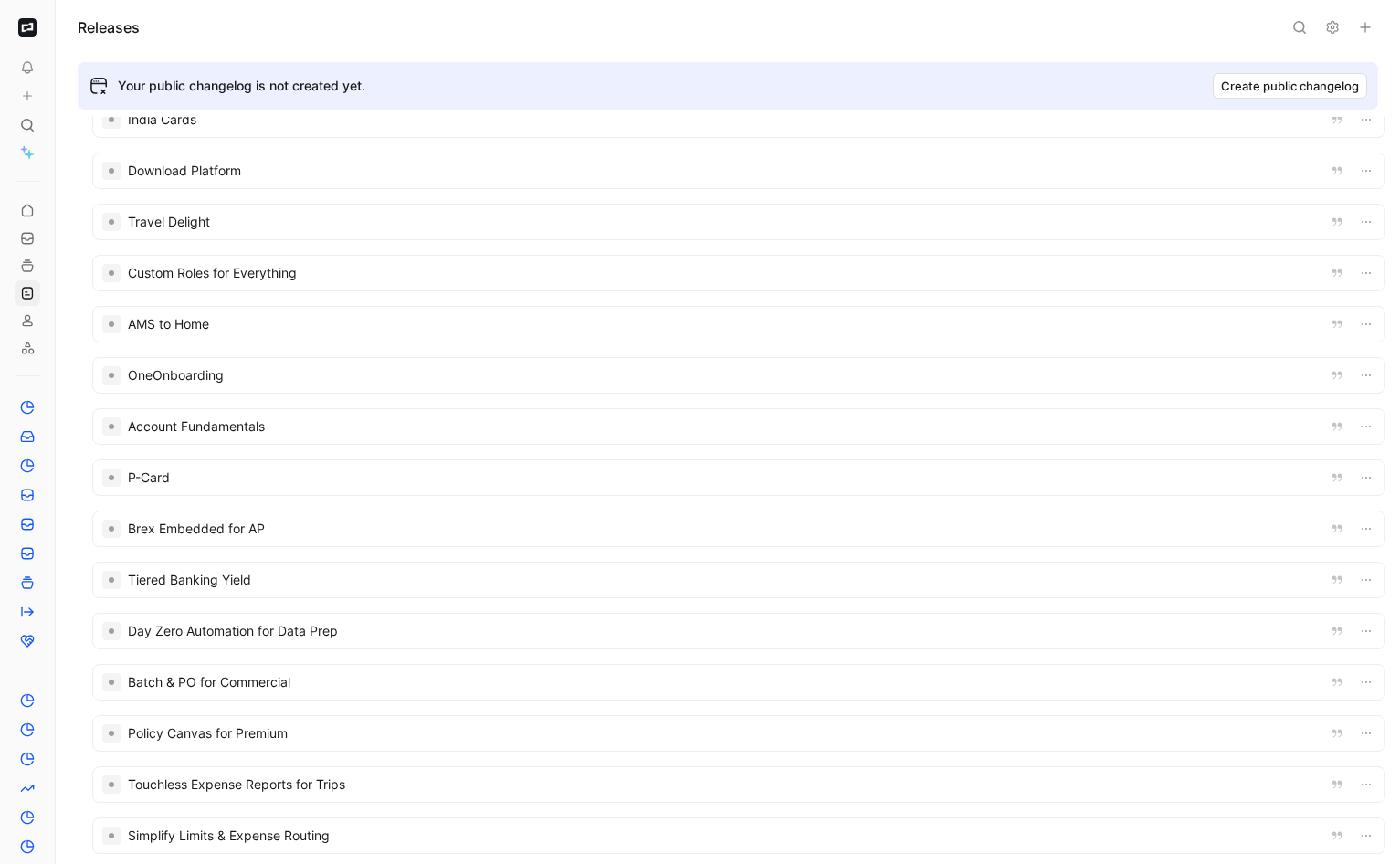 click at bounding box center [739, 273] 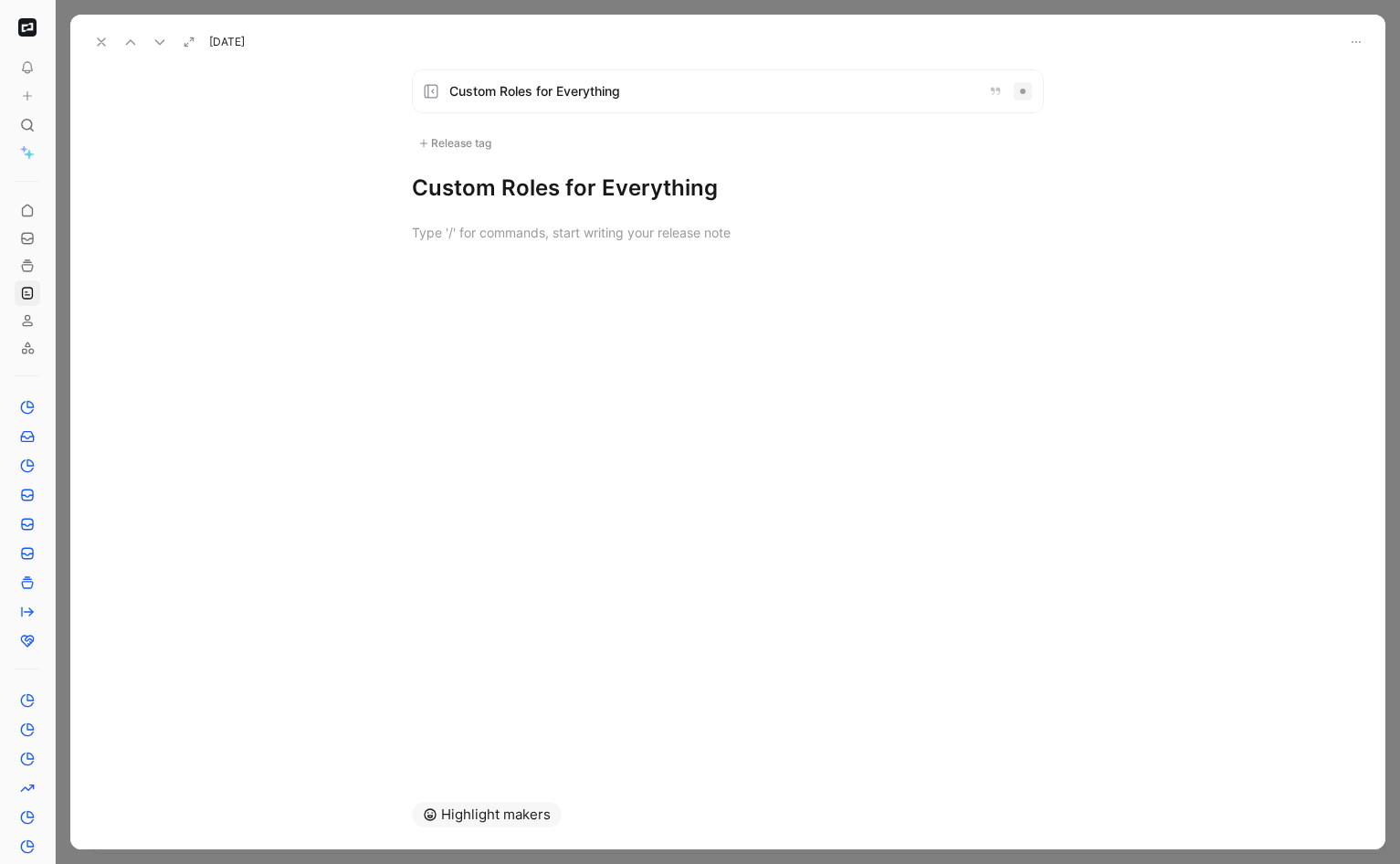 click on "Custom Roles for Everything" at bounding box center [728, 91] 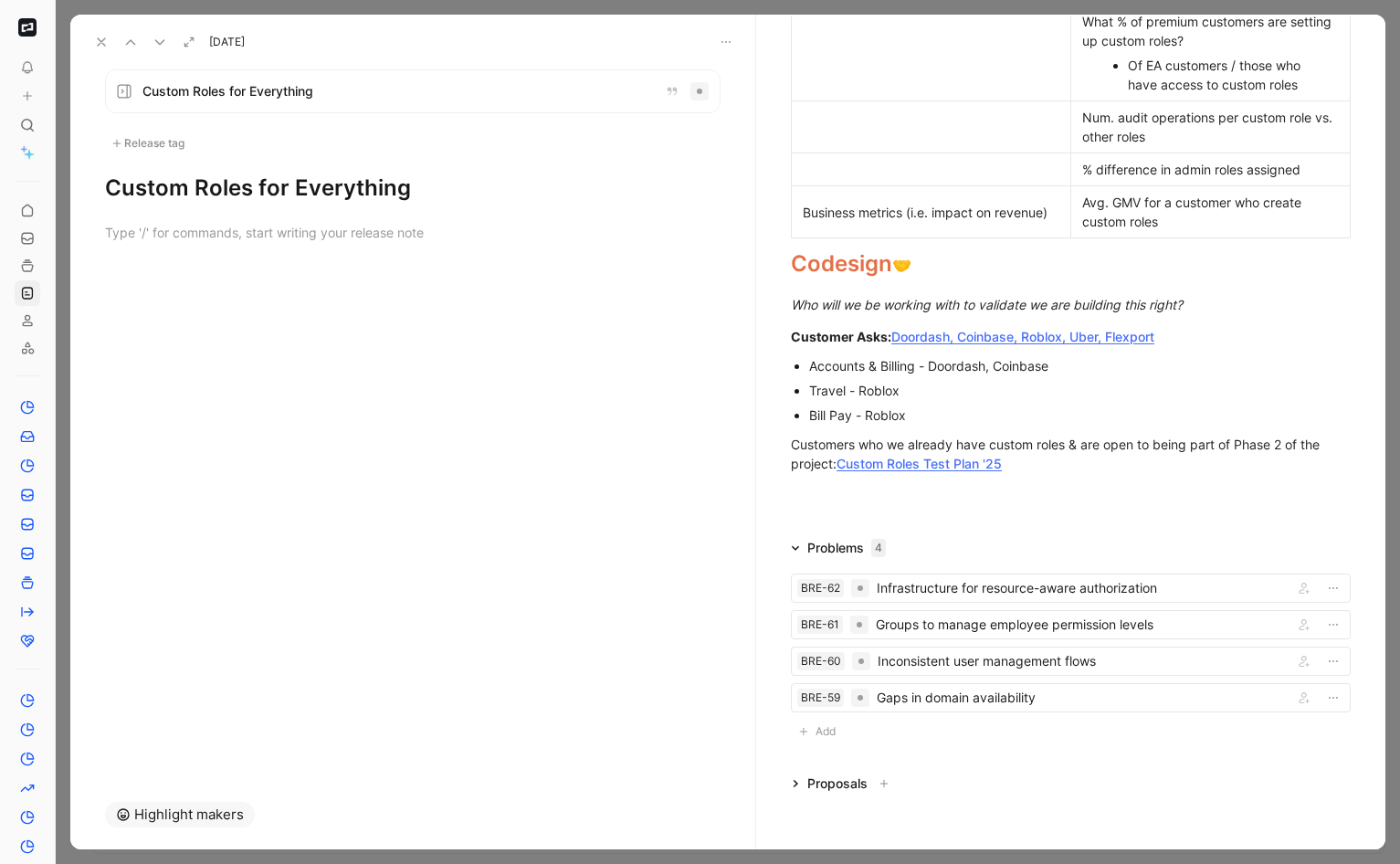 scroll, scrollTop: 1565, scrollLeft: 0, axis: vertical 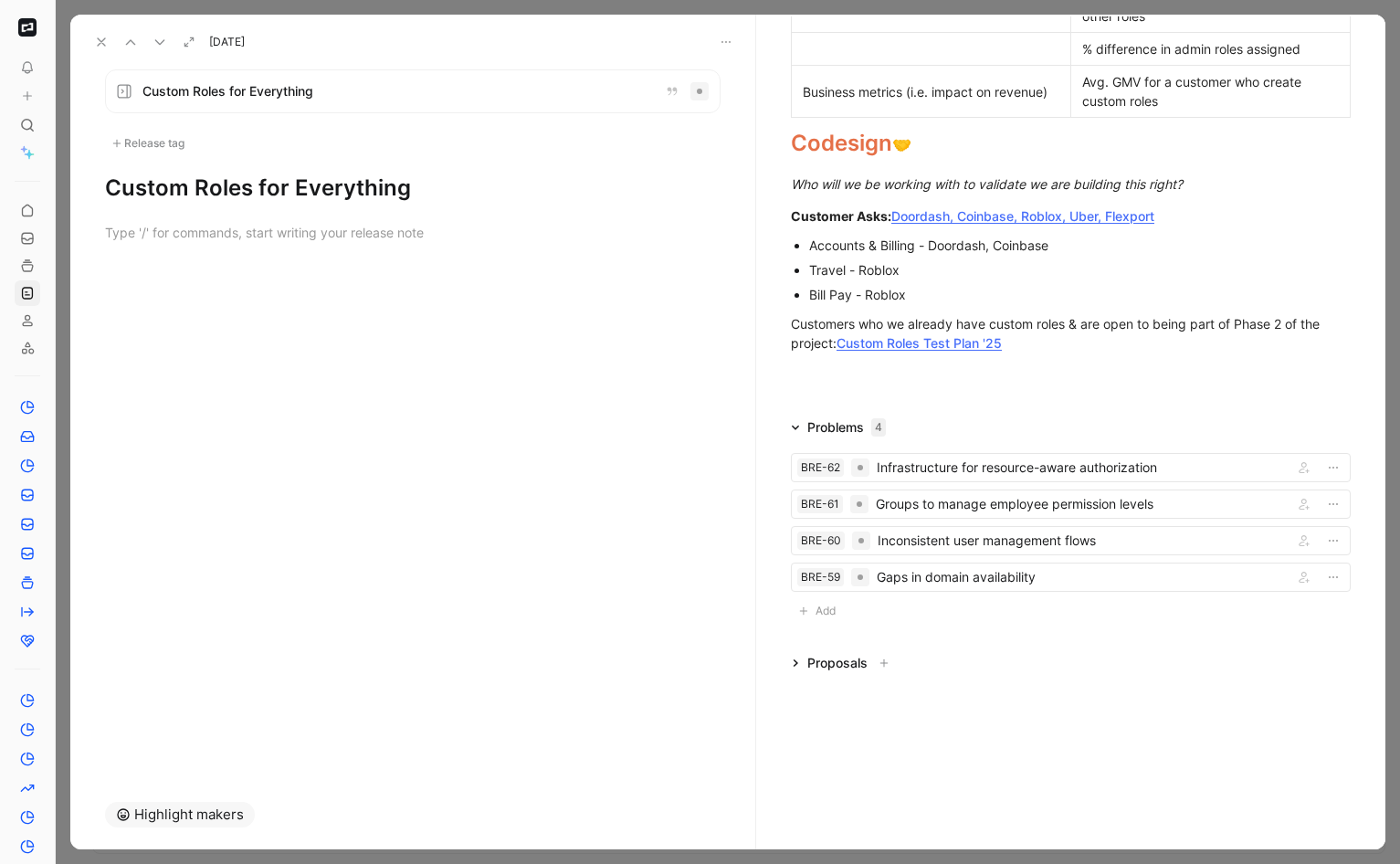 click 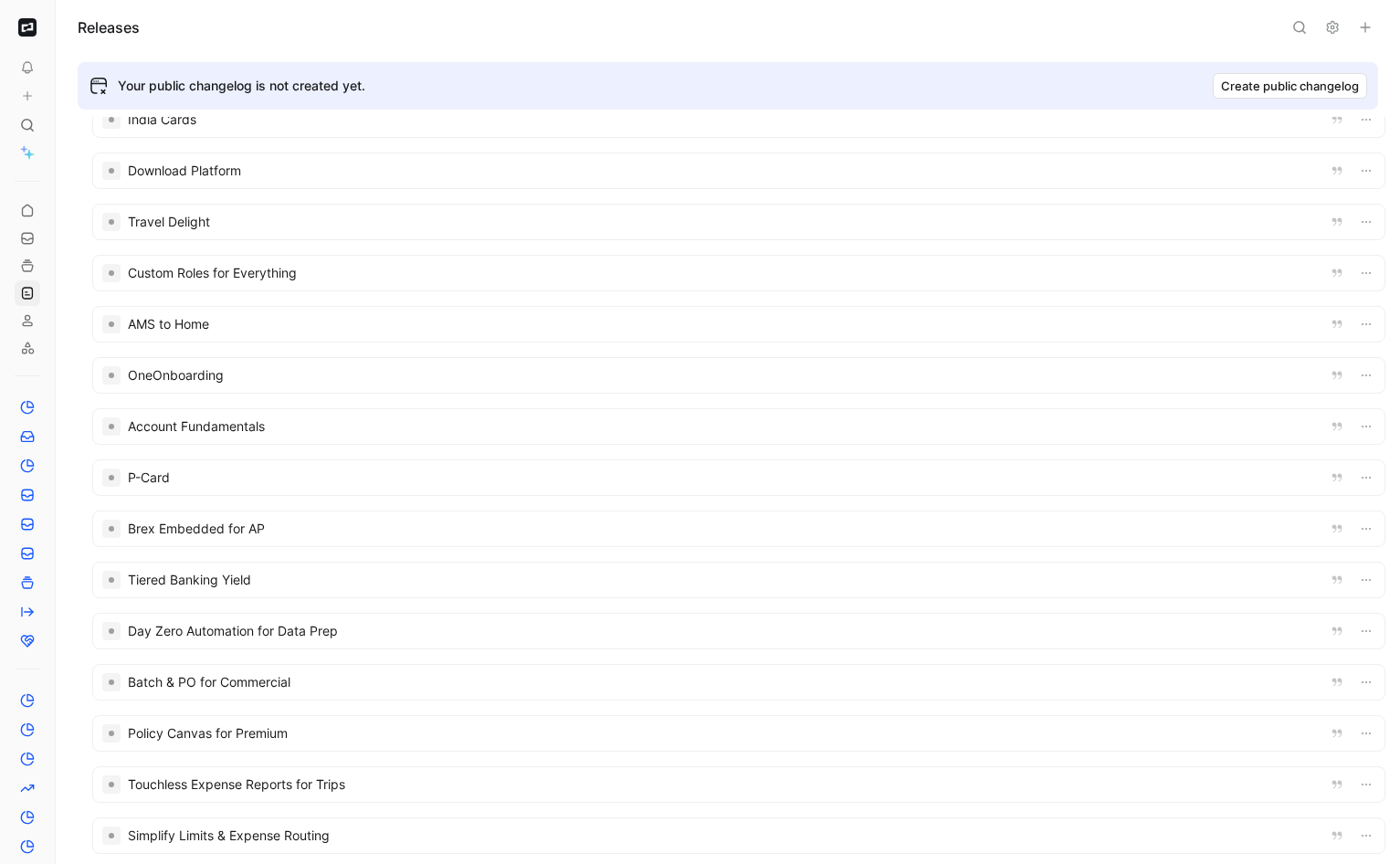 click at bounding box center (27, 27) 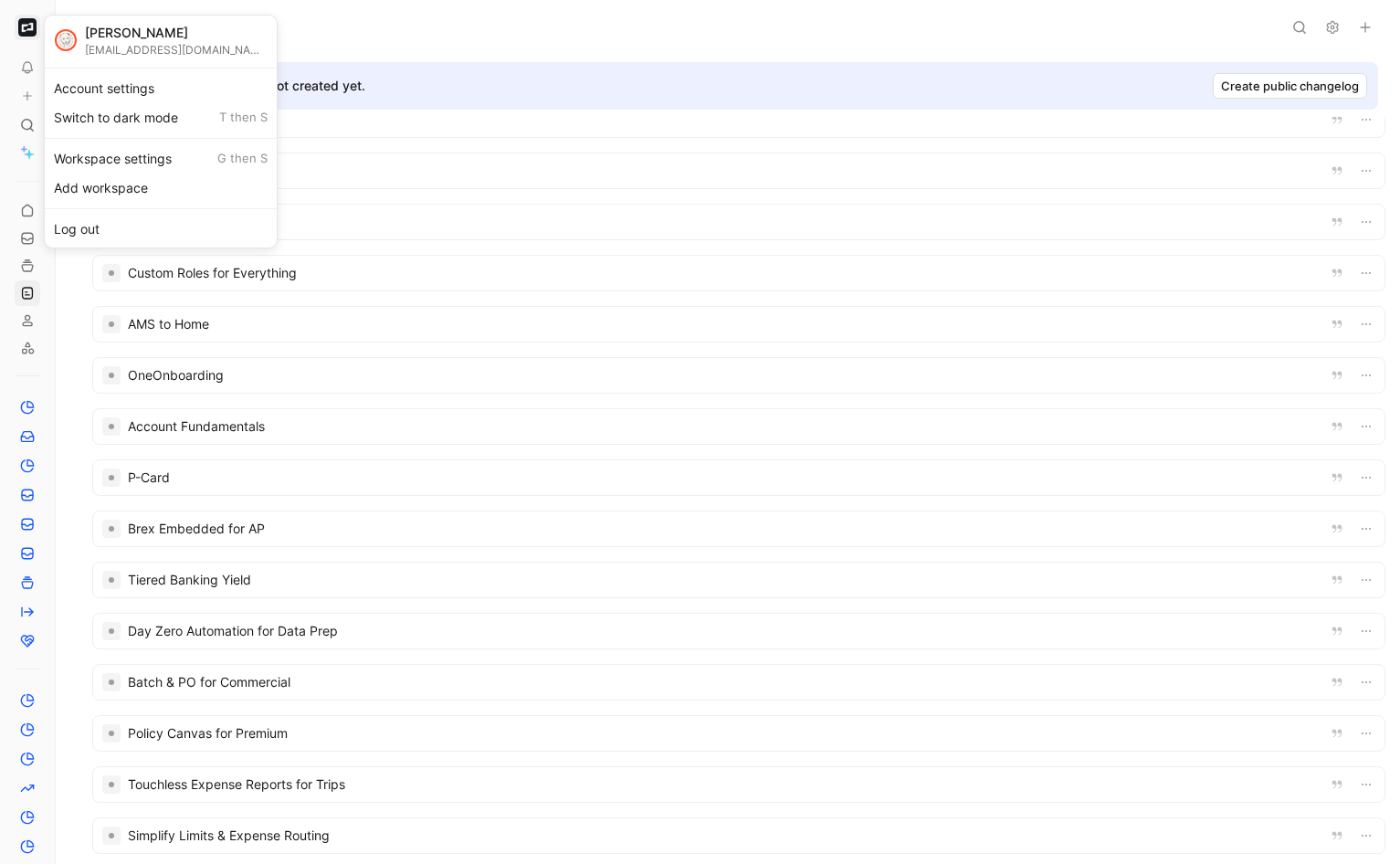 click at bounding box center [700, 432] 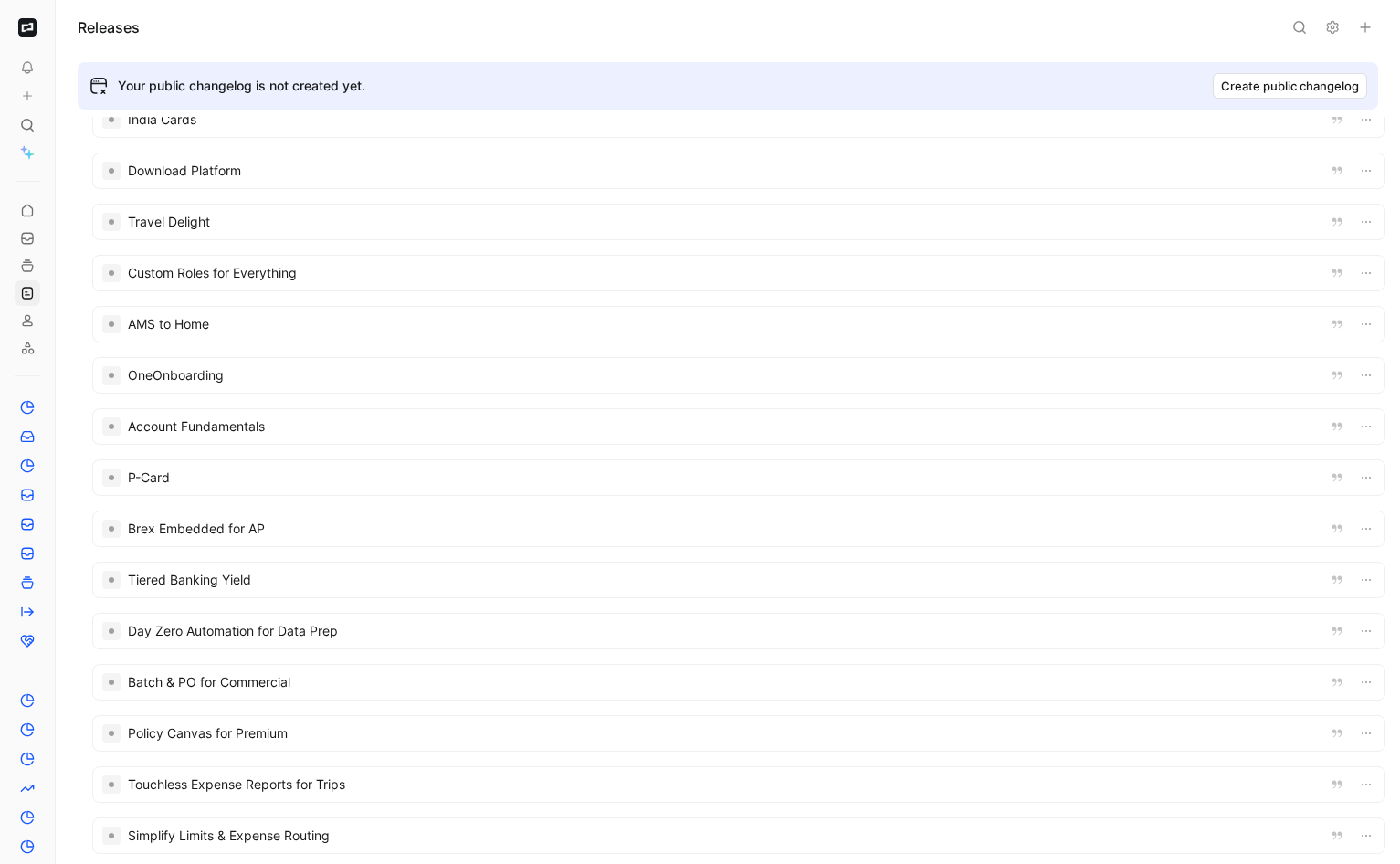 click at bounding box center [27, 61] 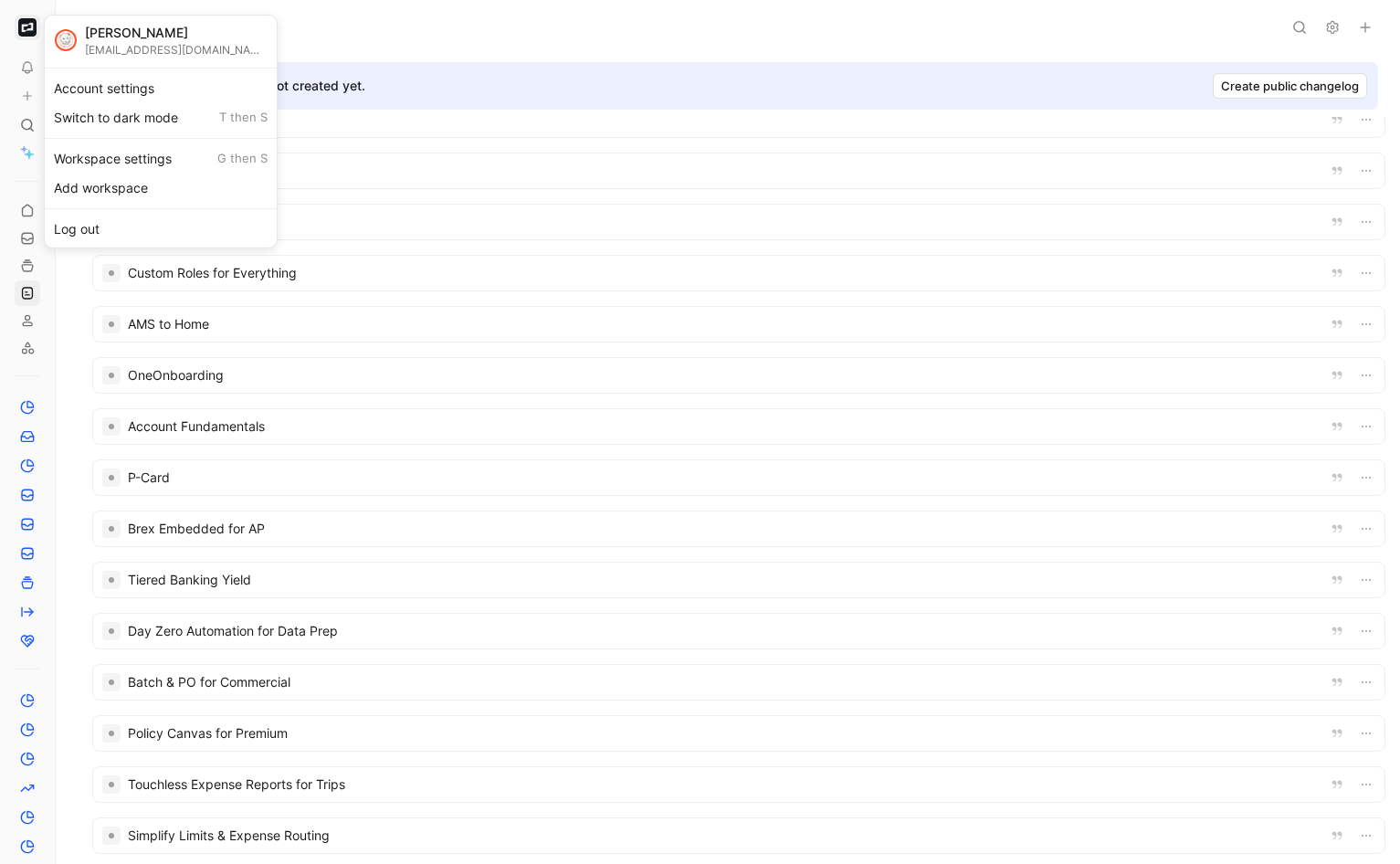click at bounding box center [700, 432] 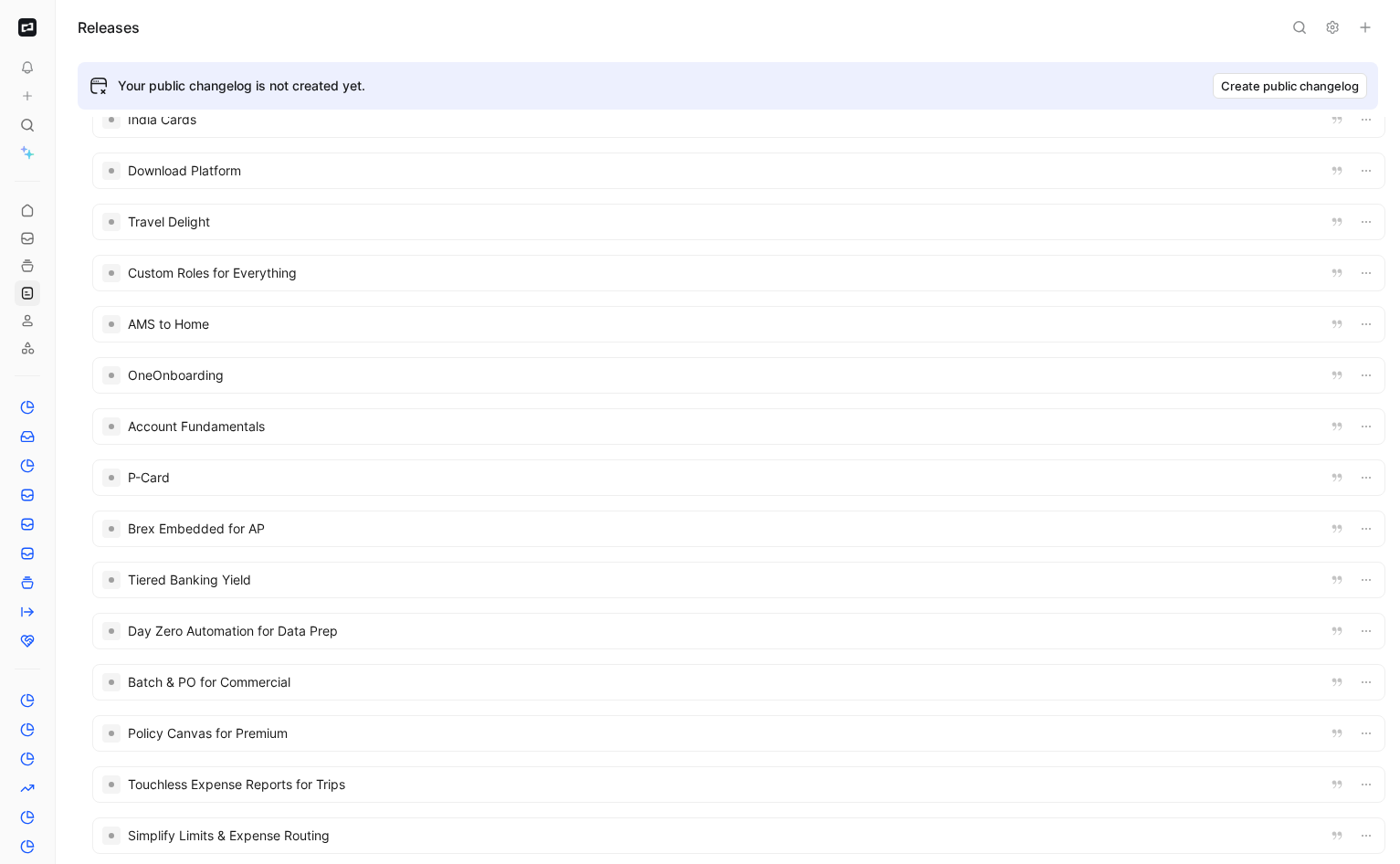 click at bounding box center [27, 27] 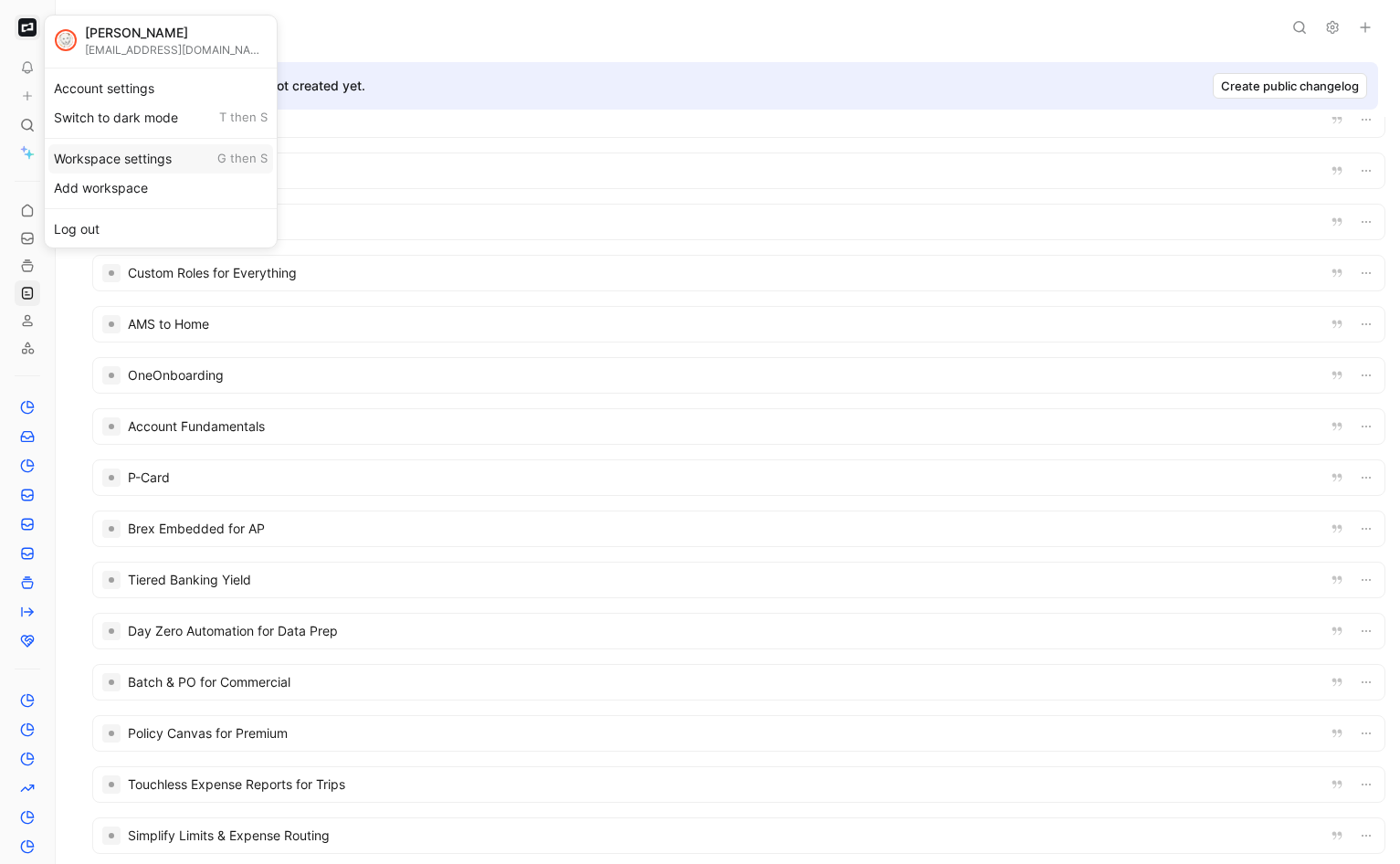 click on "Workspace settings G then S" at bounding box center [161, 159] 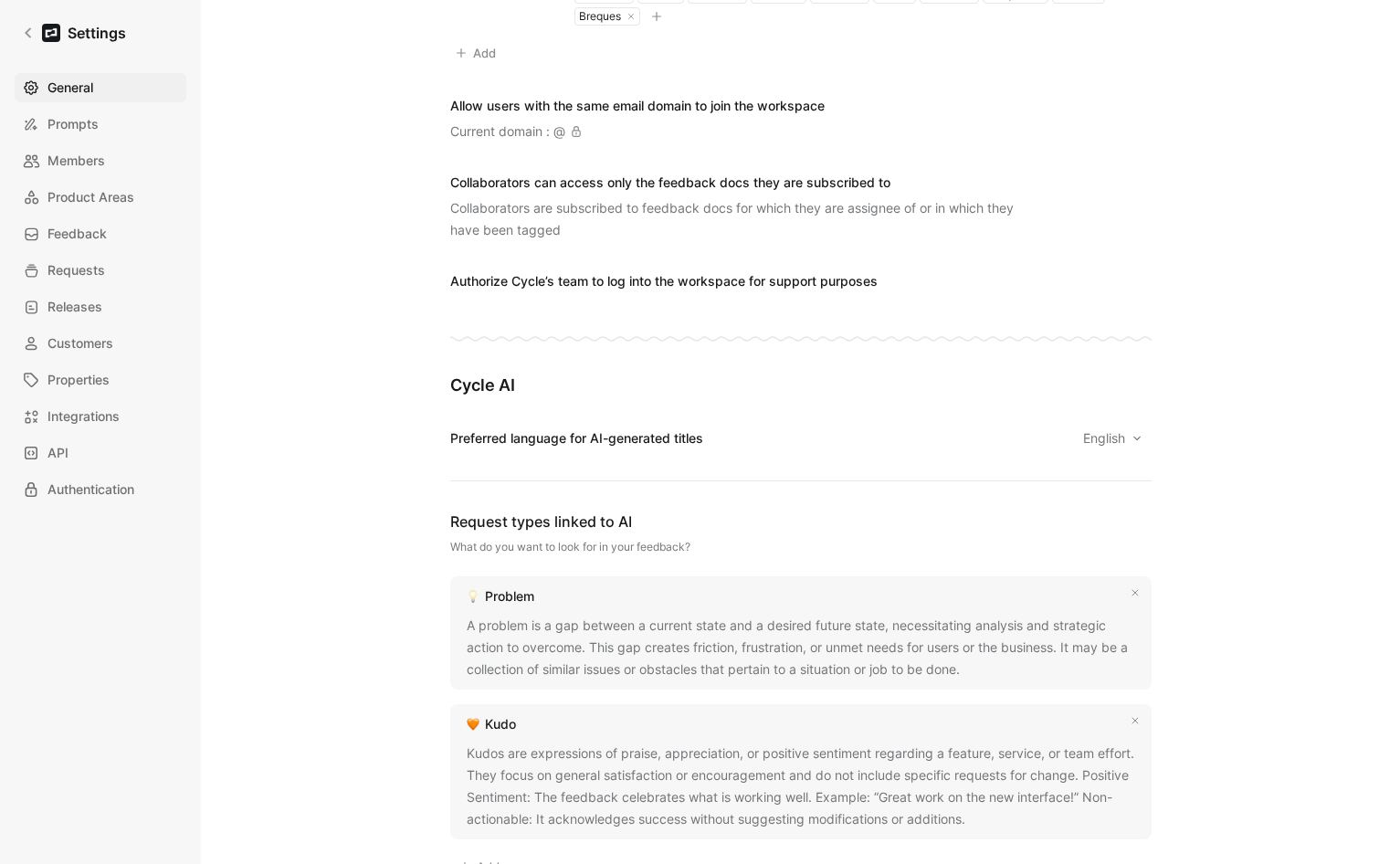 scroll, scrollTop: 0, scrollLeft: 0, axis: both 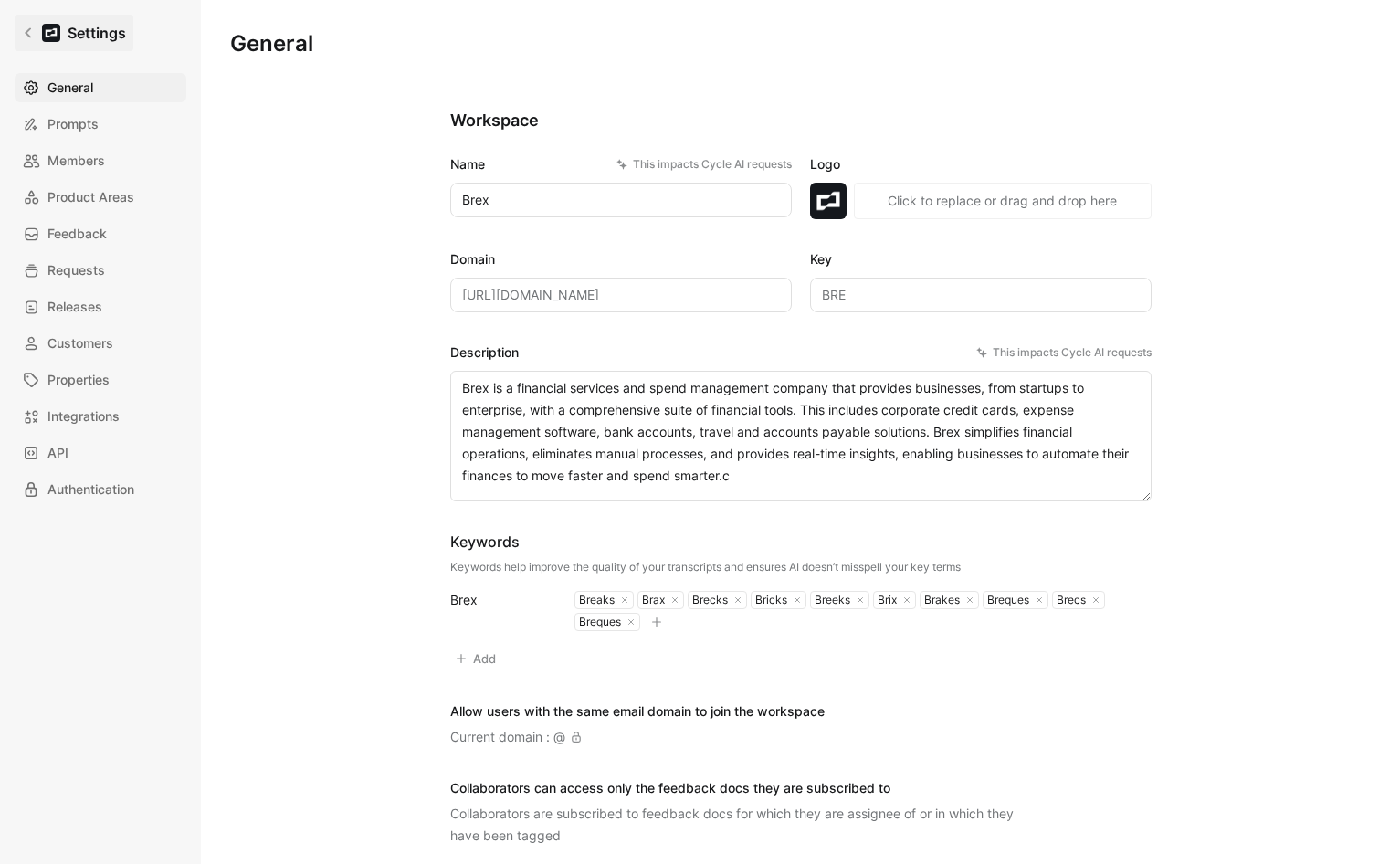 click 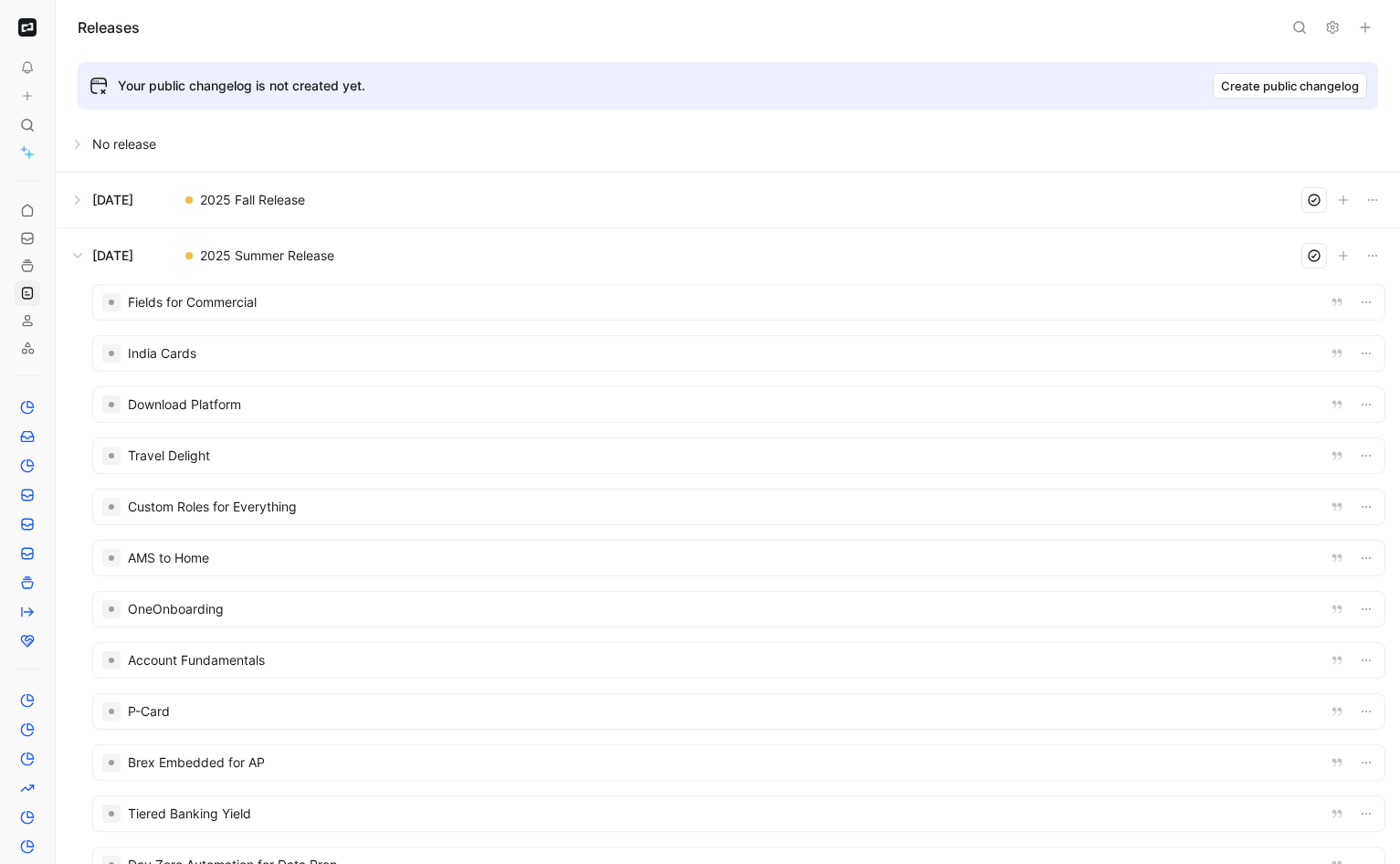 click 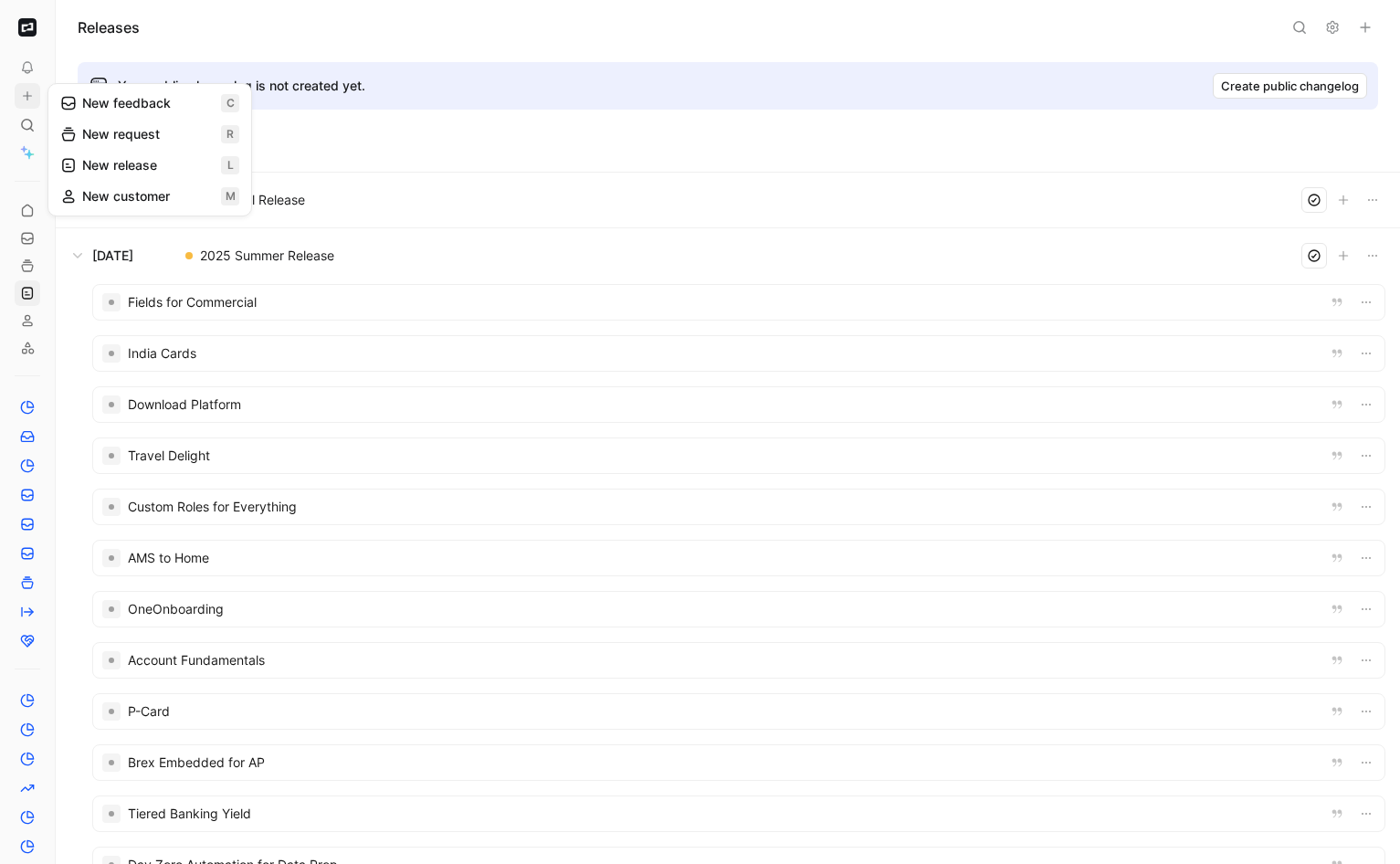 click on "New request r" at bounding box center (150, 134) 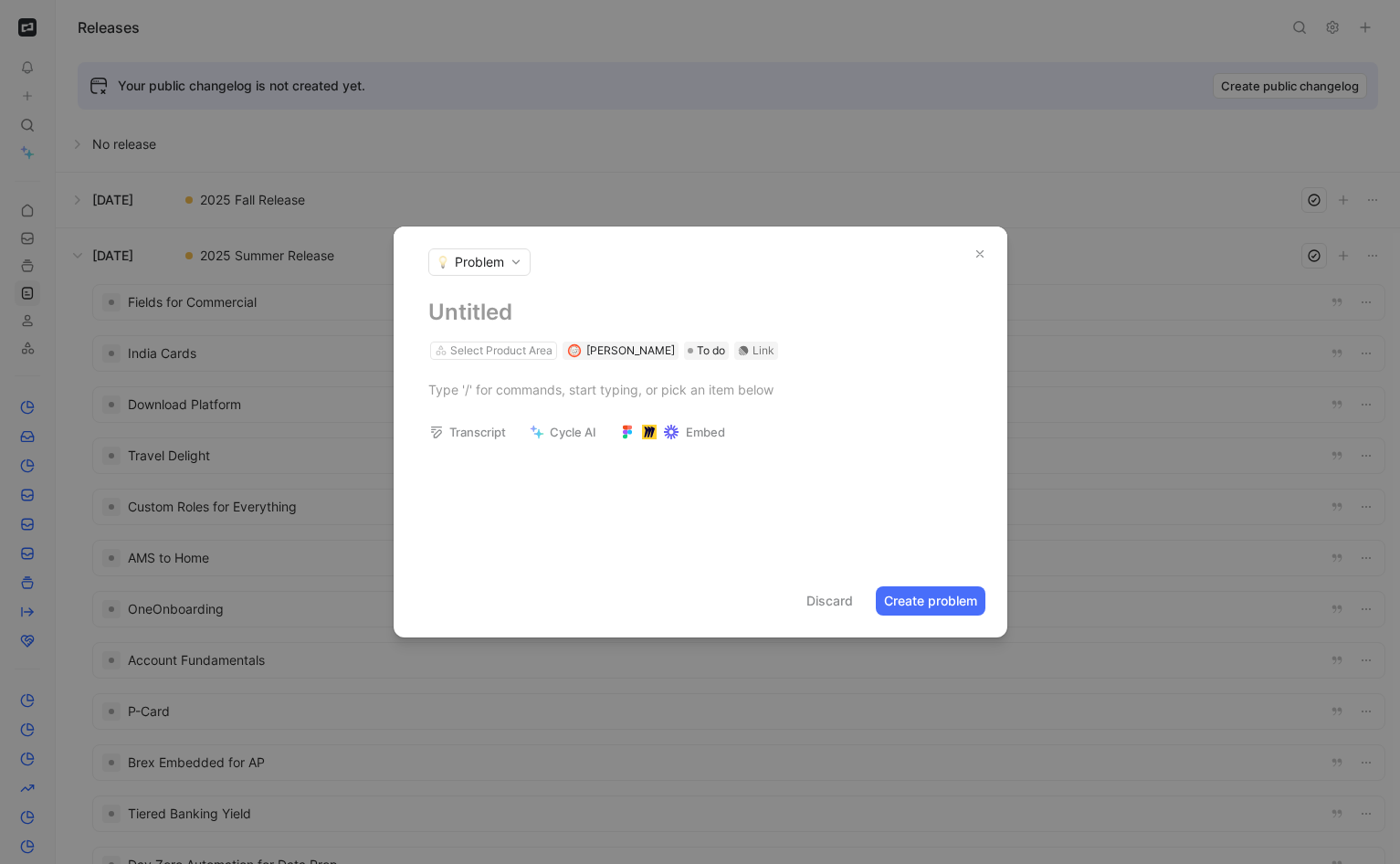 click on "Problem" at bounding box center [479, 262] 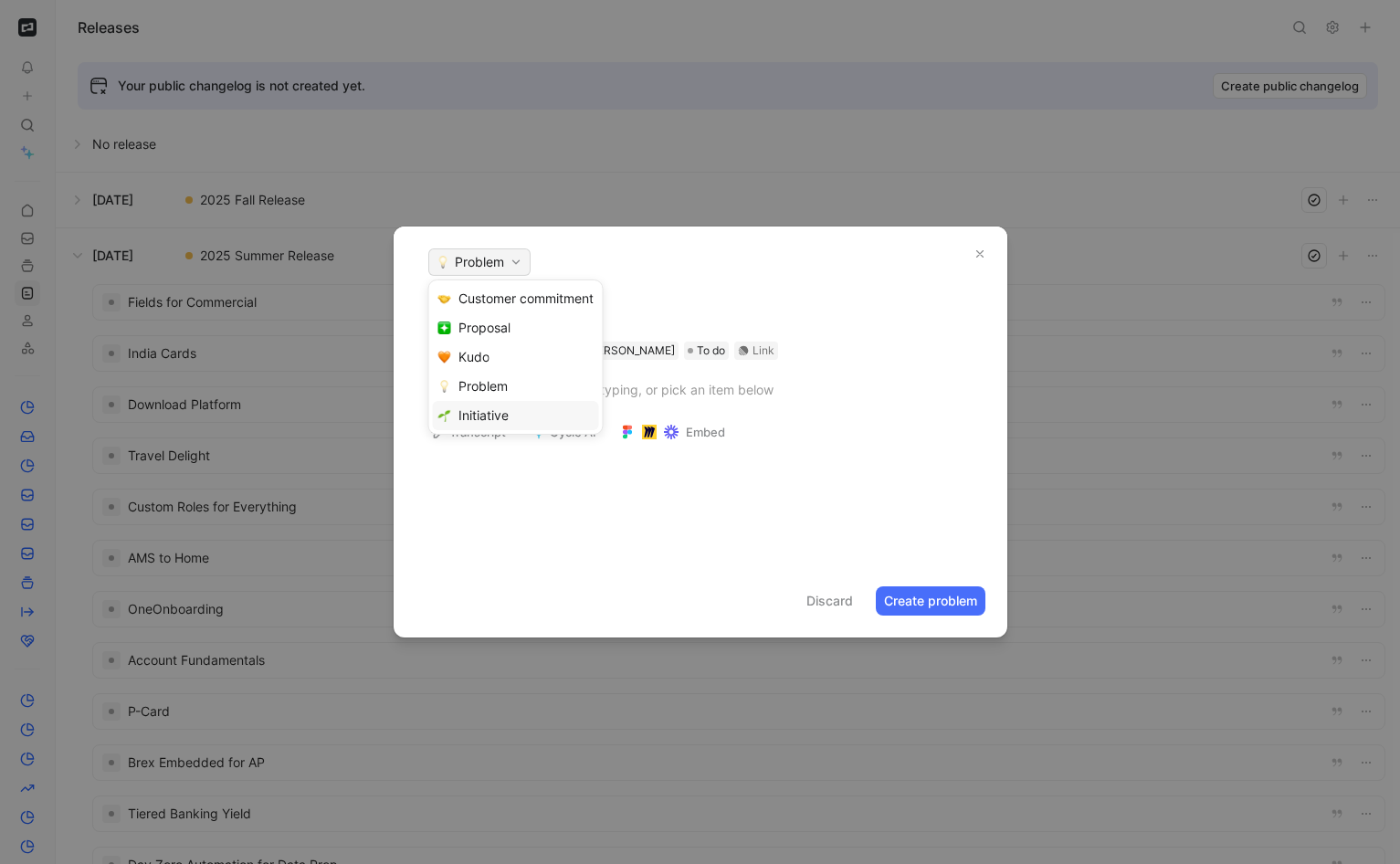 click on "Initiative" at bounding box center (483, 415) 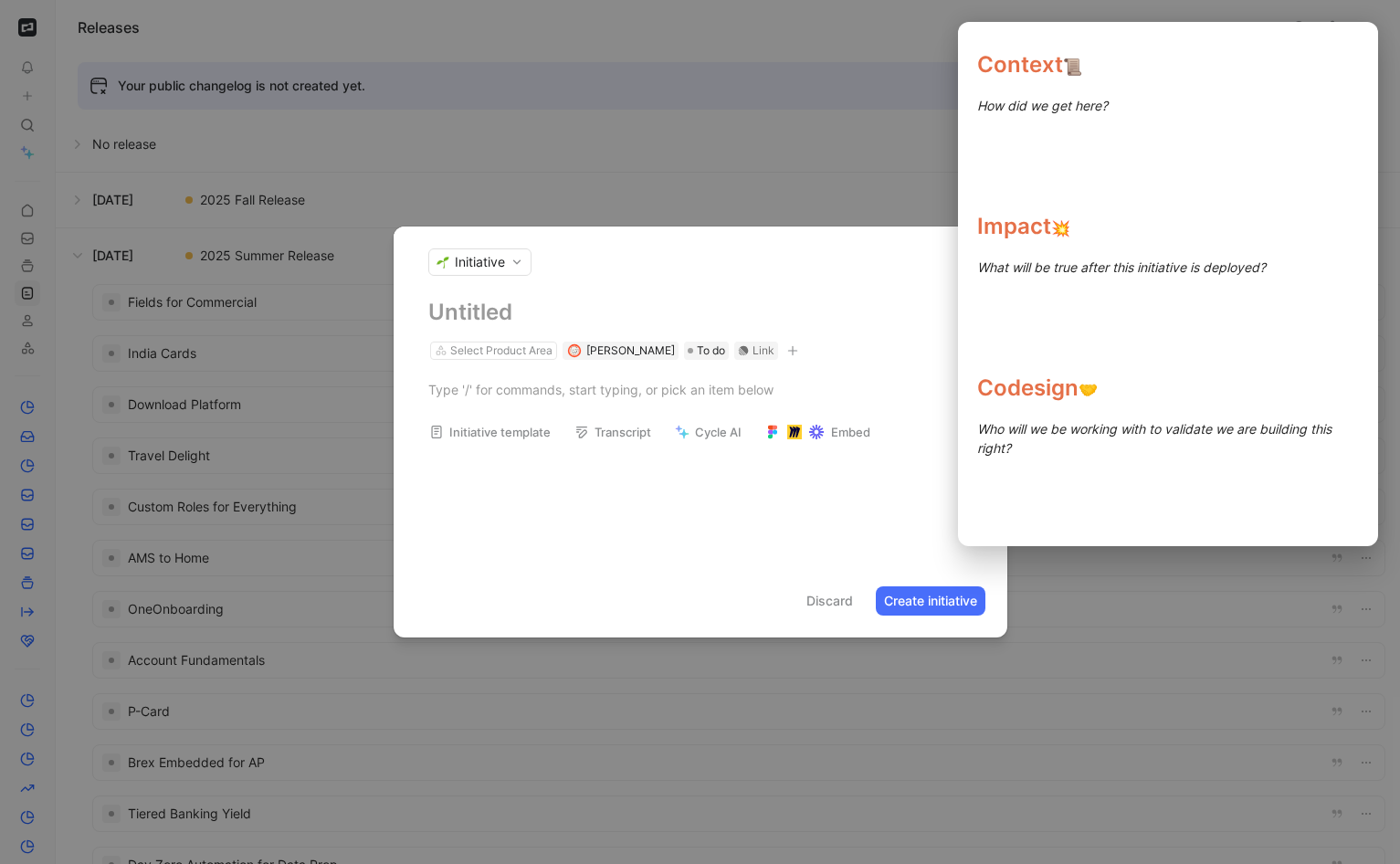 click on "Initiative template" at bounding box center [489, 432] 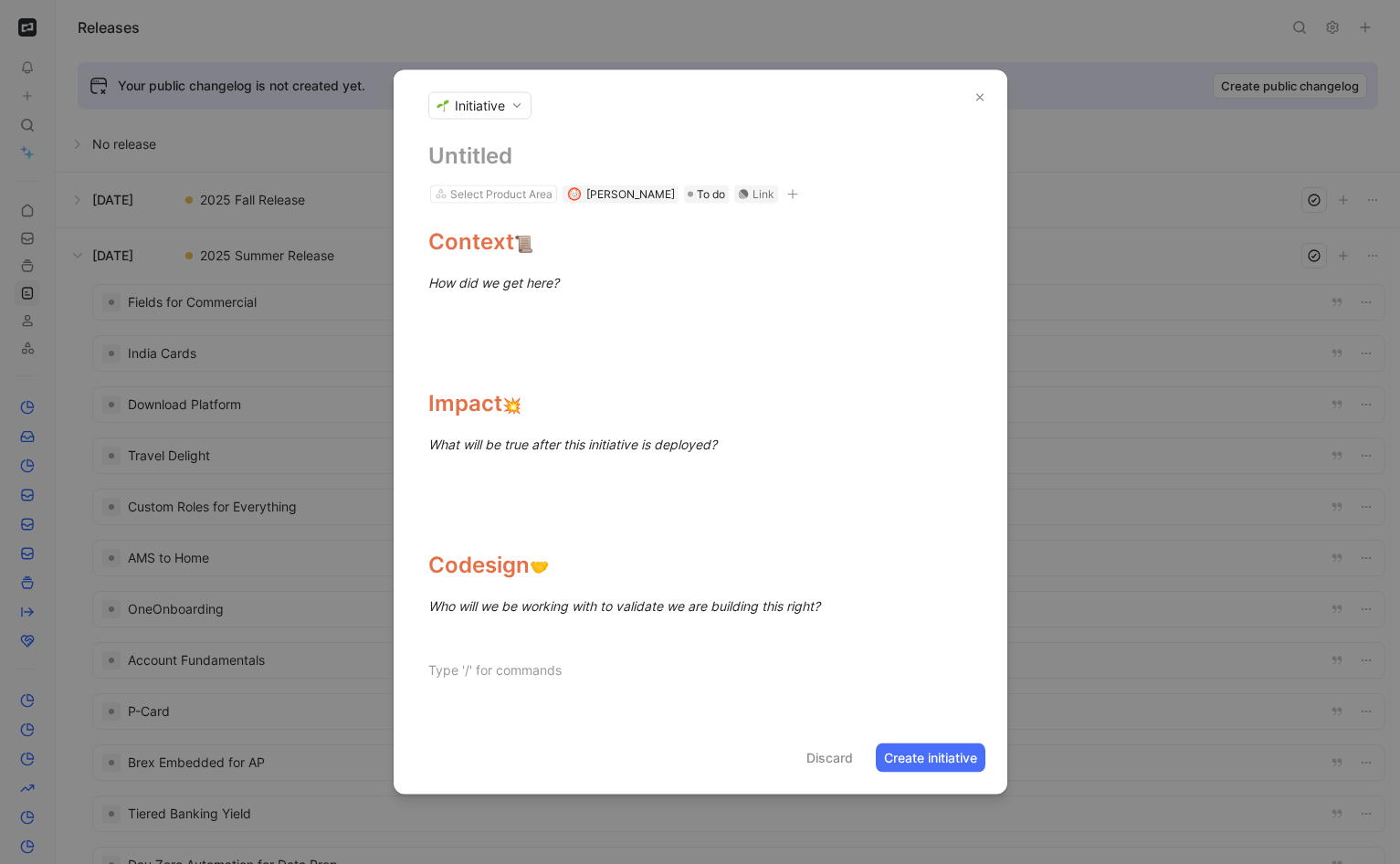 click on "Discard" at bounding box center (829, 758) 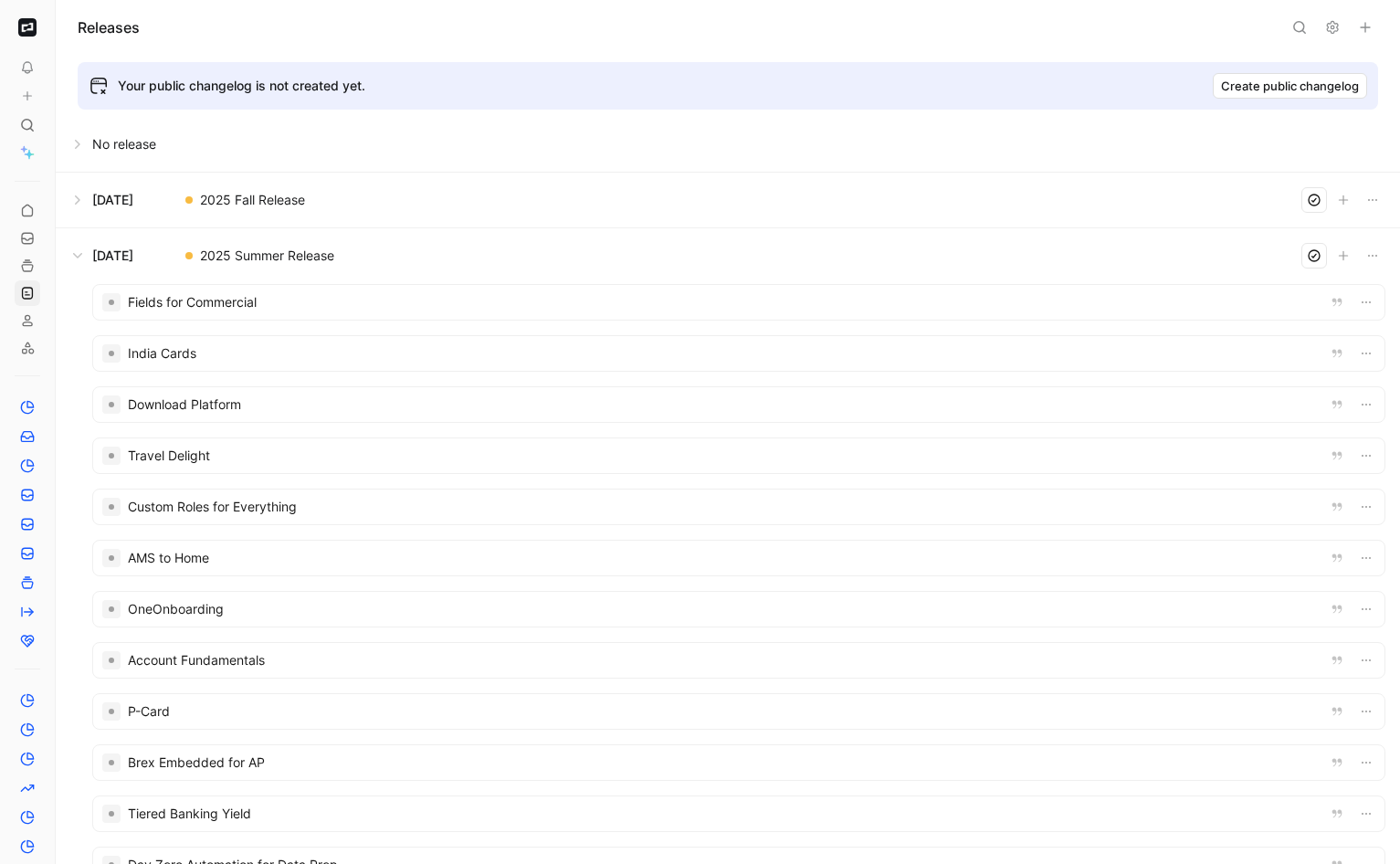 click at bounding box center [27, 27] 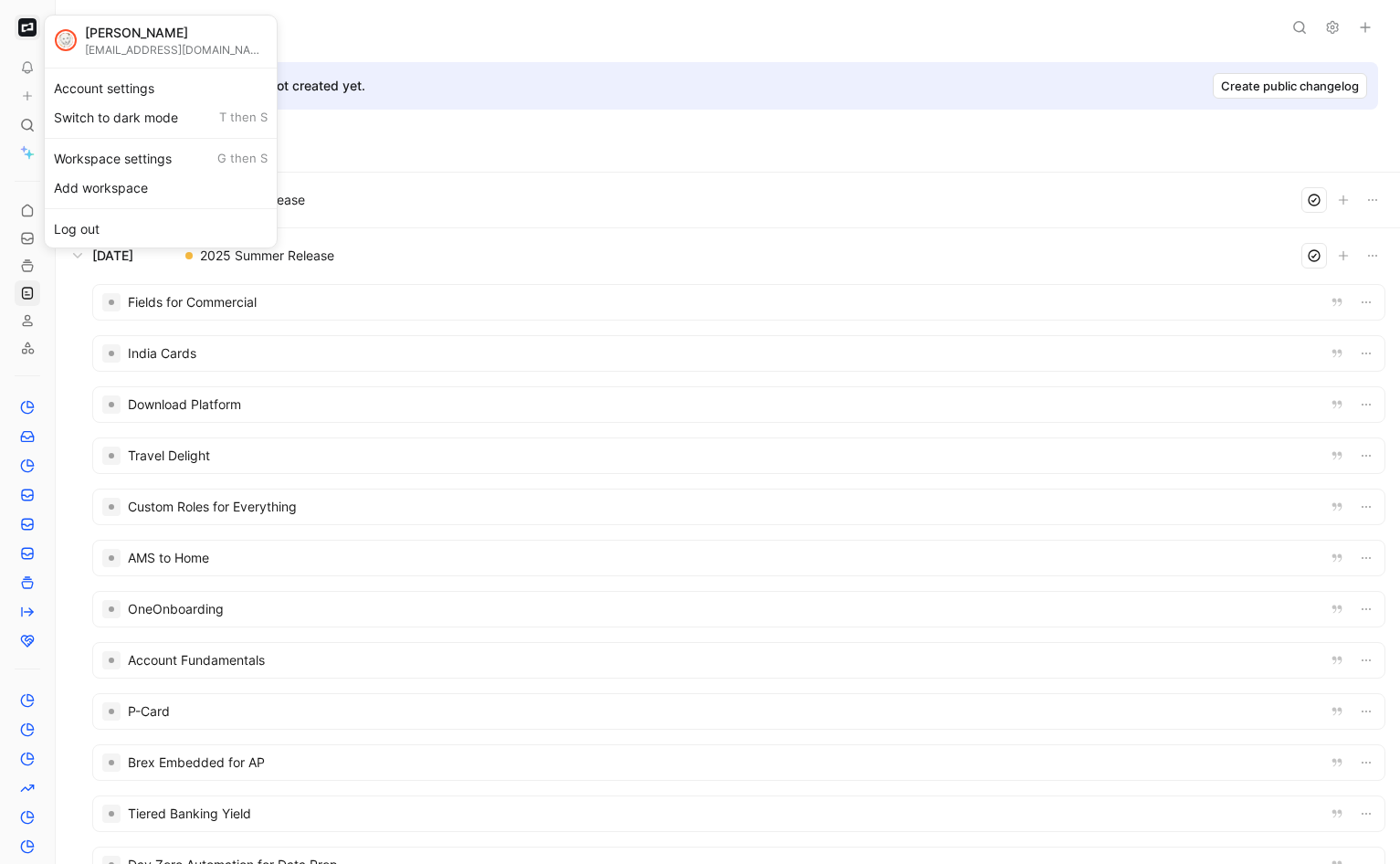 click at bounding box center (700, 432) 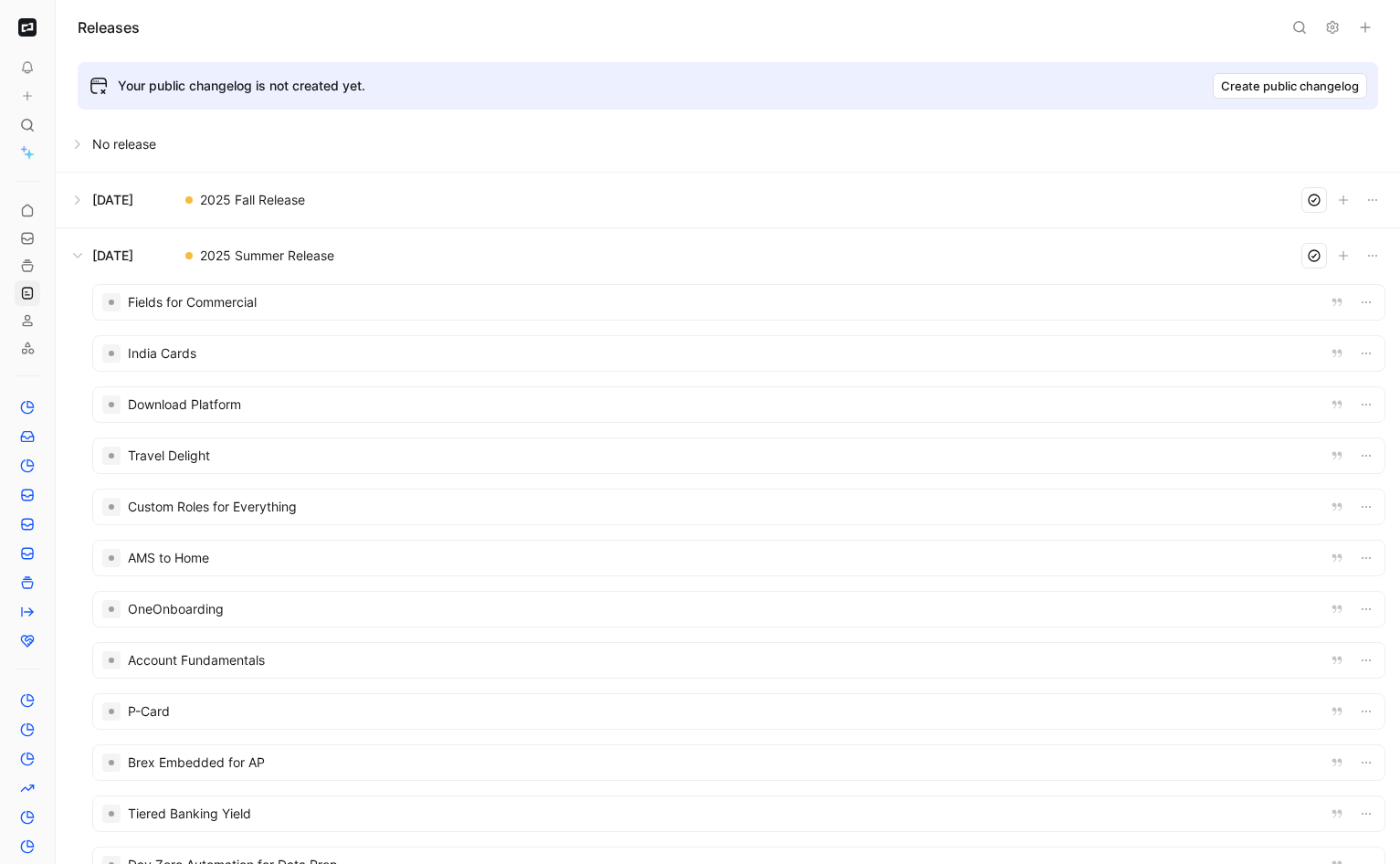 click 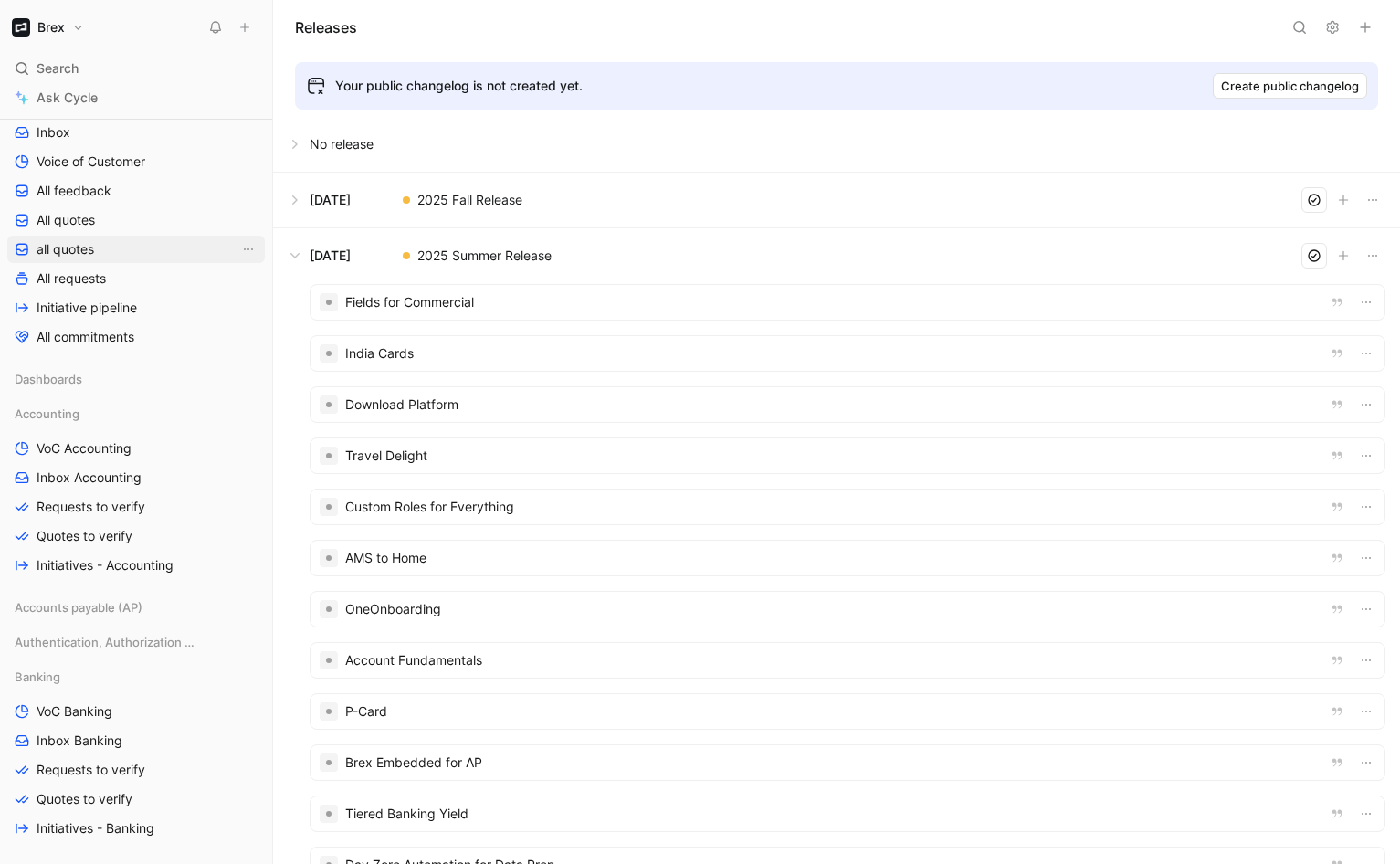 scroll, scrollTop: 291, scrollLeft: 0, axis: vertical 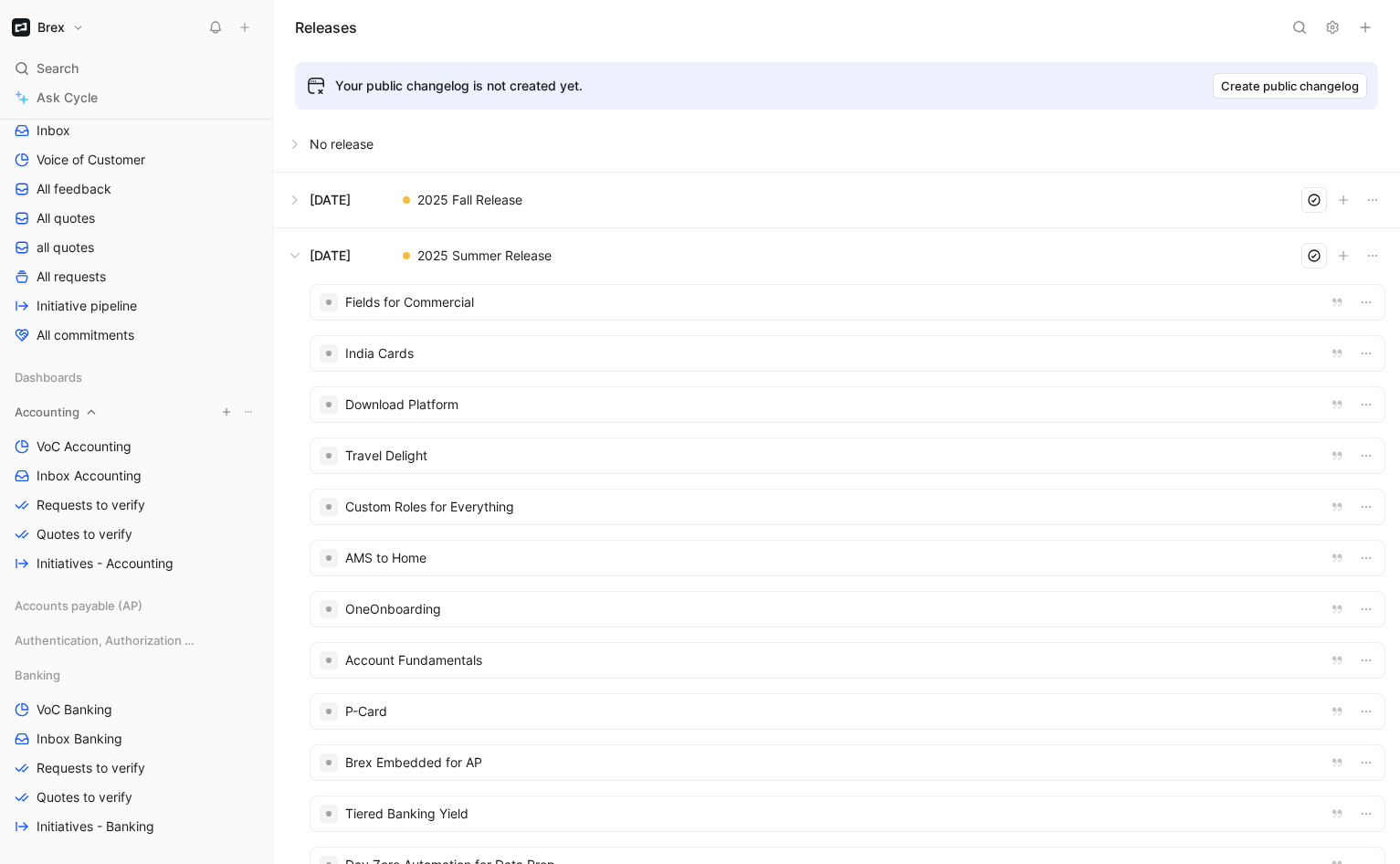 click 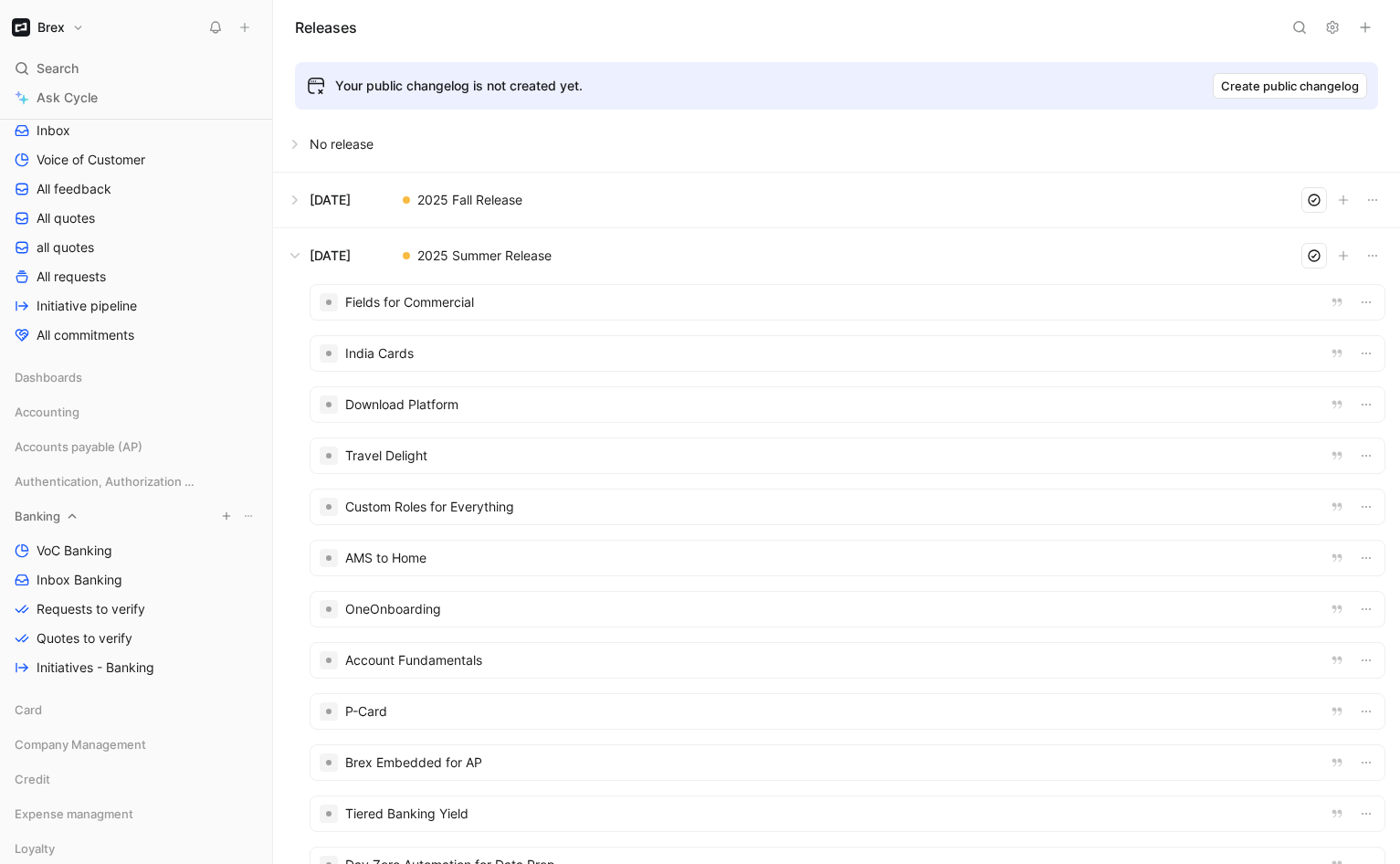 click 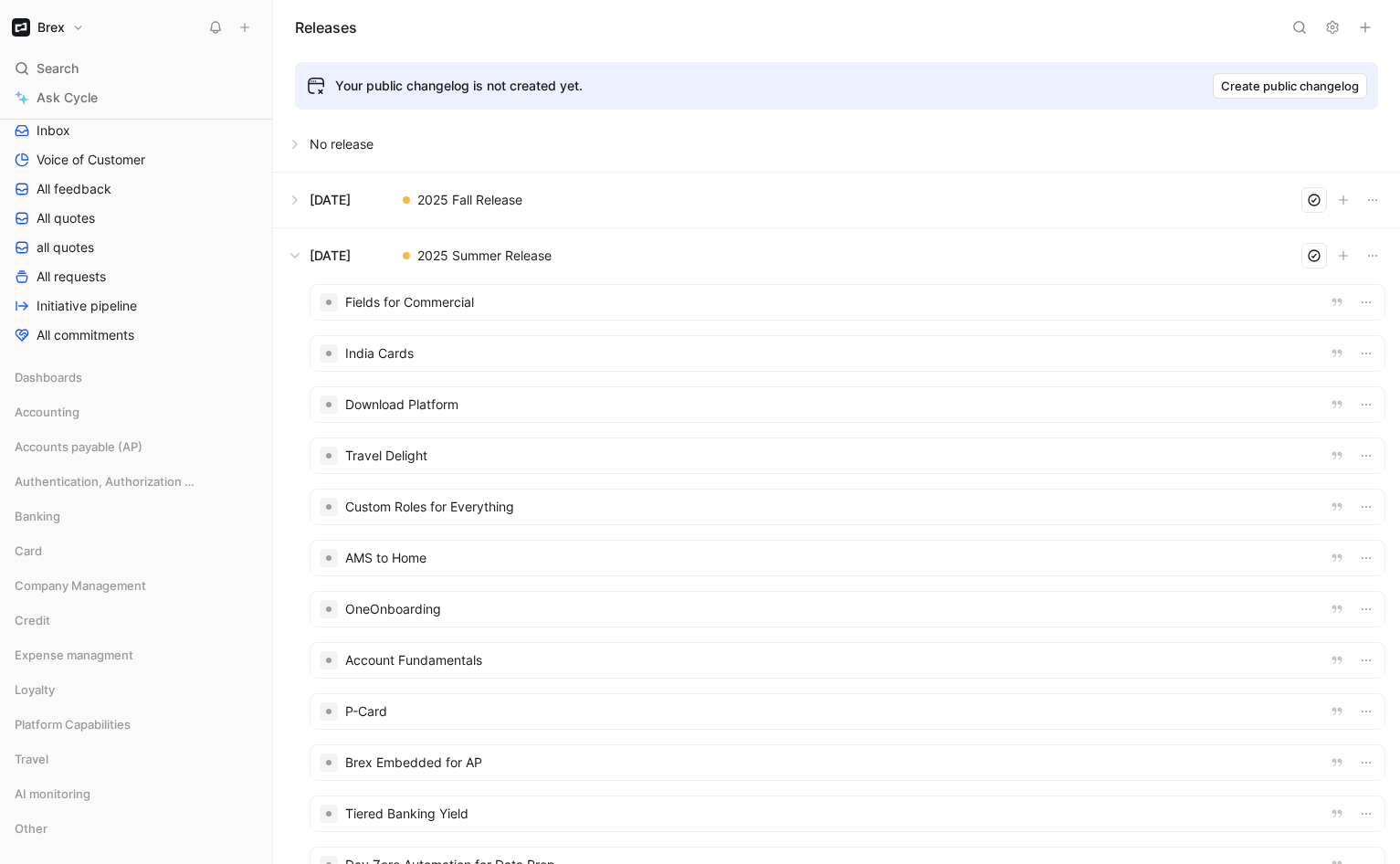click at bounding box center [837, 256] 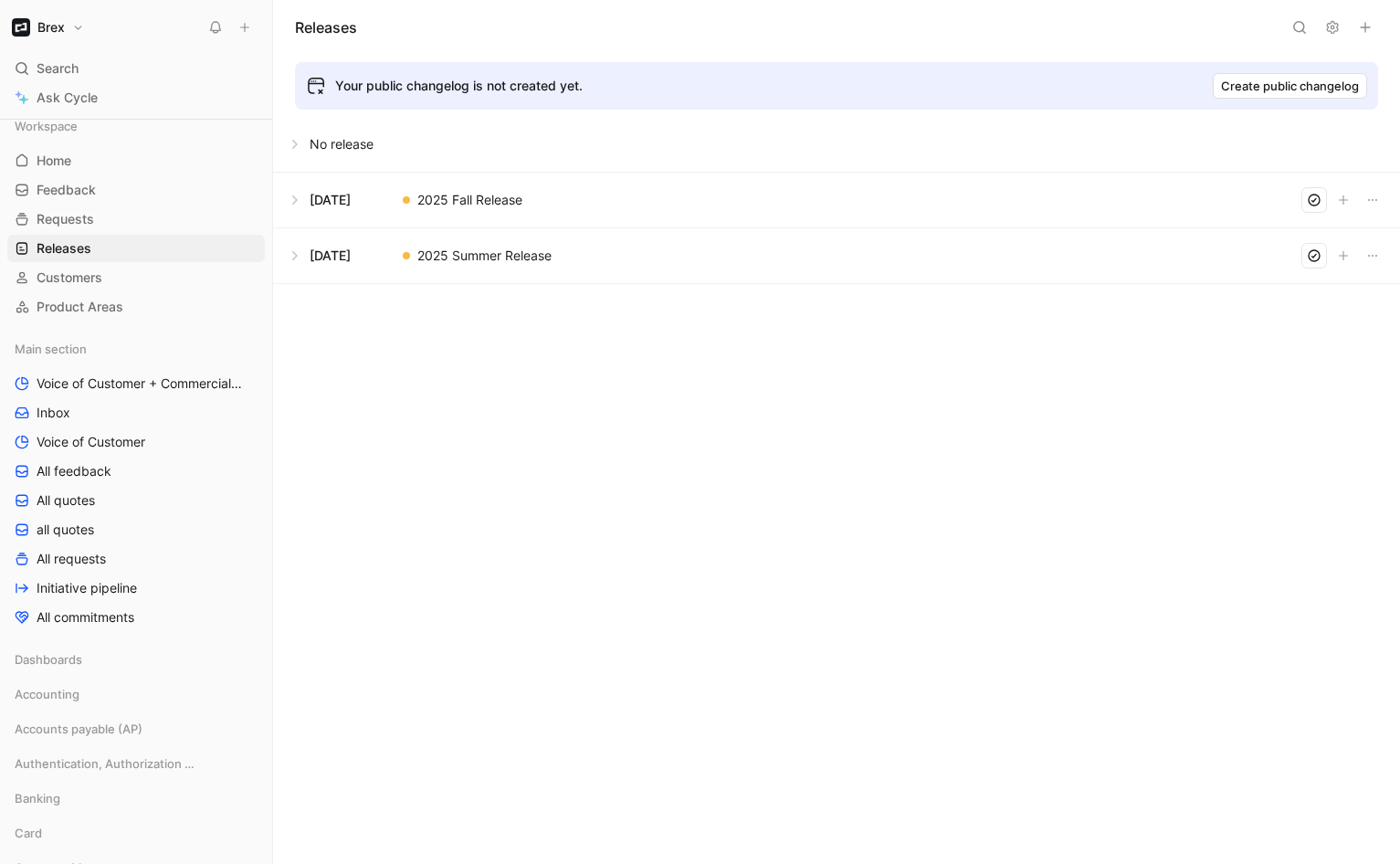 scroll, scrollTop: 0, scrollLeft: 0, axis: both 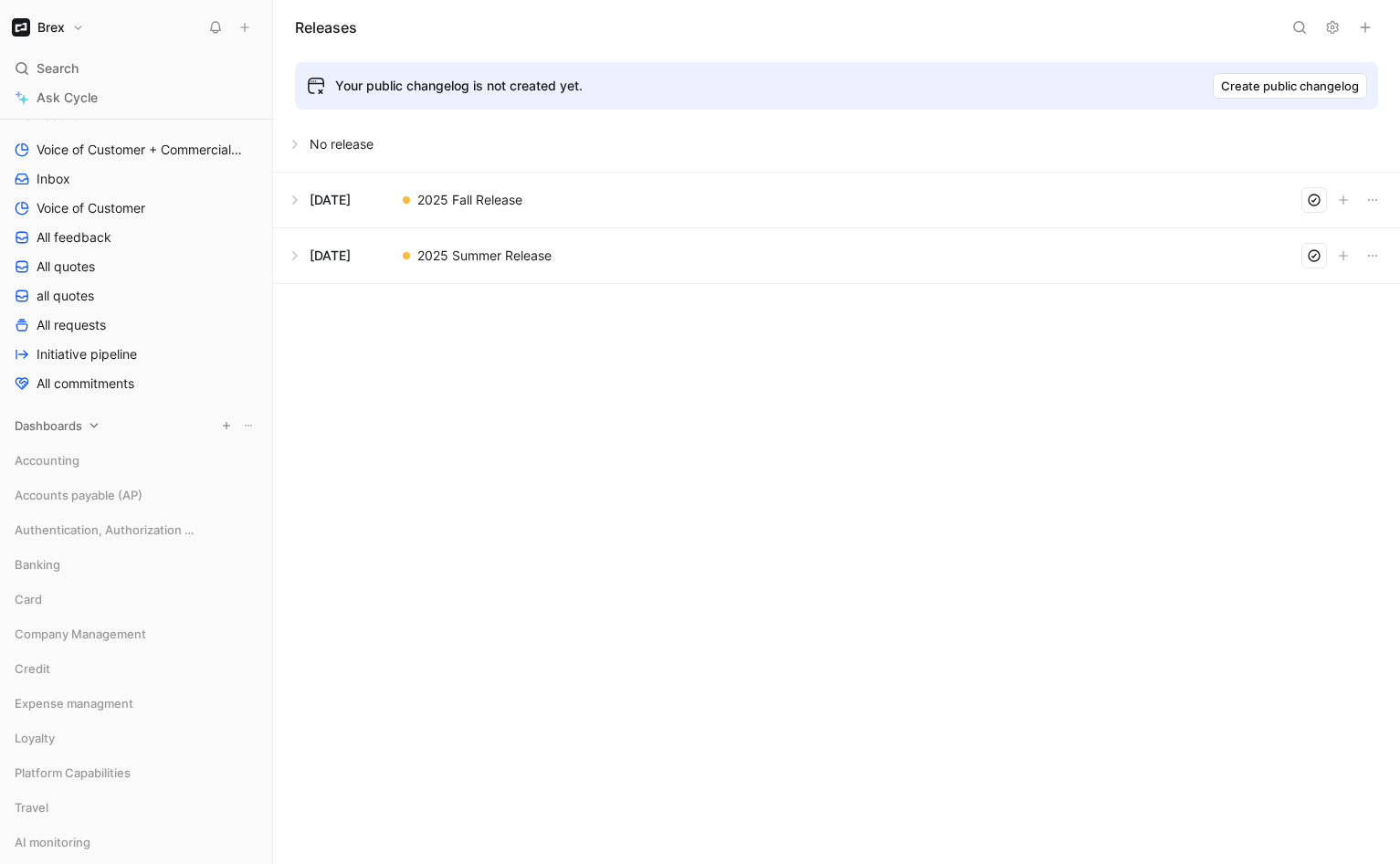 click on "Dashboards" at bounding box center (48, 426) 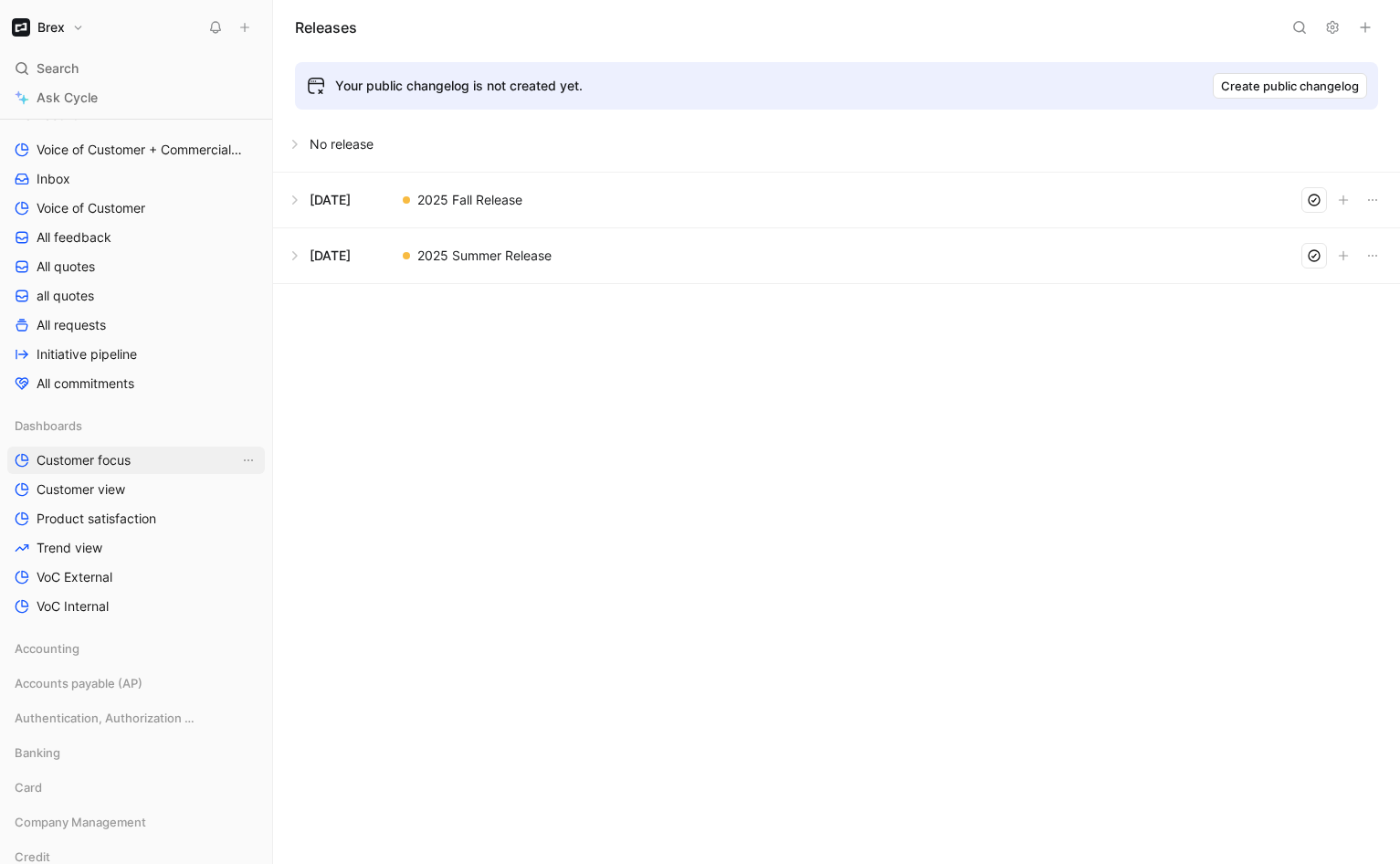 click on "Customer focus" at bounding box center [83, 460] 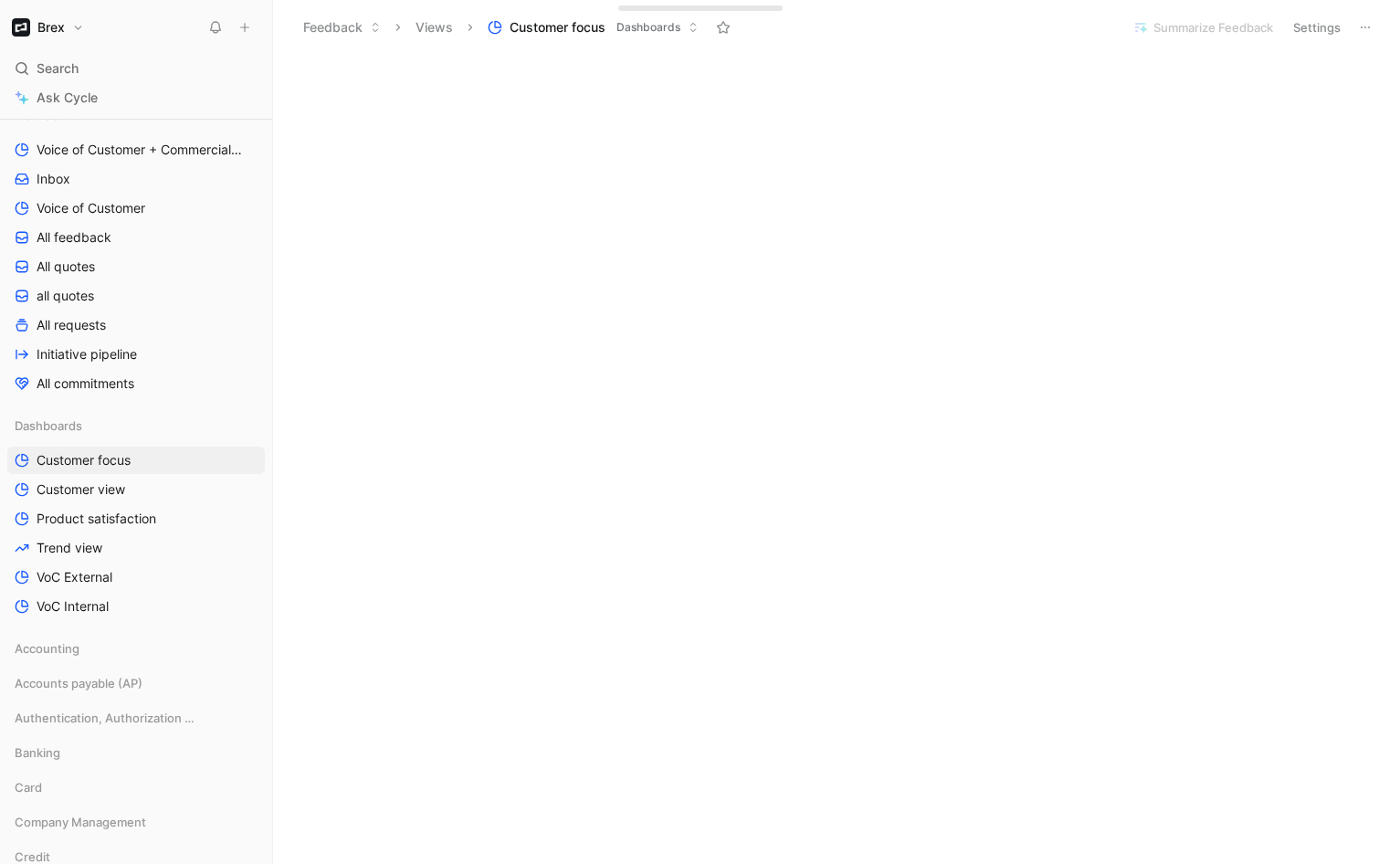 scroll, scrollTop: 0, scrollLeft: 0, axis: both 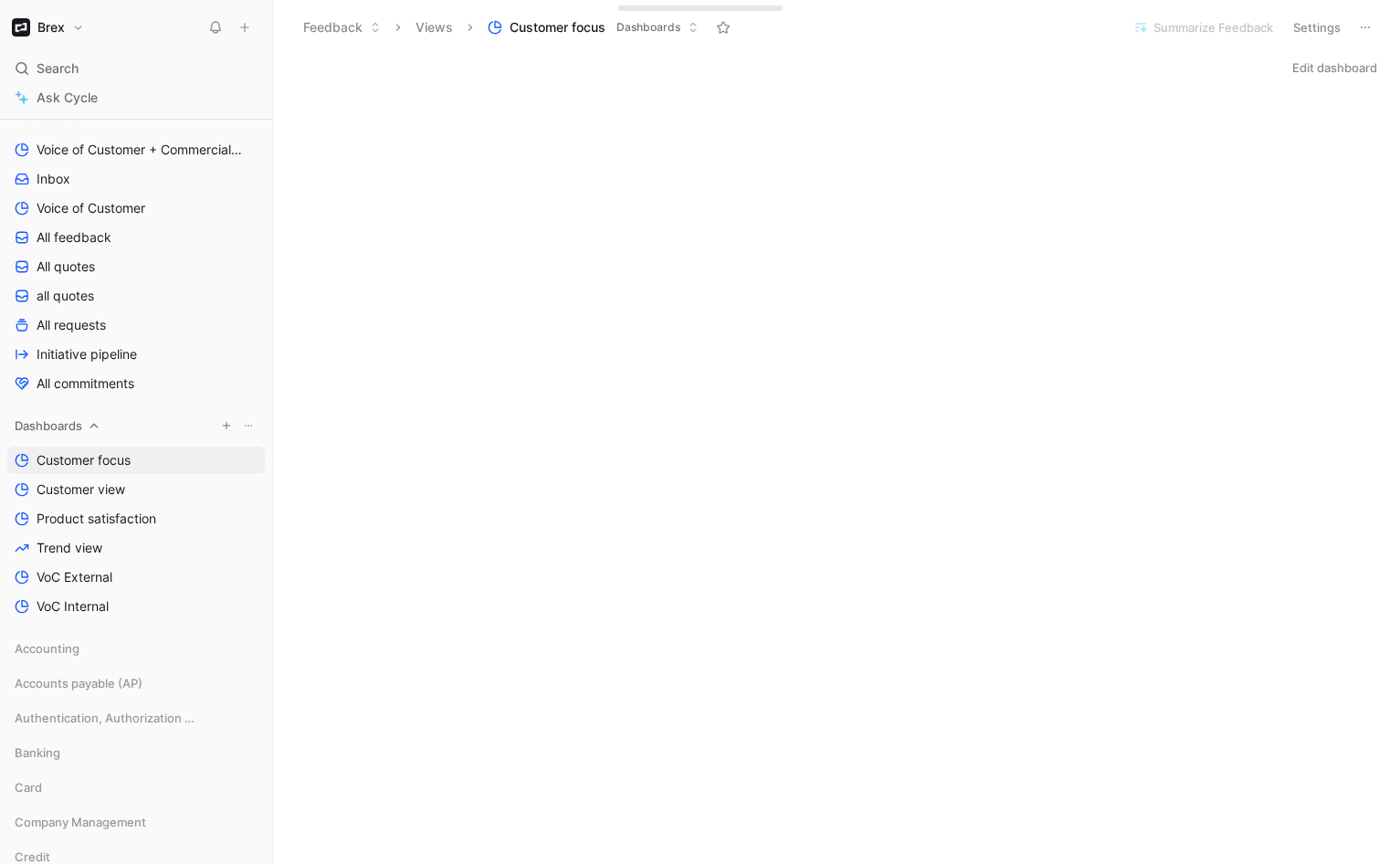 click 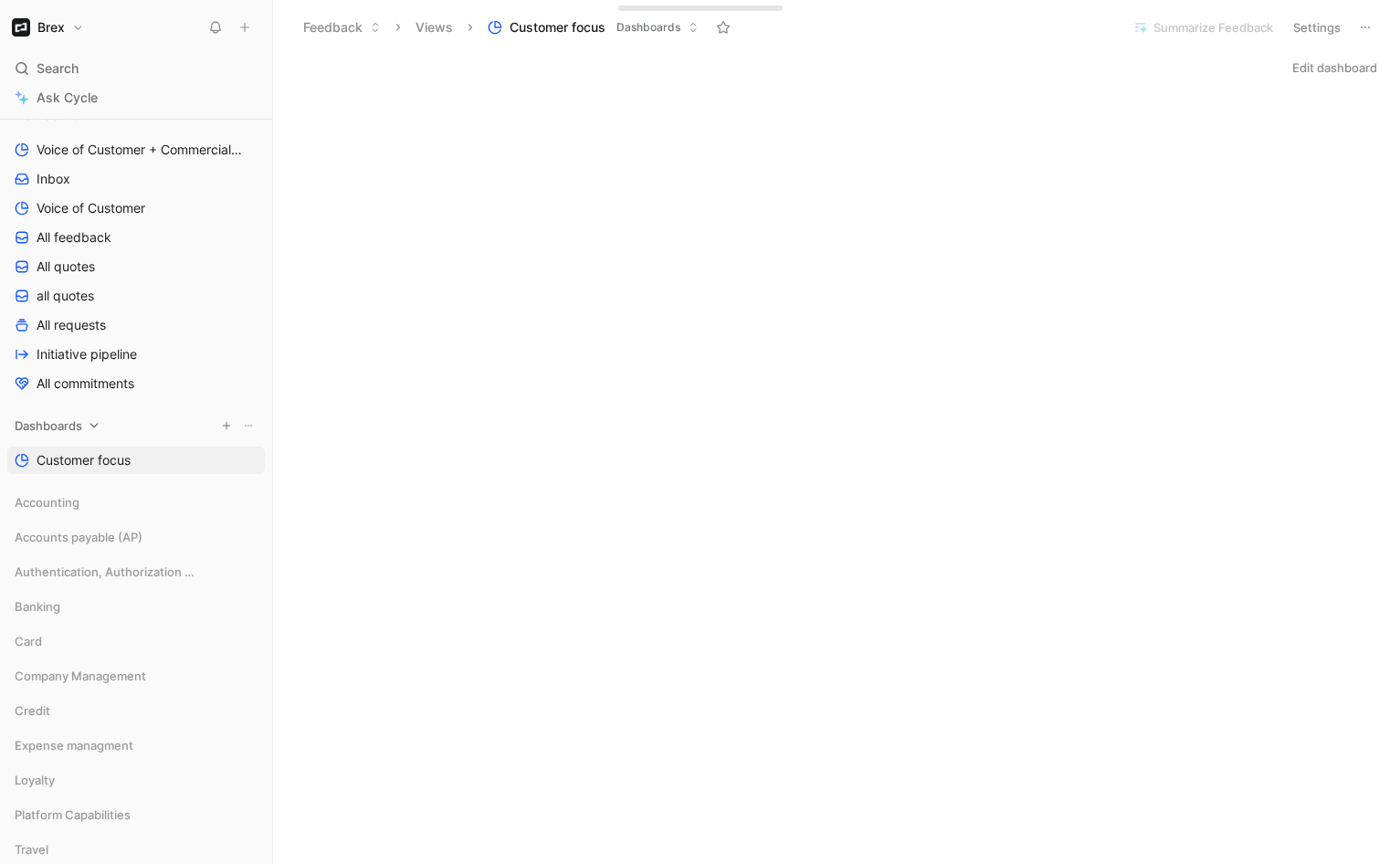click 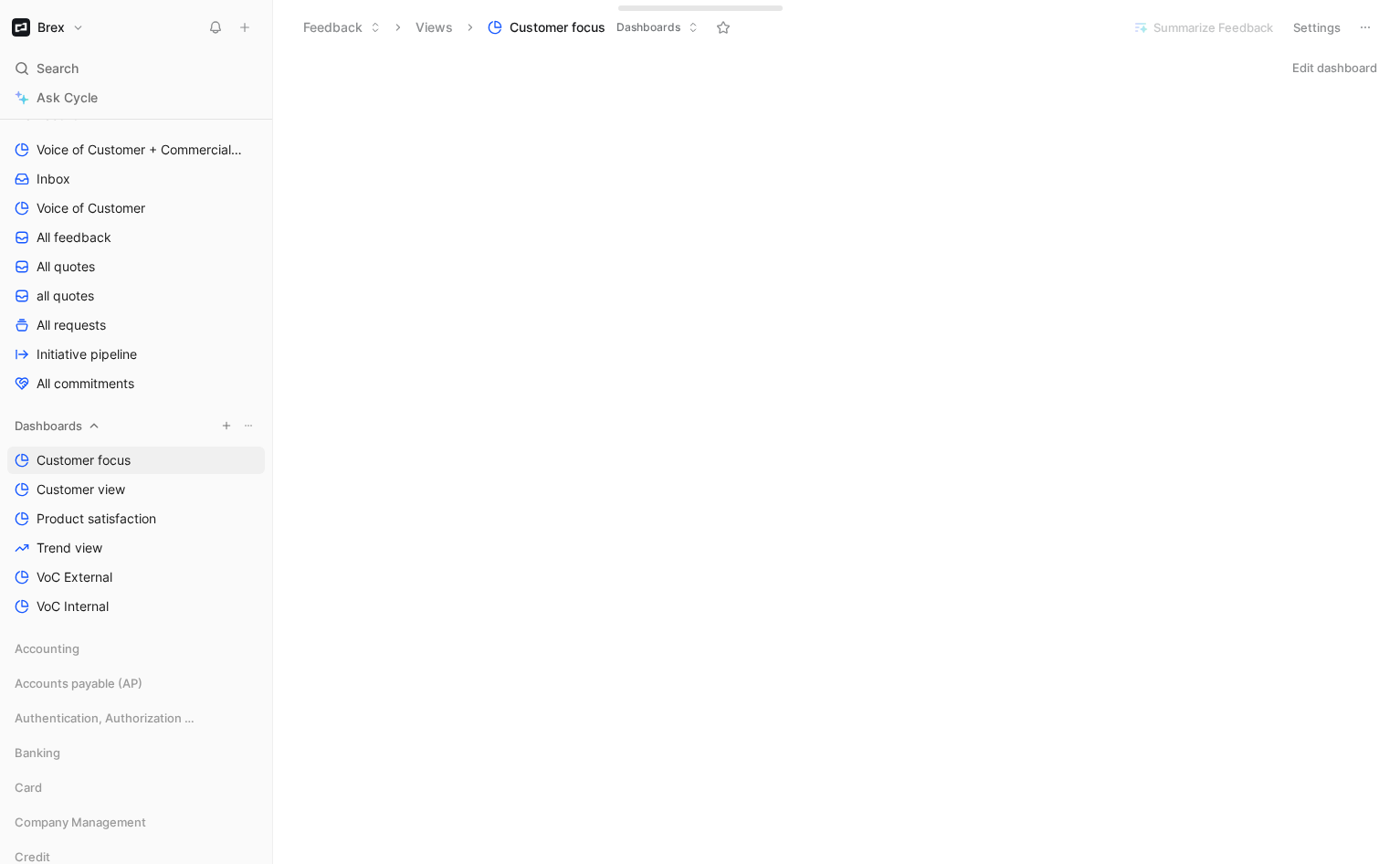 click 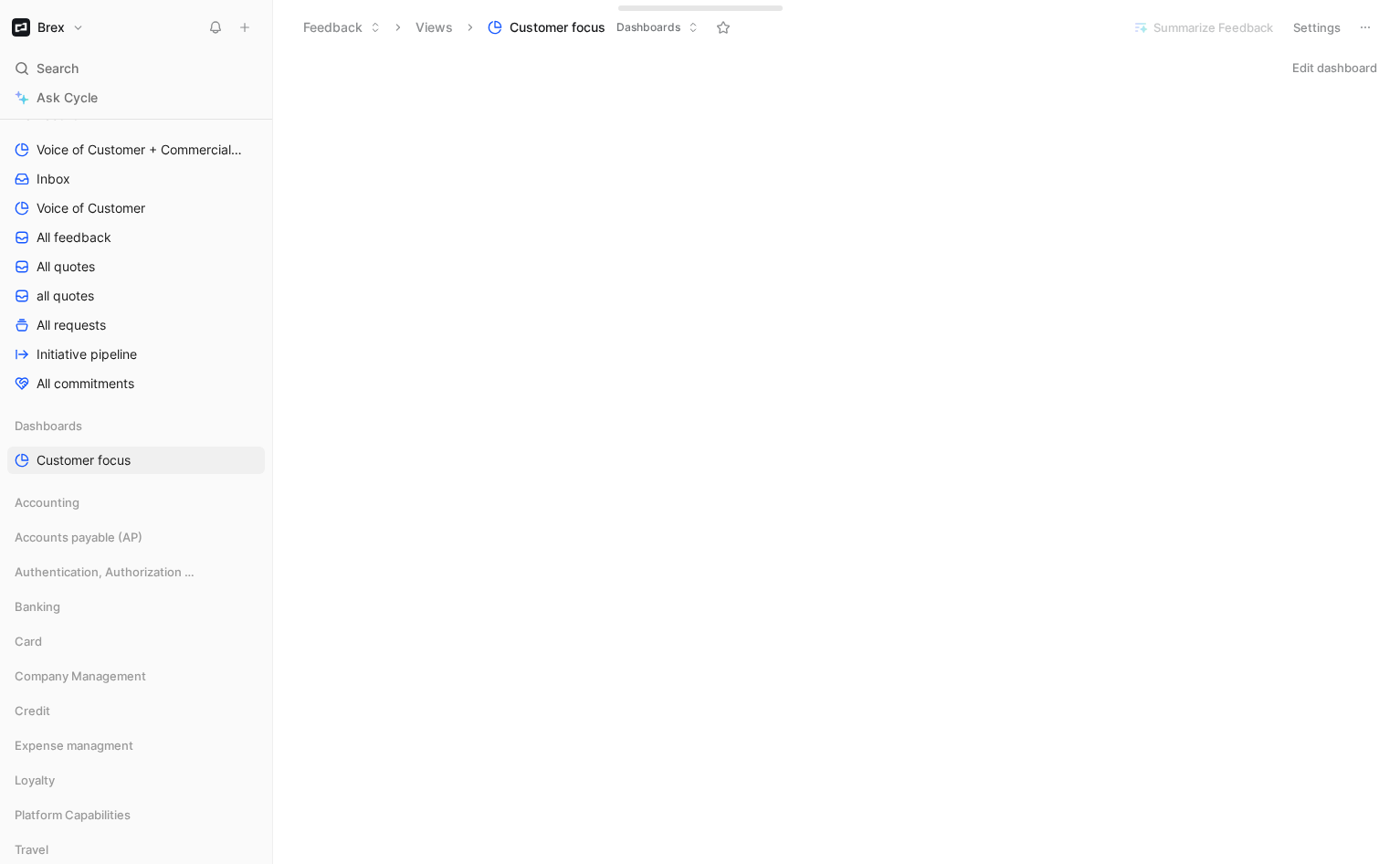 click on "Feedback Views Customer focus Dashboards Summarize Feedback Settings" at bounding box center [837, 27] 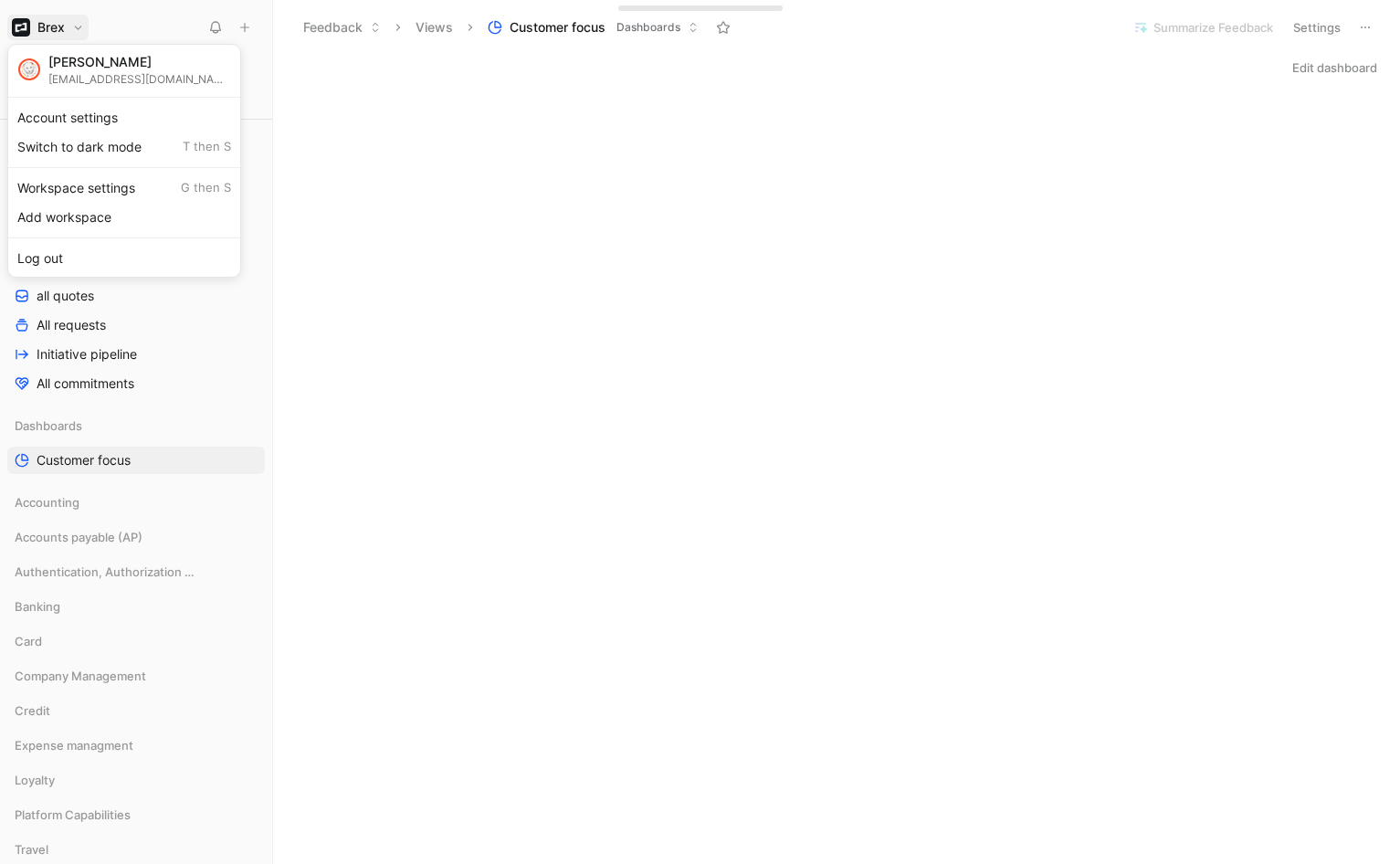 click at bounding box center (700, 432) 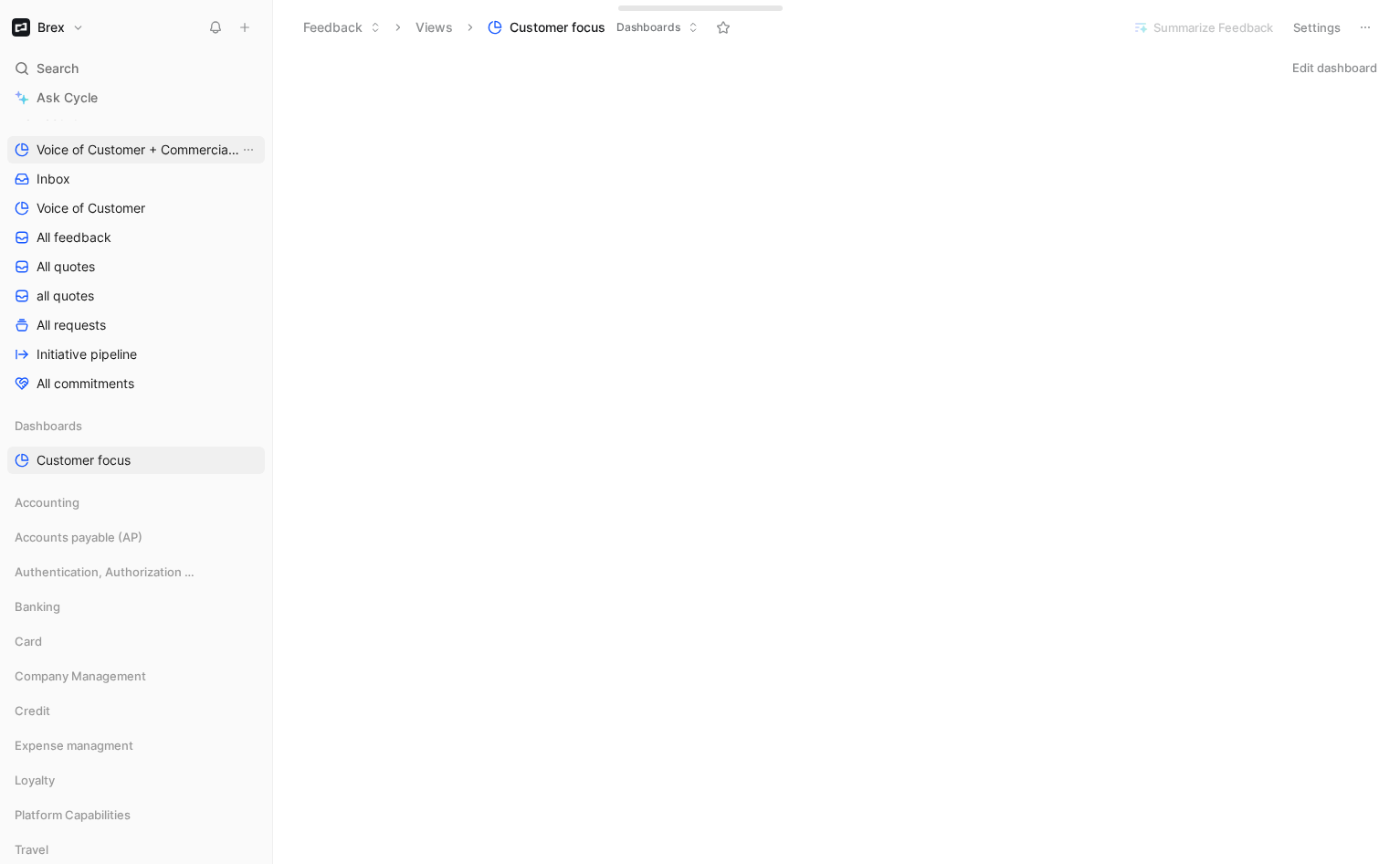 scroll, scrollTop: 0, scrollLeft: 0, axis: both 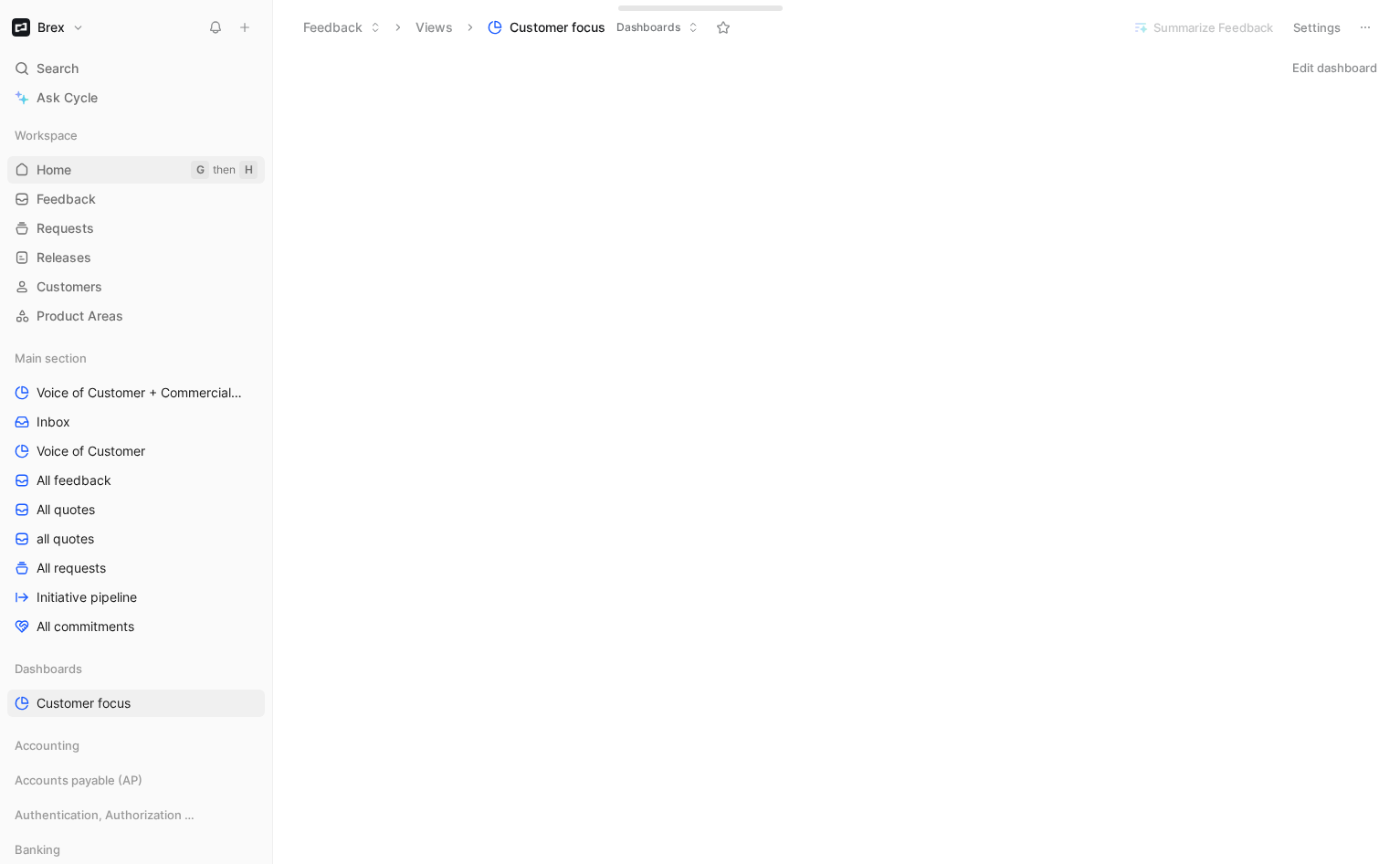 click on "Home" at bounding box center (54, 170) 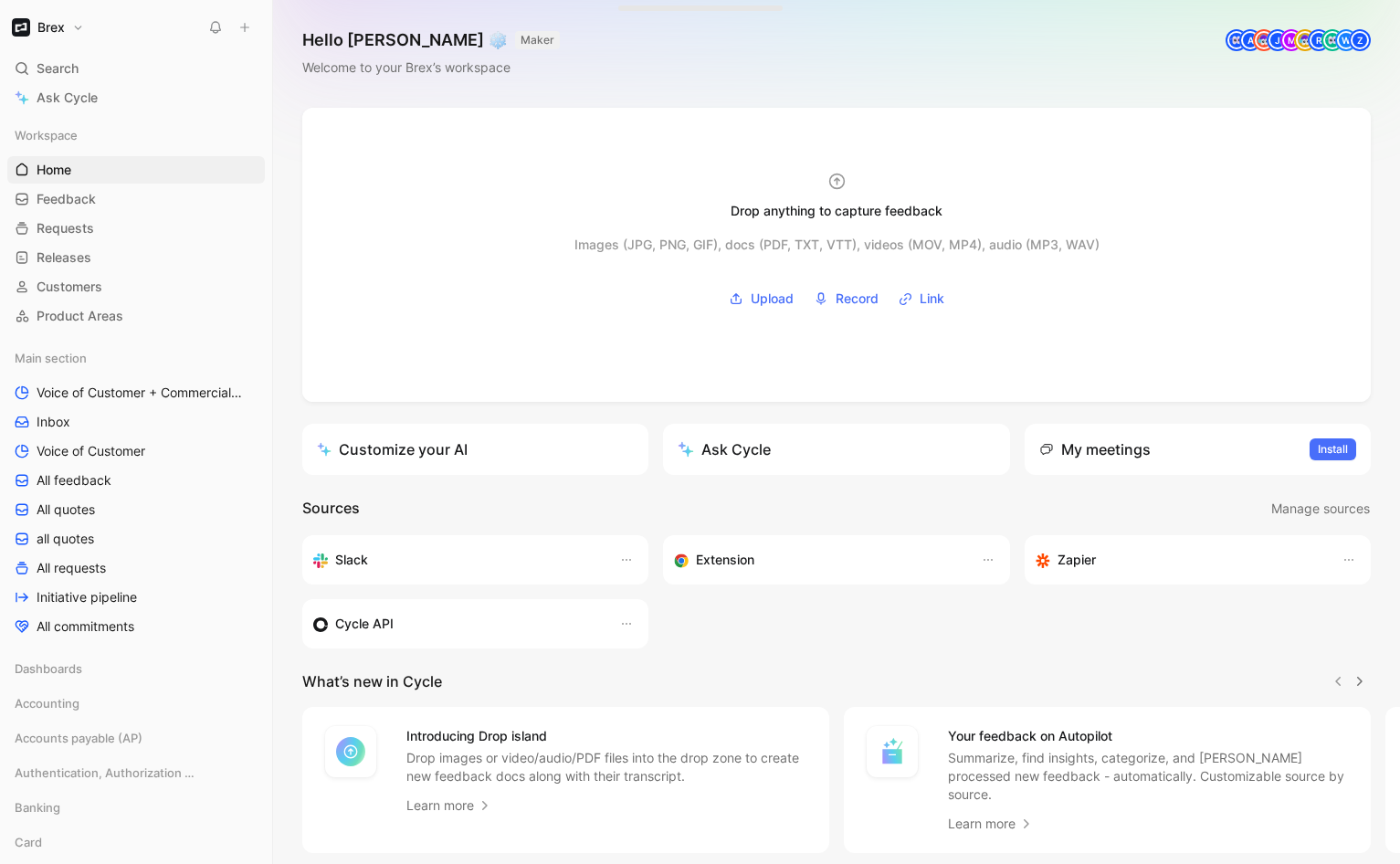 click on "Drop anything to capture feedback Images (JPG, PNG, GIF), docs (PDF, TXT, VTT), videos (MOV, MP4), audio (MP3, WAV) Upload Record Link Customize your AI Ask Cycle My meetings Install Sources Manage sources Slack Extension Zapier Cycle API What’s new in Cycle Introducing Drop island Drop images or video/audio/PDF files into the drop zone to create new feedback docs along with their transcript. Learn more Your feedback on Autopilot Summarize, find insights, categorize, and mark processed new feedback - automatically. Customizable source by source. Learn more Introducing Call recording Record your calls and automatically fetch their transcripts as Cycle feedback. Learn more Linear integration Map any Cycle feature/bug with a Linear project/issue, mirroring its status in real-time. Learn more Have a look at Cycle’s changelog – we’ve been shipping weirdly fast" at bounding box center [837, 539] 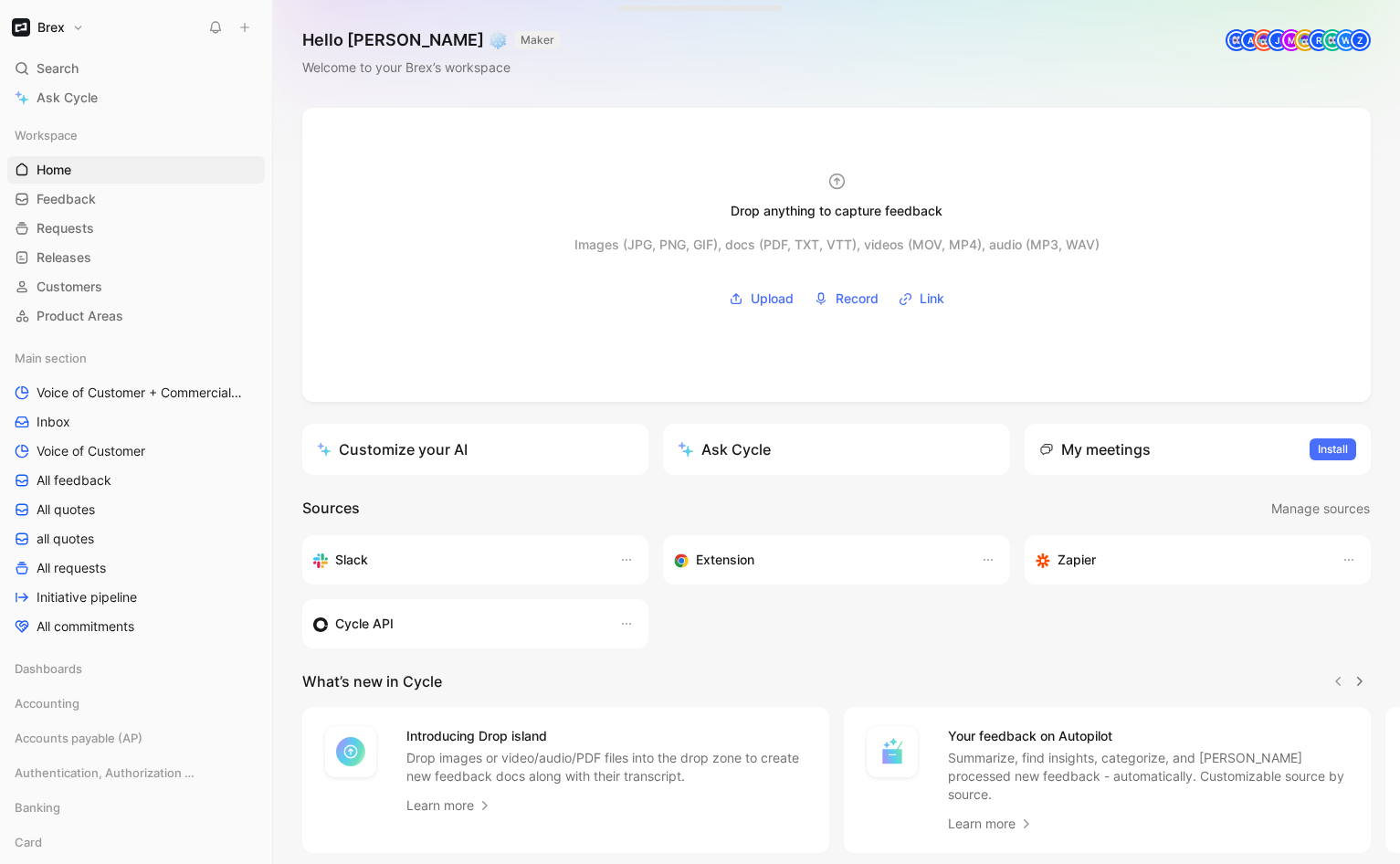 scroll, scrollTop: 88, scrollLeft: 0, axis: vertical 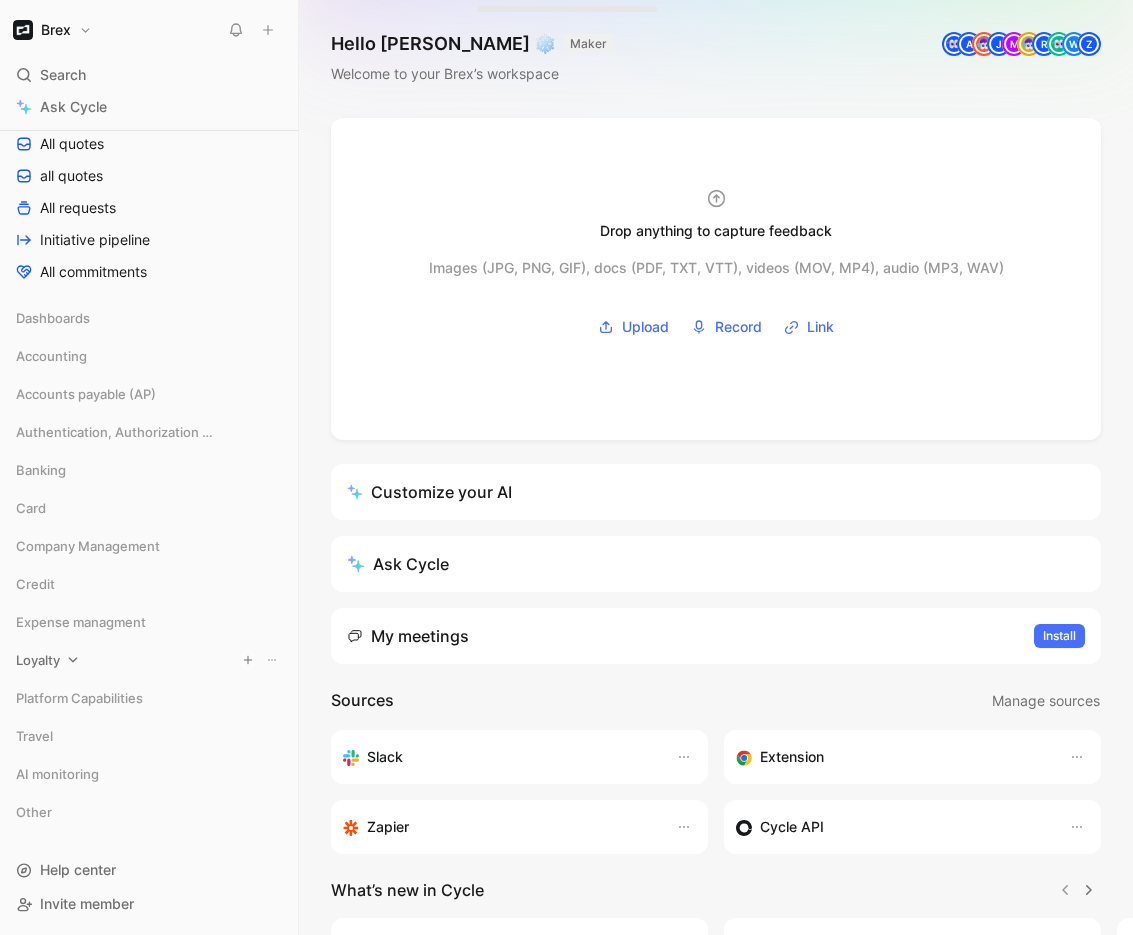 click 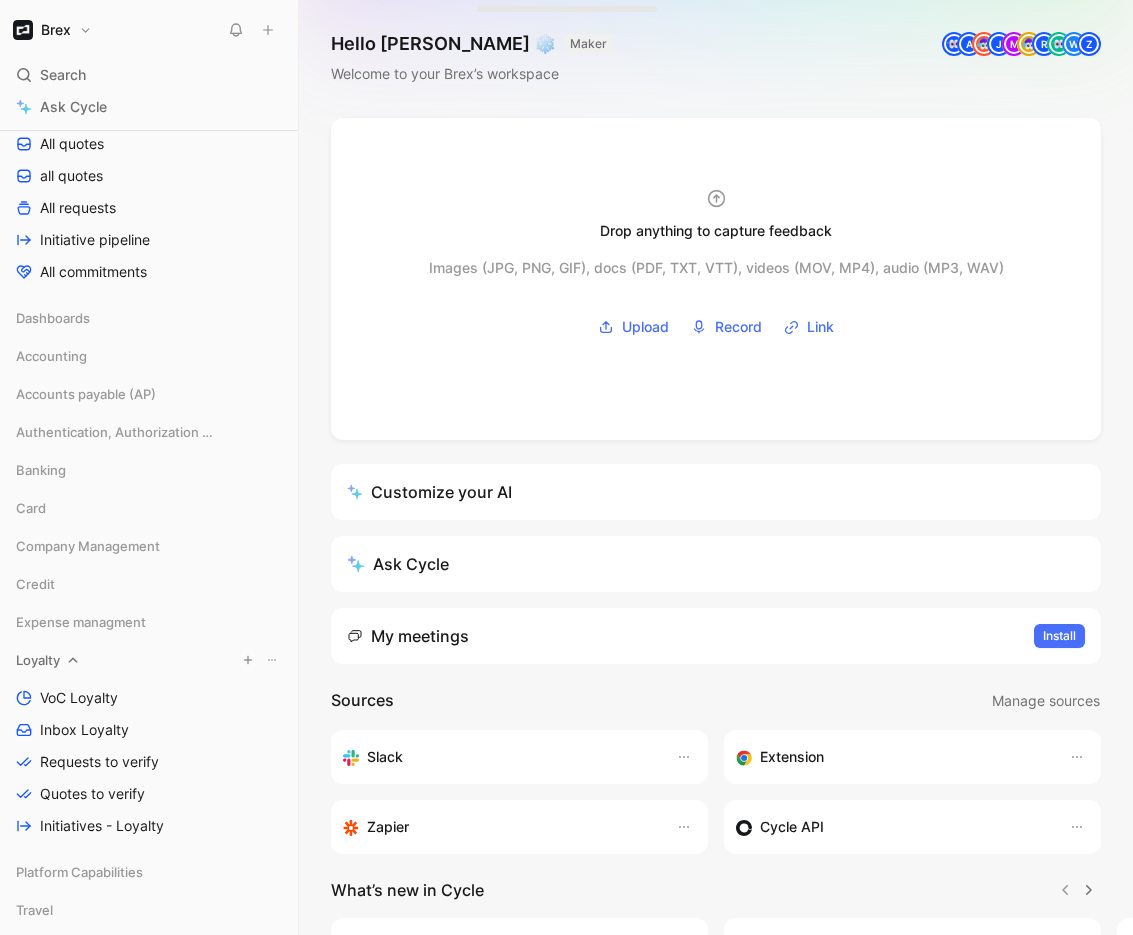 click 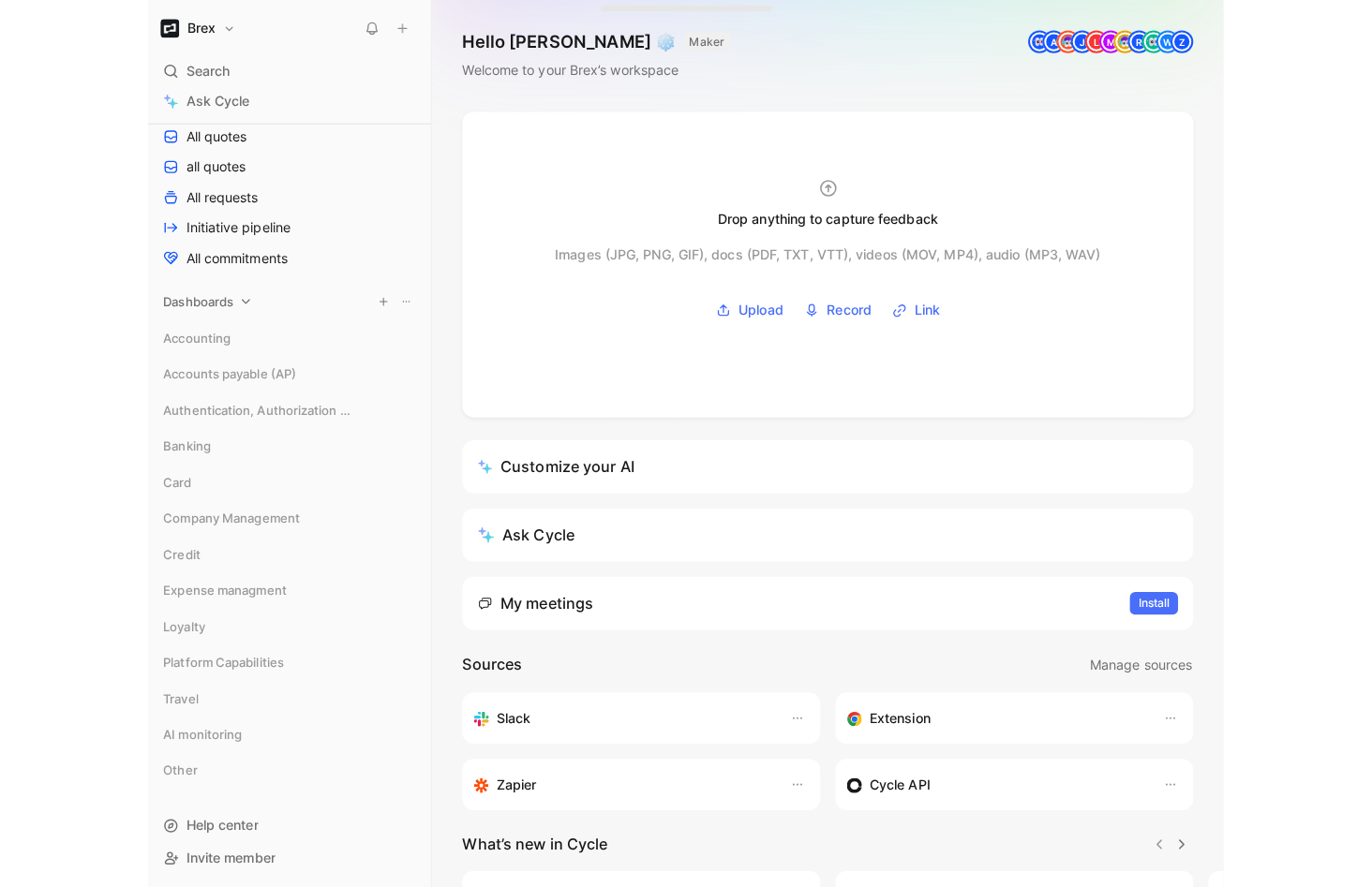 scroll, scrollTop: 0, scrollLeft: 0, axis: both 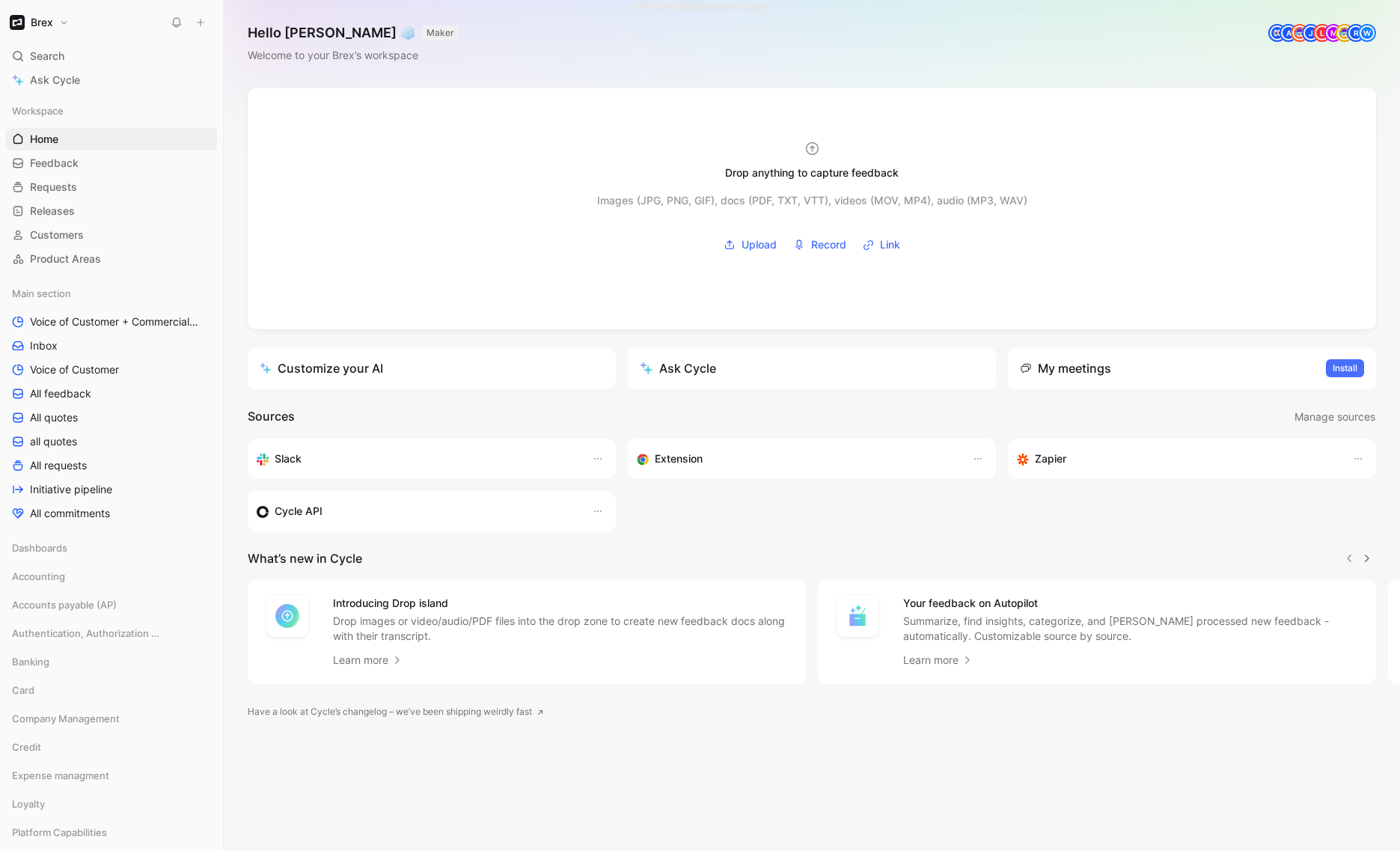 click on "Brex" at bounding box center (39, 22) 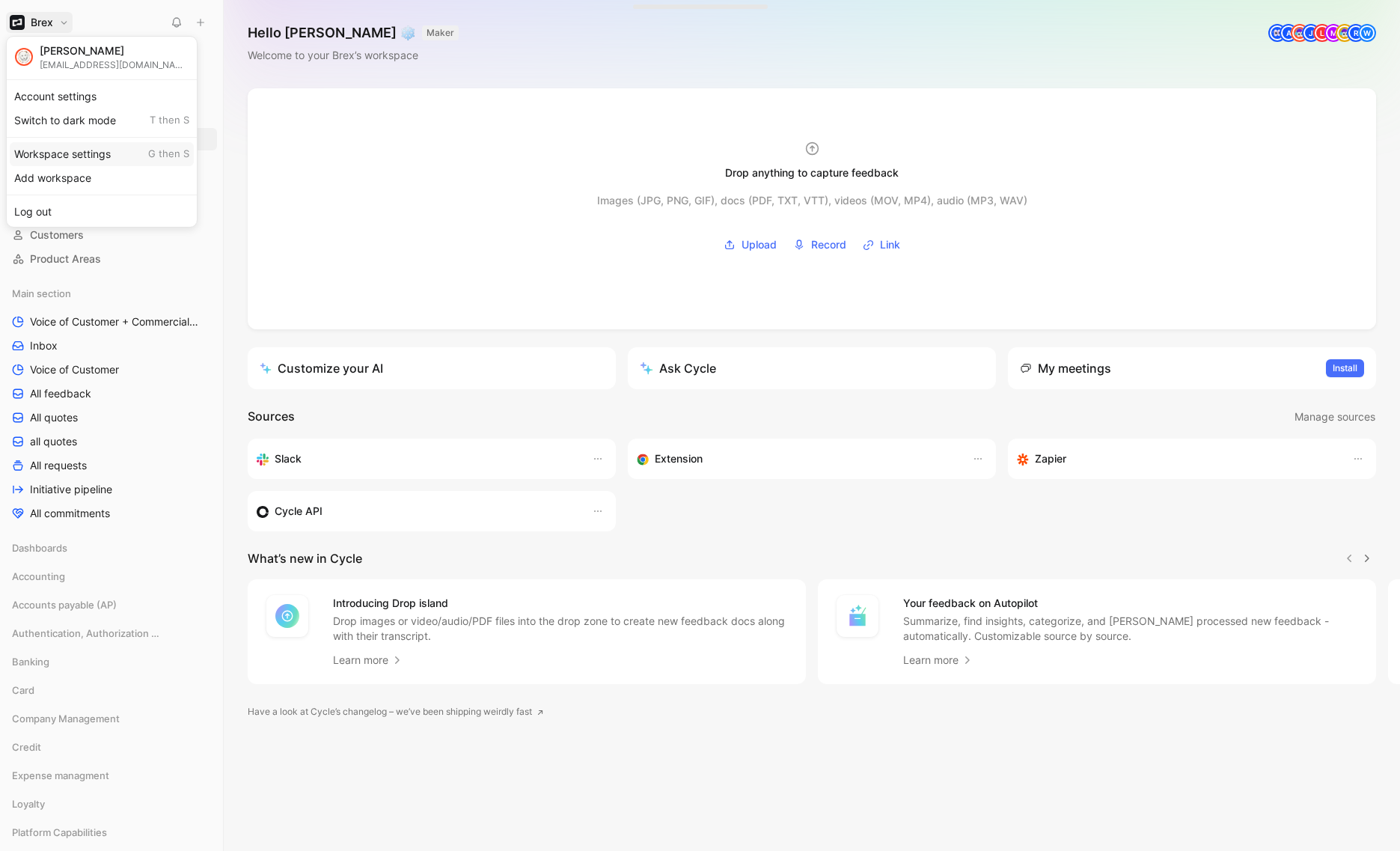 click on "Workspace settings G then S" at bounding box center (102, 154) 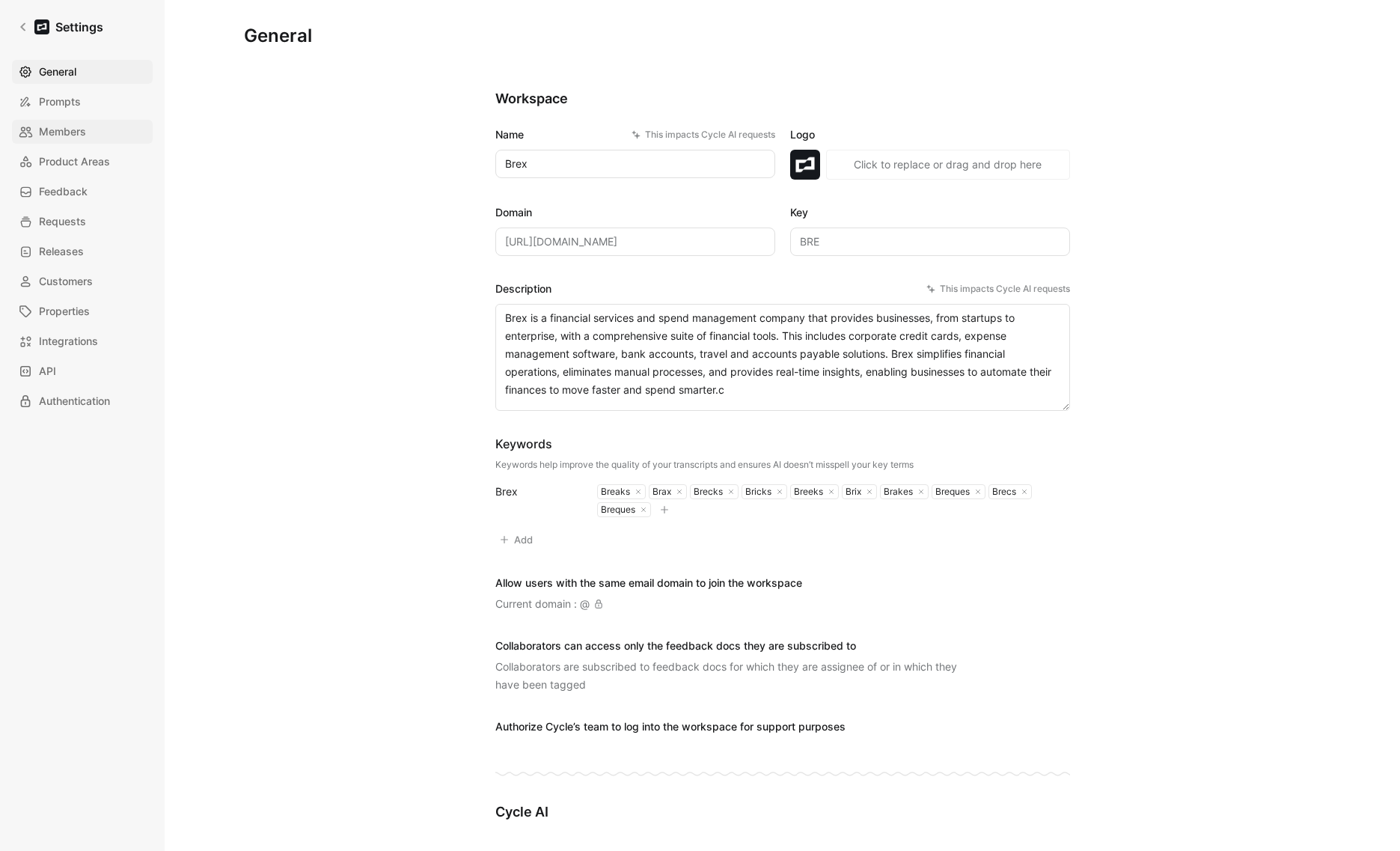click on "Members" at bounding box center [62, 132] 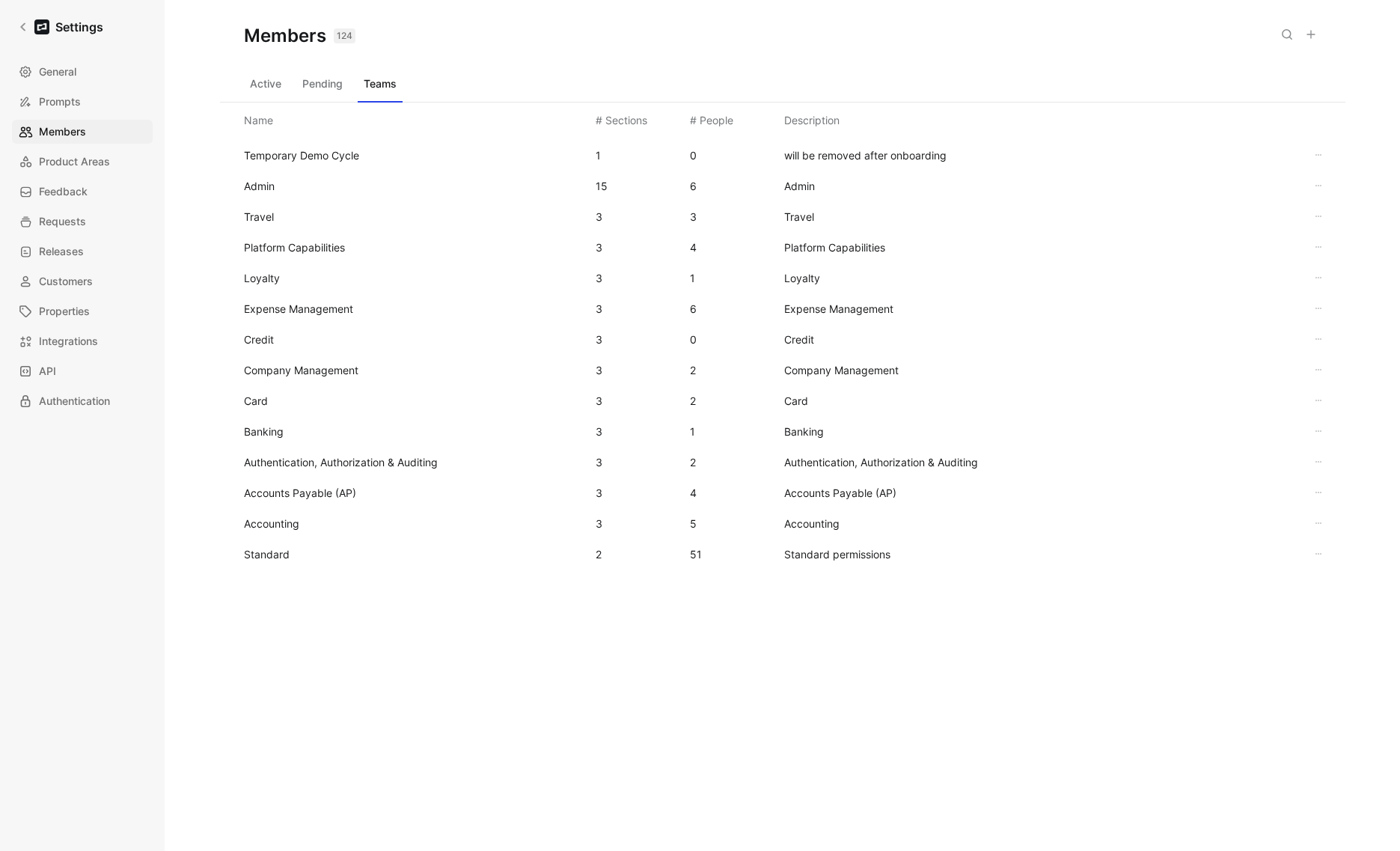 click on "Standard" at bounding box center [266, 554] 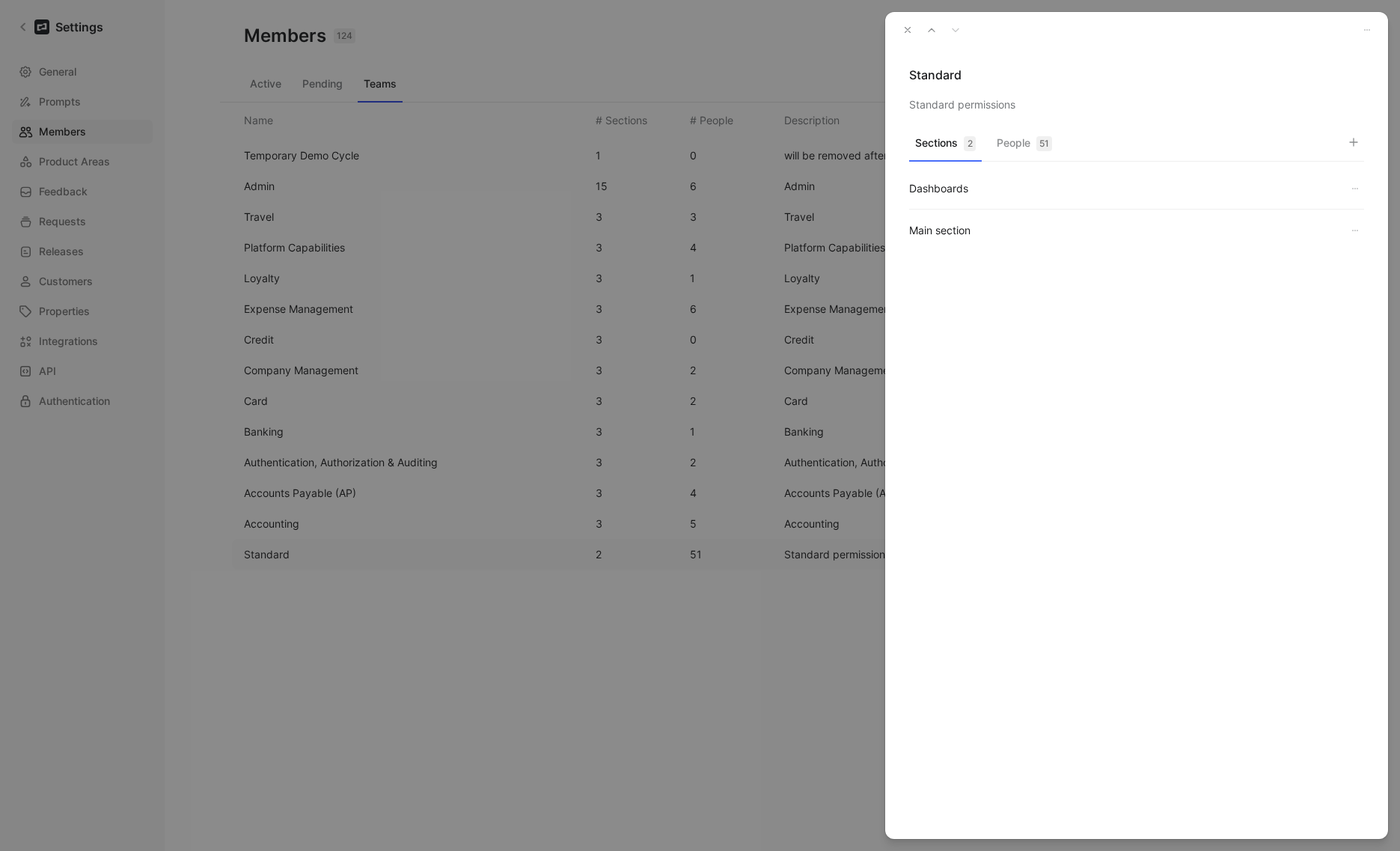 click on "People 51" at bounding box center (1024, 147) 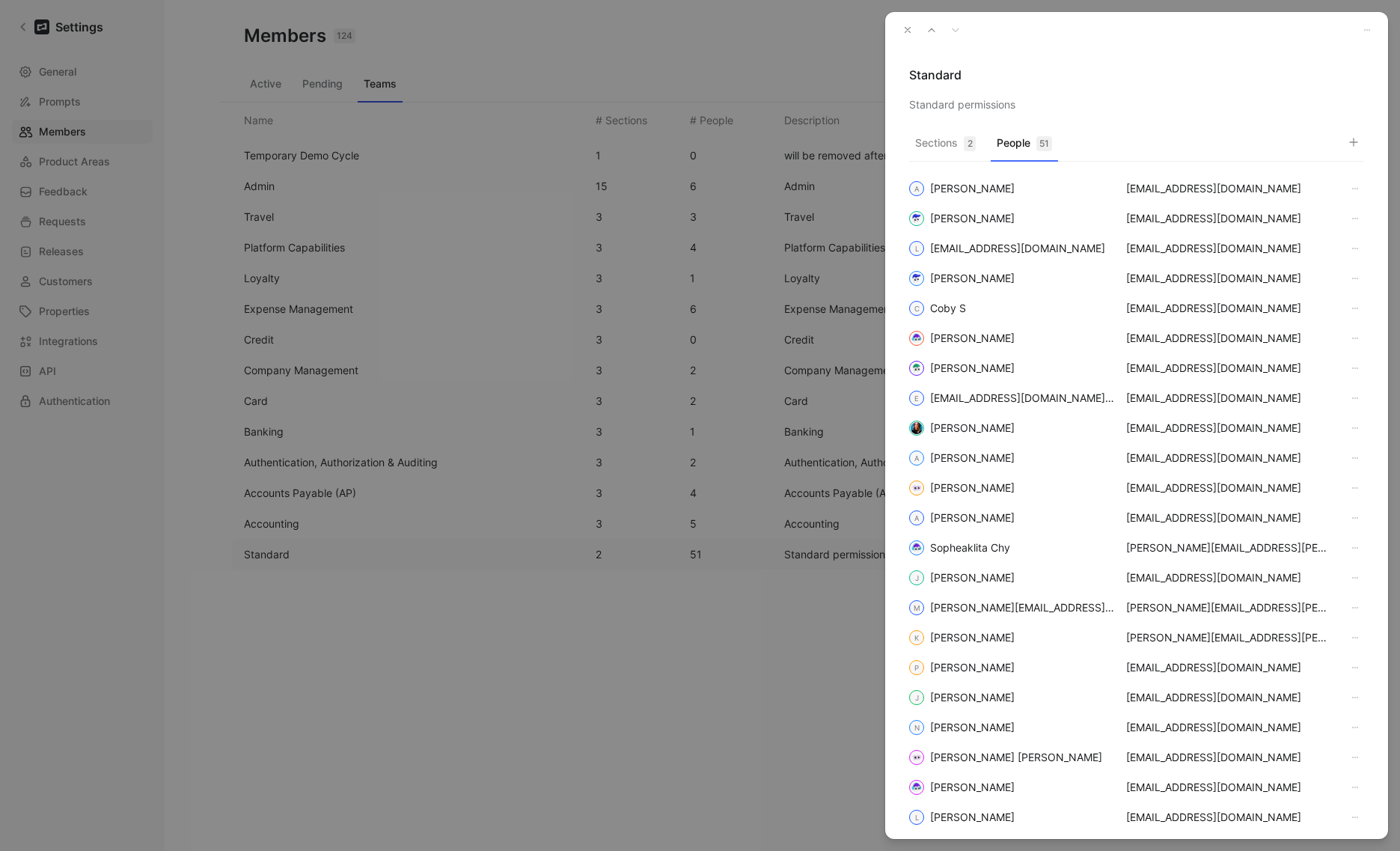 click 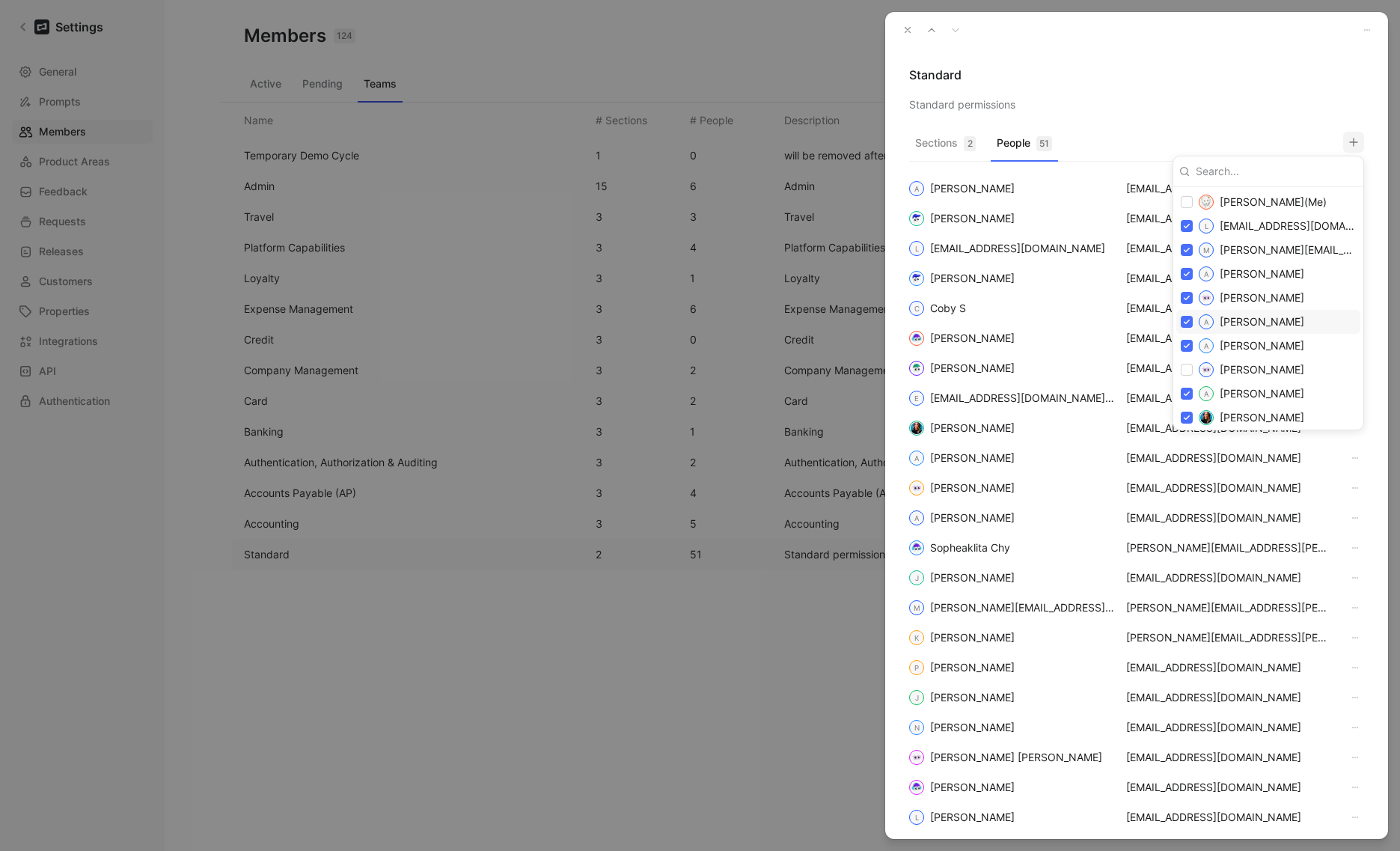 drag, startPoint x: 1217, startPoint y: 100, endPoint x: 1330, endPoint y: 67, distance: 117.72 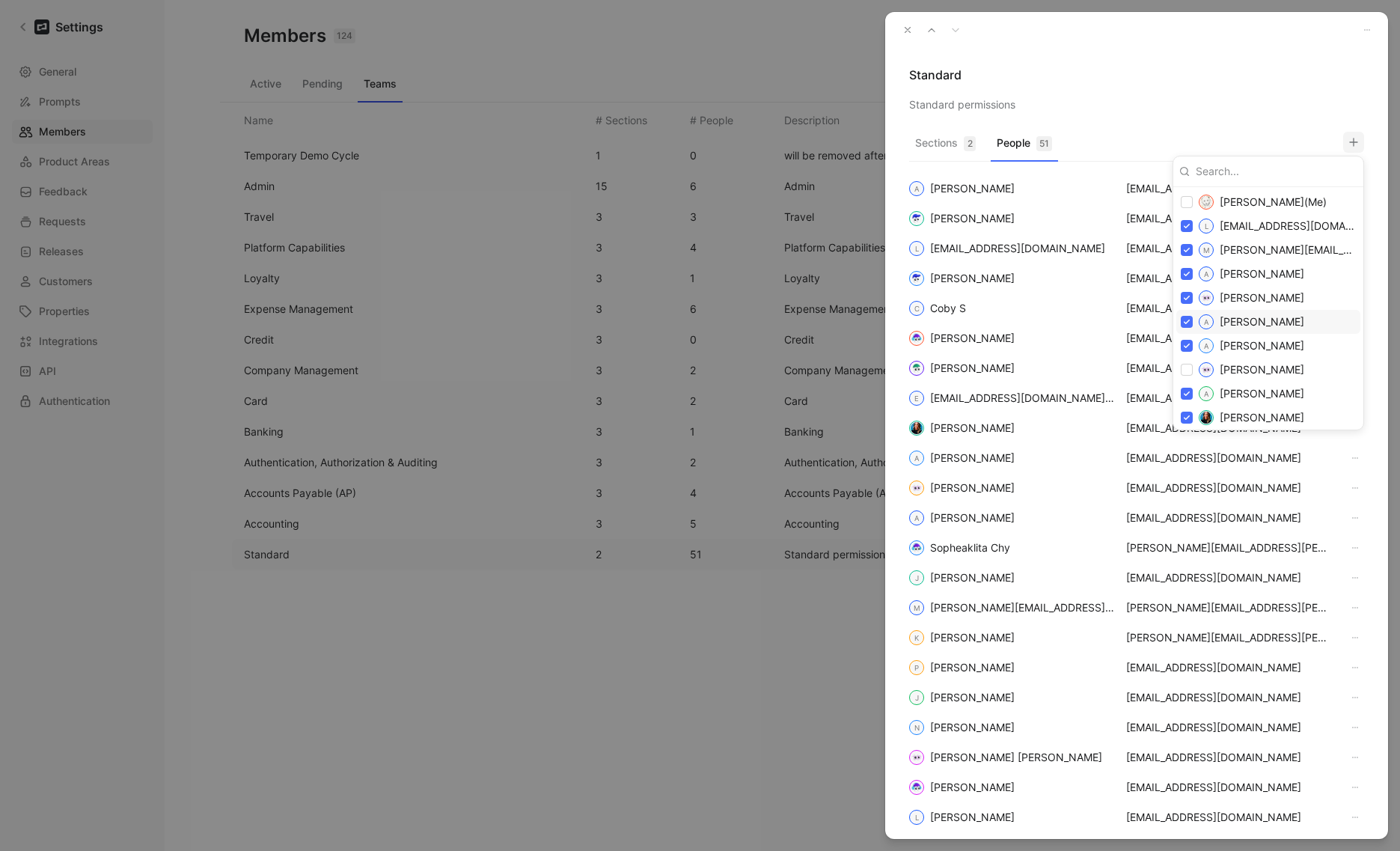 click at bounding box center [700, 425] 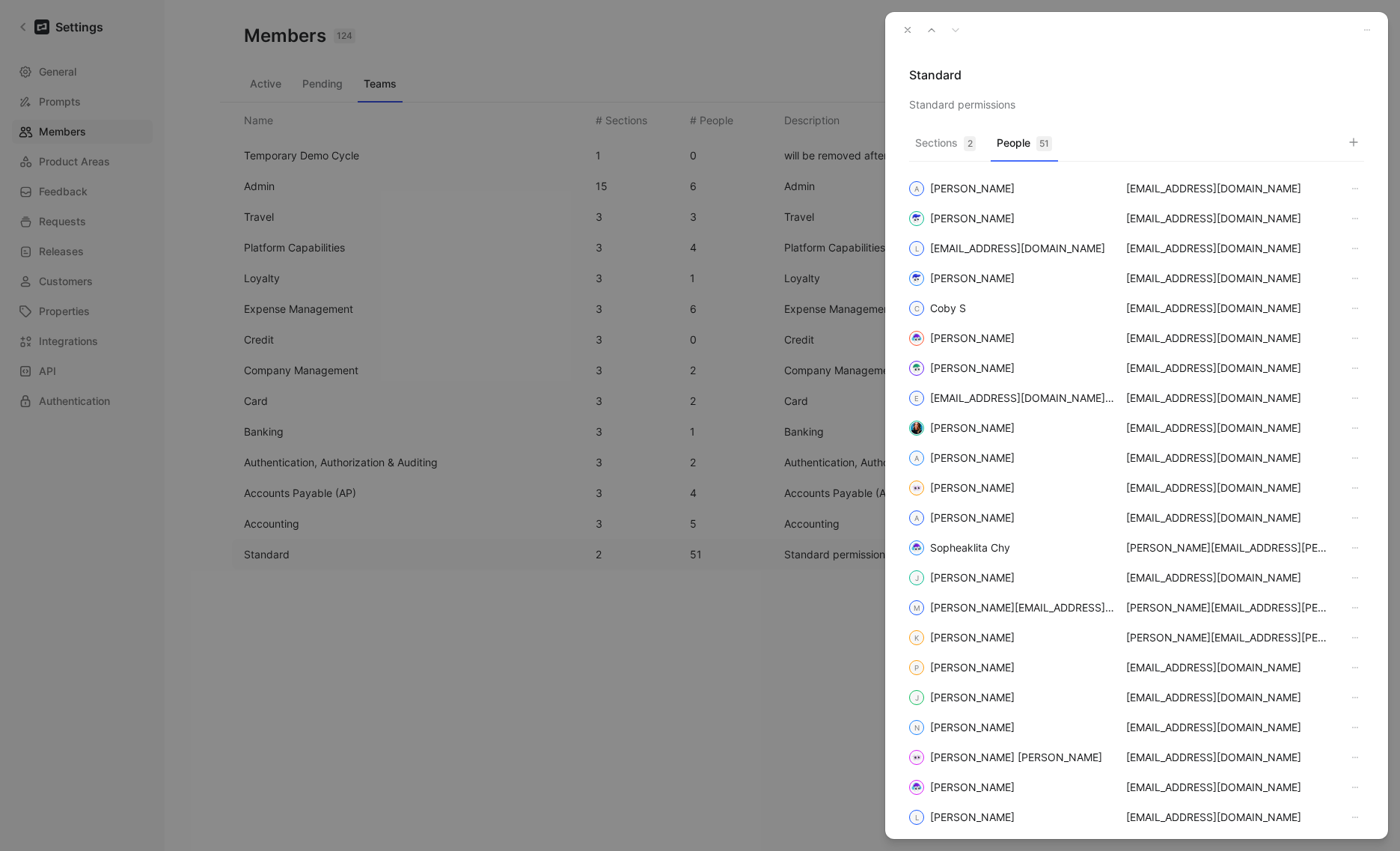 click 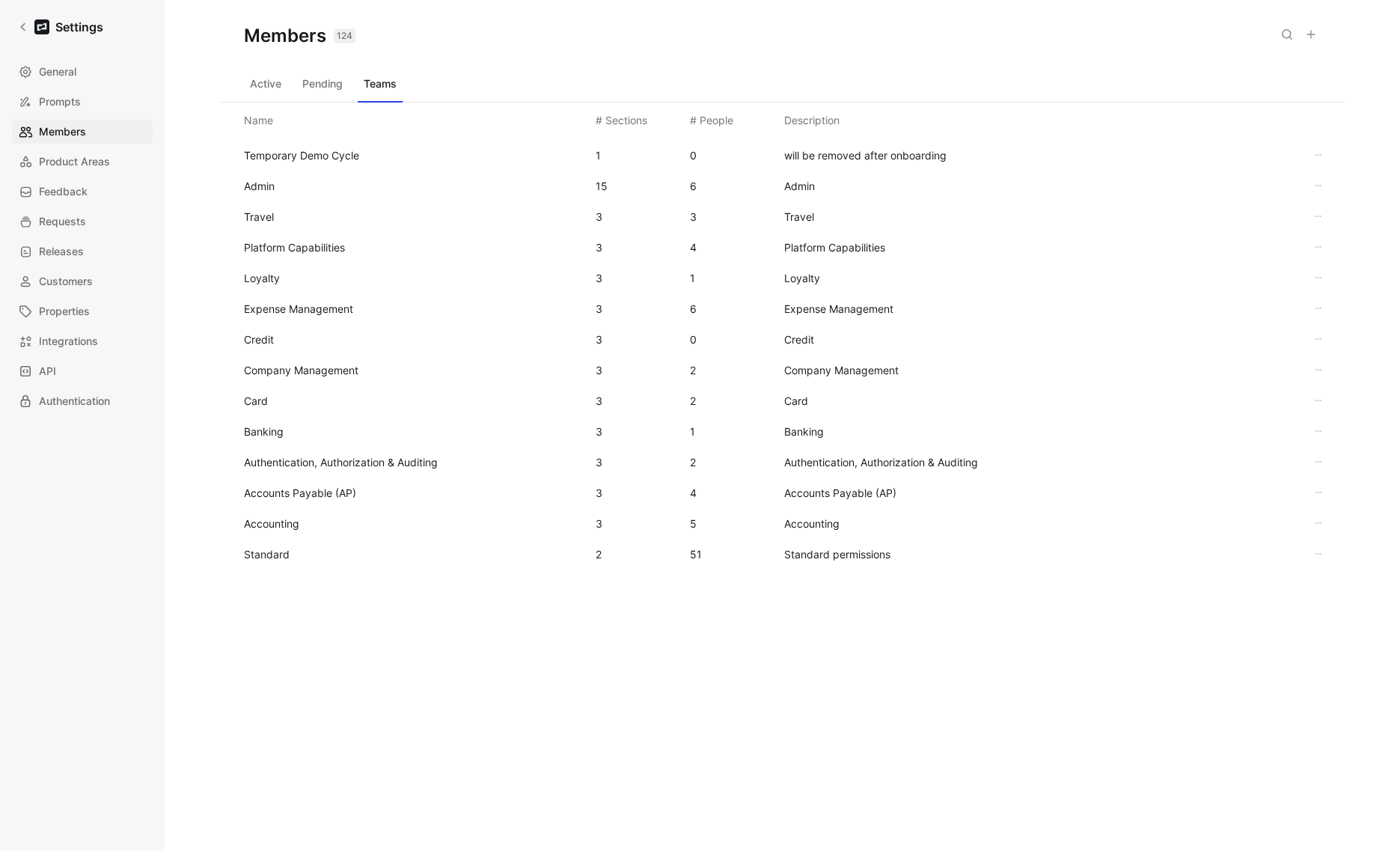 click on "Standard 2 51 Standard permissions" at bounding box center (783, 554) 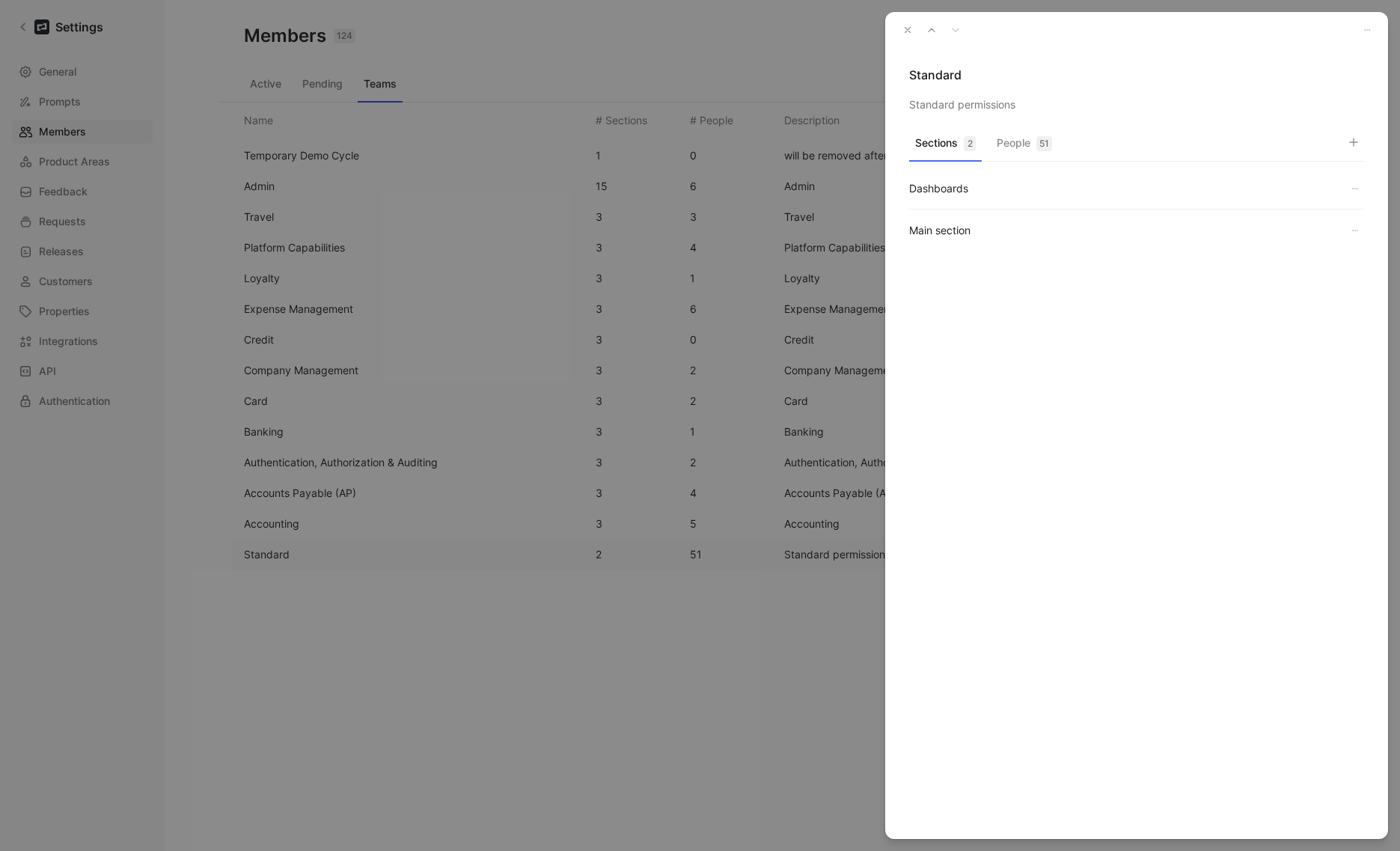 click on "People 51" at bounding box center (1024, 147) 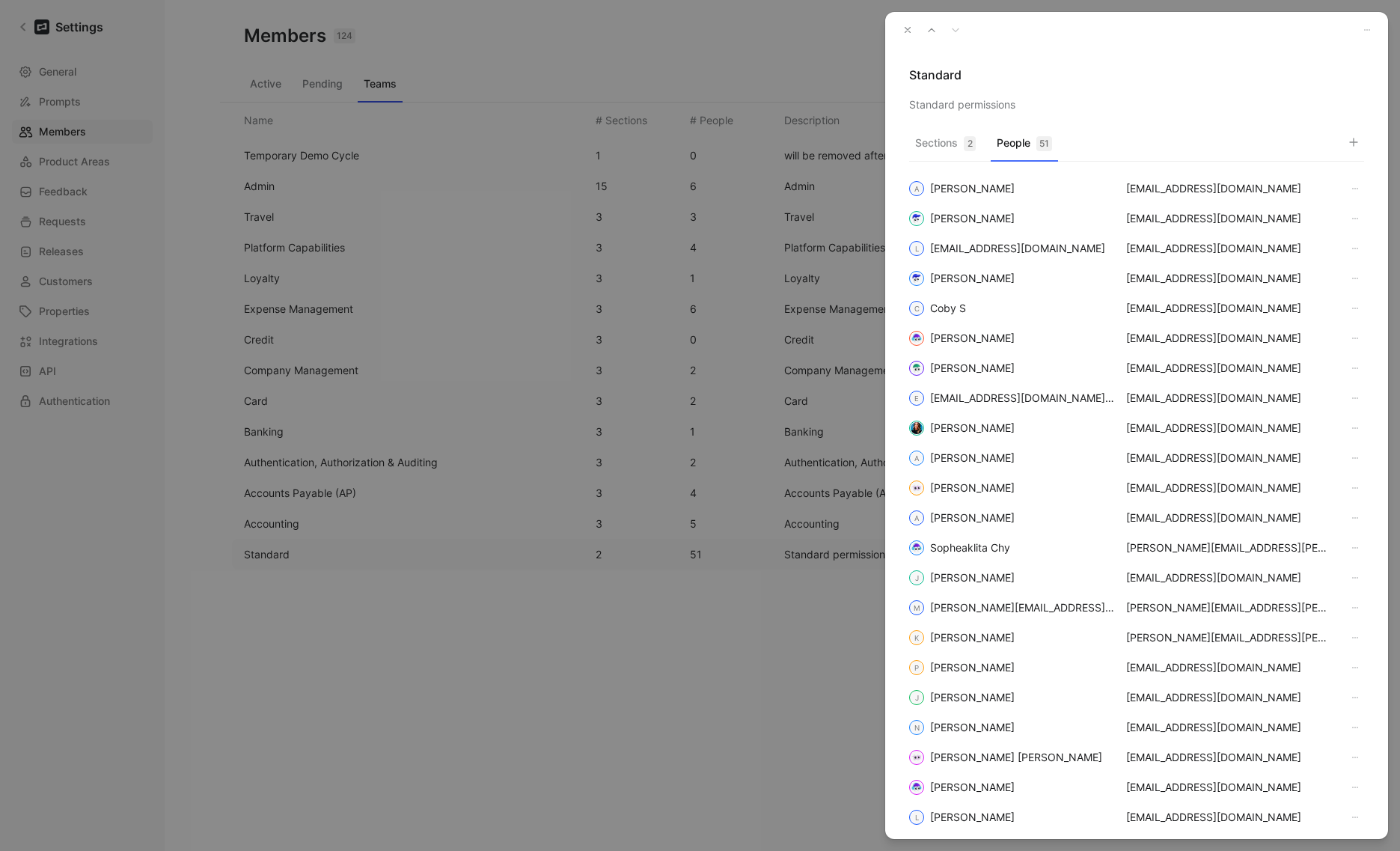 click 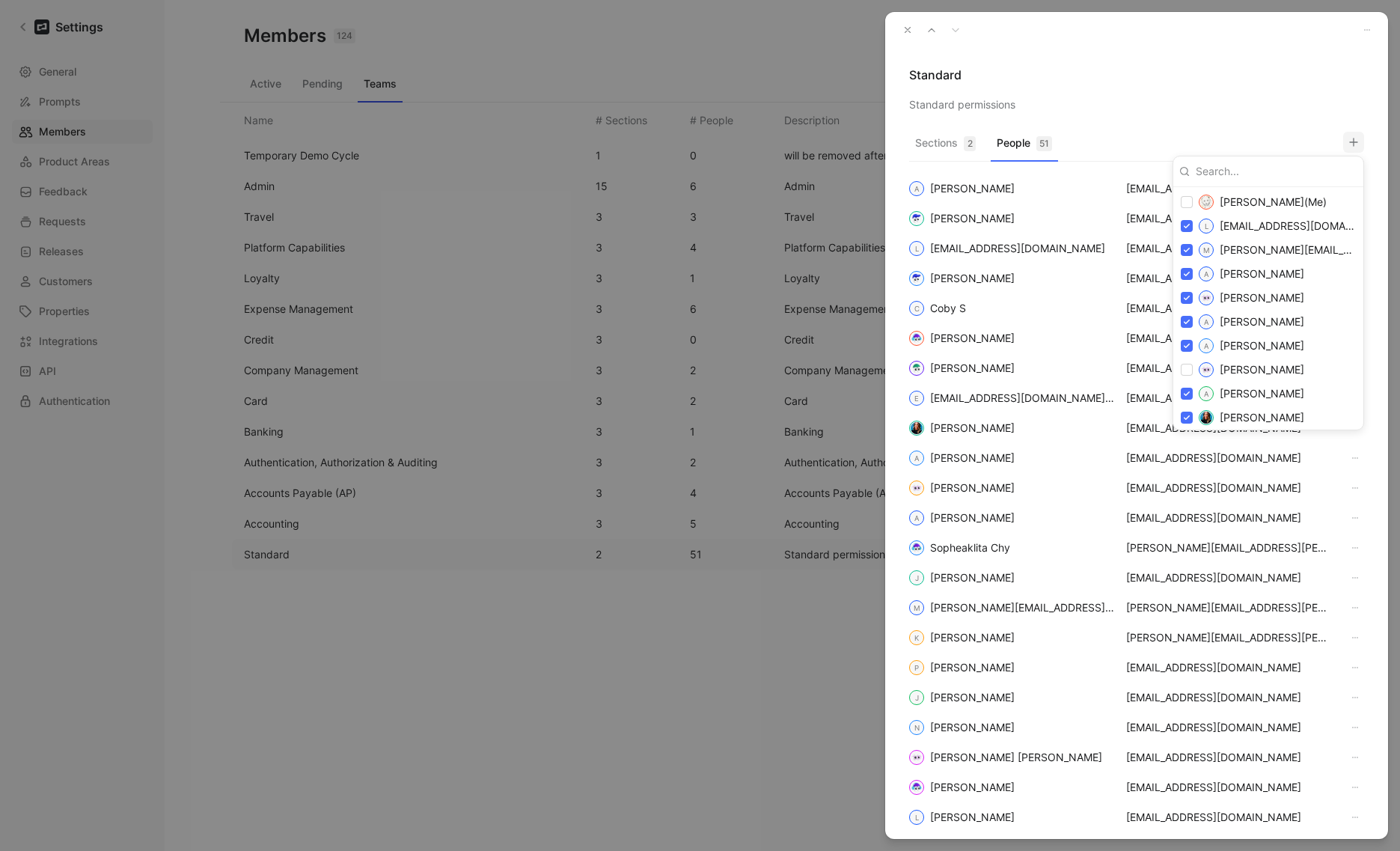 click at bounding box center [700, 425] 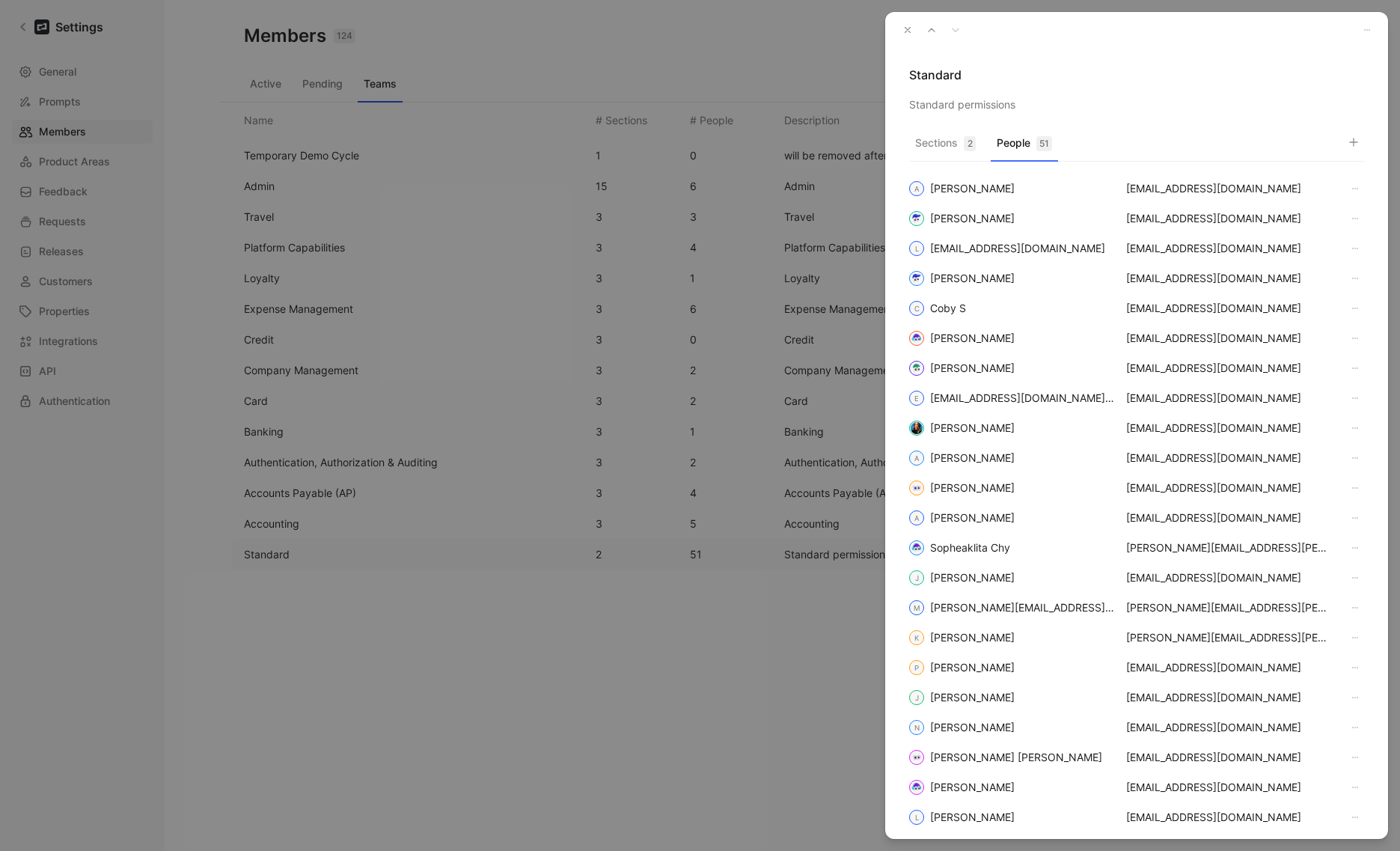 click 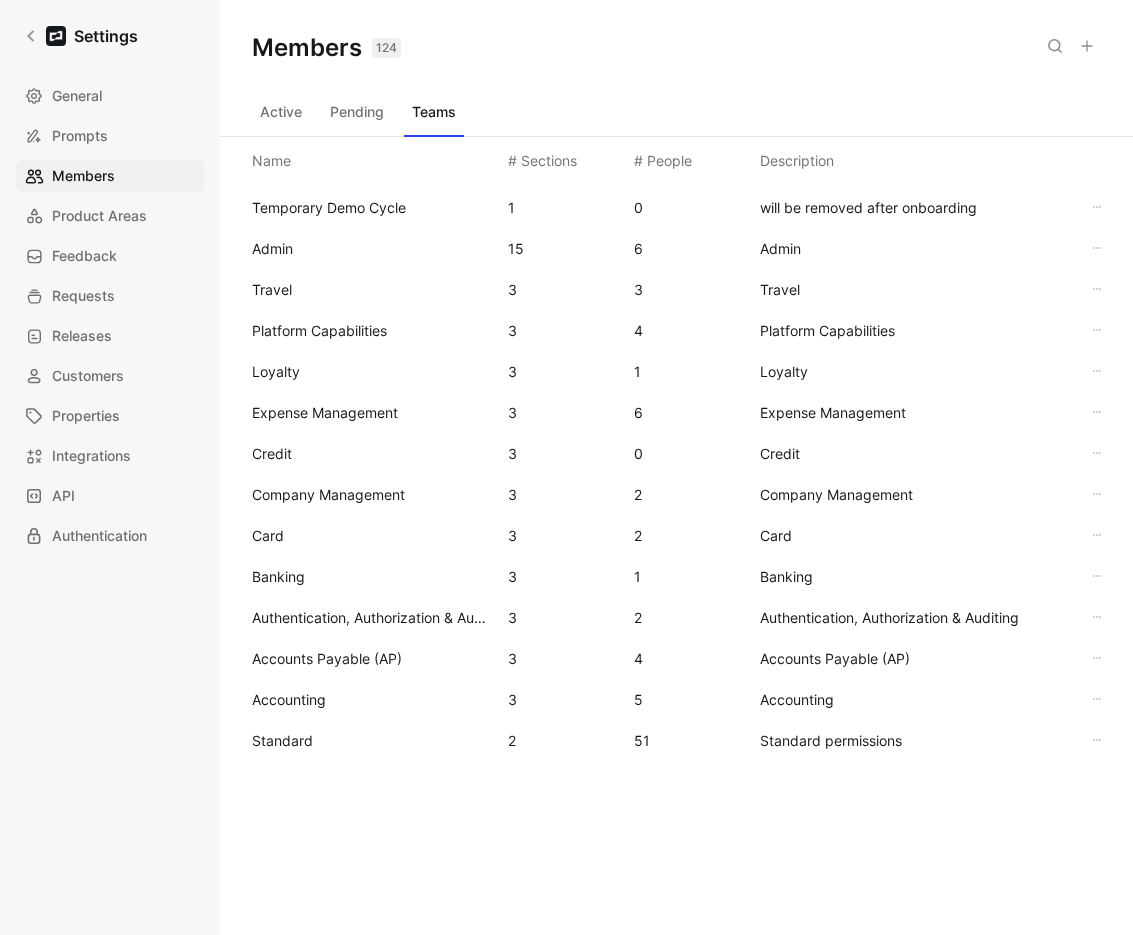click on "Pending" at bounding box center (357, 112) 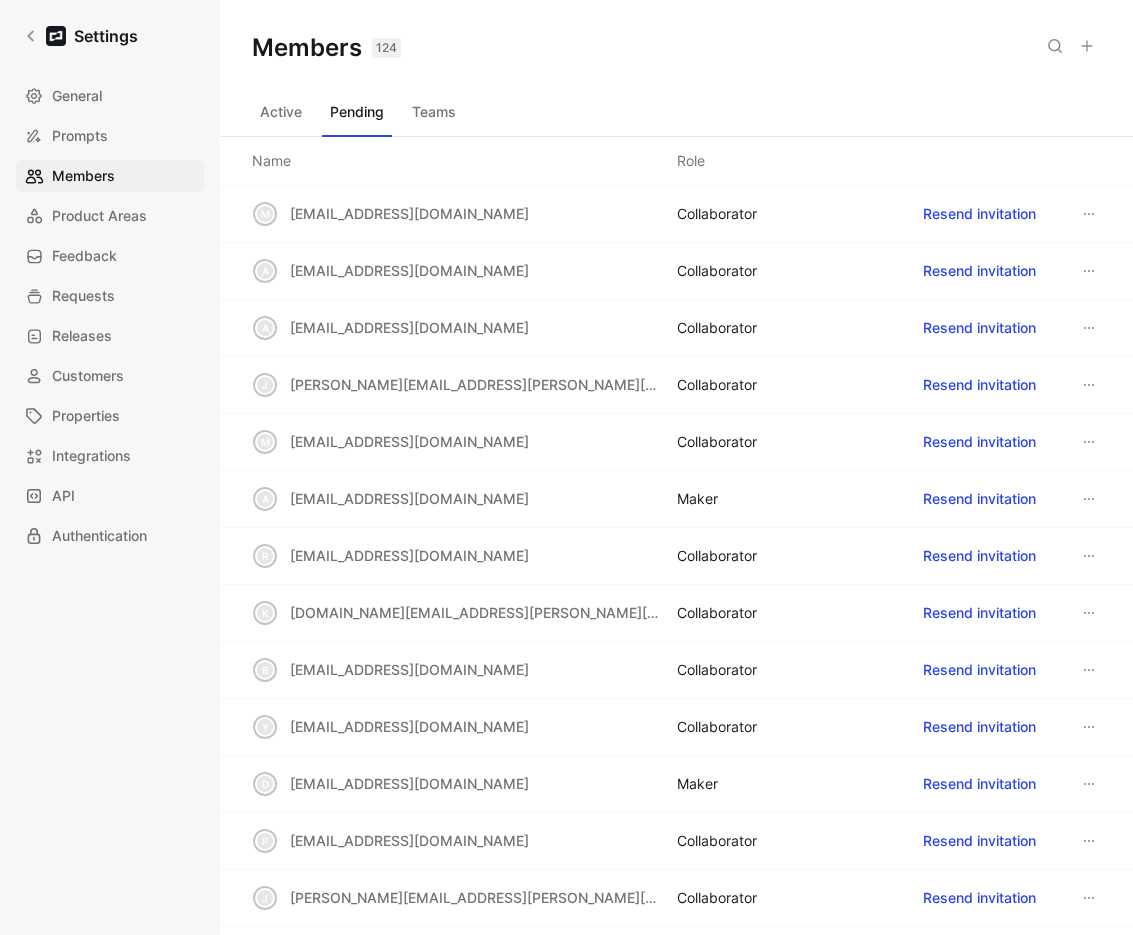 click on "Active" at bounding box center (281, 112) 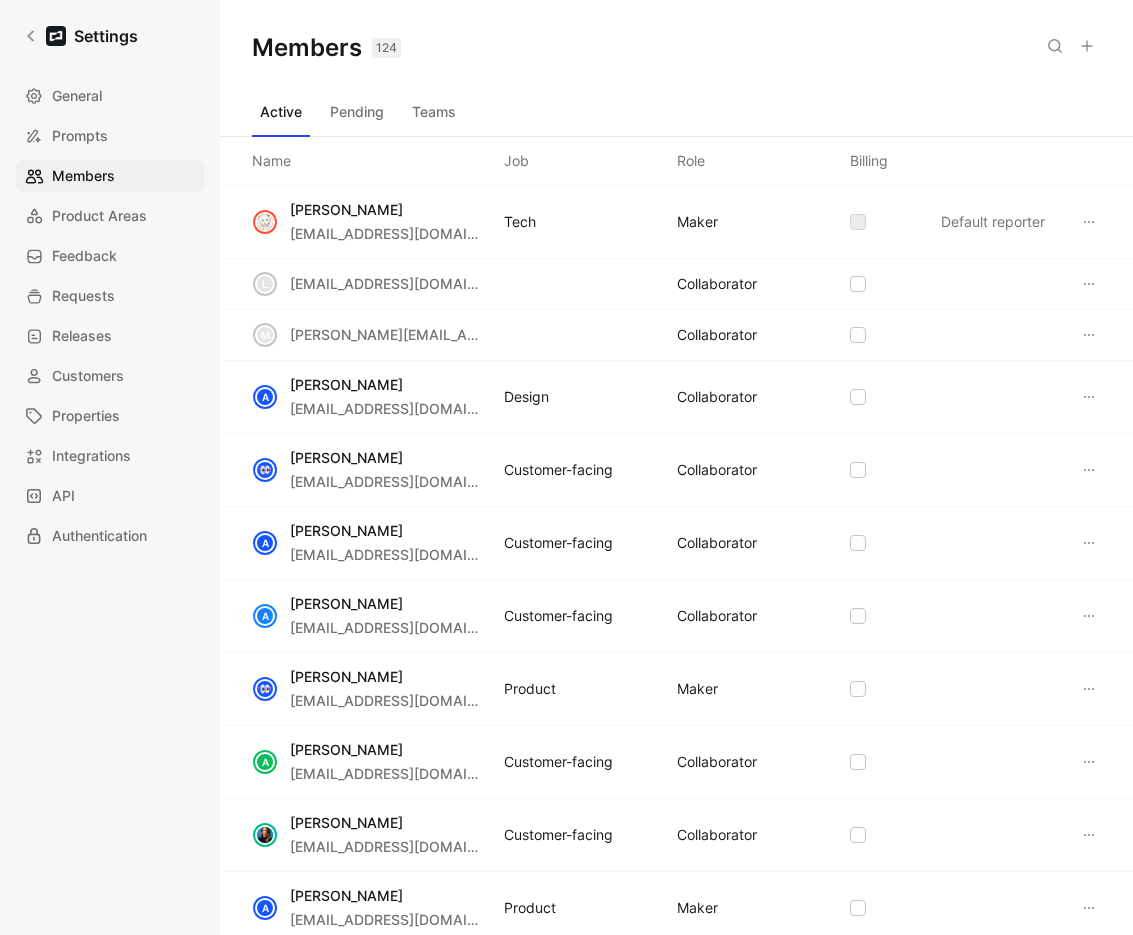 click 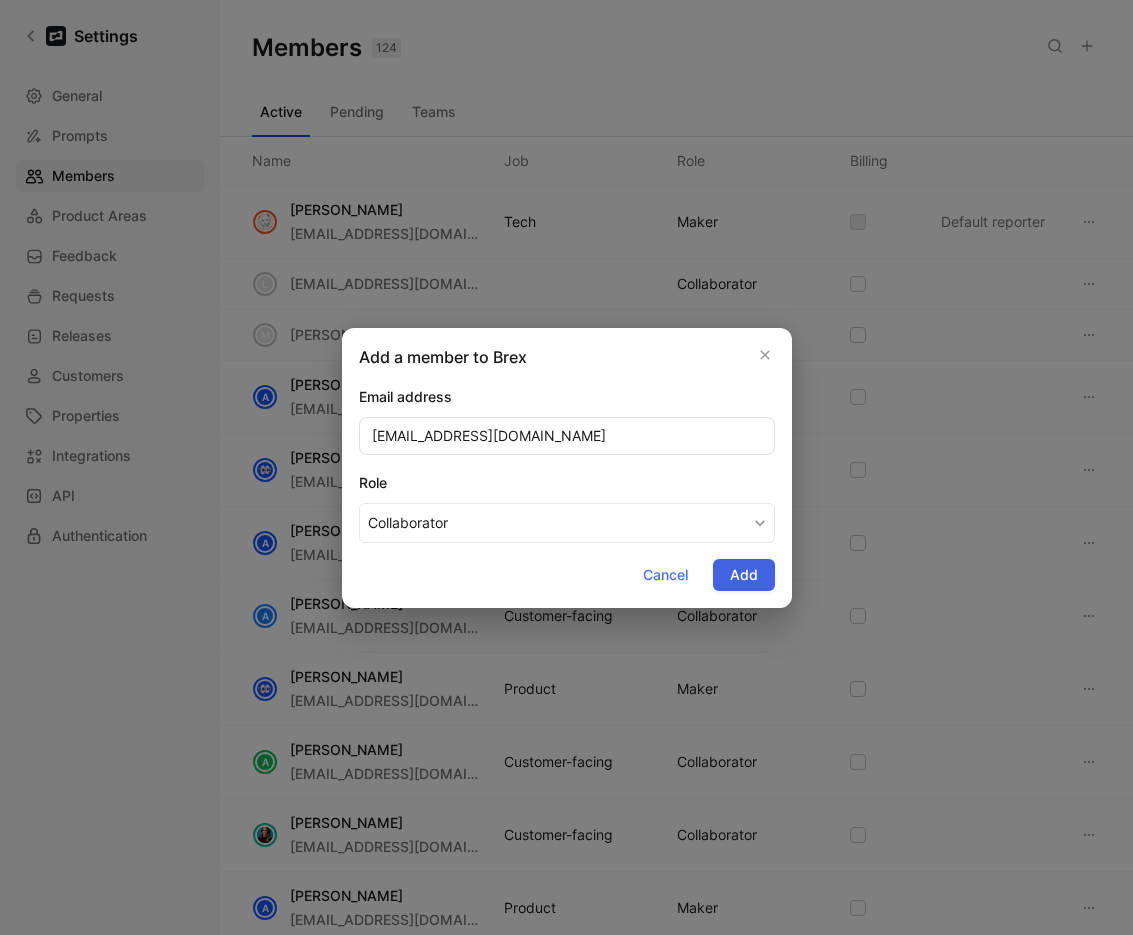 type on "[EMAIL_ADDRESS][DOMAIN_NAME]" 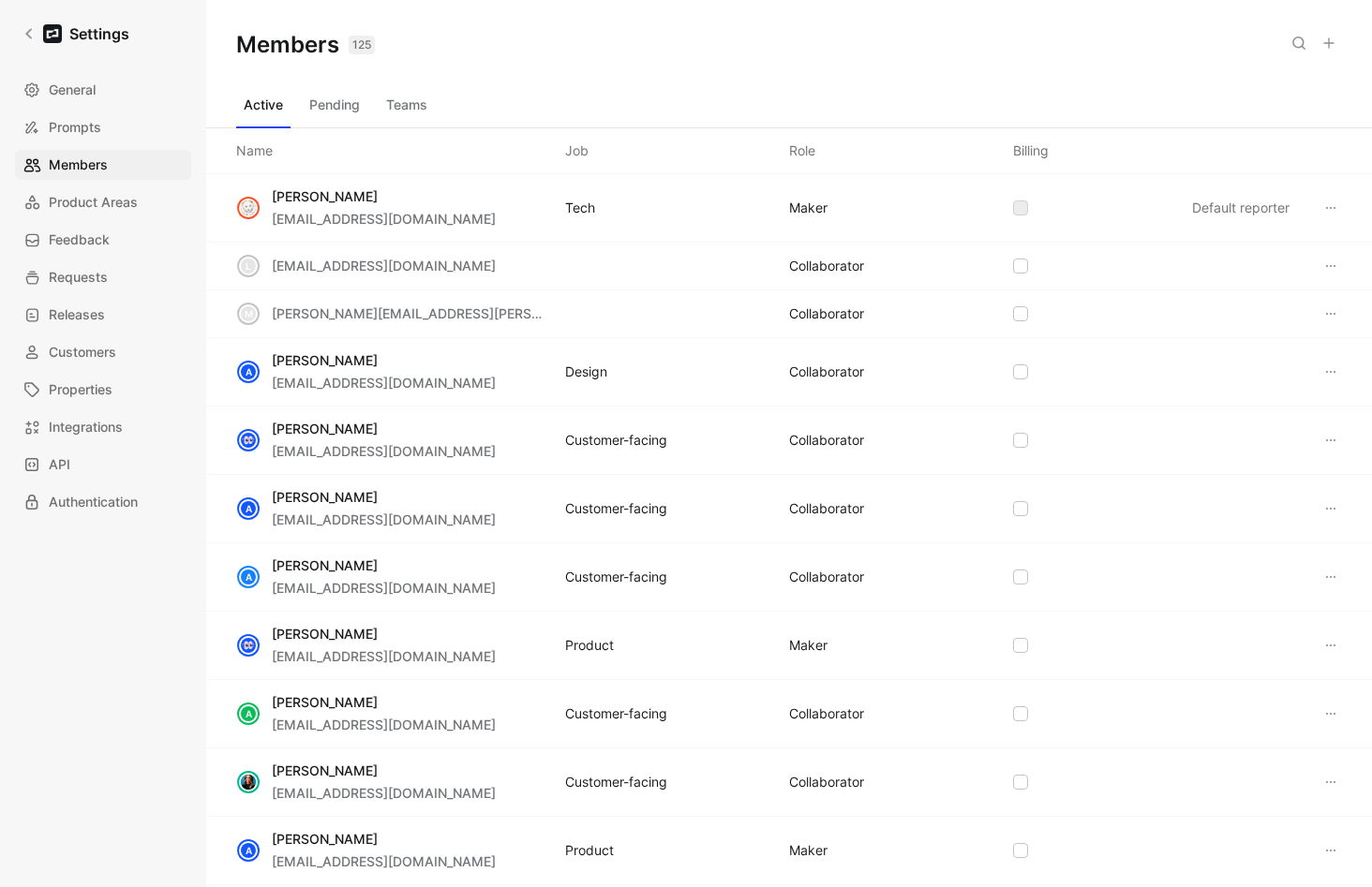 click on "Teams" at bounding box center (407, 105) 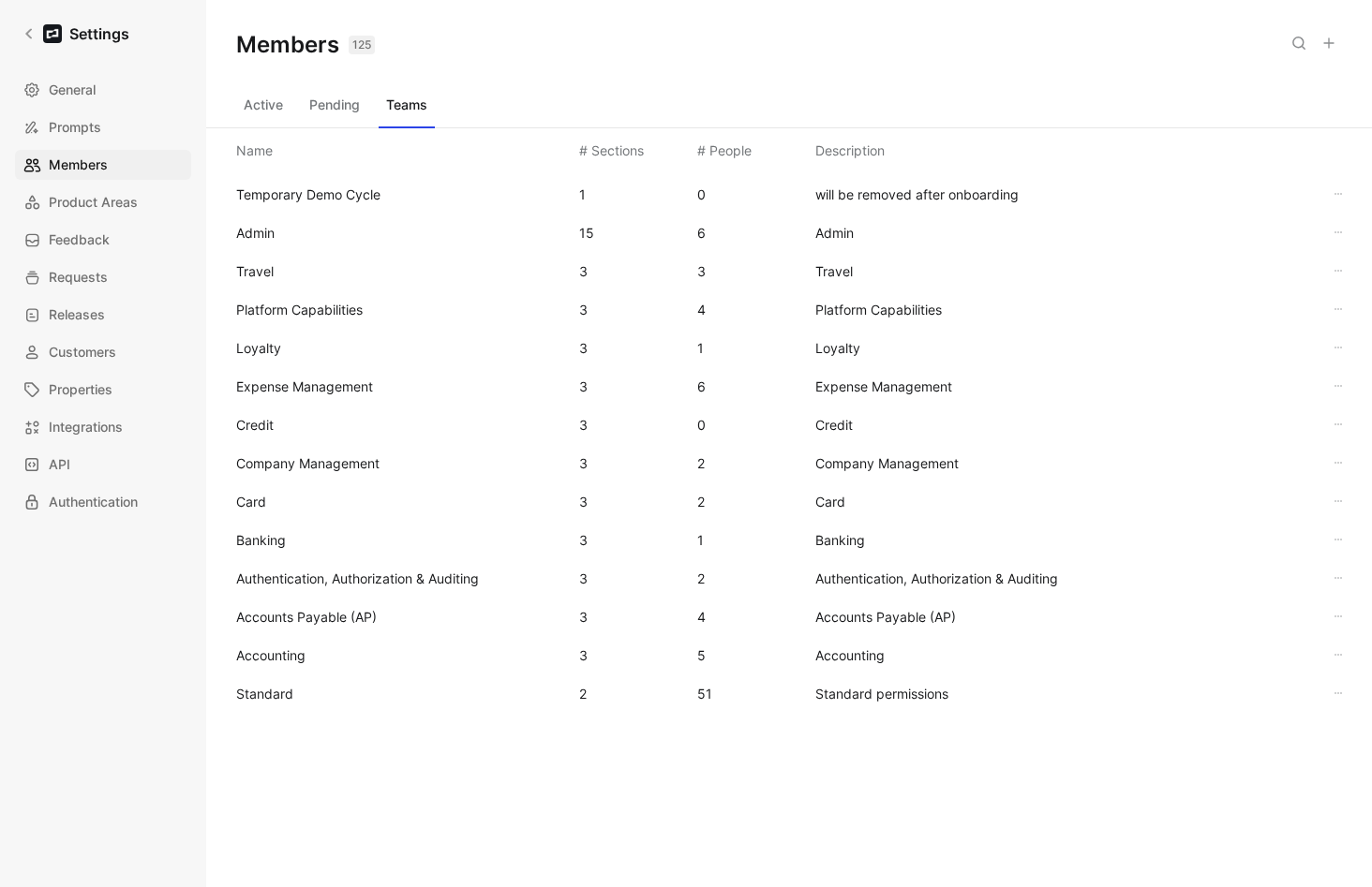 click on "Standard" at bounding box center (400, 694) 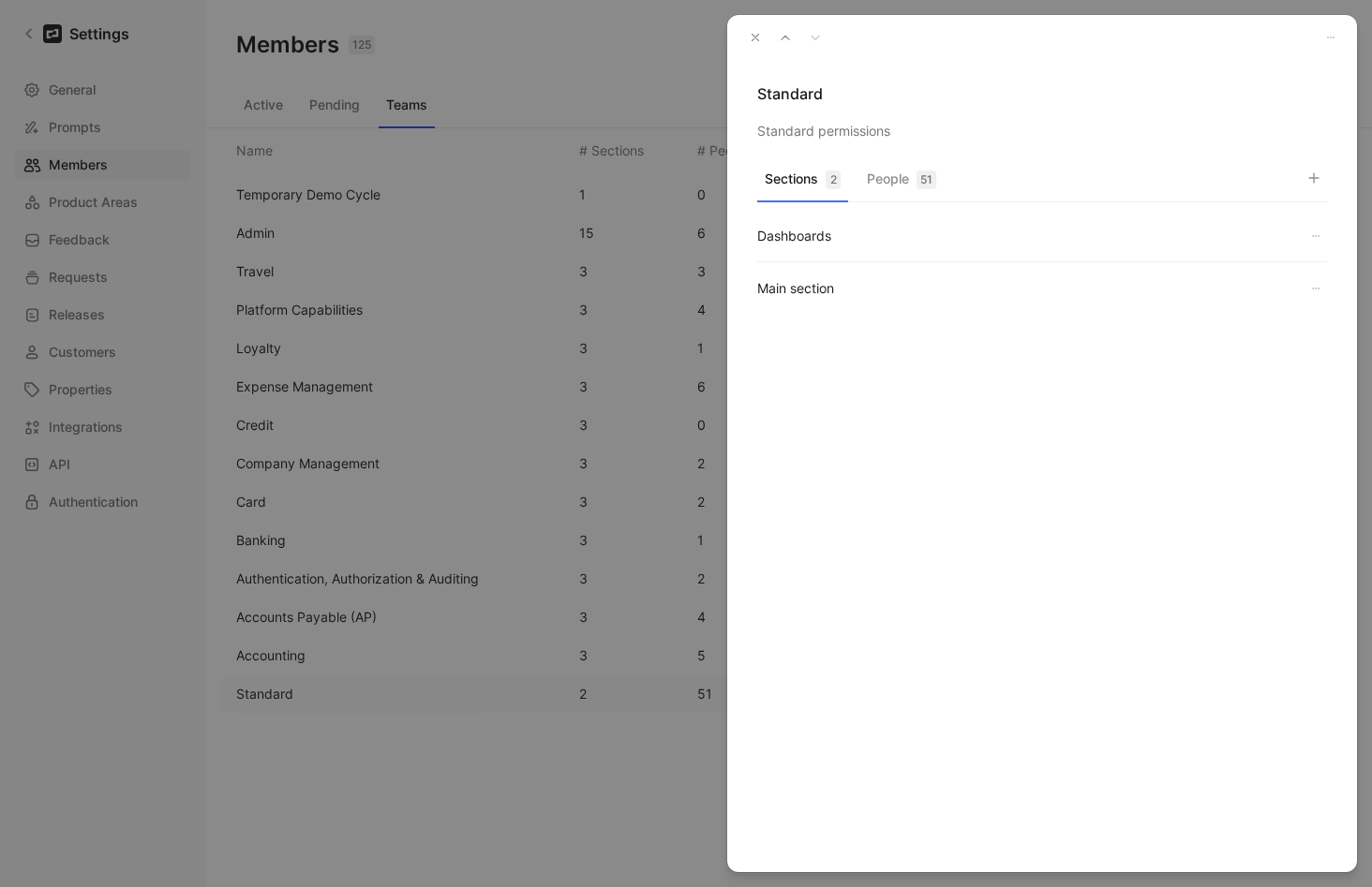 click on "People 51" at bounding box center [902, 184] 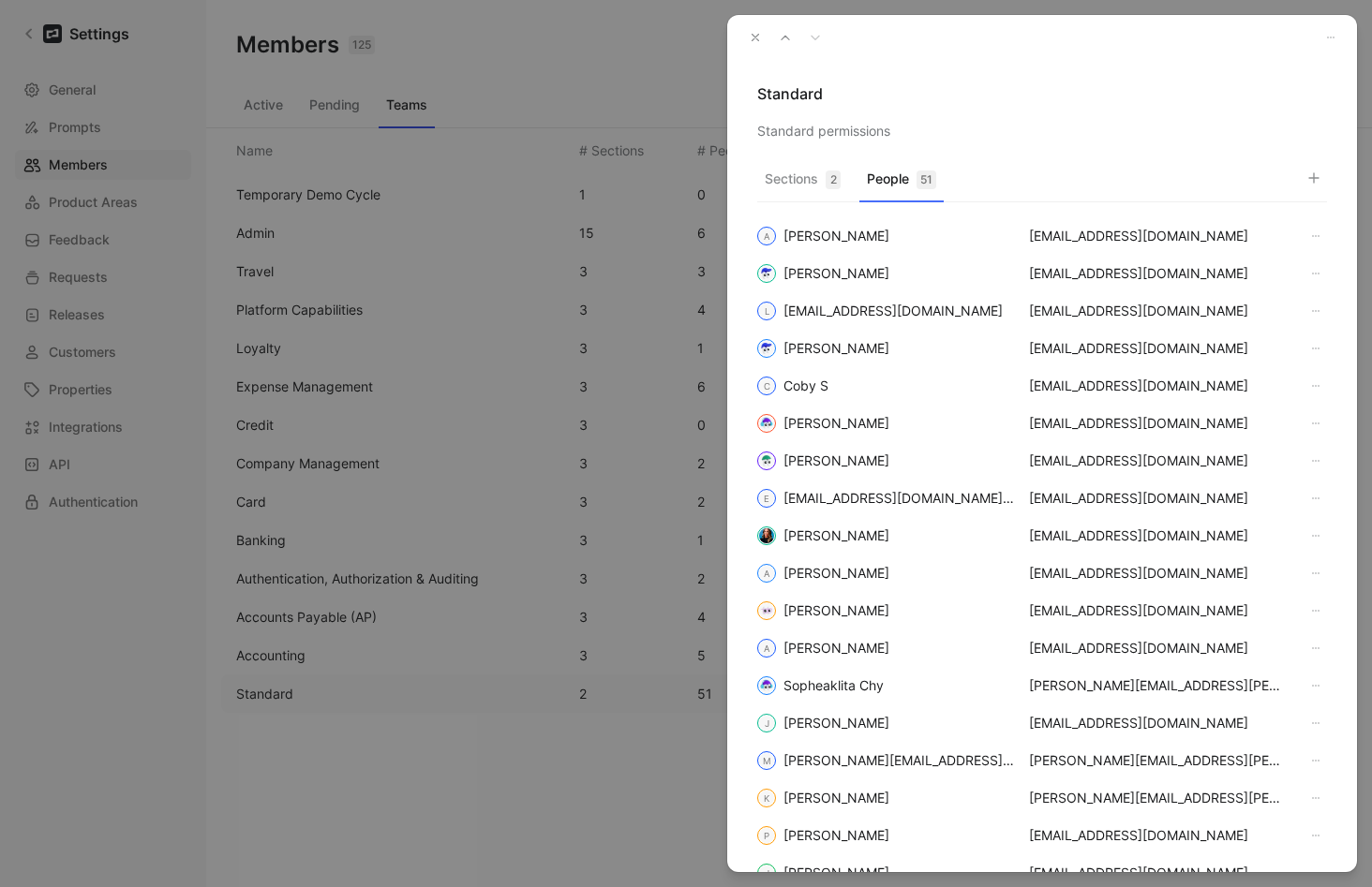 click 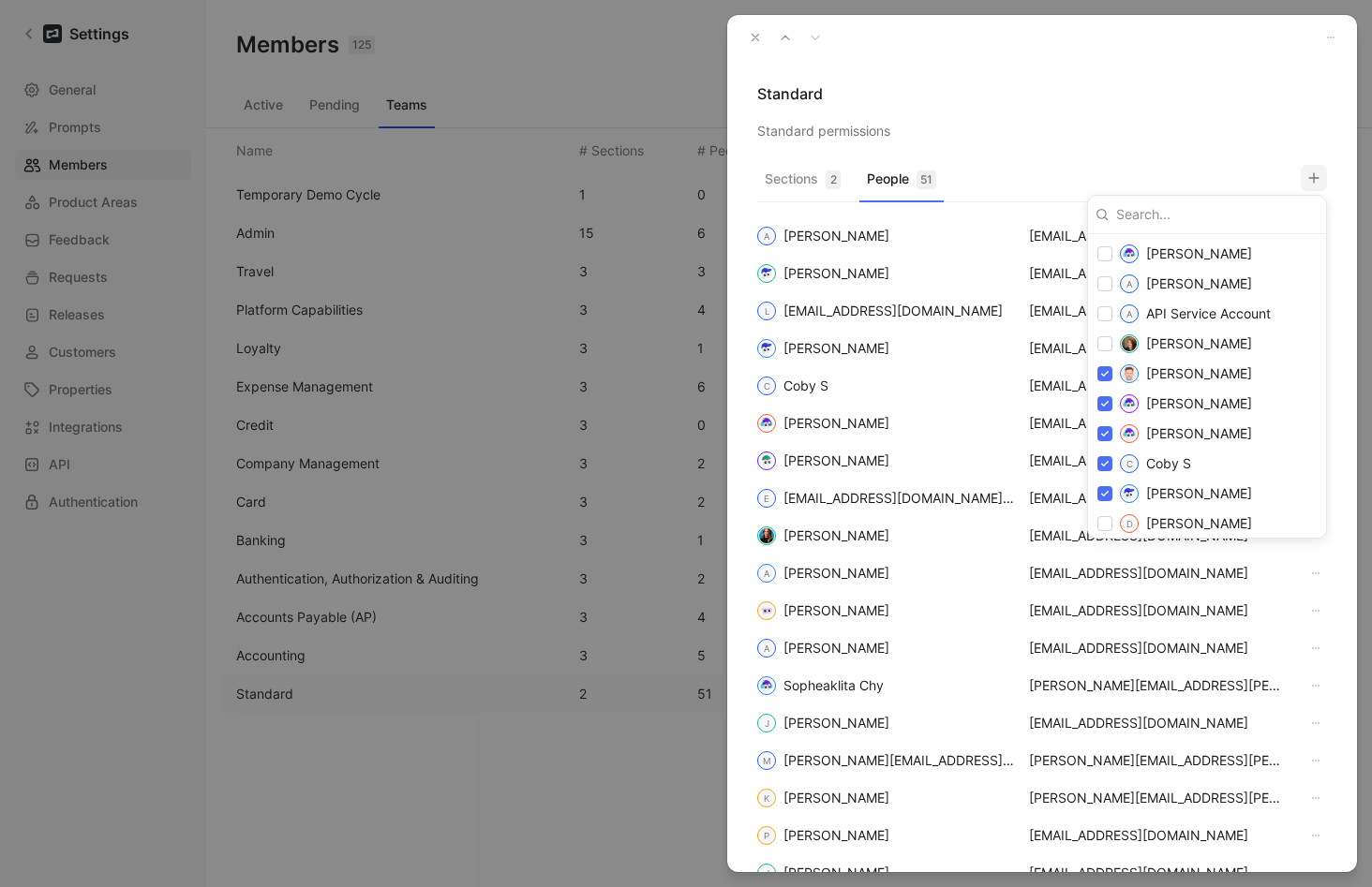 scroll, scrollTop: 402, scrollLeft: 0, axis: vertical 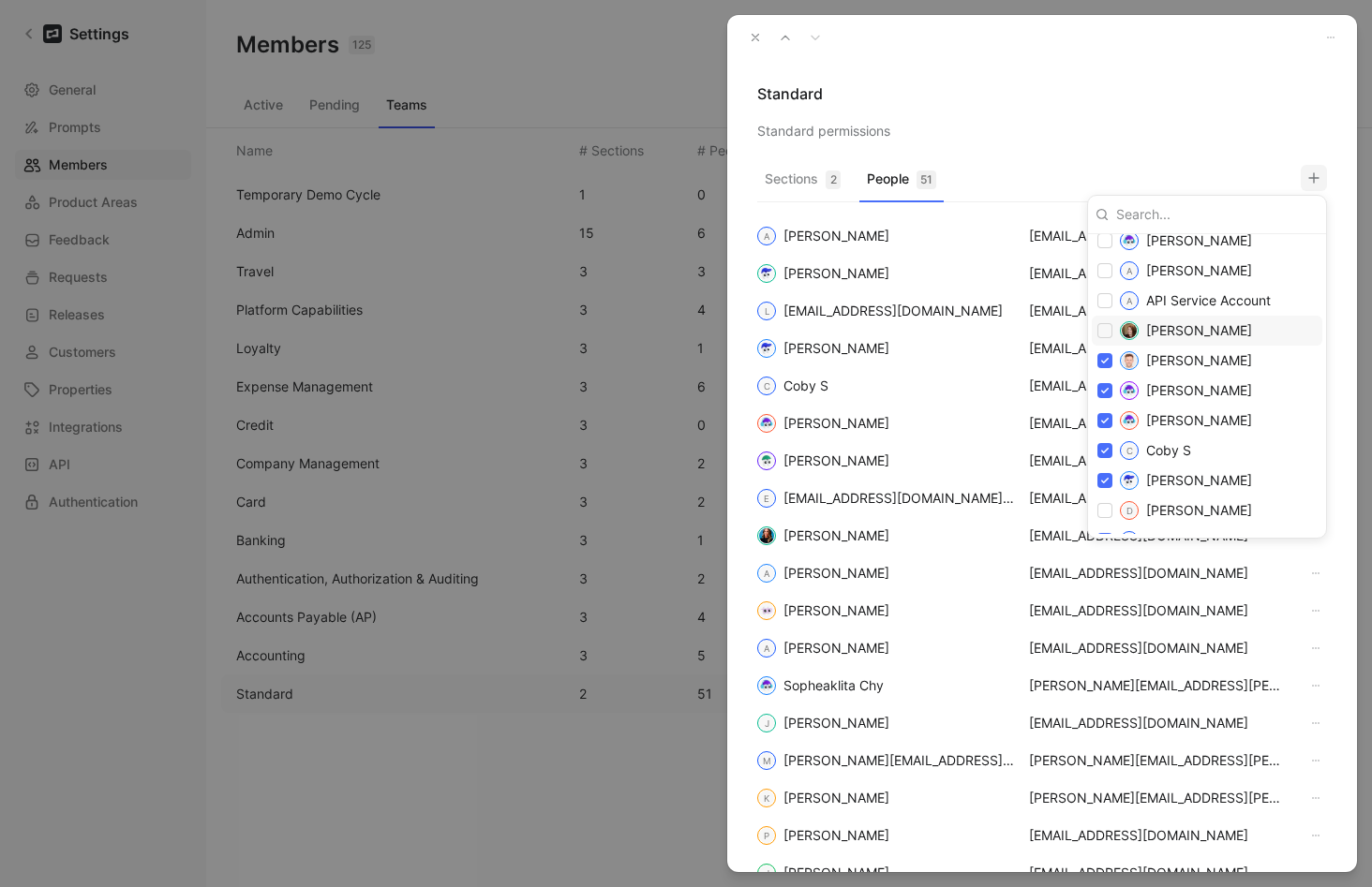 click at bounding box center [1105, 331] 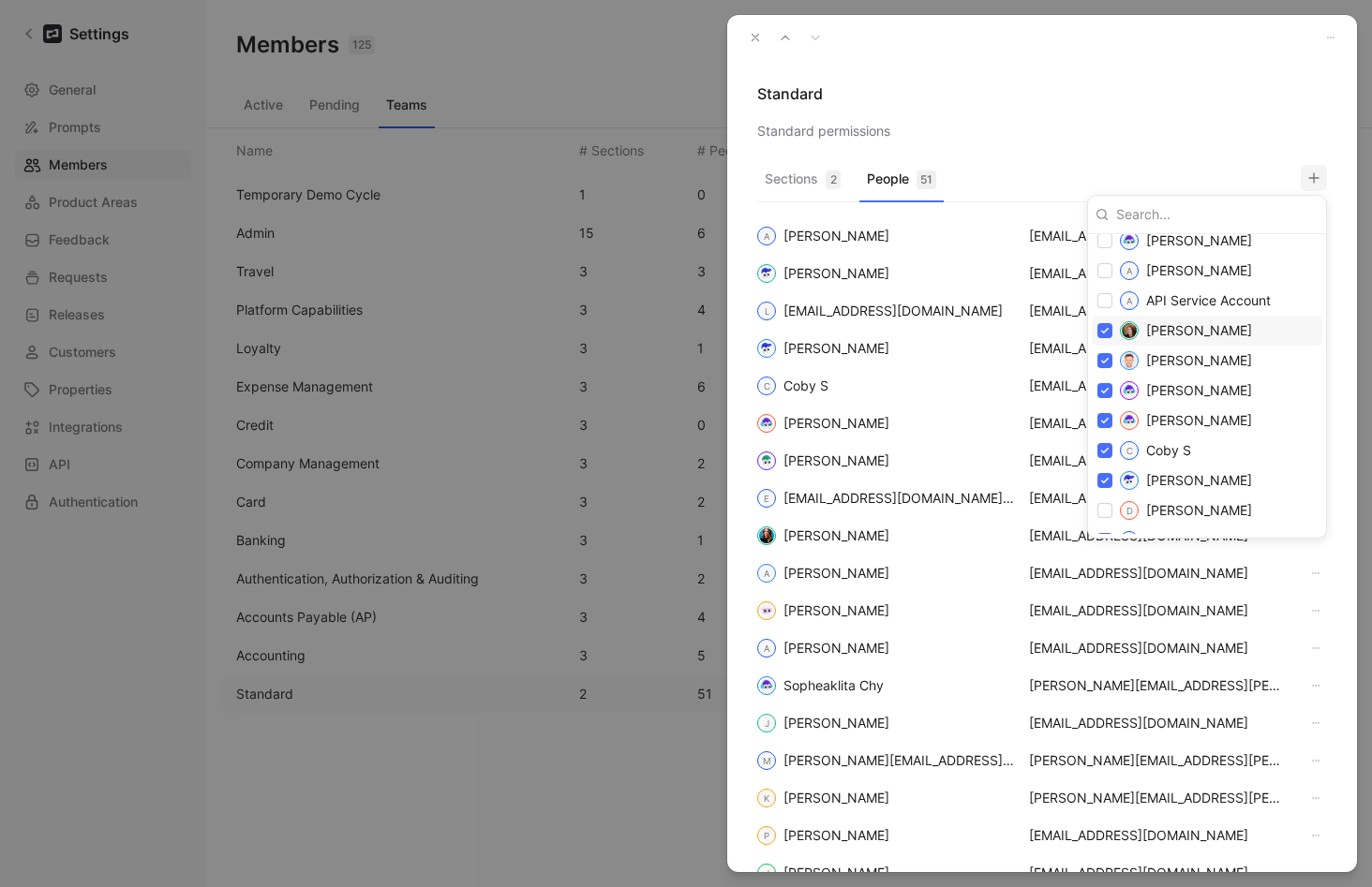 checkbox on "true" 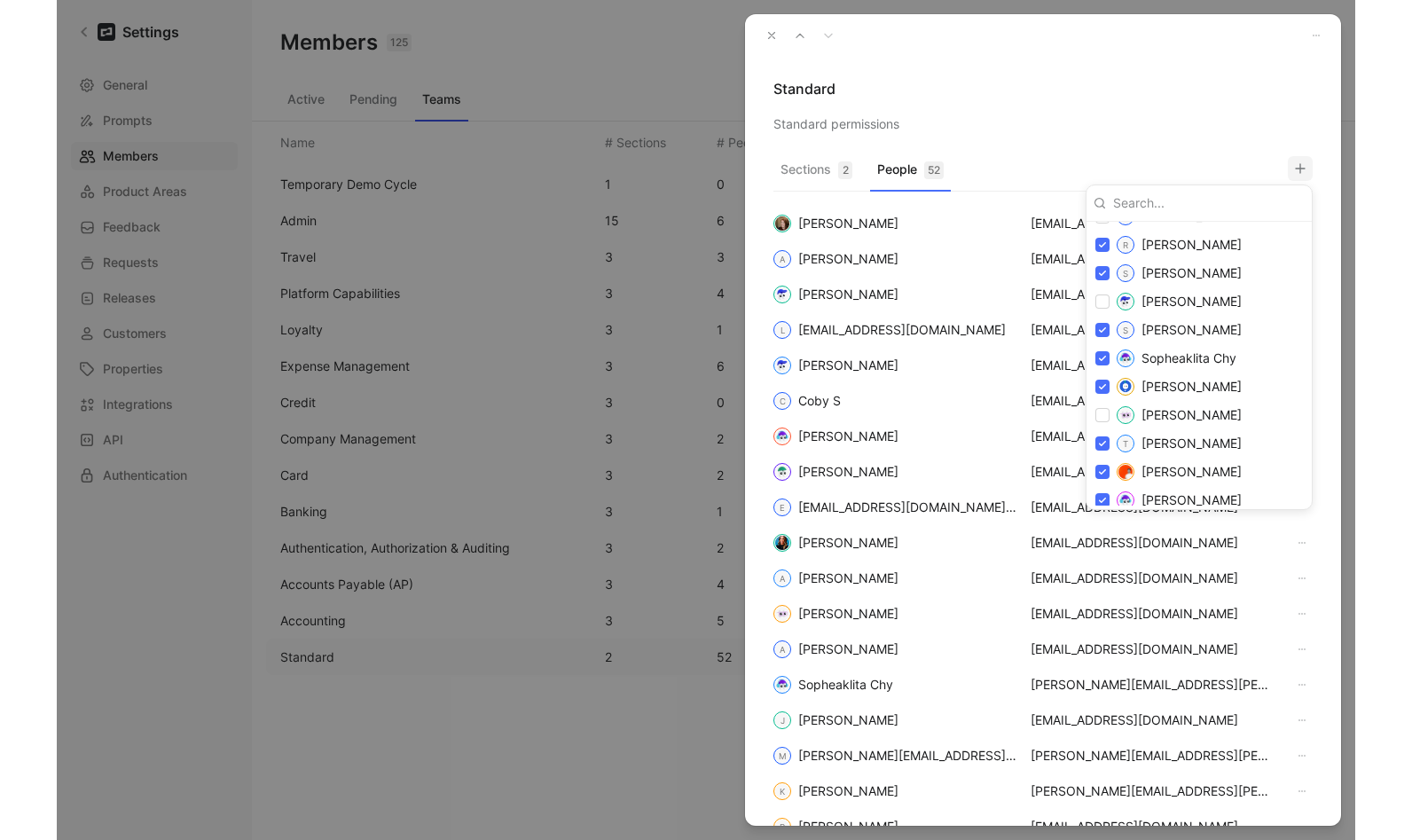 scroll, scrollTop: 1767, scrollLeft: 0, axis: vertical 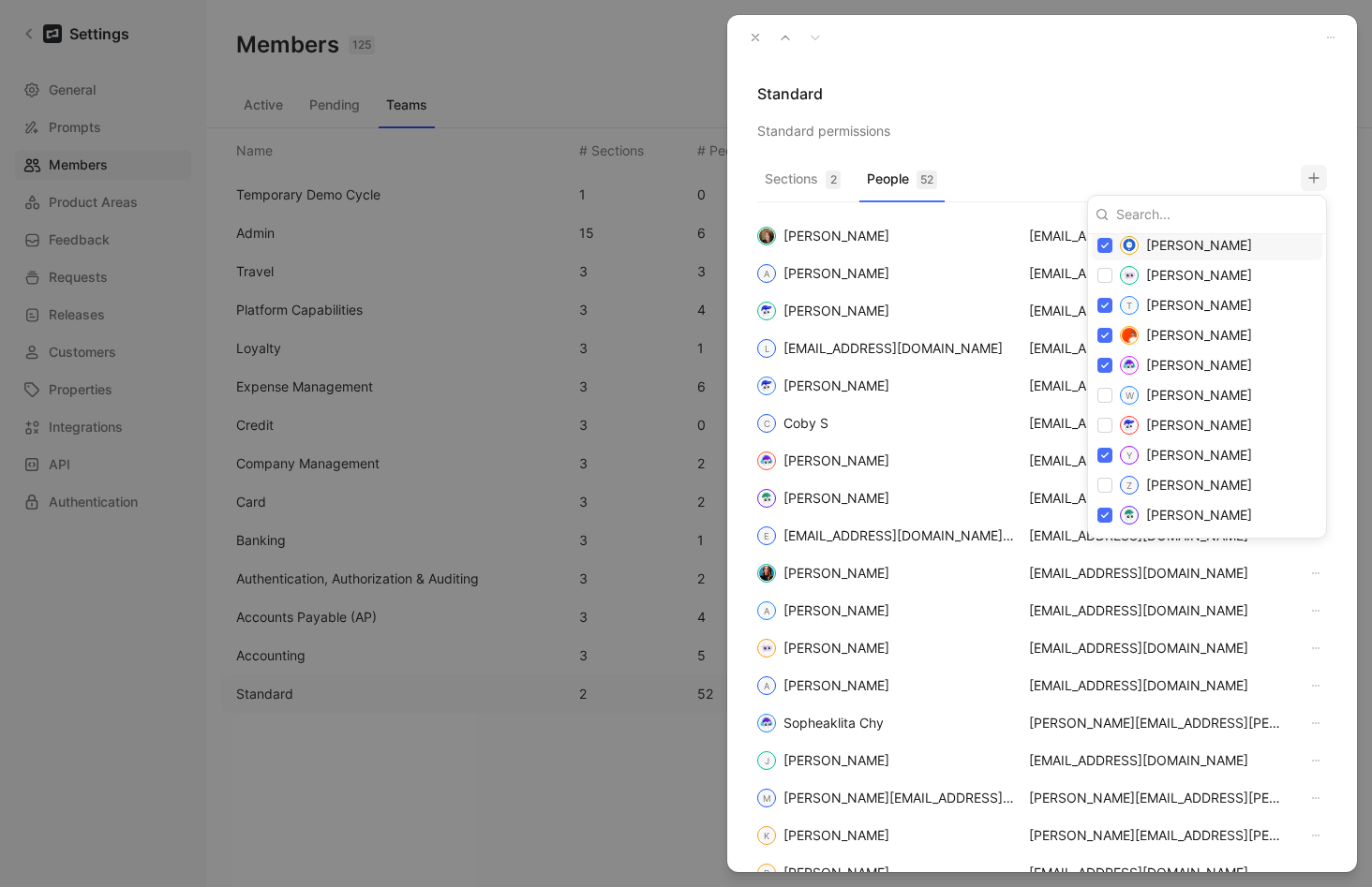 click at bounding box center (686, 443) 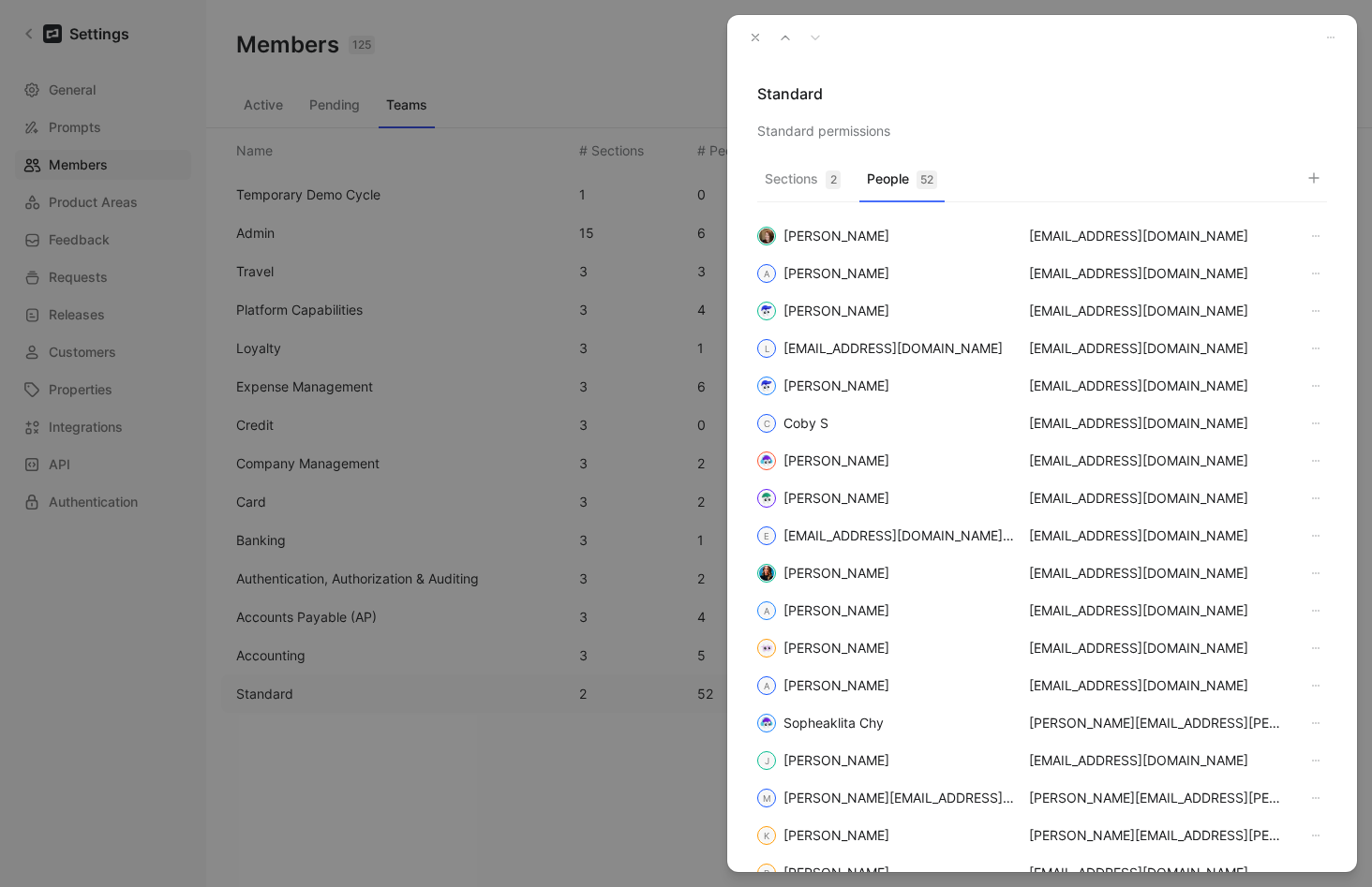 click 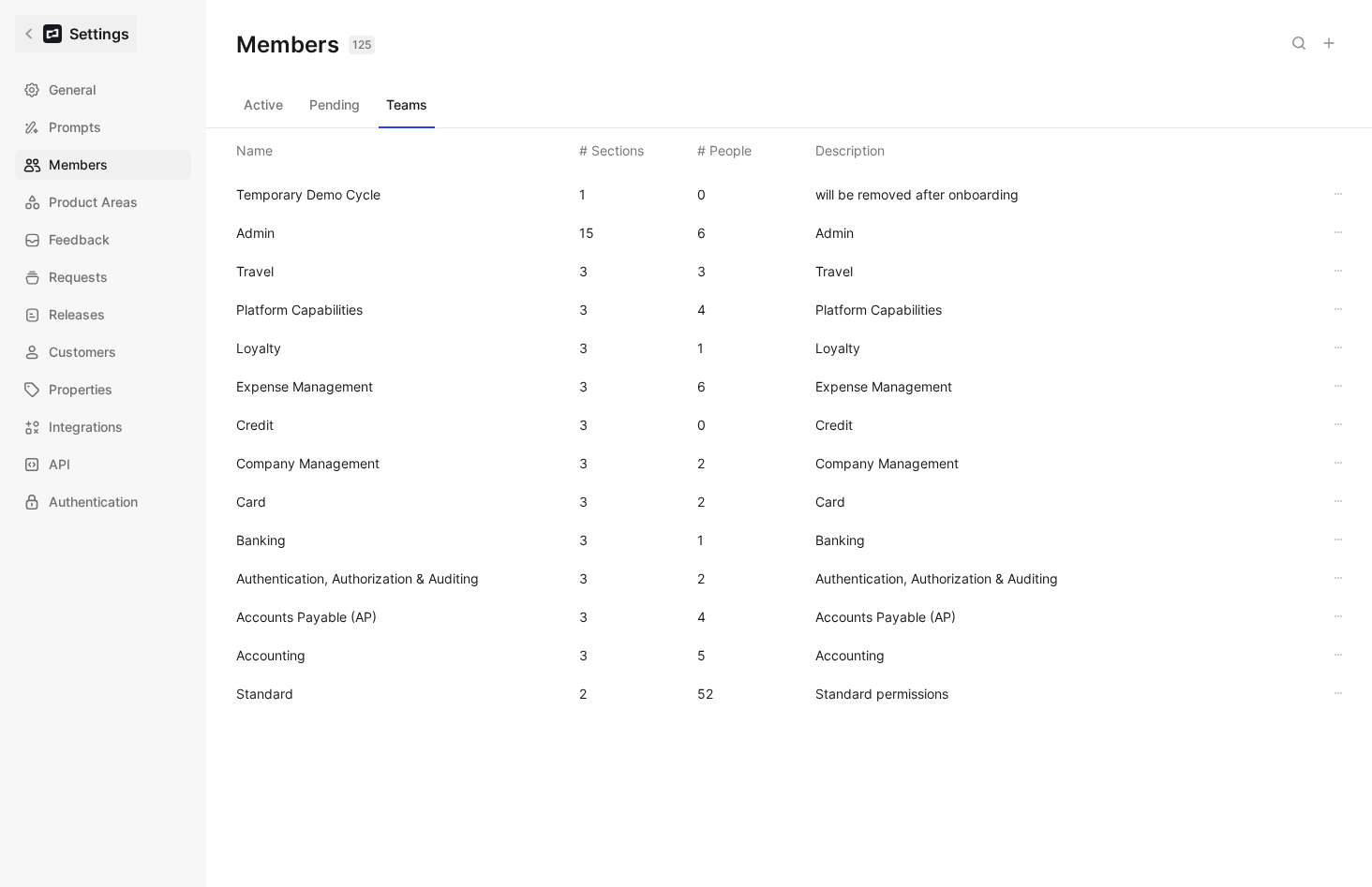 click 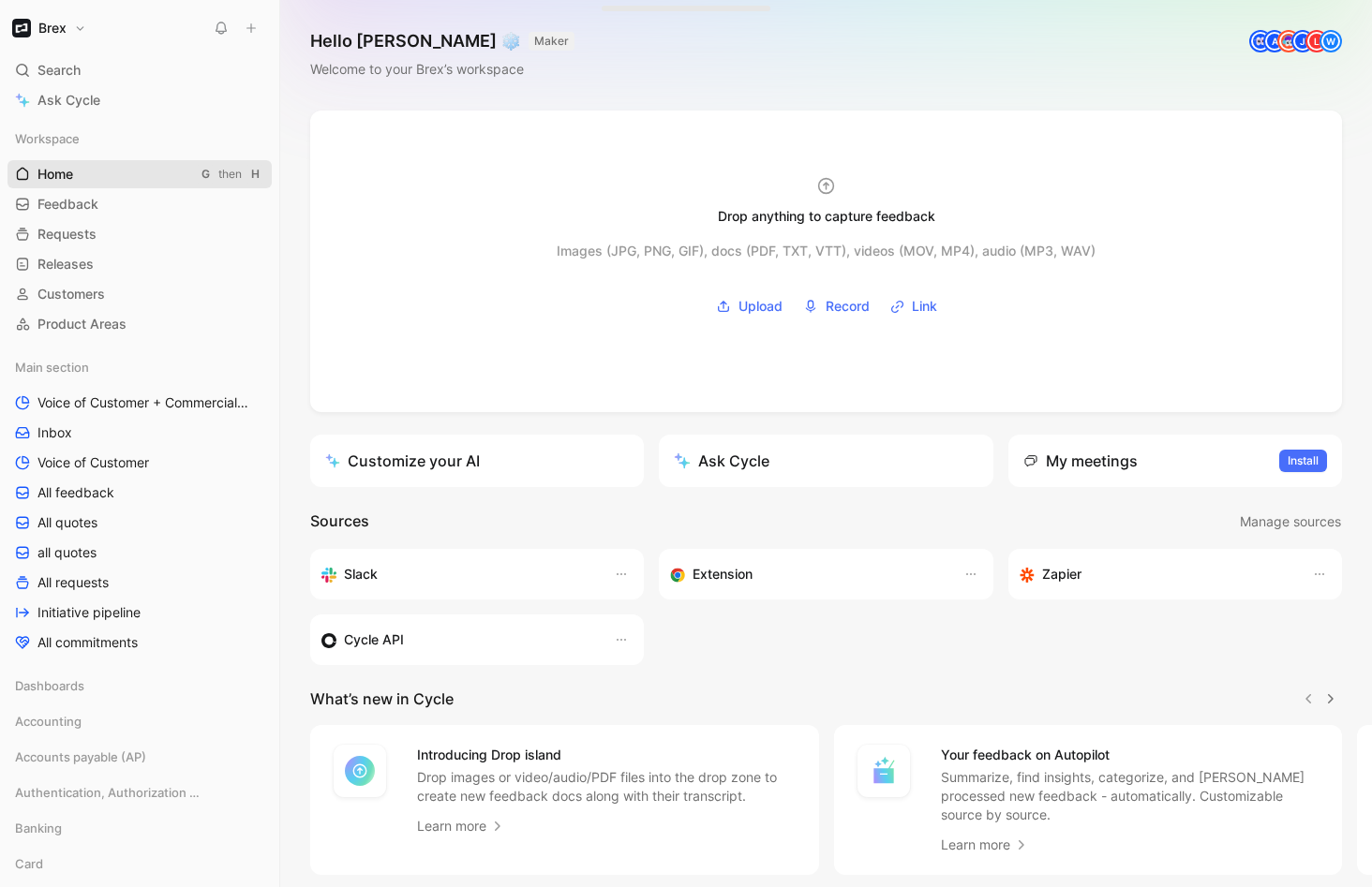 click on "Home" at bounding box center (55, 174) 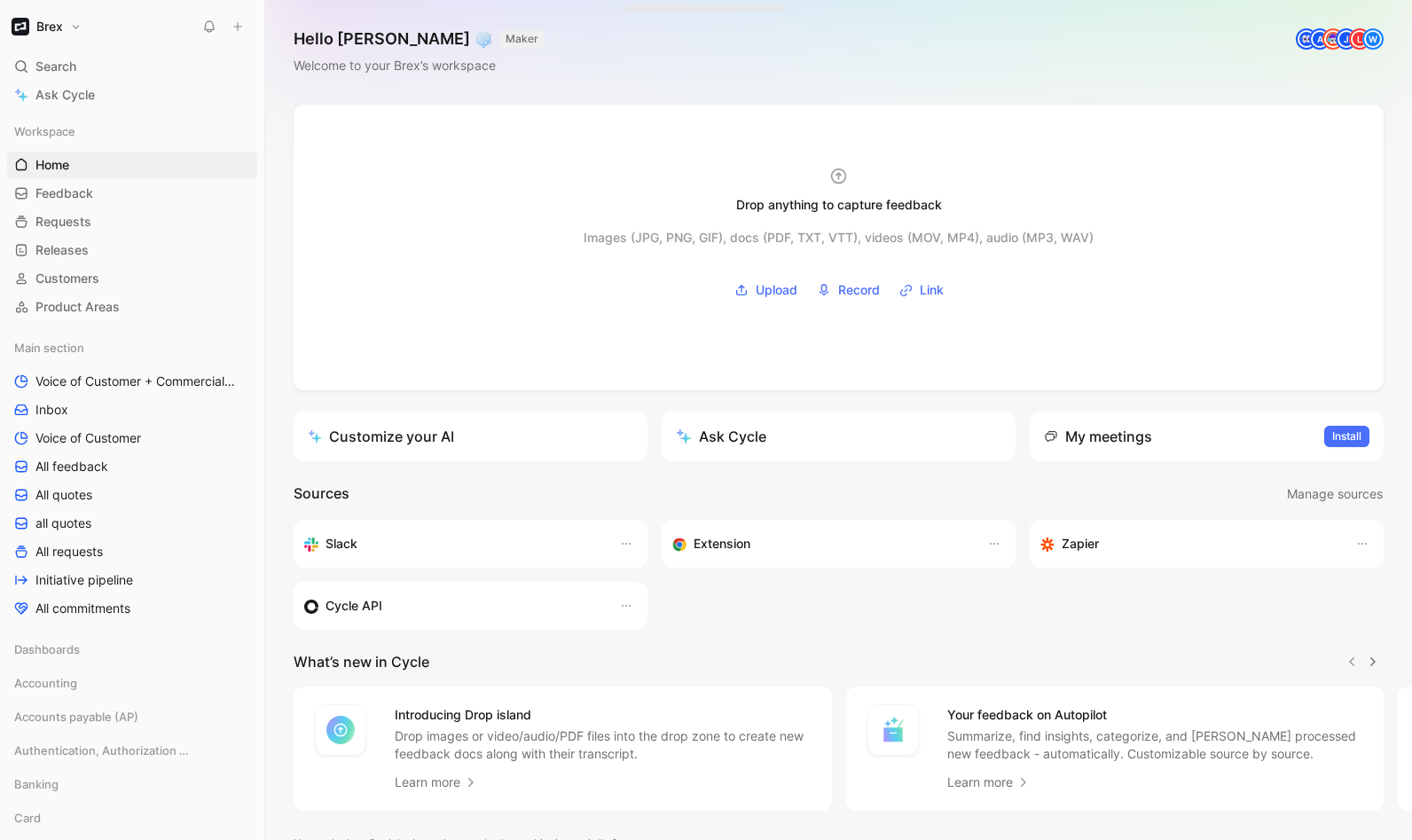 click on "Brex" at bounding box center (46, 27) 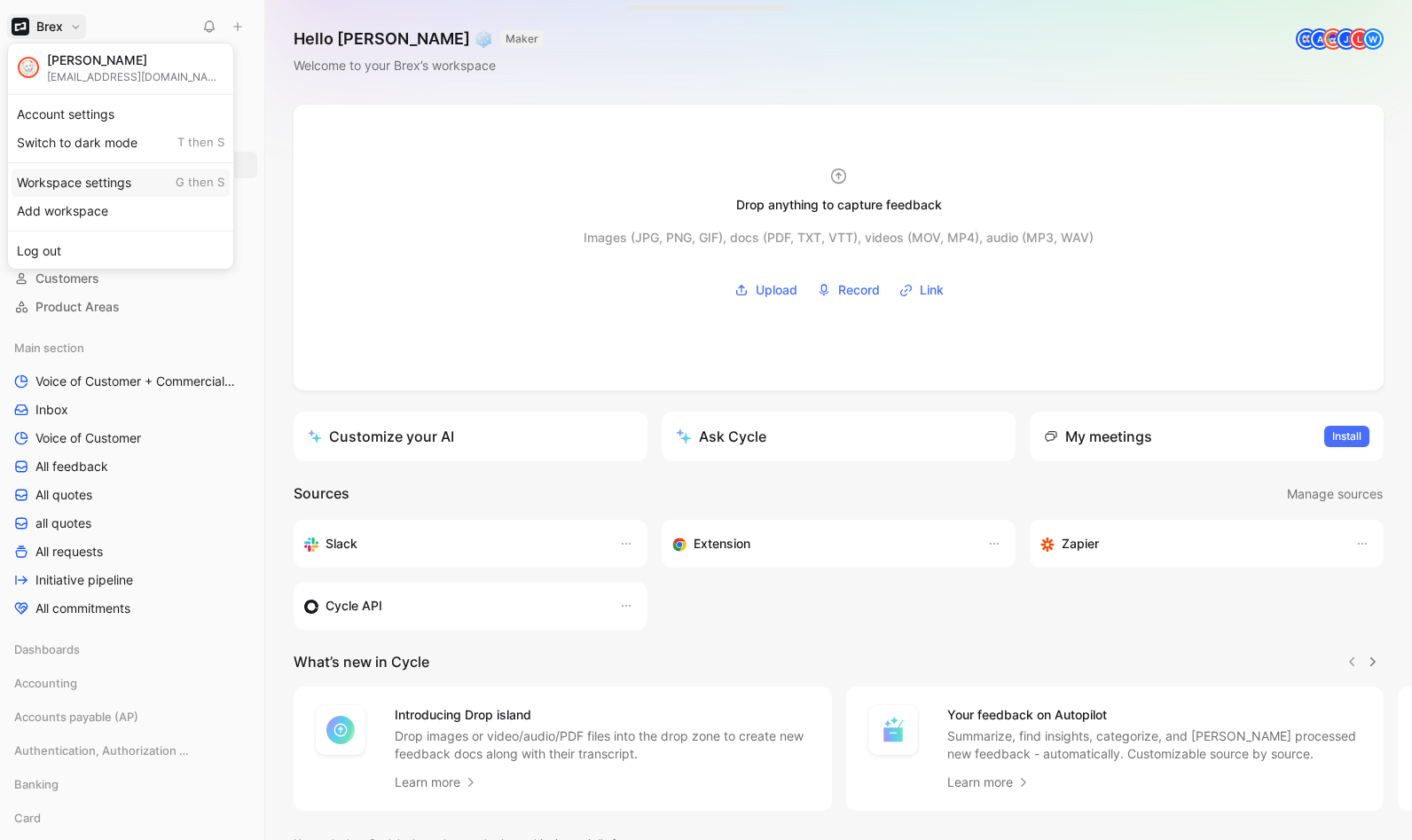 click on "Workspace settings G then S" at bounding box center [121, 183] 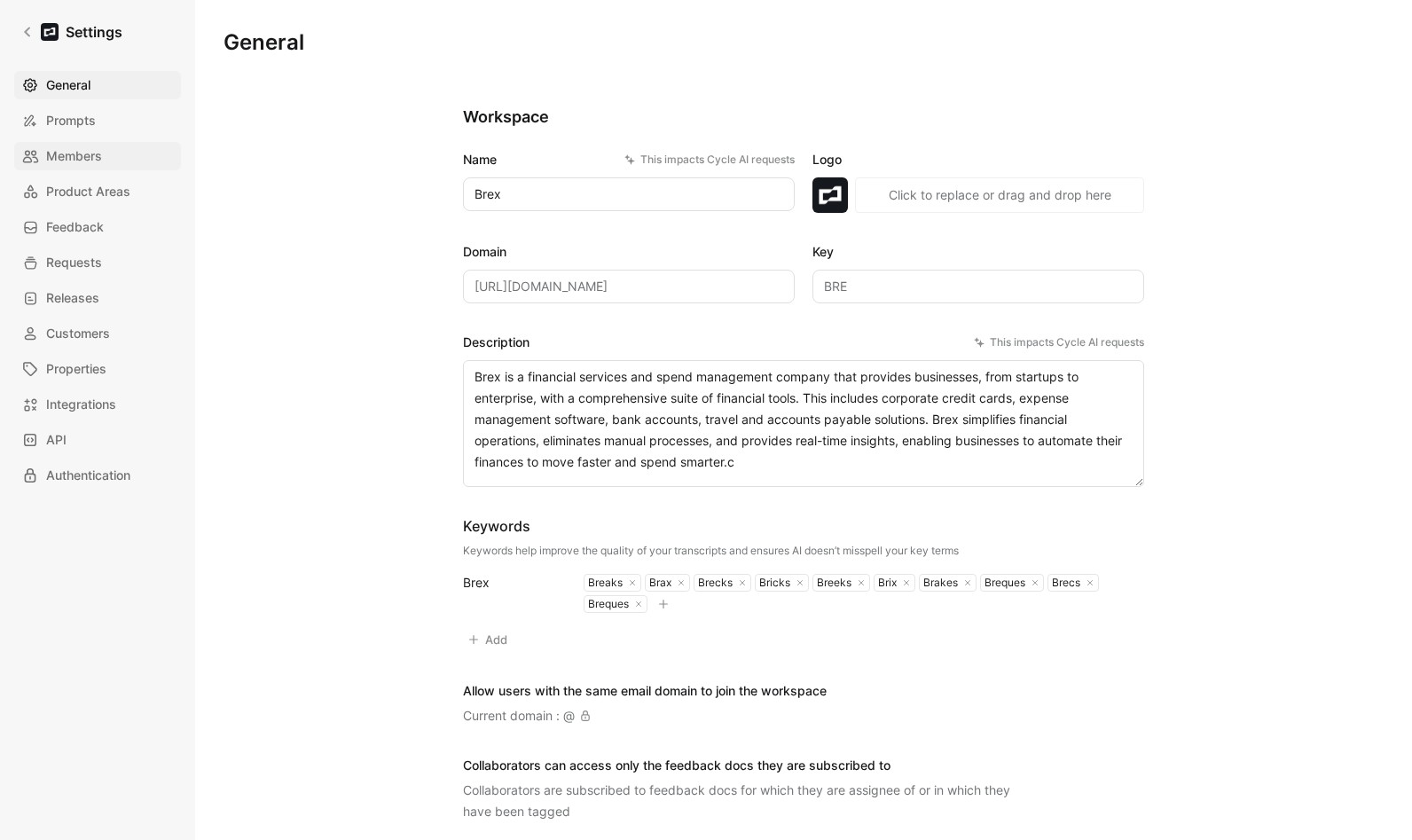 click on "Members" at bounding box center (74, 156) 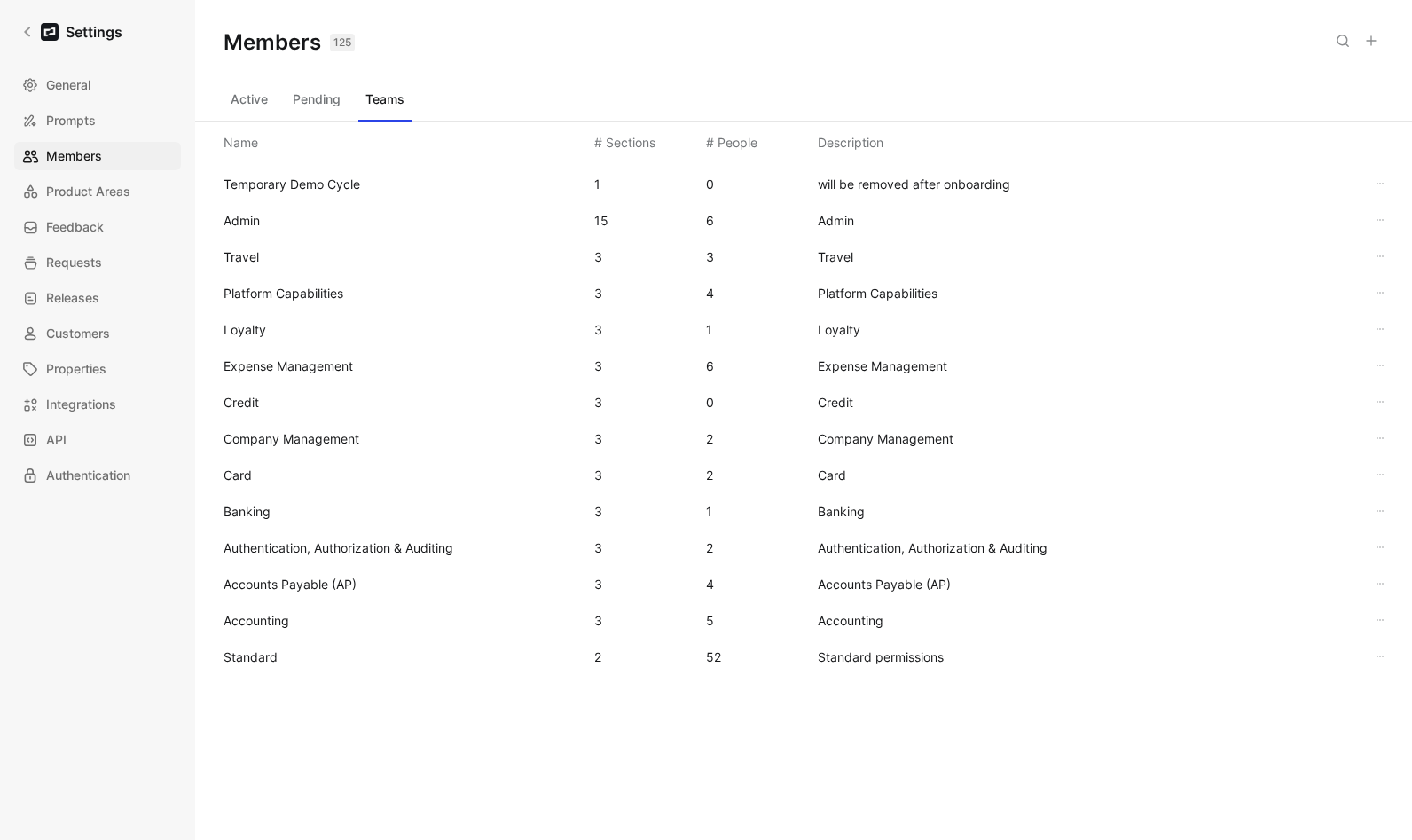 click on "Active Pending Teams" at bounding box center [804, 103] 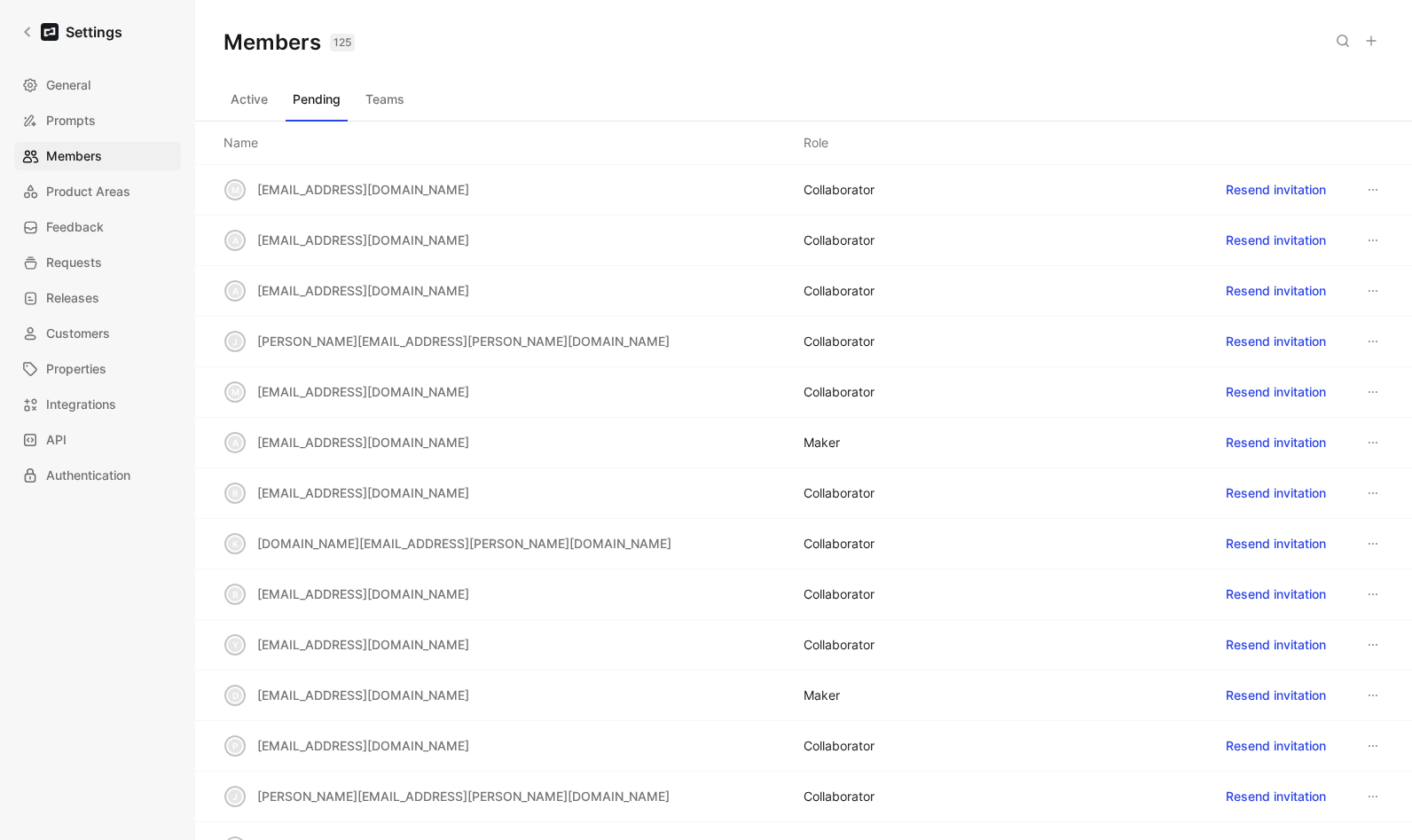 click on "Resend invitation" at bounding box center [1275, 190] 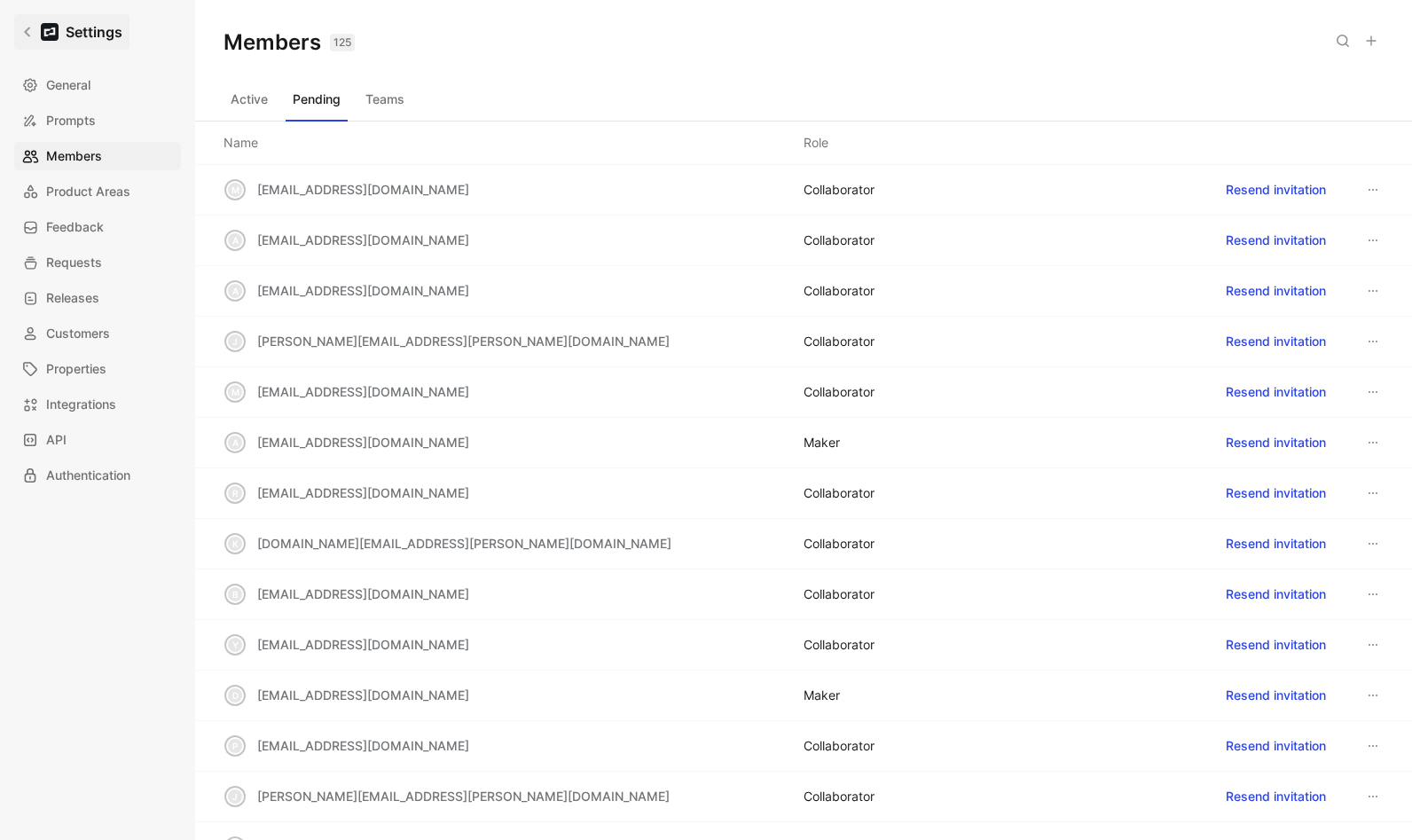 click 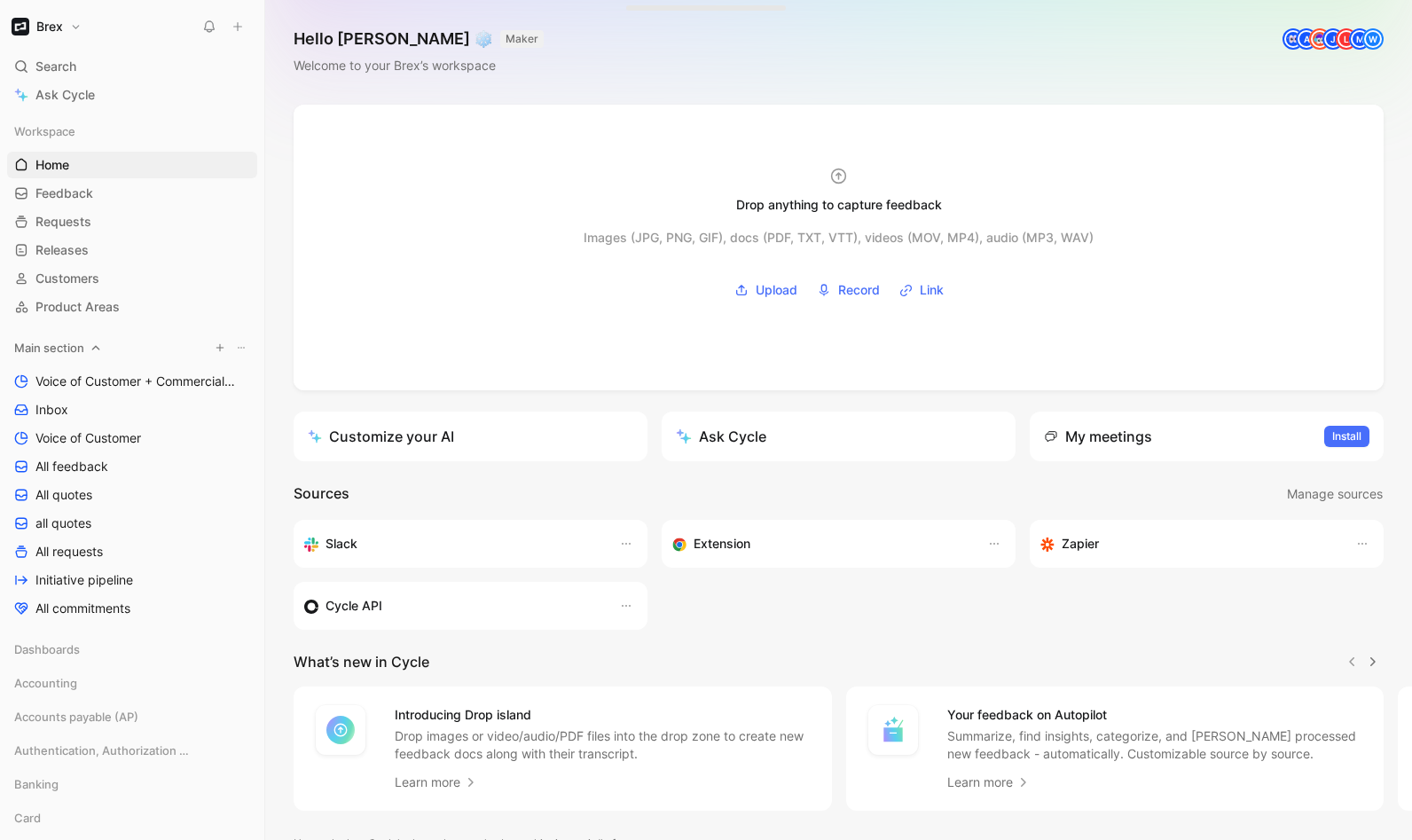 click 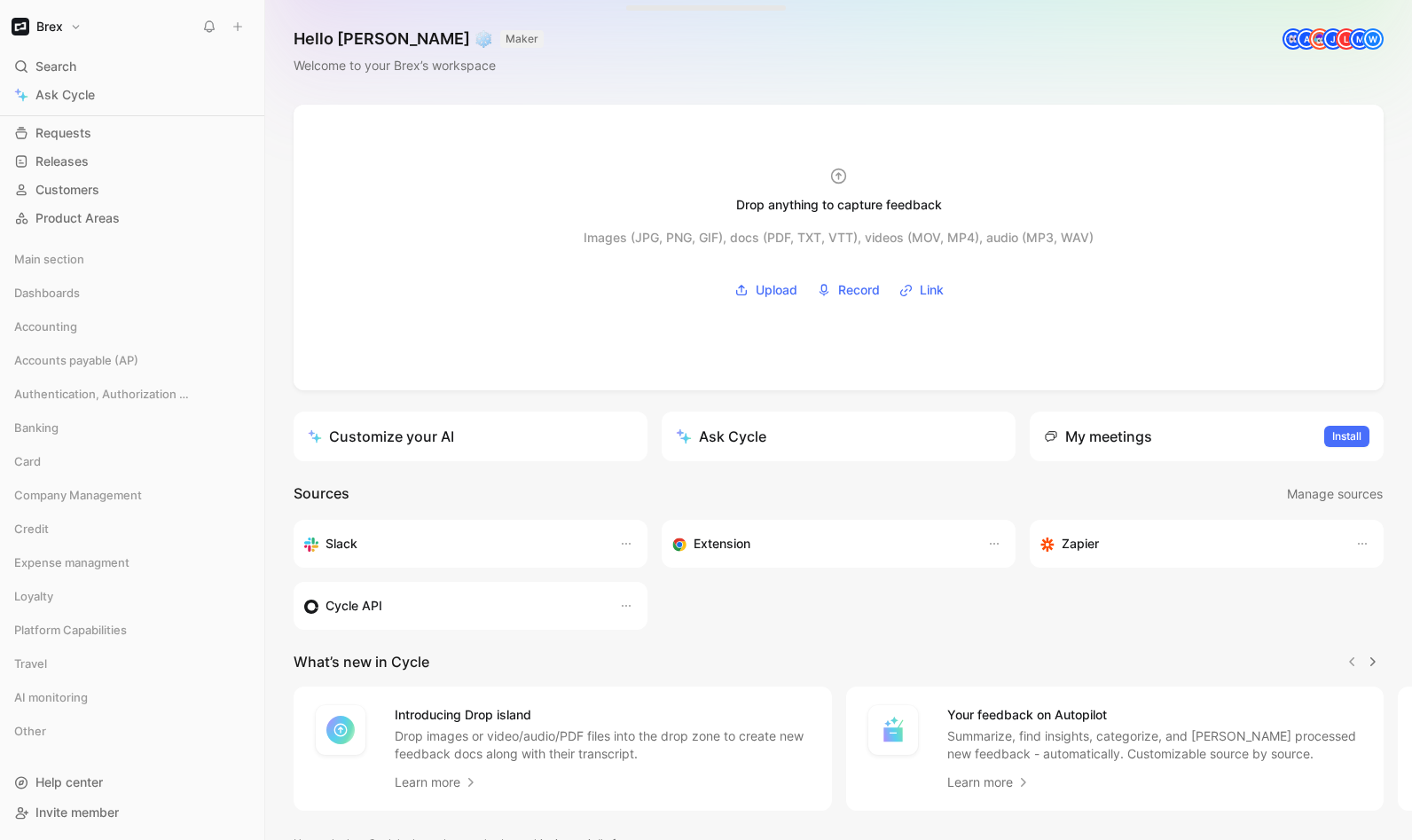 scroll, scrollTop: 0, scrollLeft: 0, axis: both 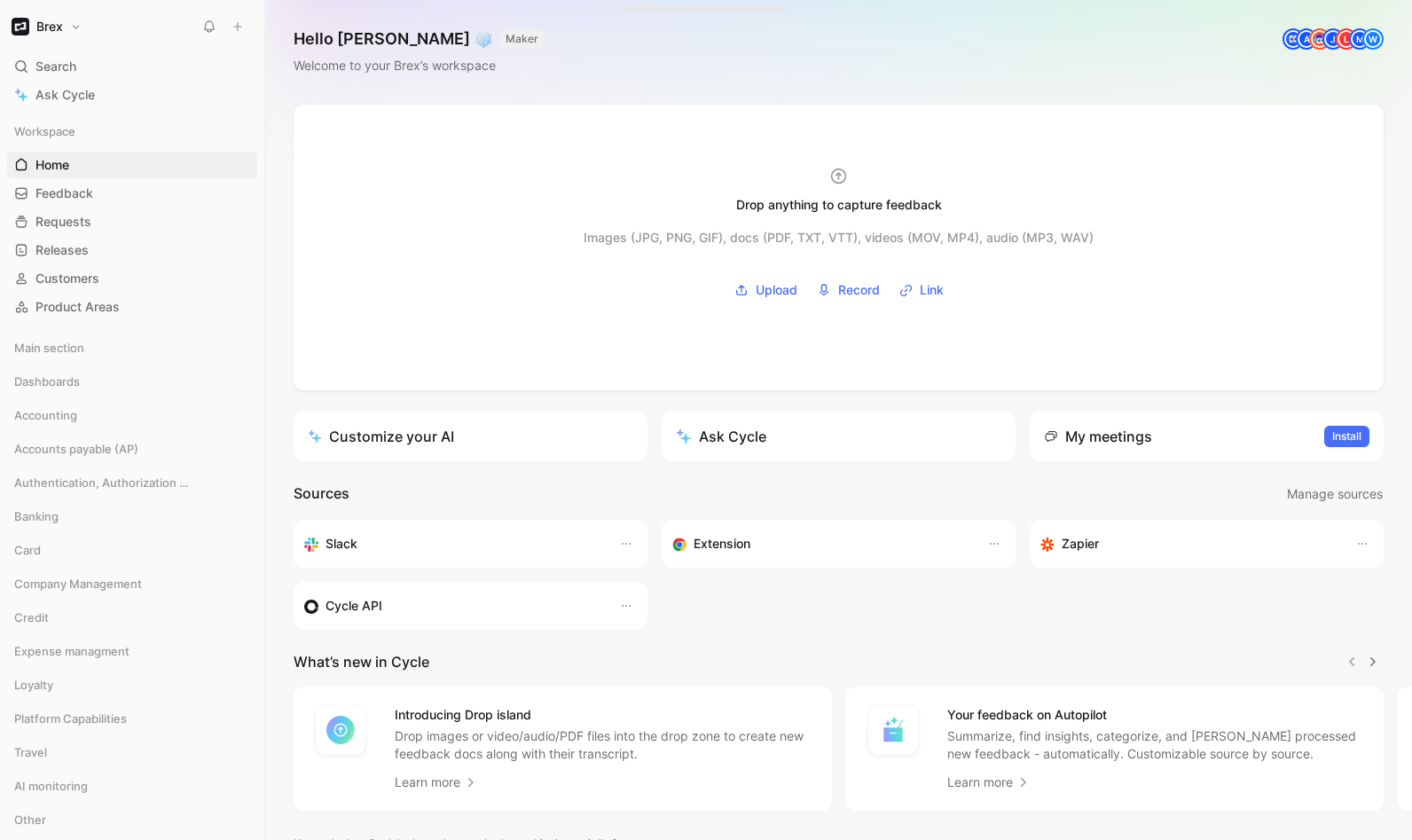click on "Brex" at bounding box center [46, 27] 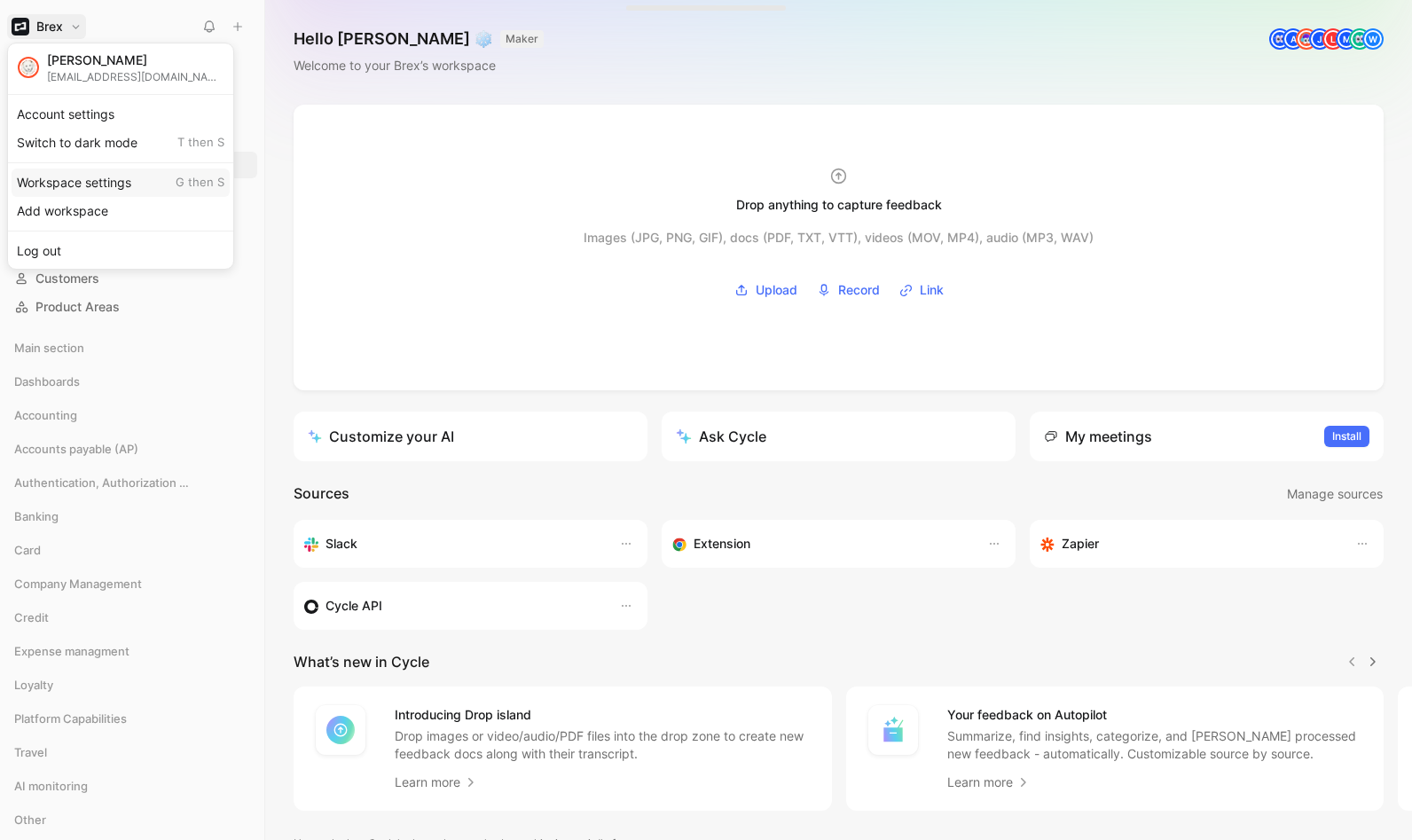 click on "Workspace settings G then S" at bounding box center (121, 183) 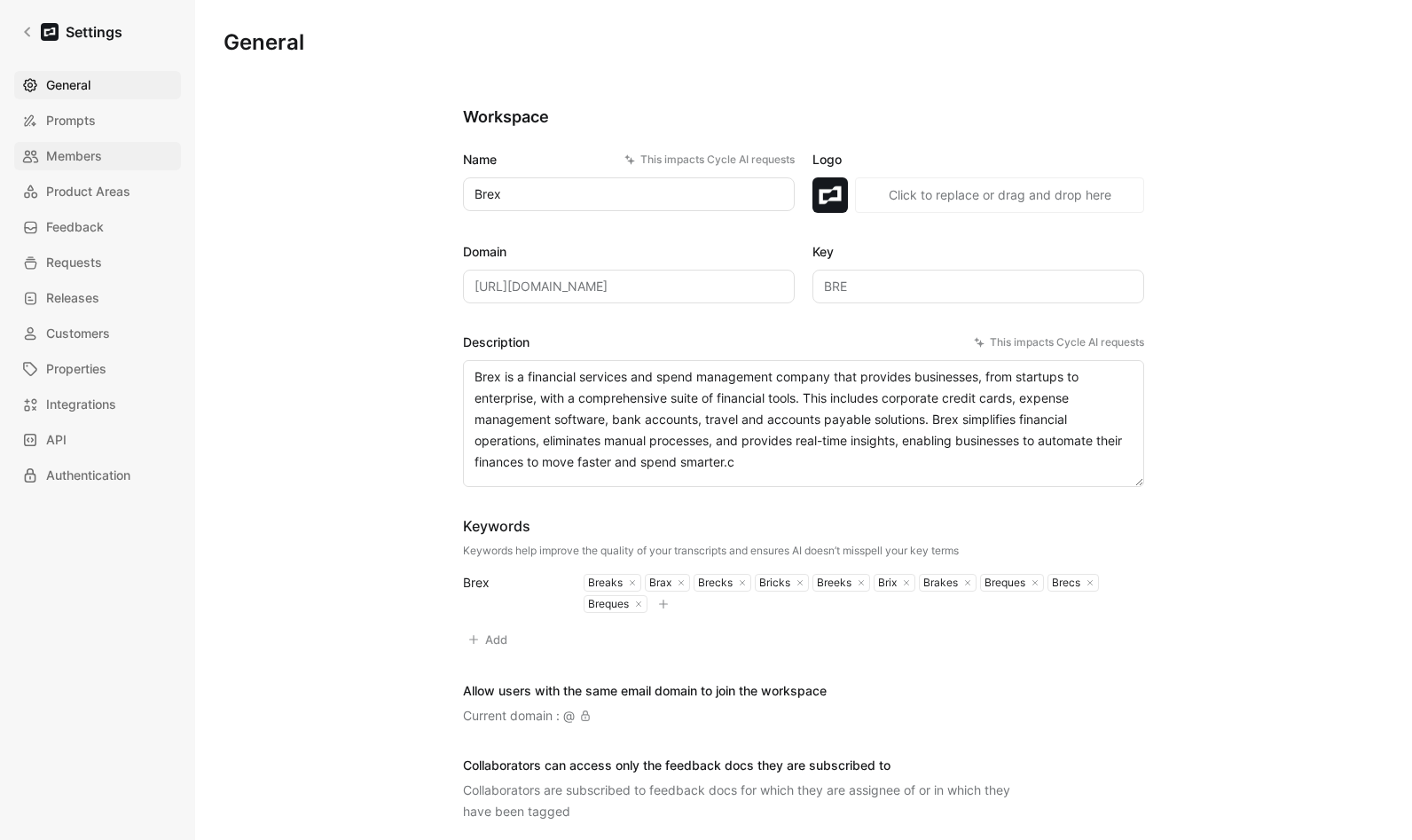 click on "Members" at bounding box center (74, 156) 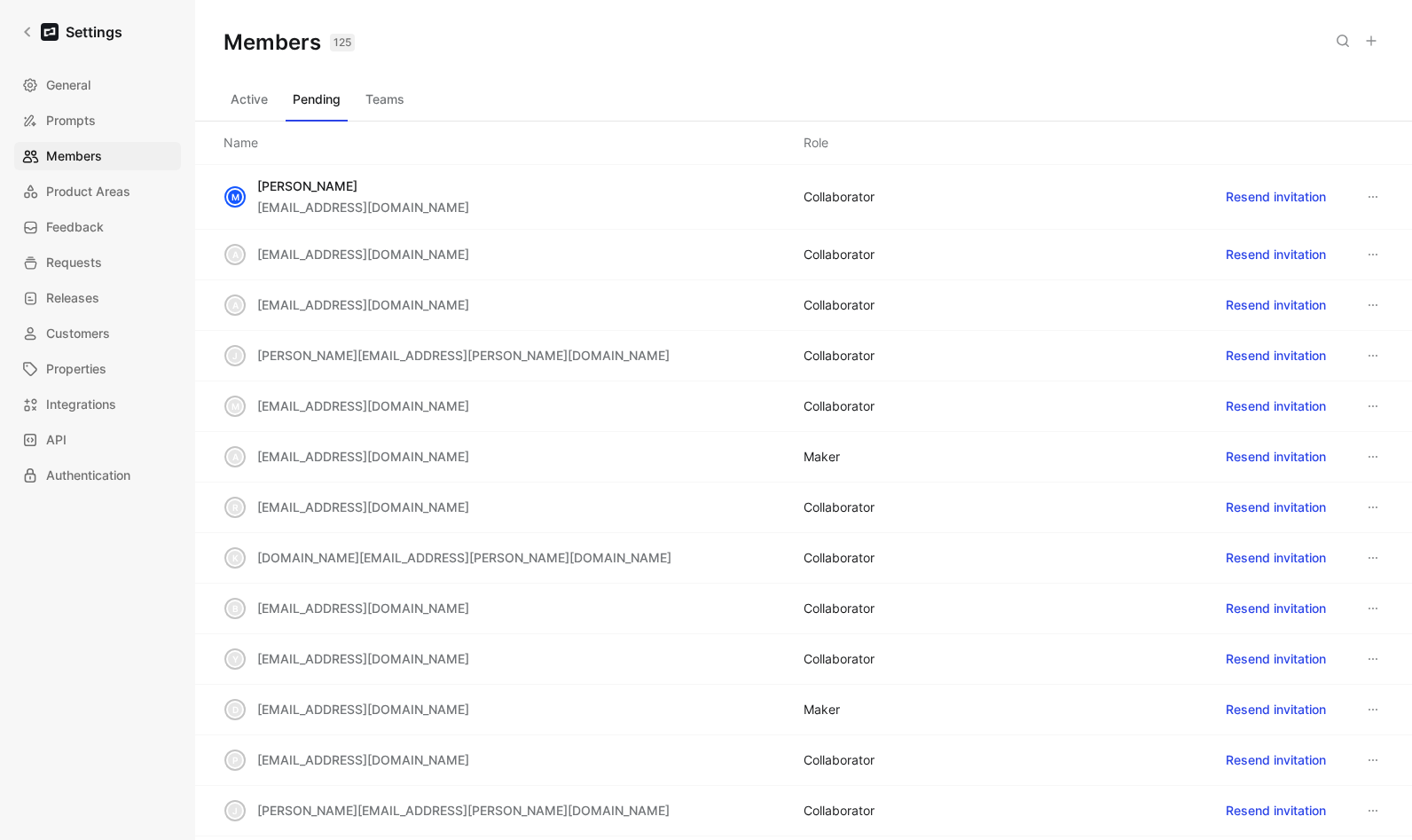 click on "Teams" at bounding box center (385, 99) 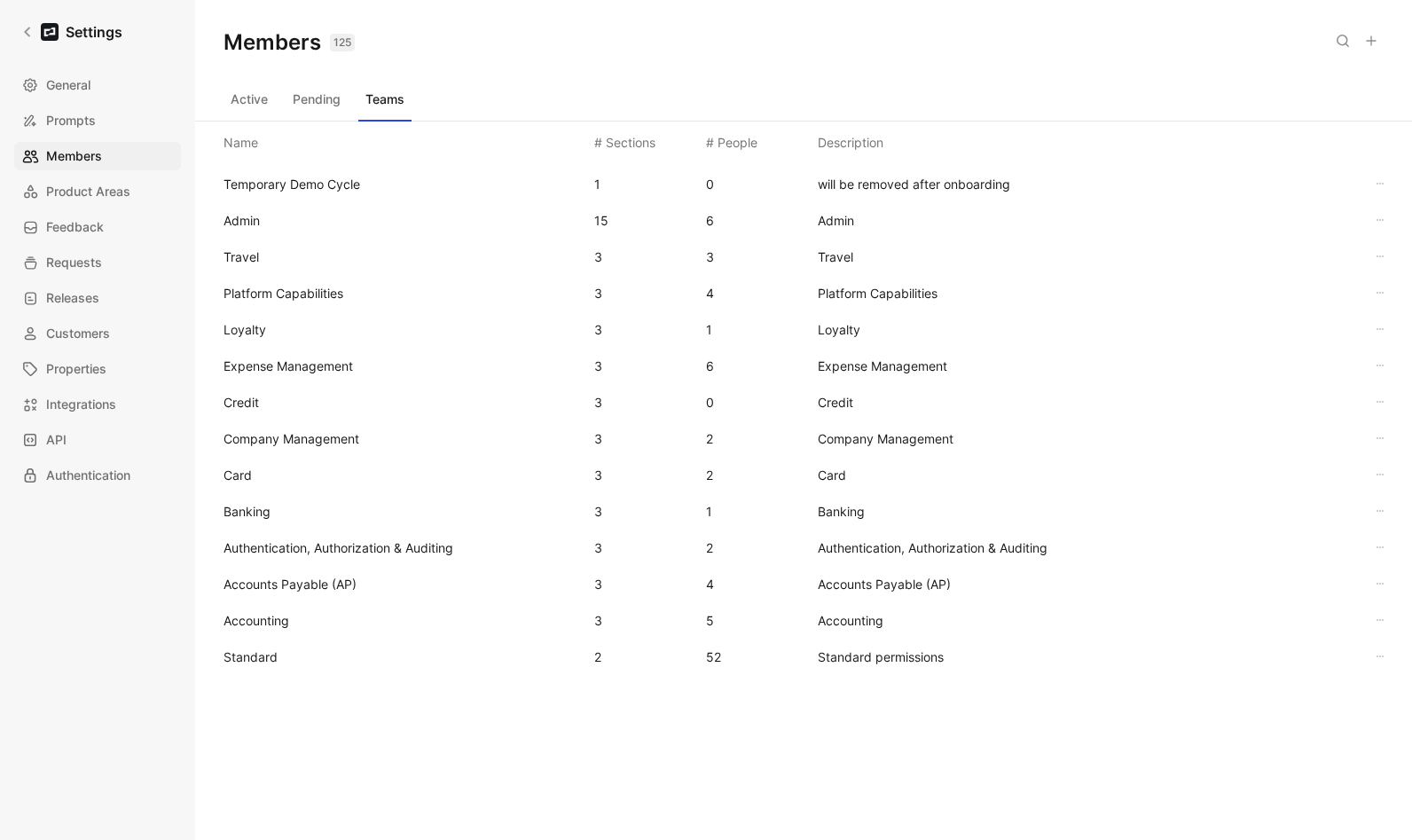 click on "Admin" at bounding box center [402, 221] 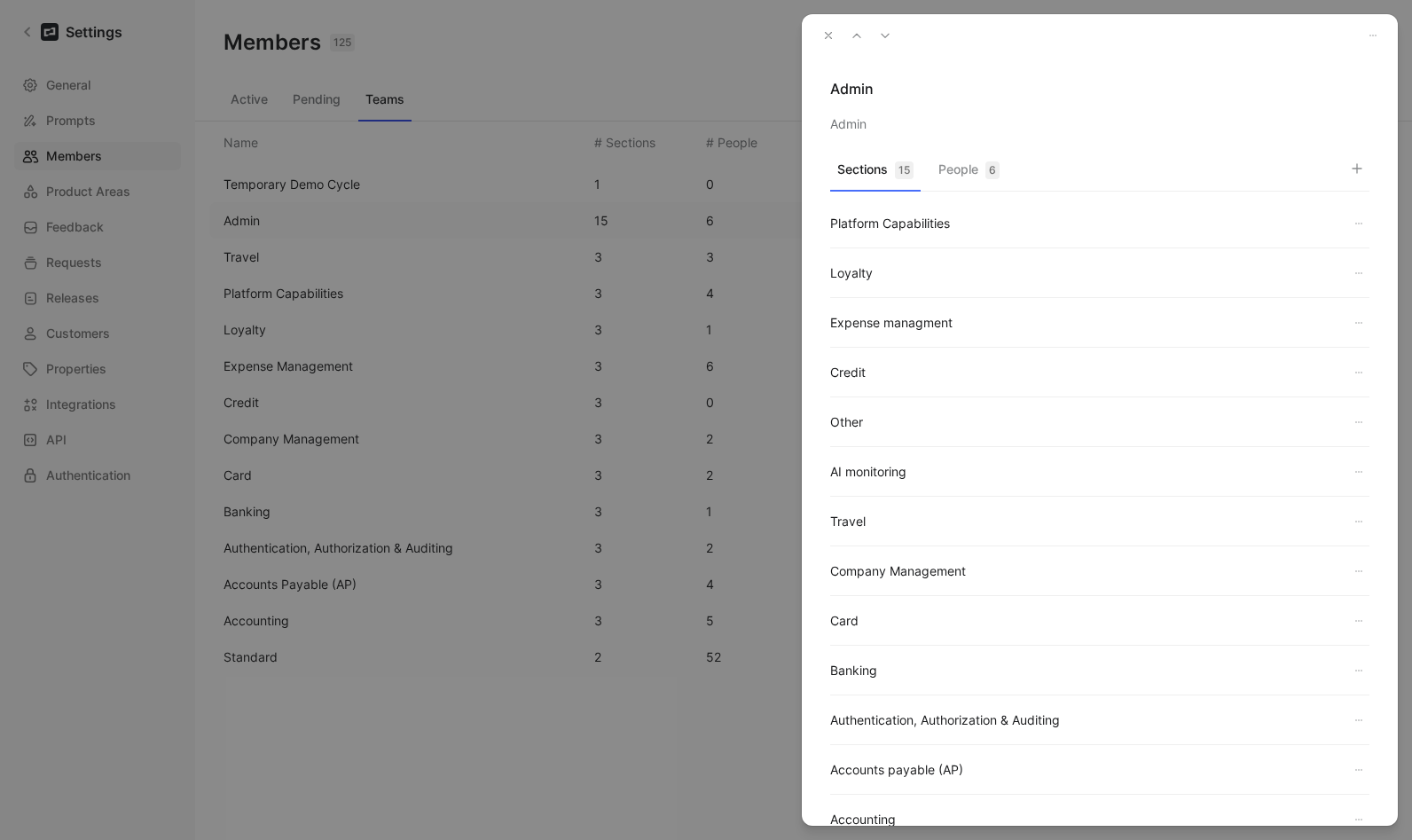 click on "People 6" at bounding box center (969, 174) 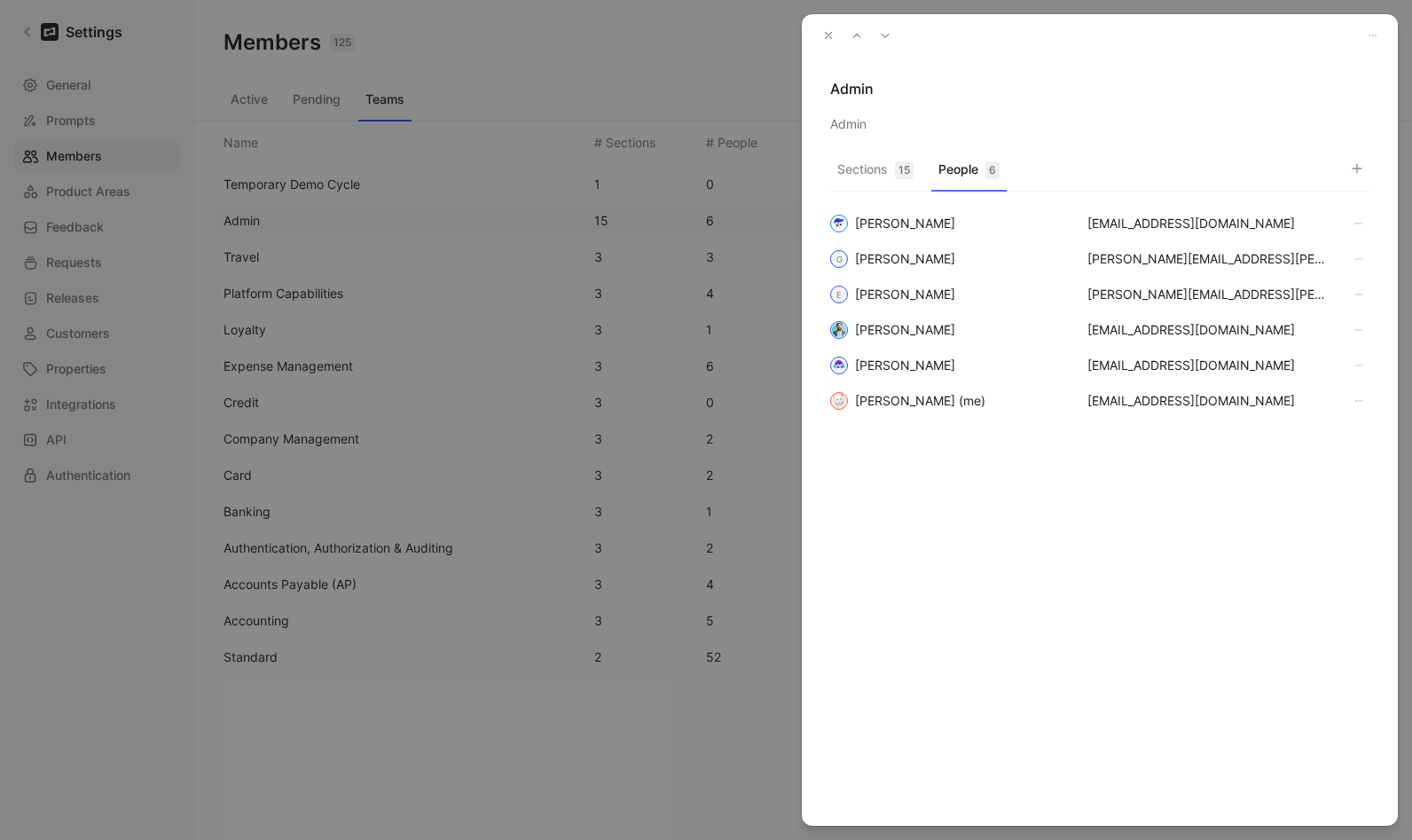 click 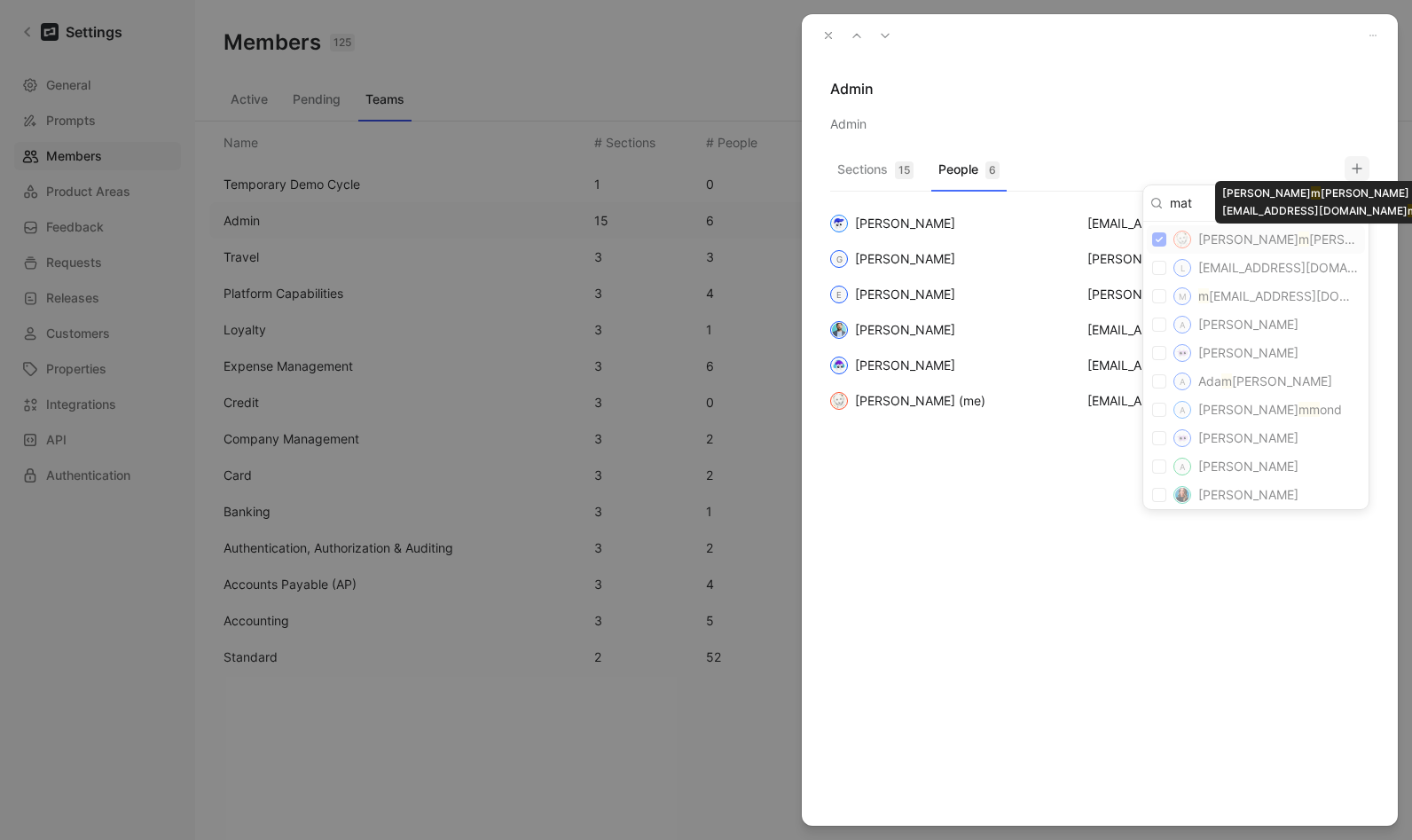 type on "matt" 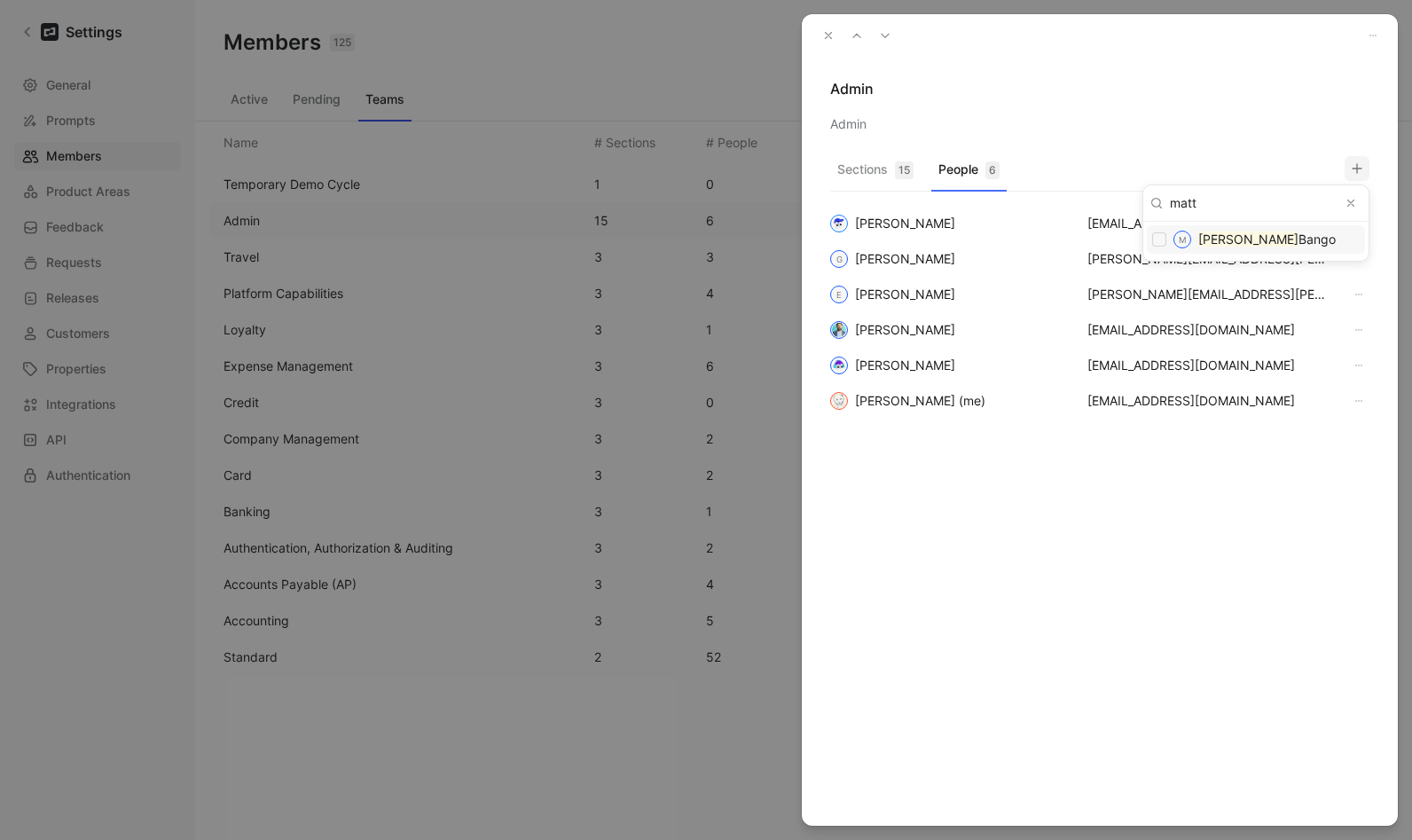 click on "M [PERSON_NAME]" at bounding box center [1256, 239] 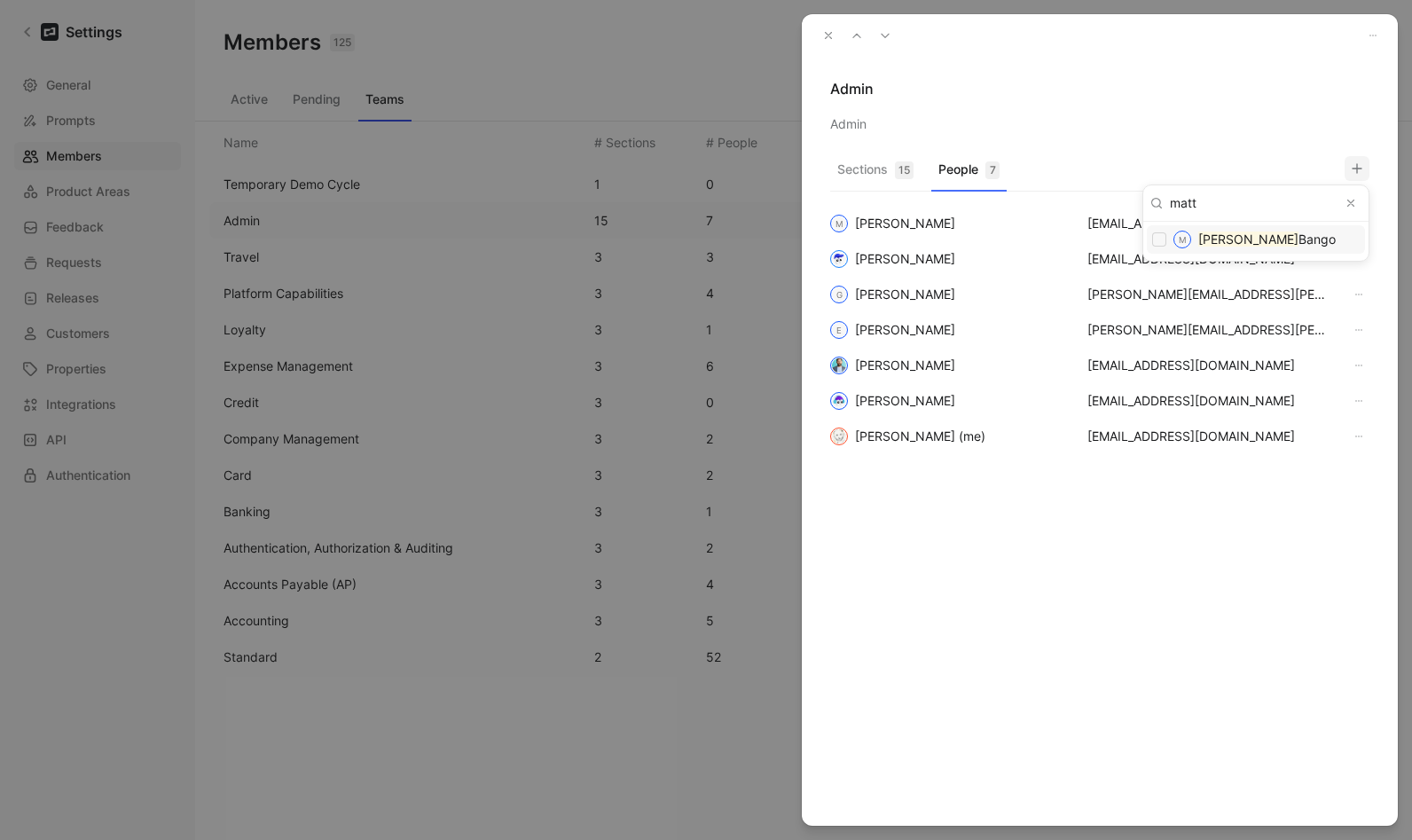 click at bounding box center [706, 420] 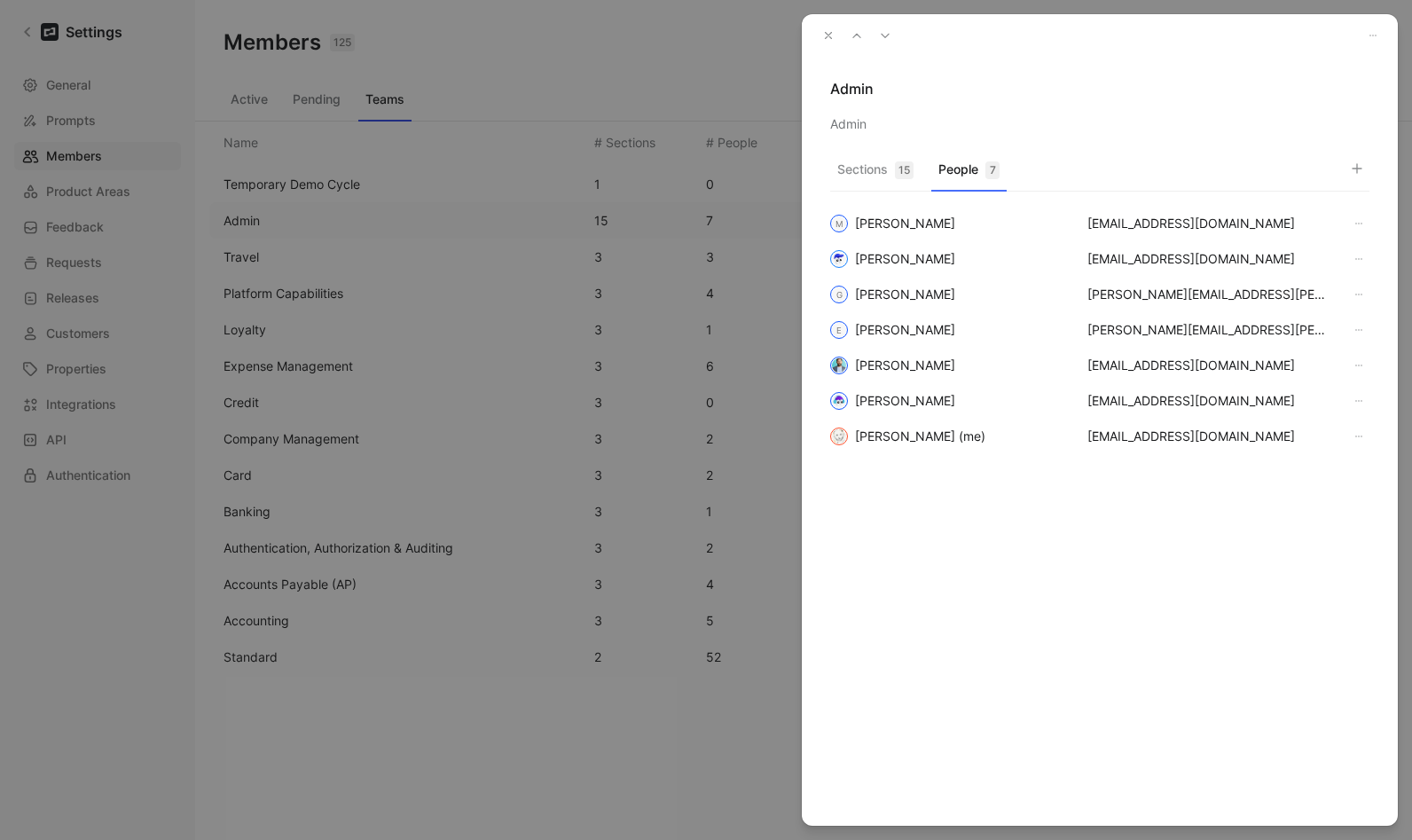 click 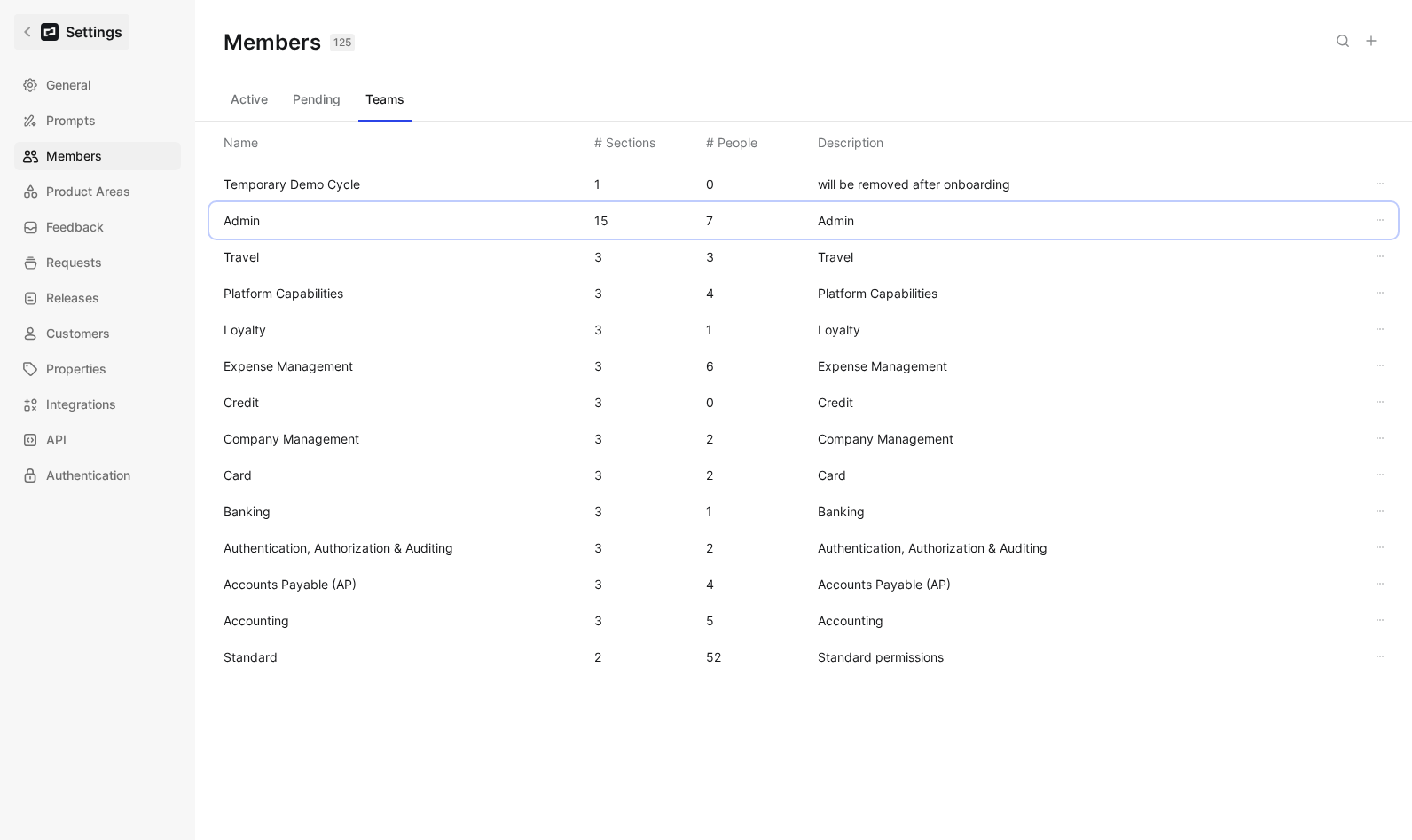 click 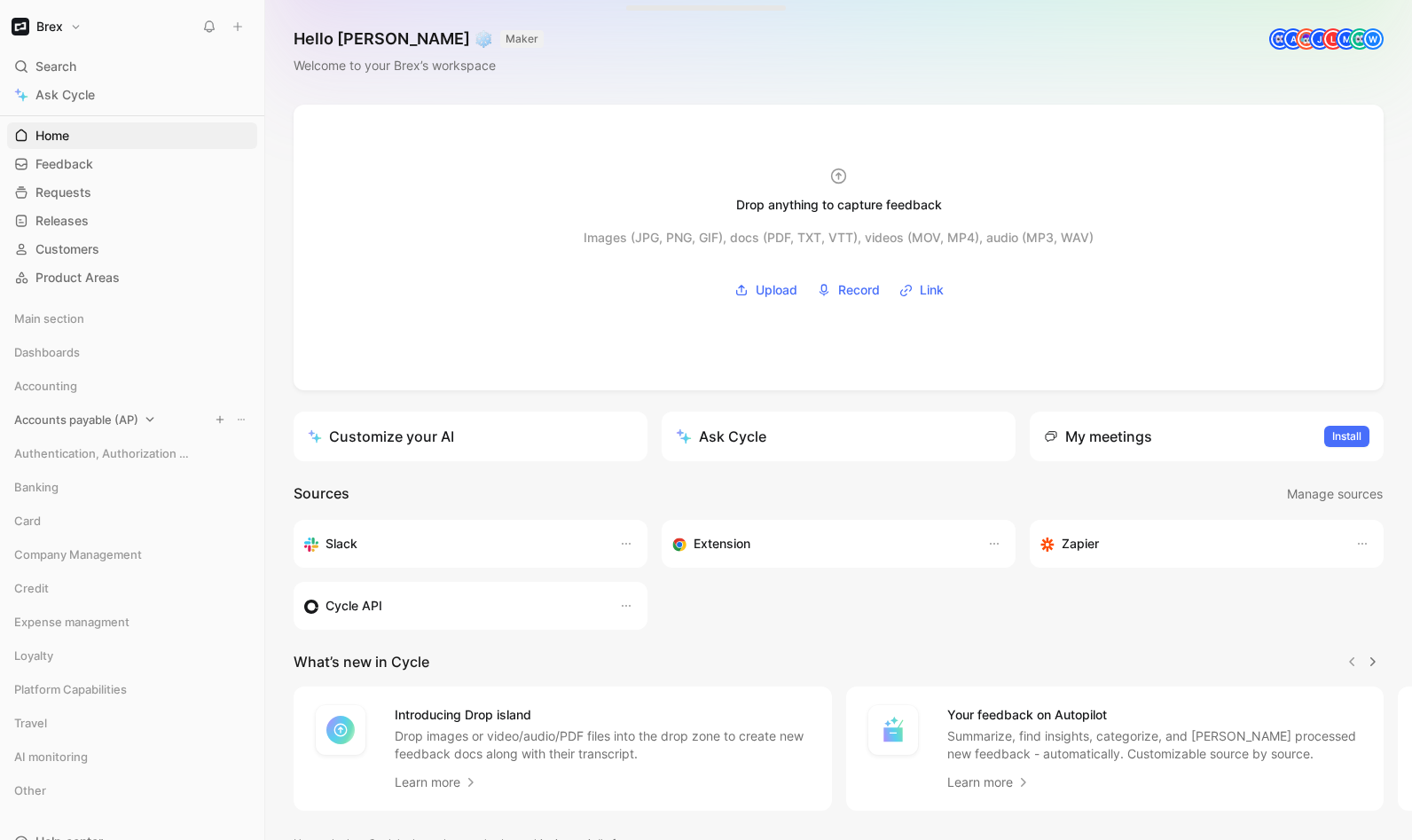 scroll, scrollTop: 43, scrollLeft: 0, axis: vertical 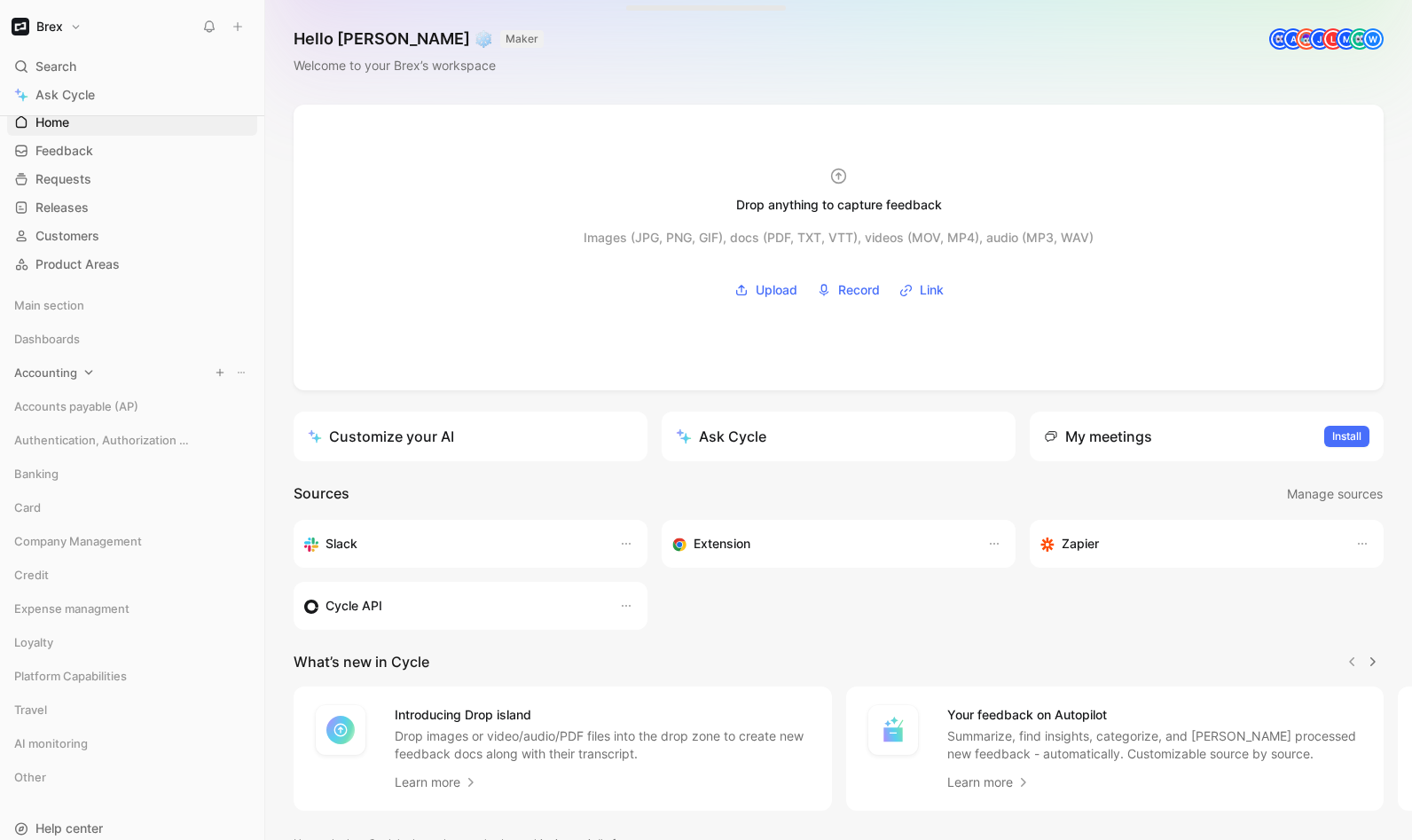 click on "Accounting" at bounding box center [132, 373] 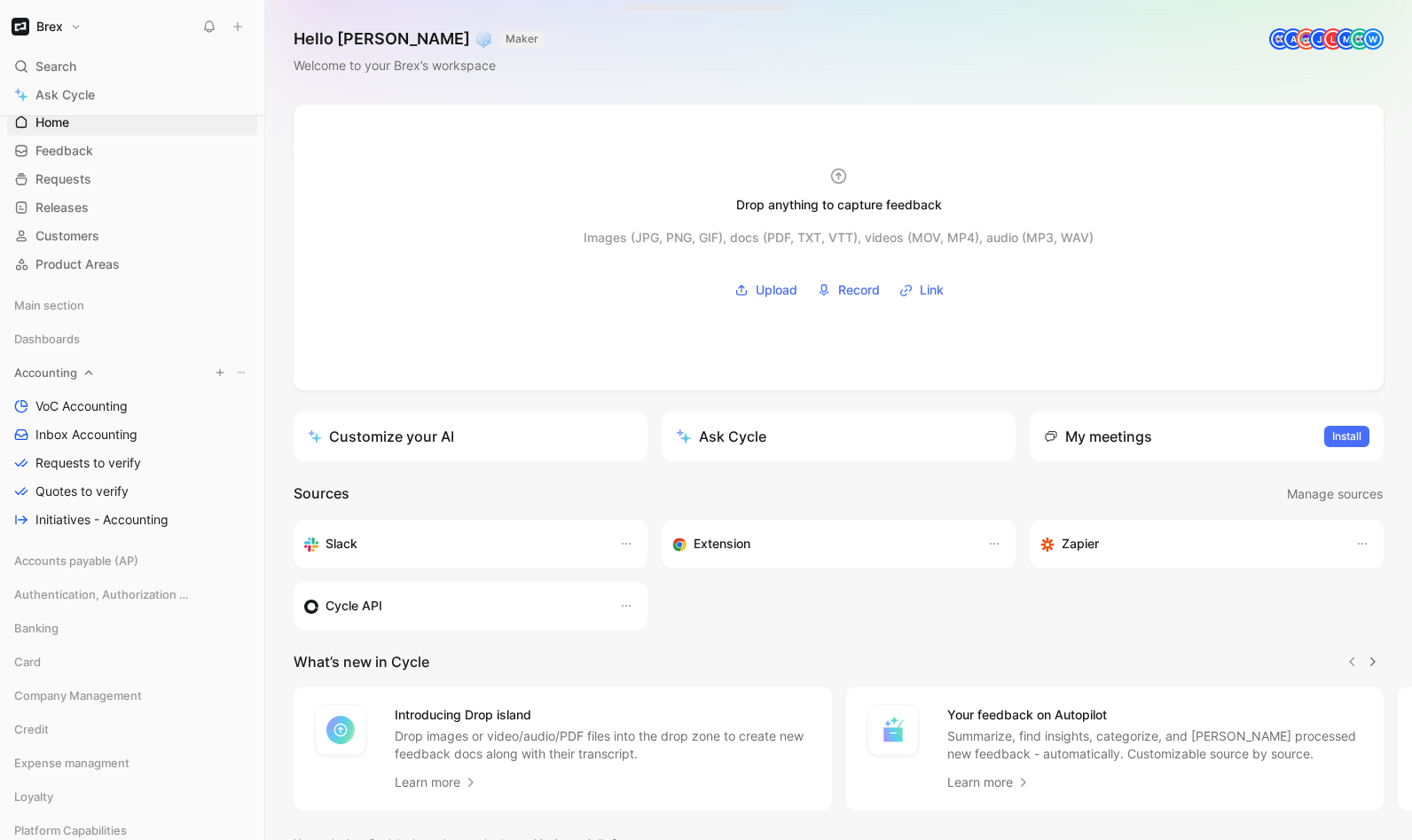 click on "Accounting" at bounding box center [45, 373] 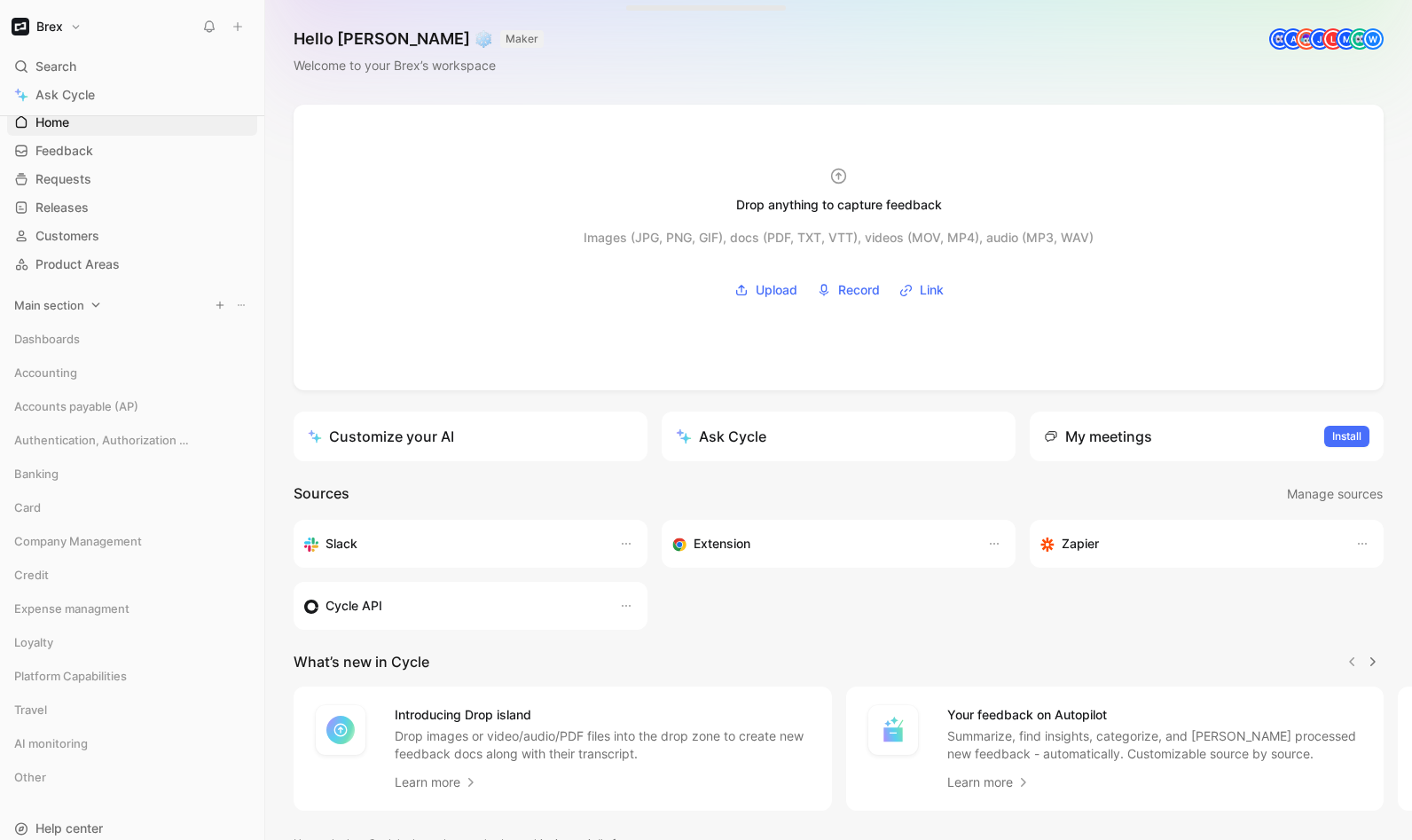 click on "Main section" at bounding box center [49, 305] 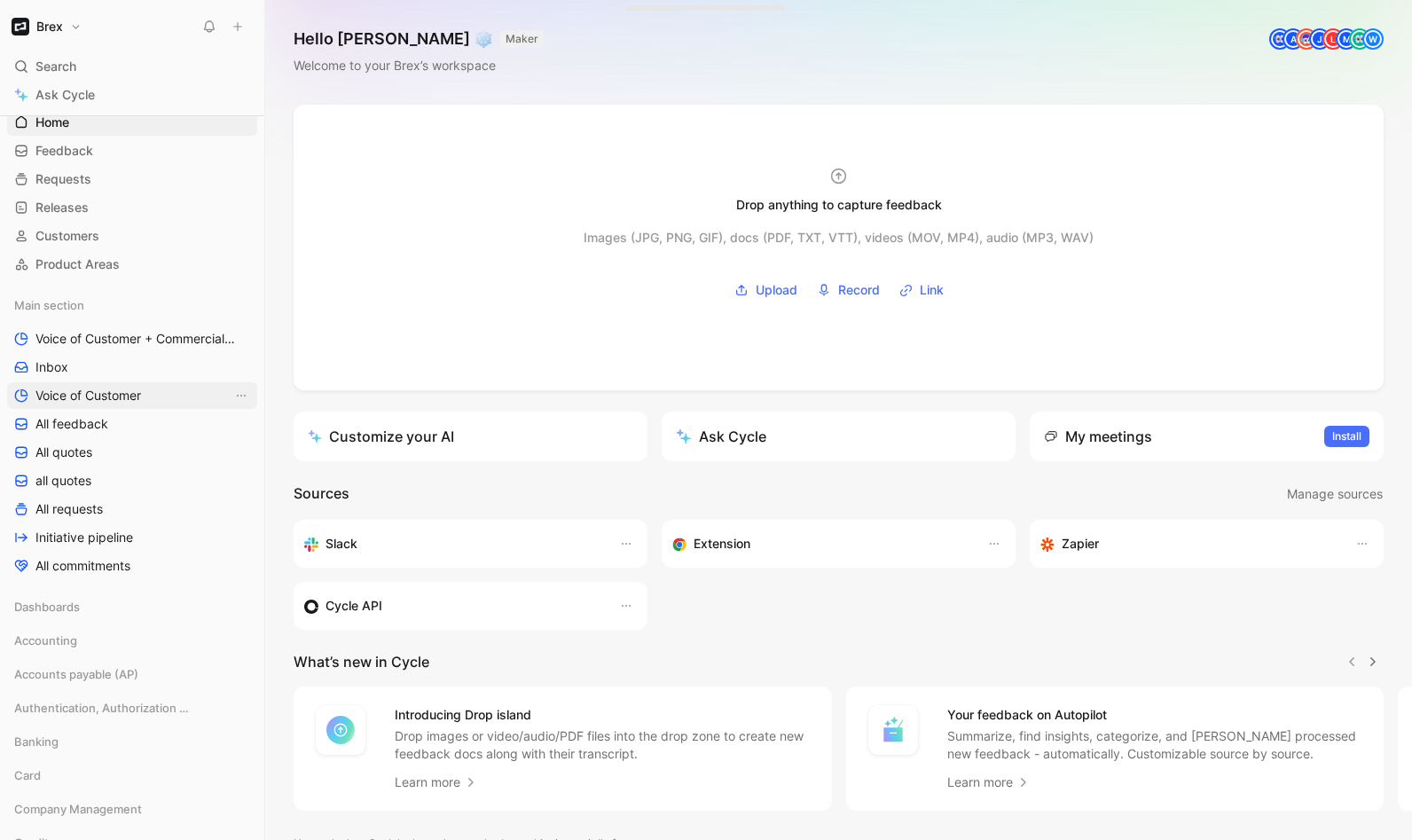click on "Voice of Customer" at bounding box center (88, 396) 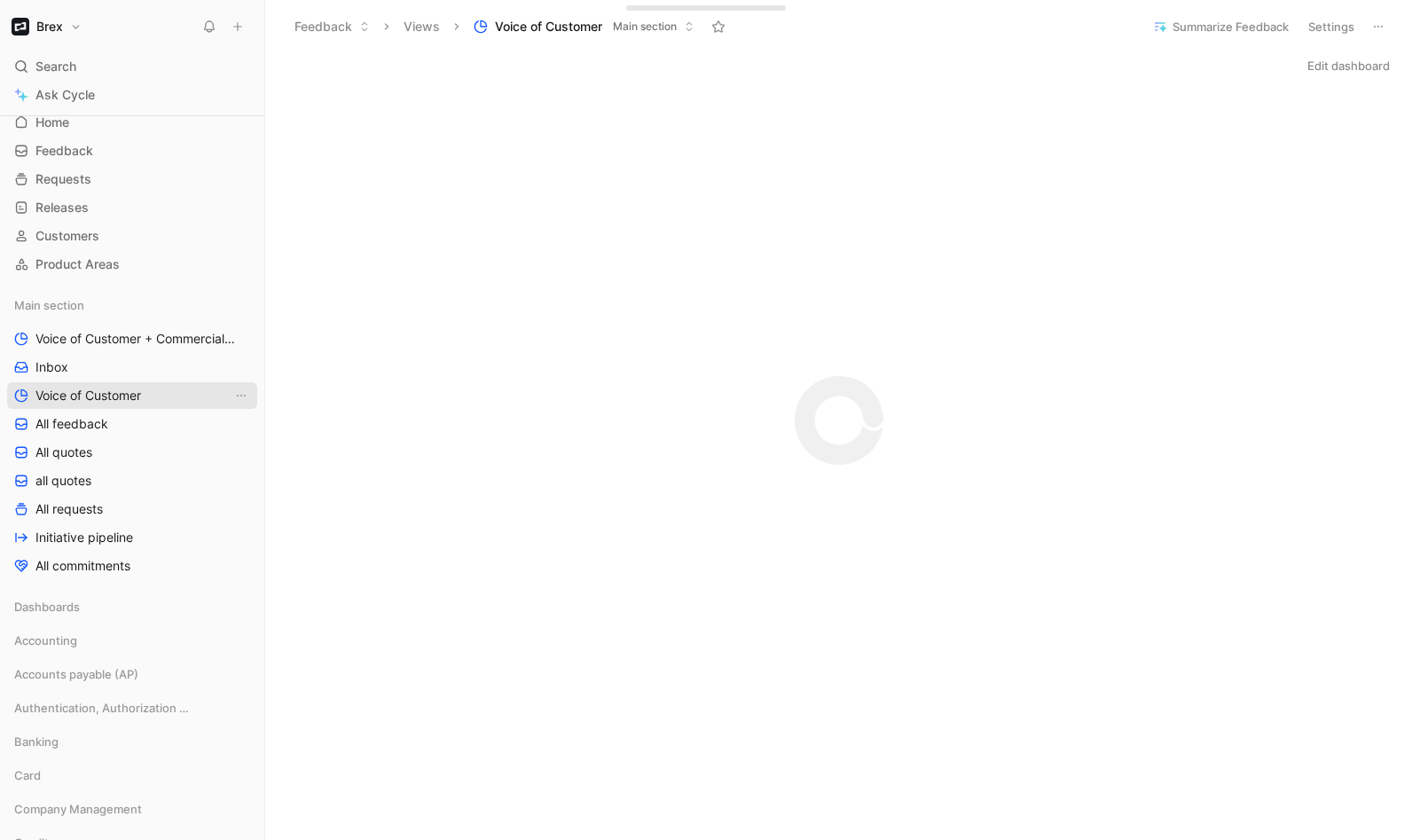 click on "Voice of Customer" at bounding box center (88, 396) 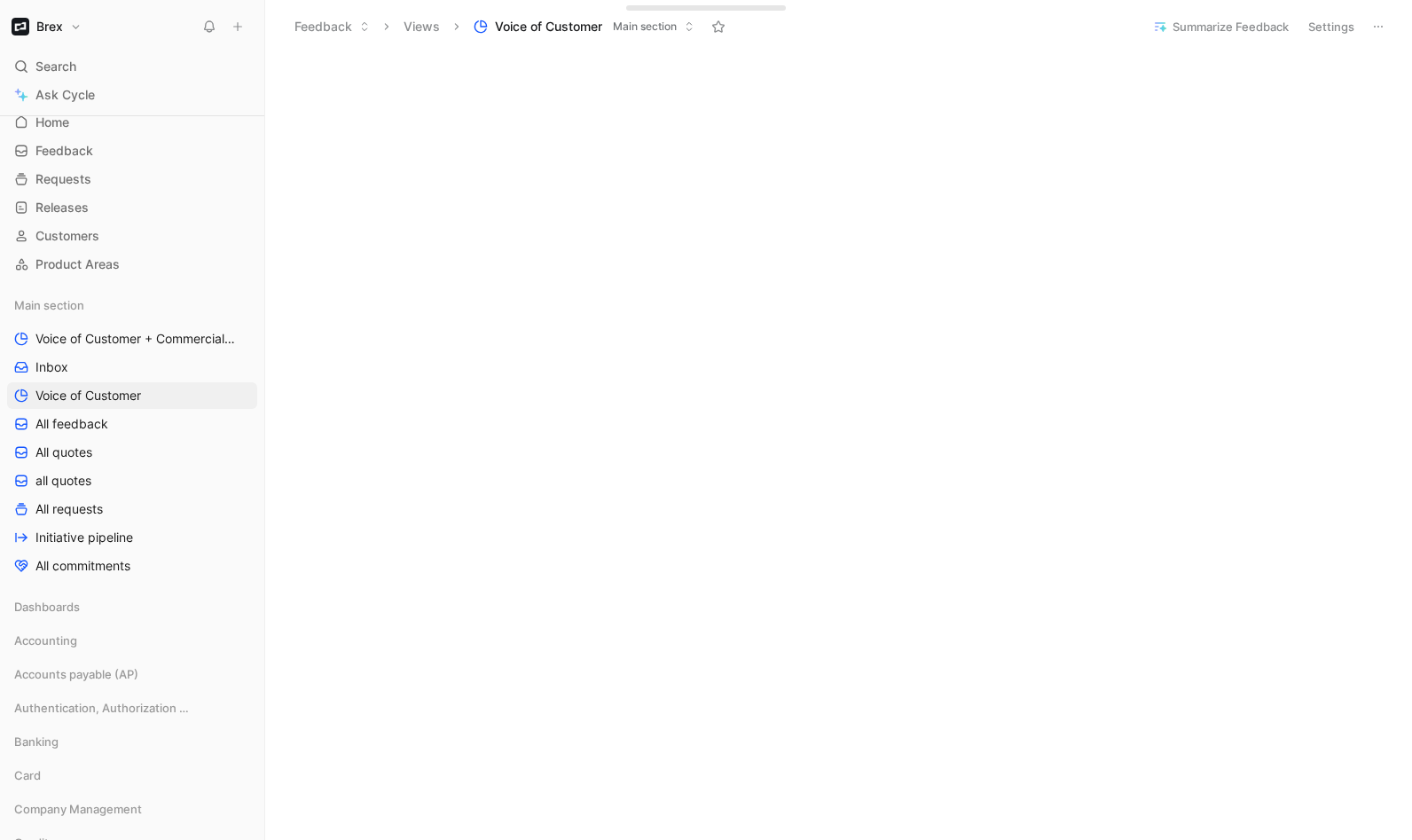 scroll, scrollTop: 0, scrollLeft: 0, axis: both 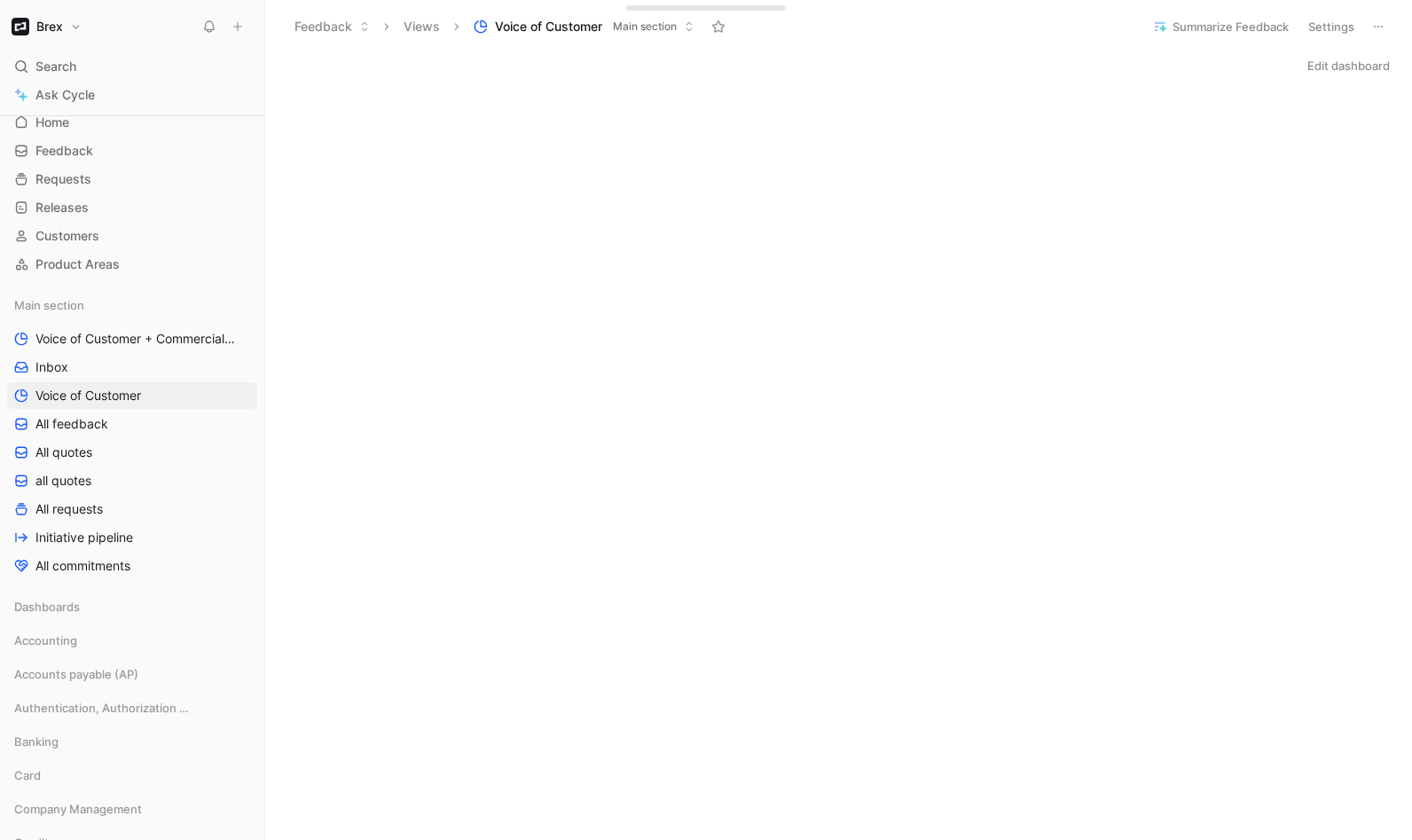 click on "Edit dashboard" at bounding box center [1348, 66] 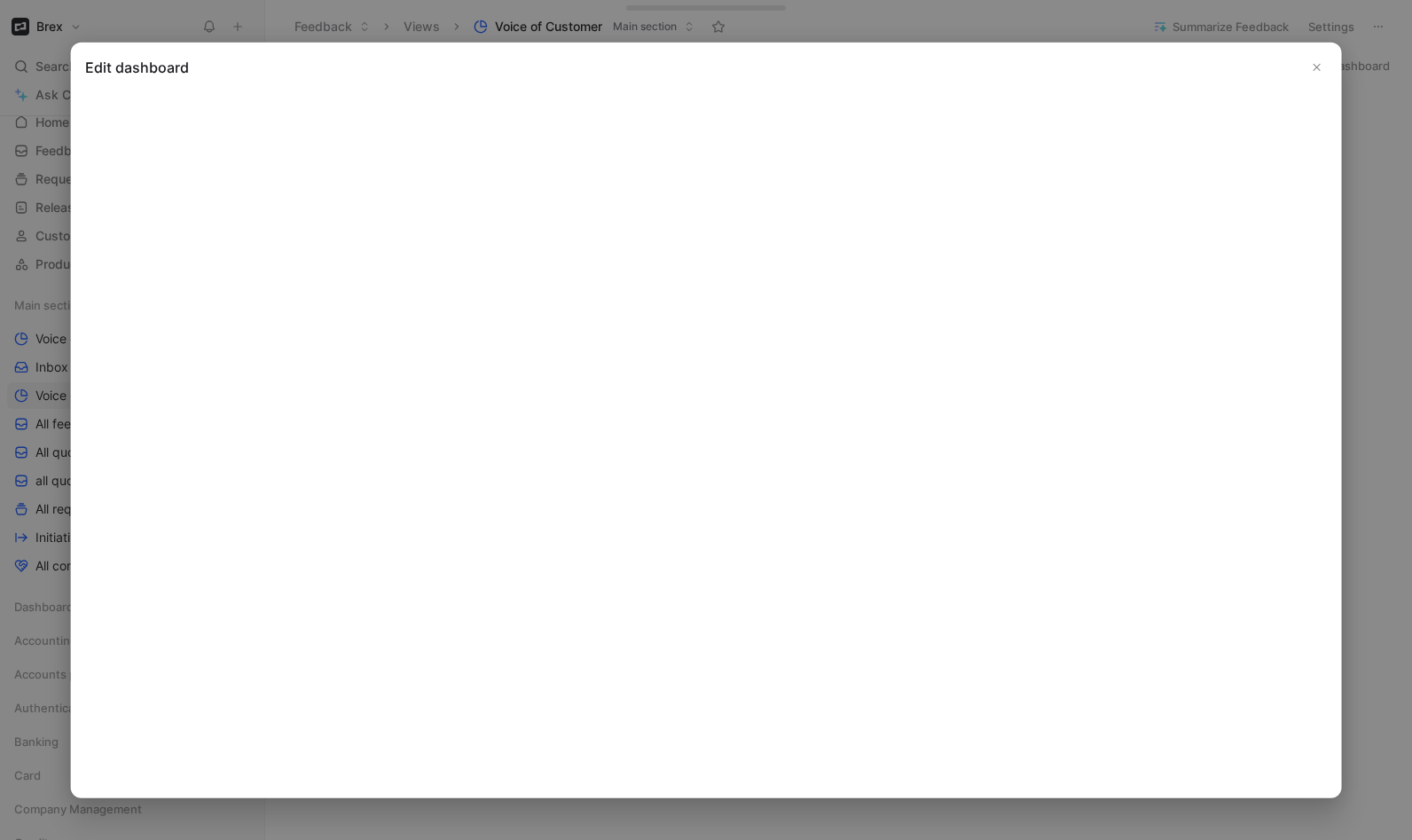 click on "Edit dashboard" at bounding box center (706, 67) 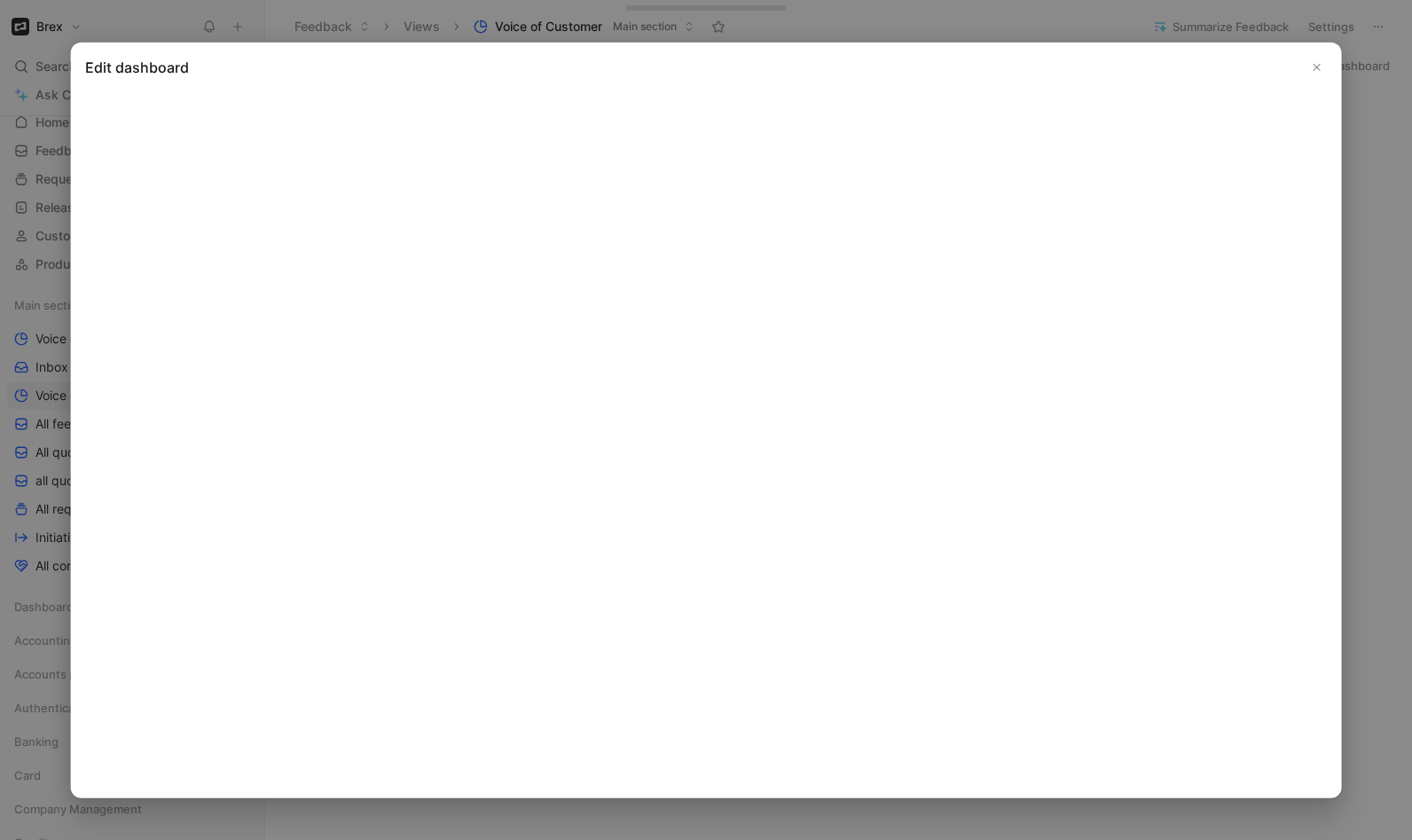 click 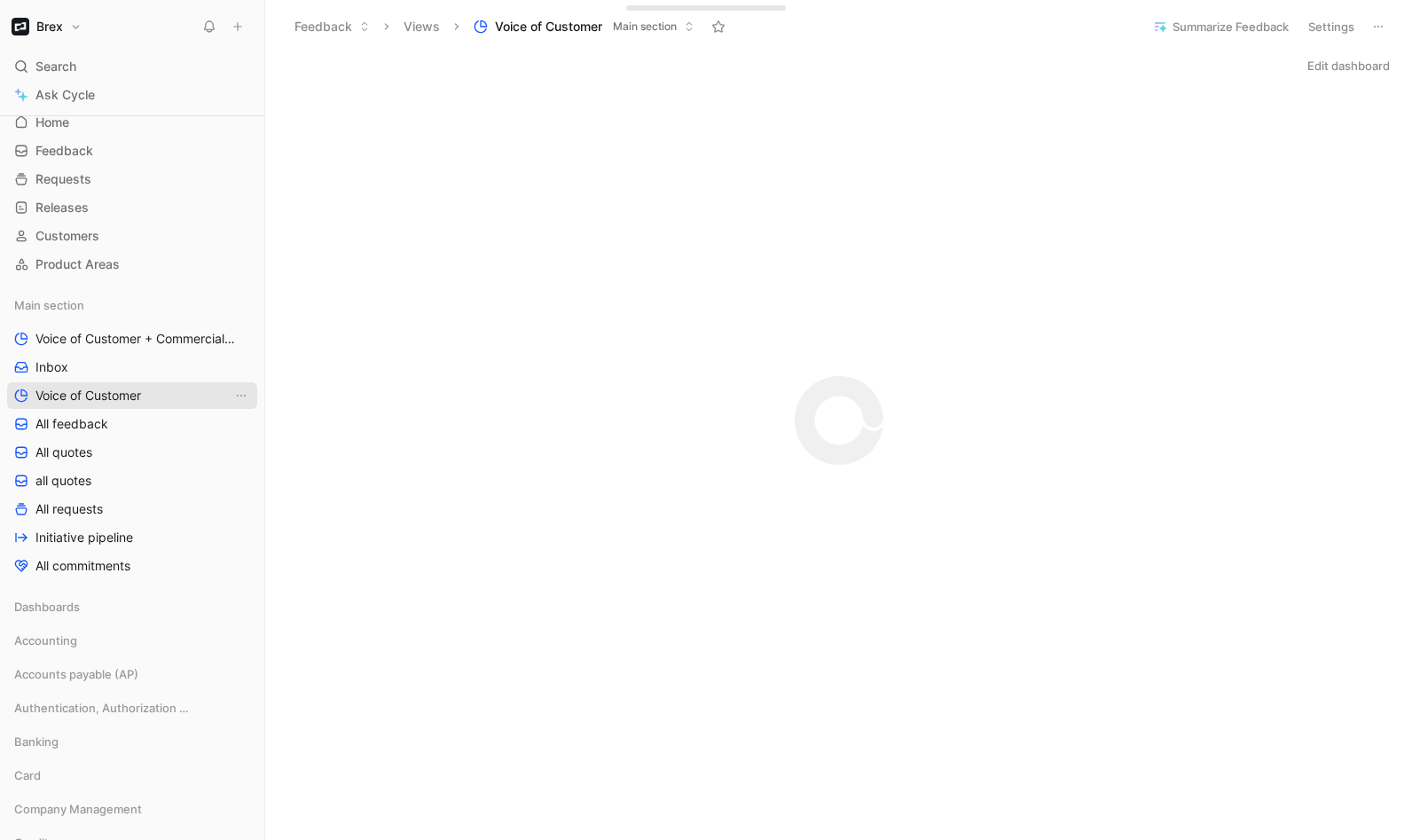 scroll, scrollTop: 357, scrollLeft: 0, axis: vertical 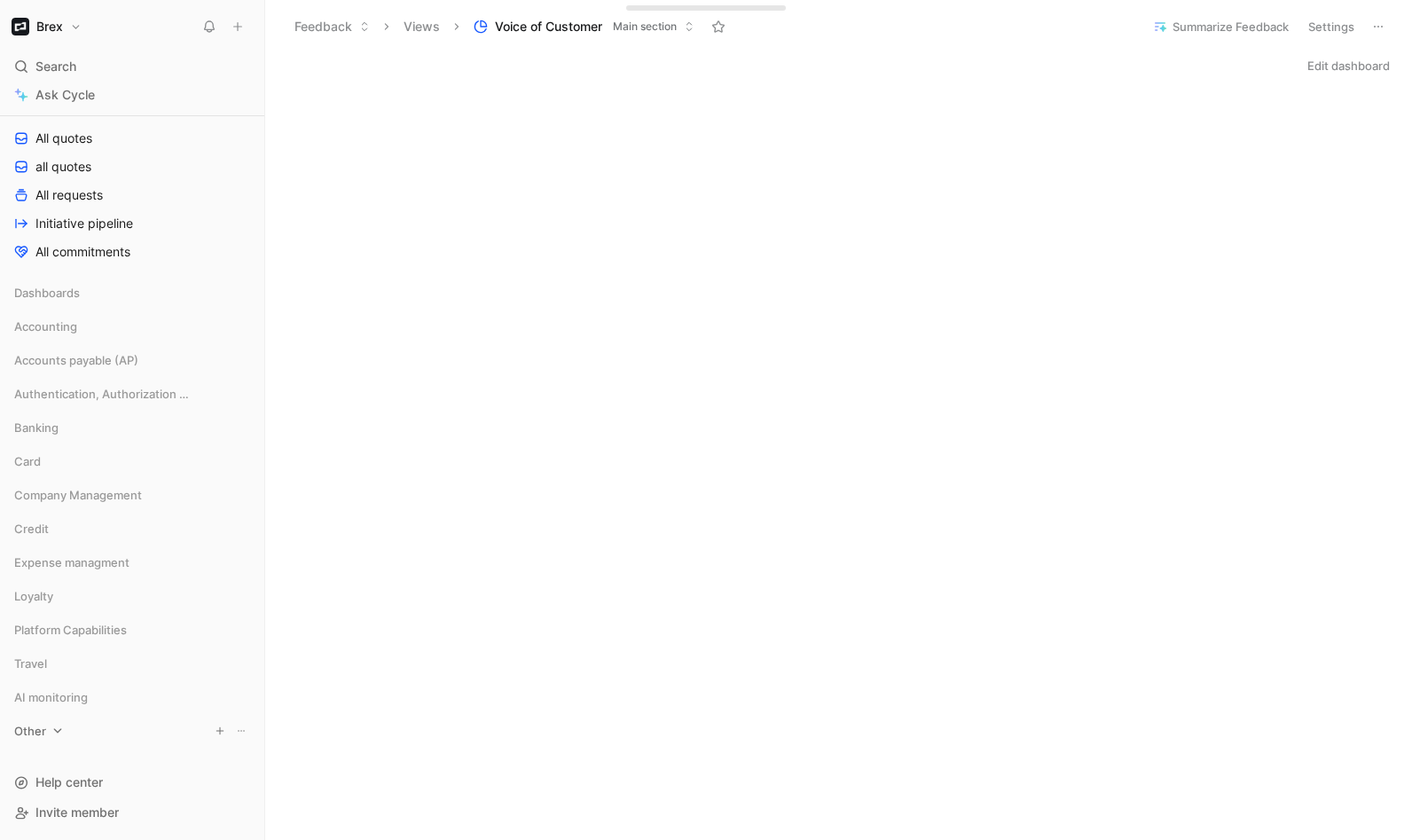 click on "Other" at bounding box center [30, 731] 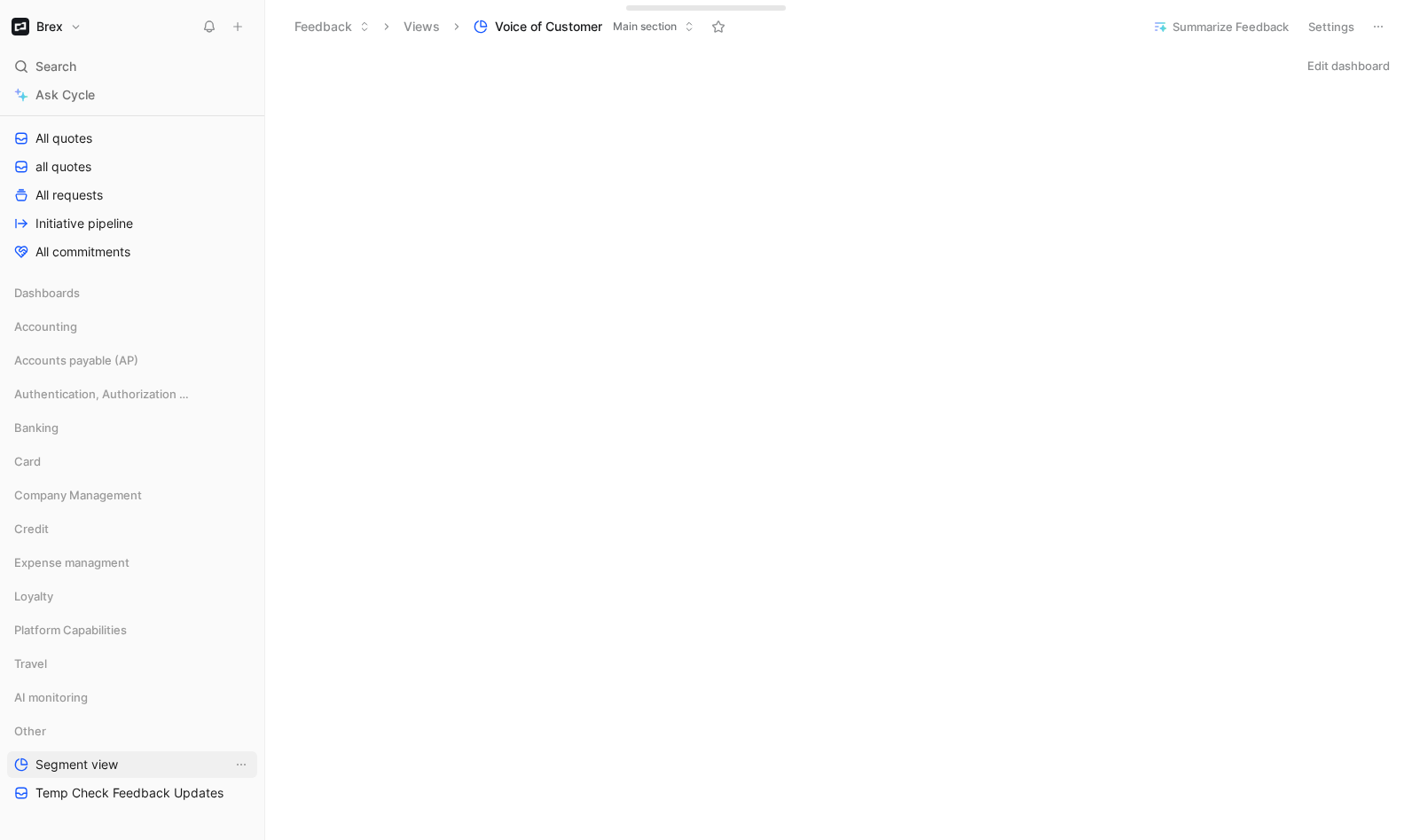 click on "Segment view" at bounding box center [132, 765] 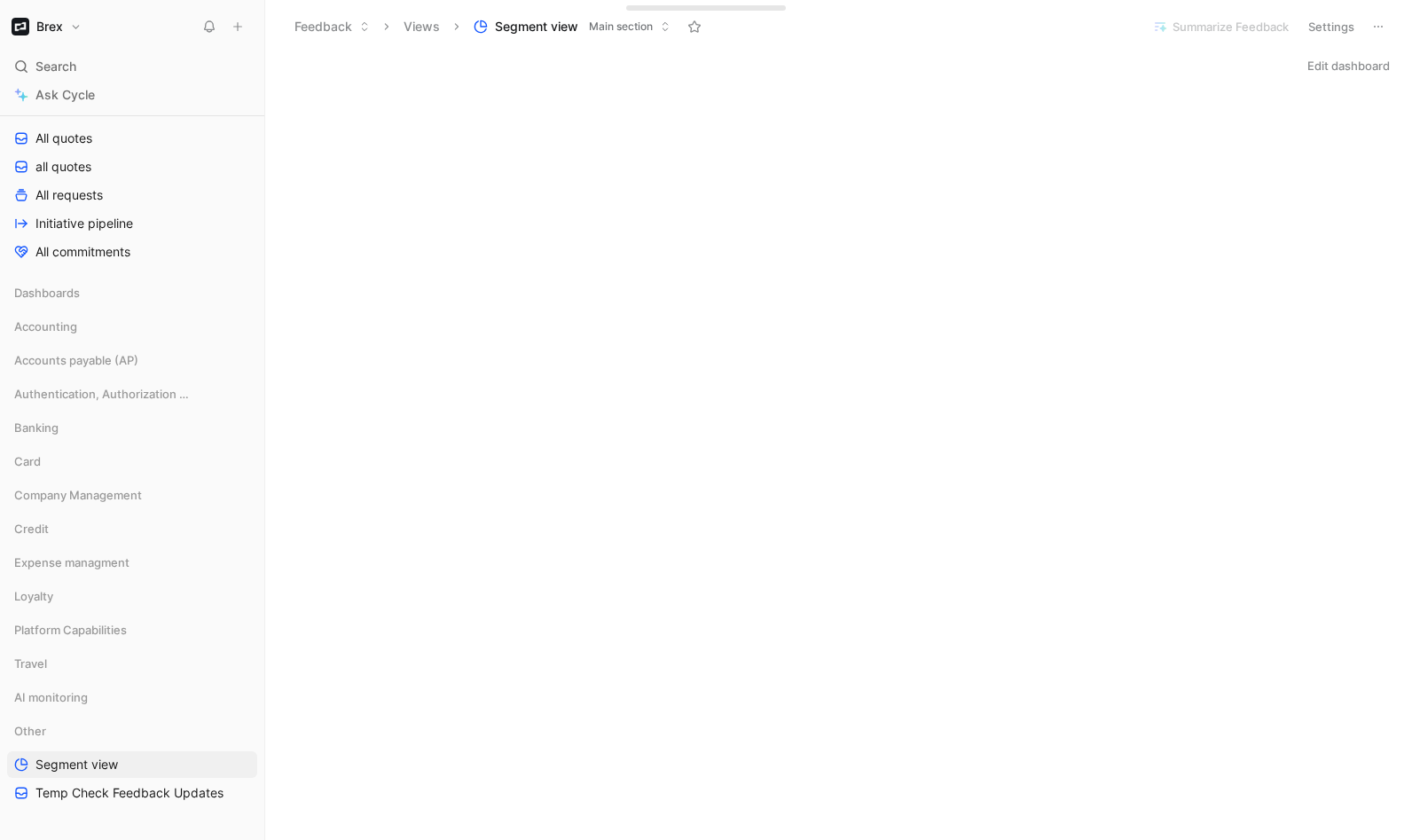 click on "Edit dashboard" at bounding box center (838, 2260) 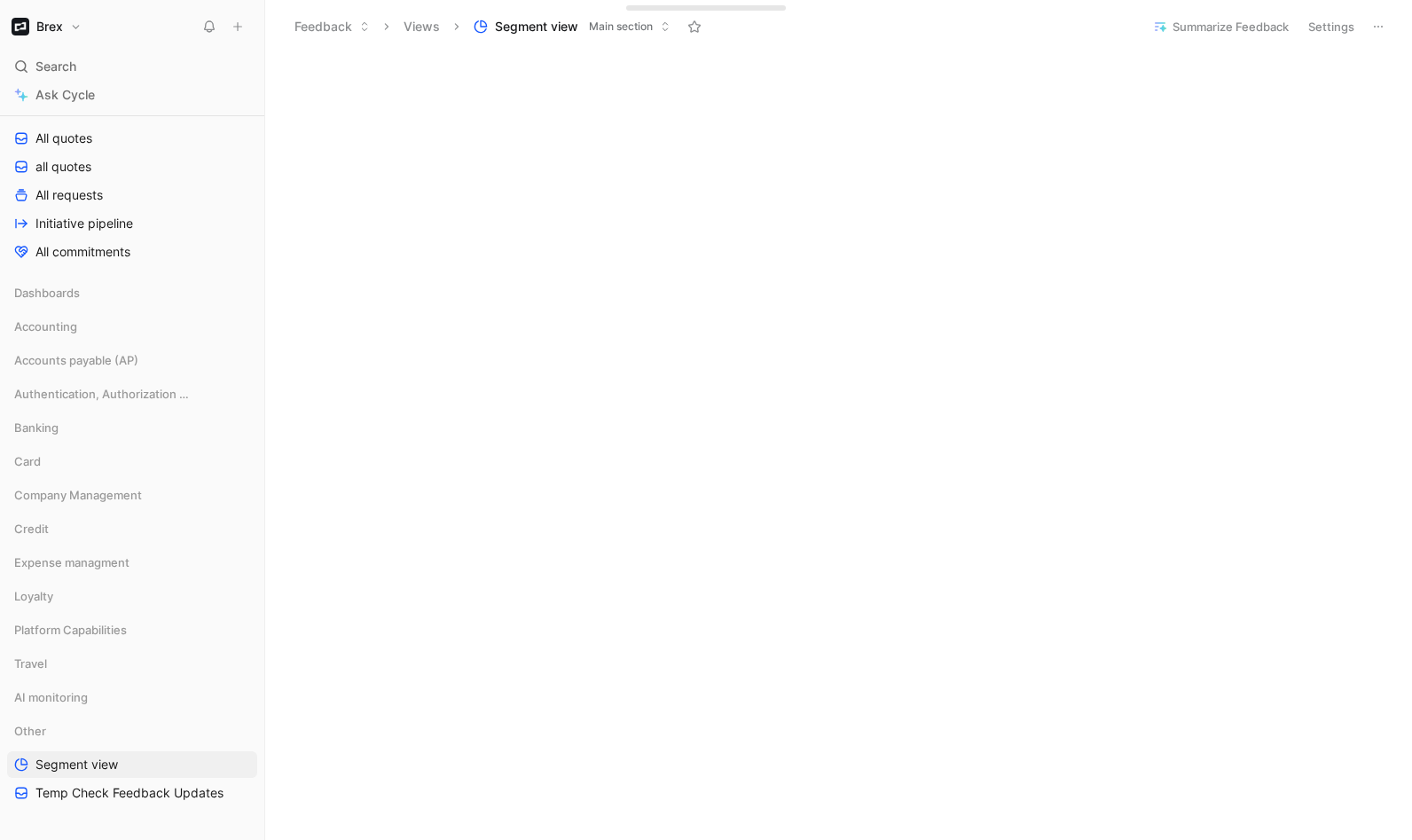 scroll, scrollTop: 3443, scrollLeft: 0, axis: vertical 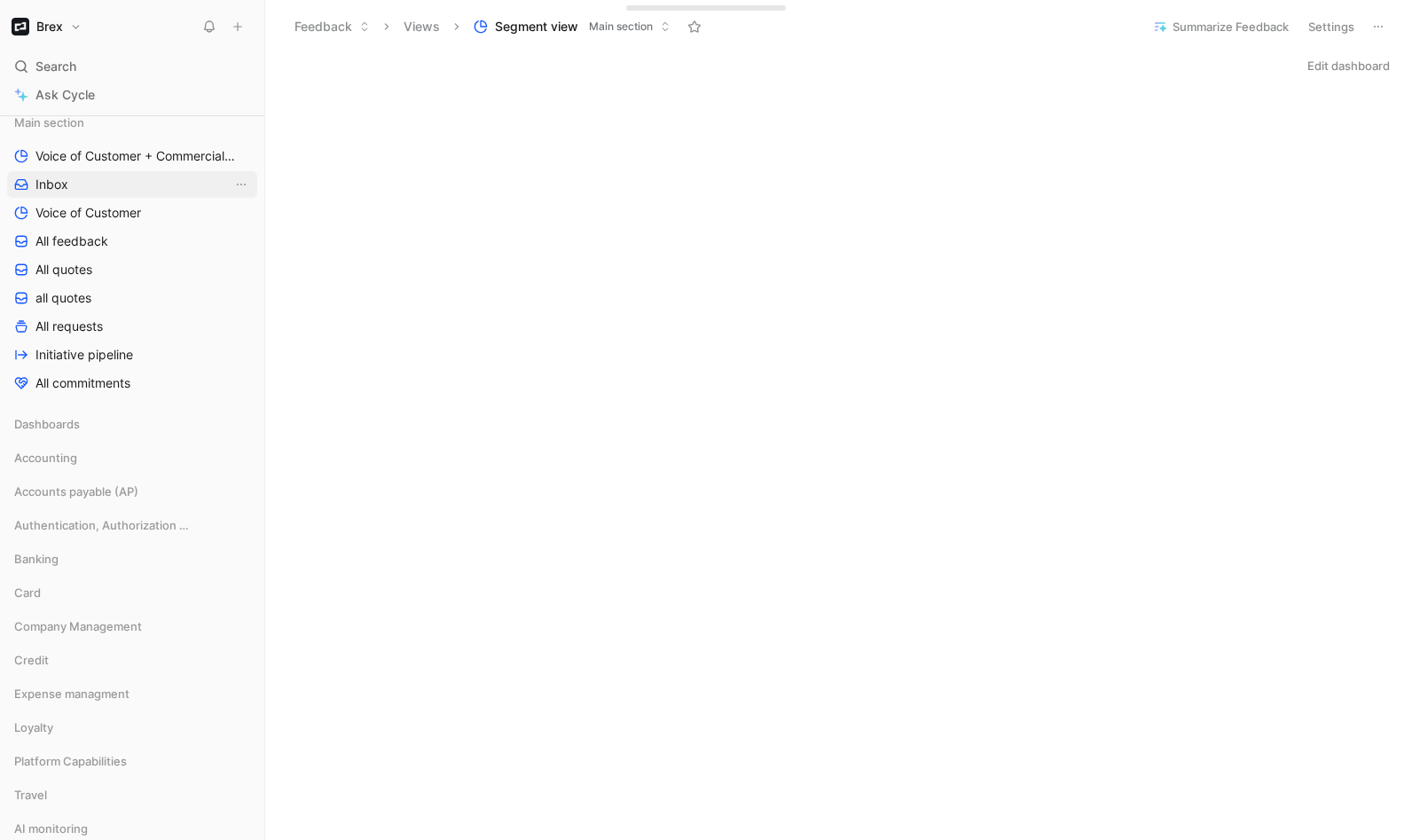 click on "Inbox" at bounding box center (51, 184) 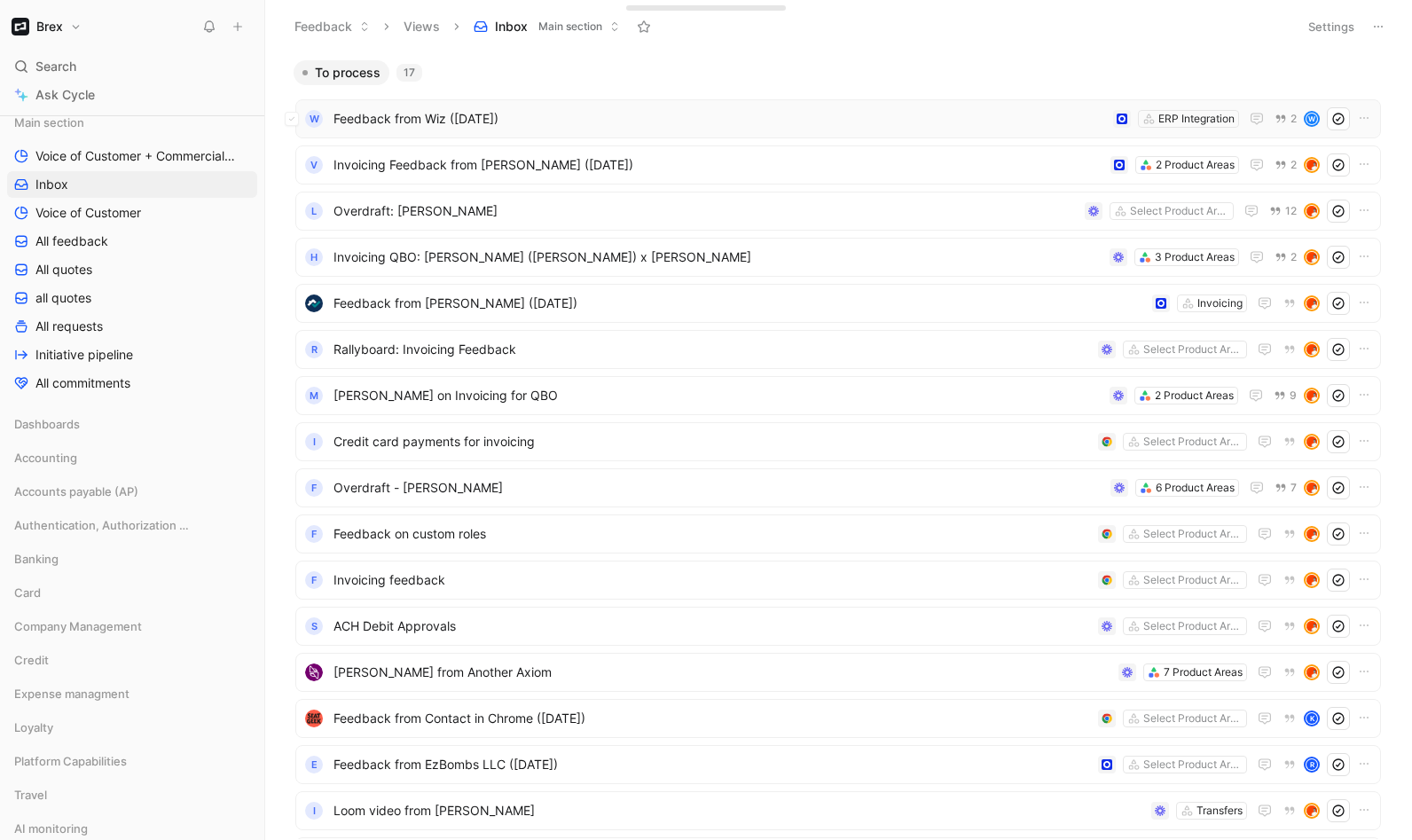 click on "Feedback from Wiz ([DATE])" at bounding box center [719, 119] 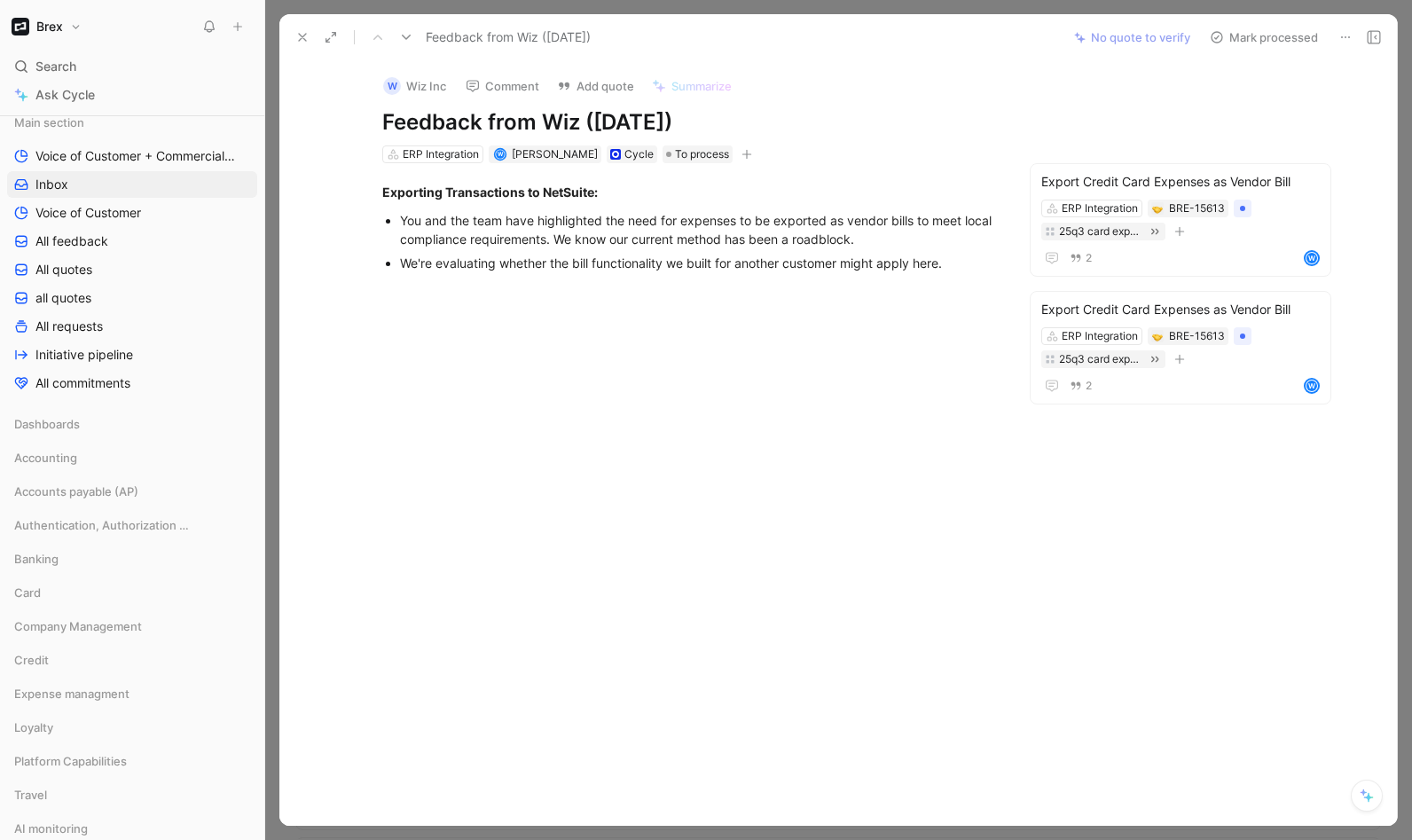 click at bounding box center [689, 415] 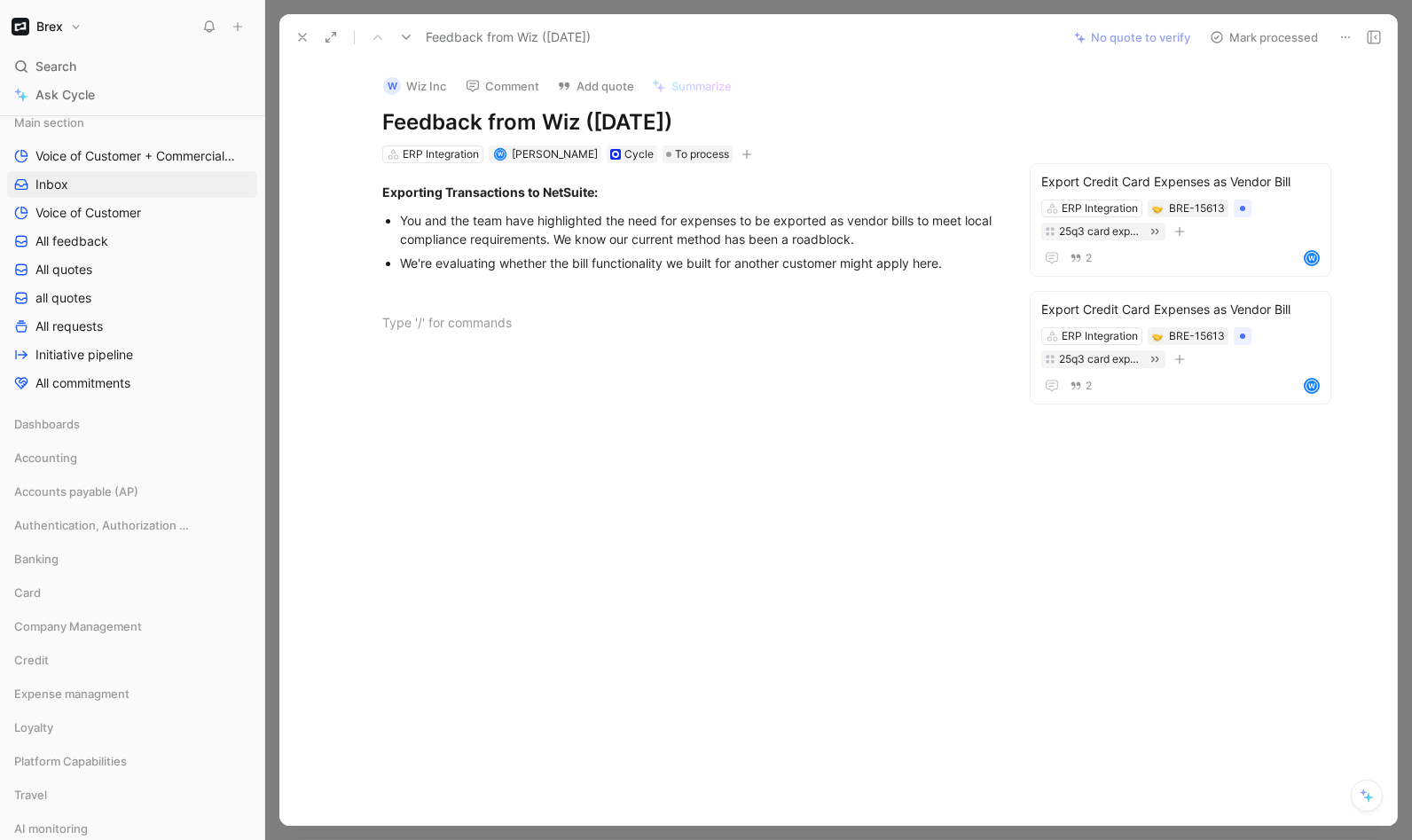 type 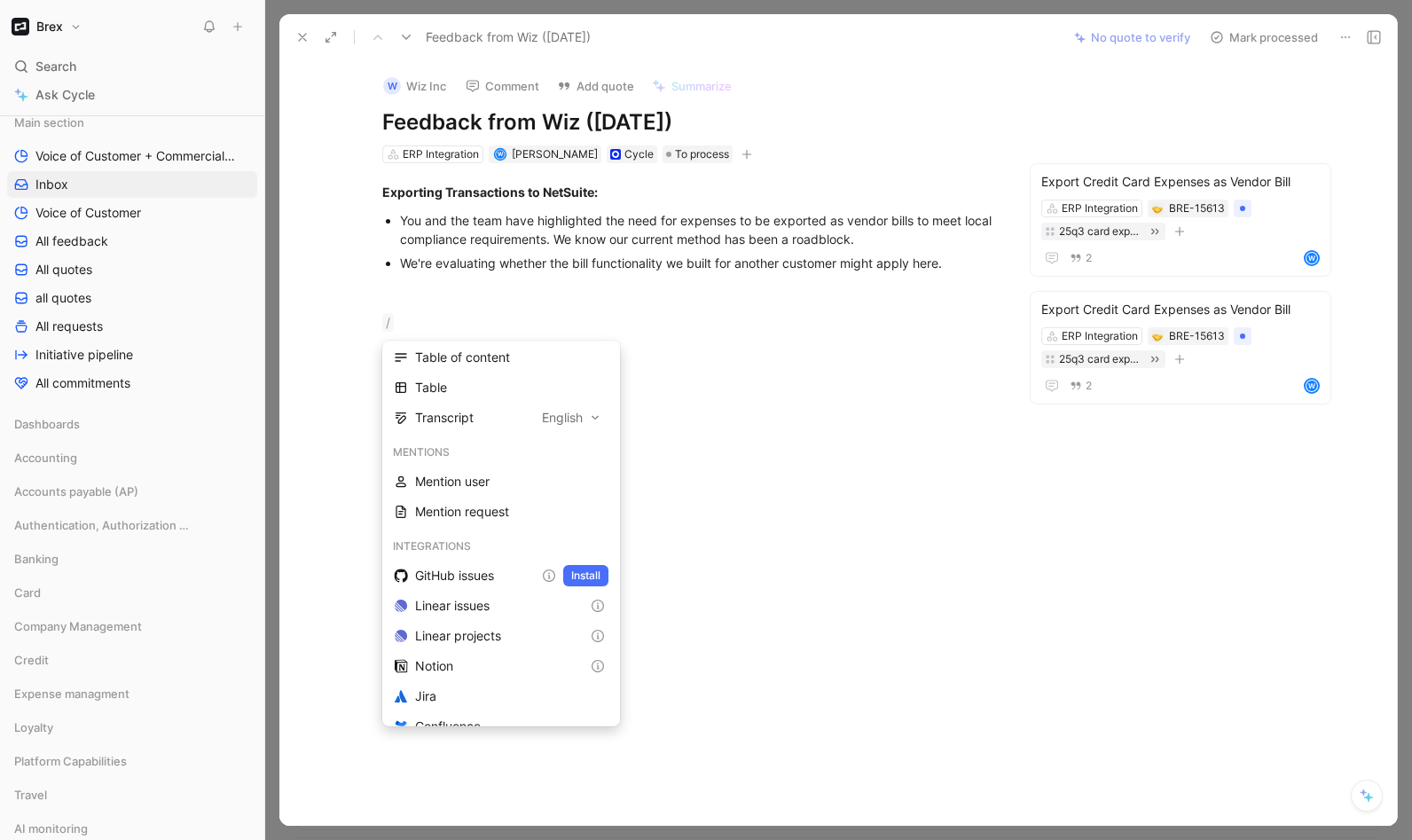 scroll, scrollTop: 573, scrollLeft: 0, axis: vertical 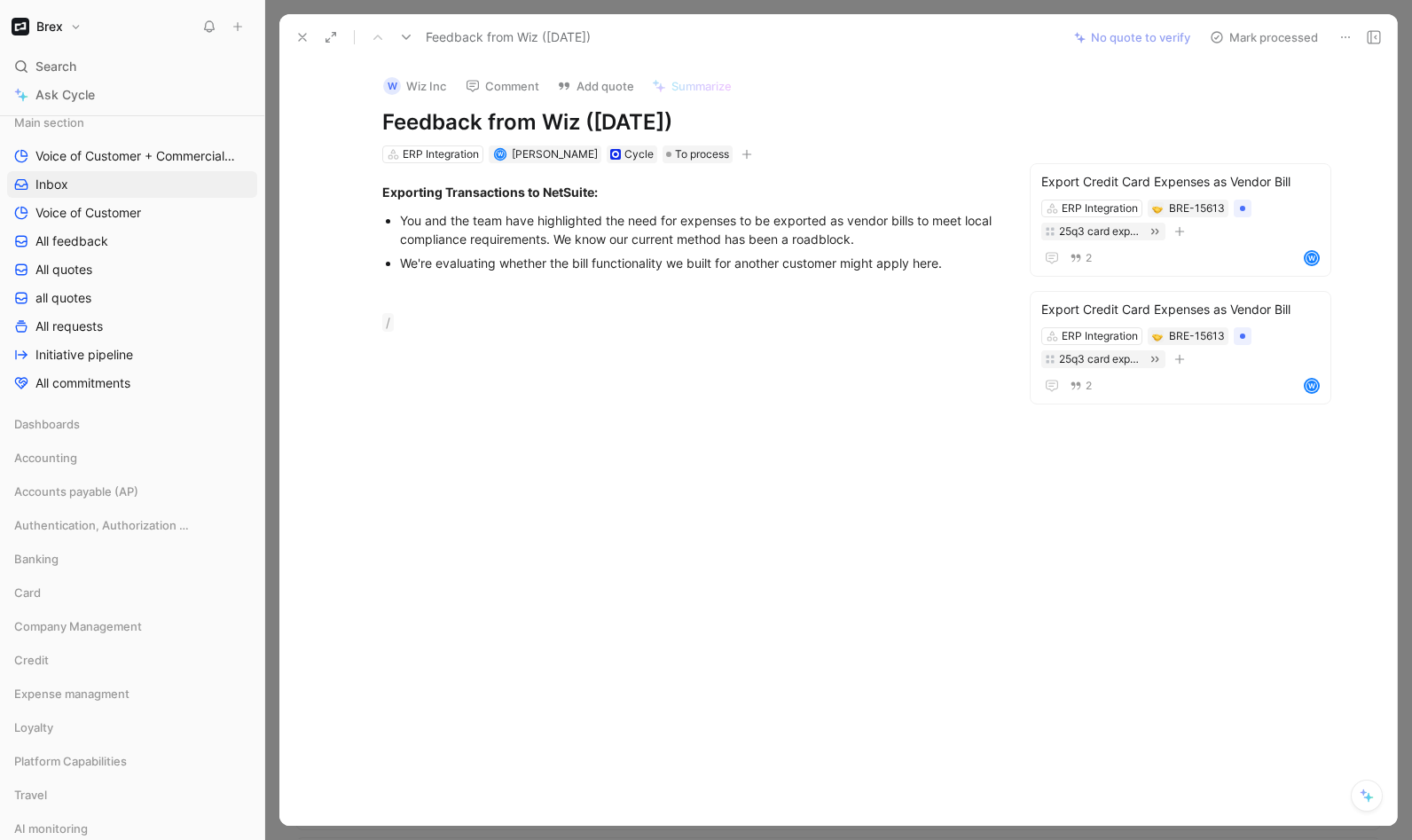 click at bounding box center (689, 477) 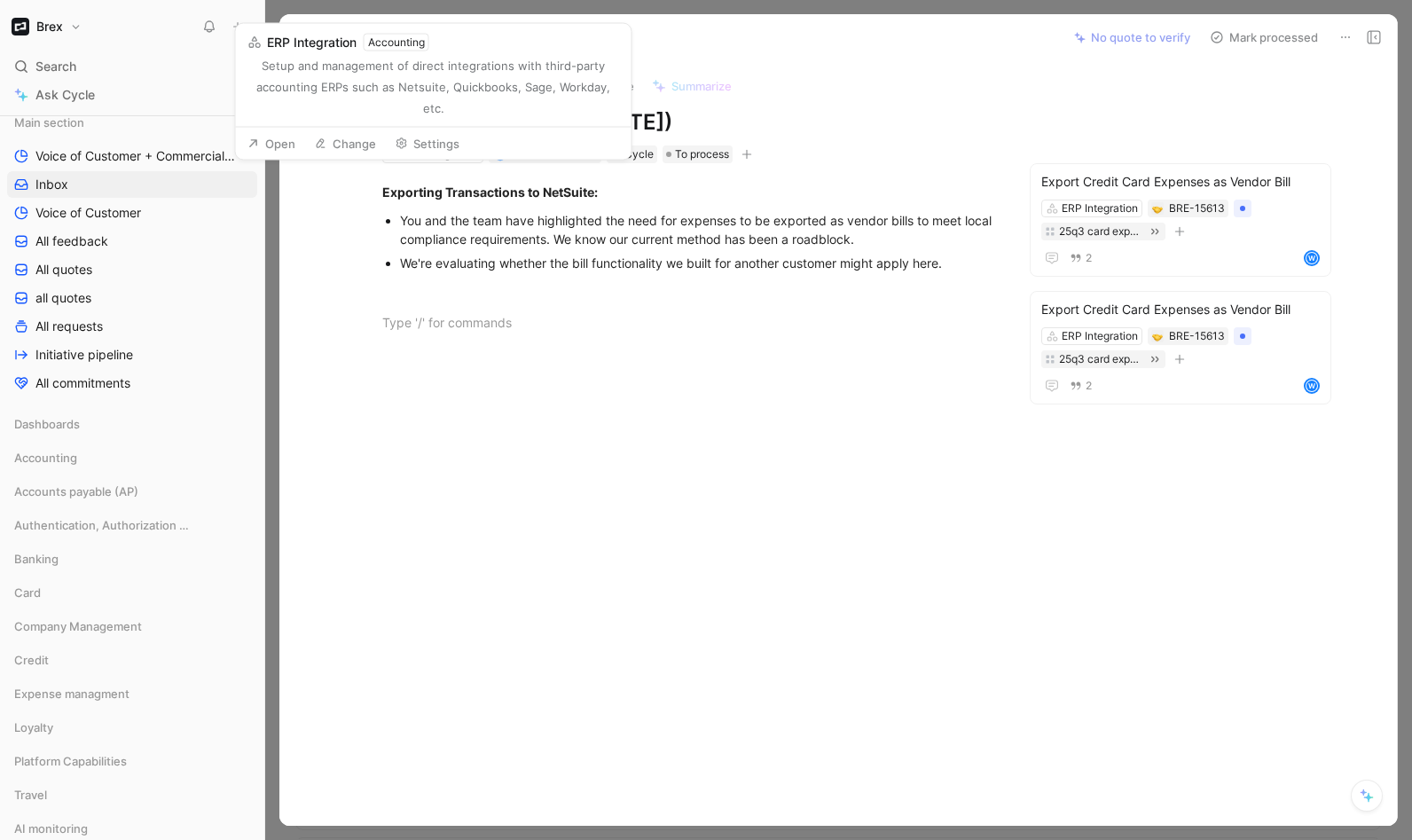 click on "Change" at bounding box center [345, 144] 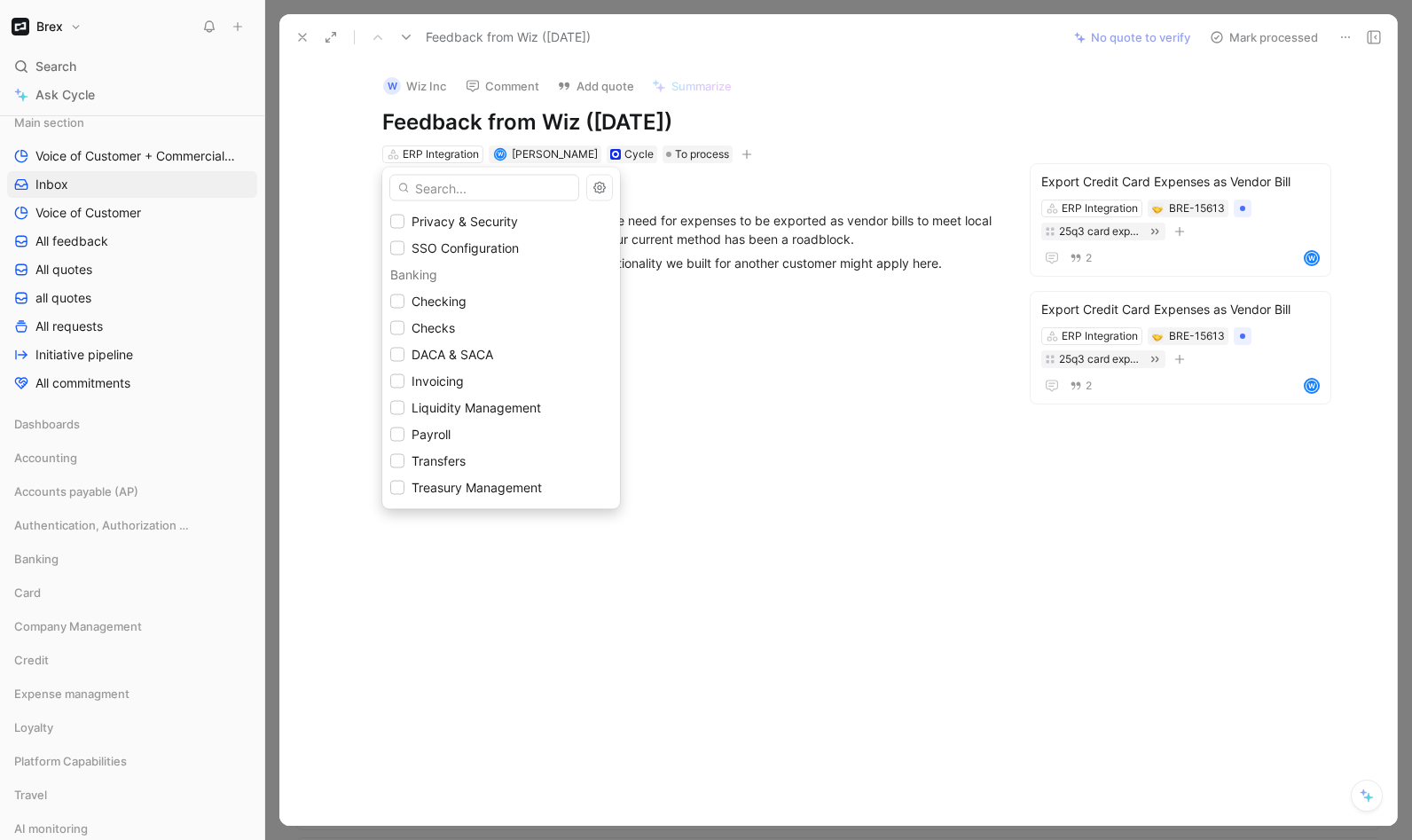 scroll, scrollTop: 348, scrollLeft: 0, axis: vertical 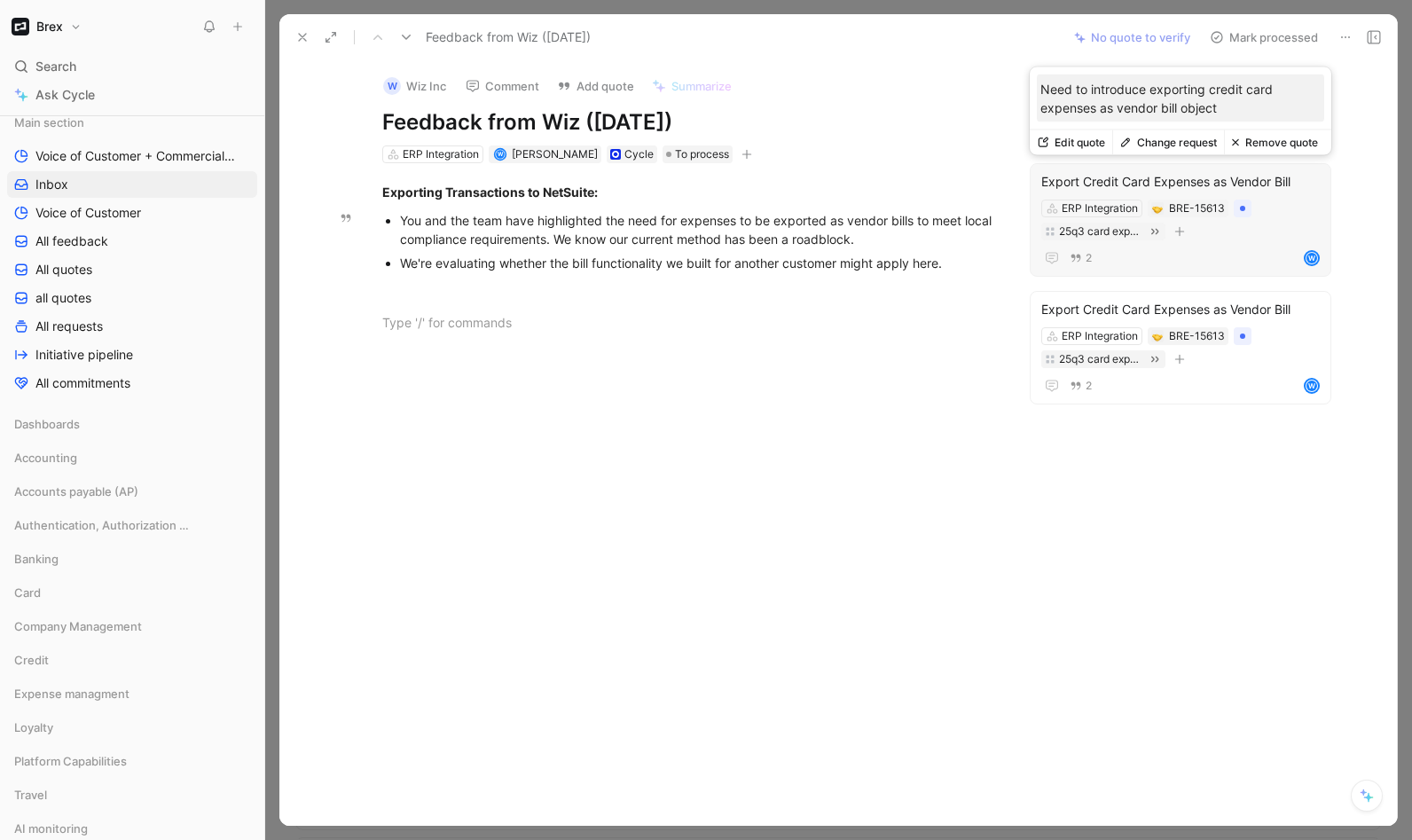 click on "2 W" at bounding box center (1181, 258) 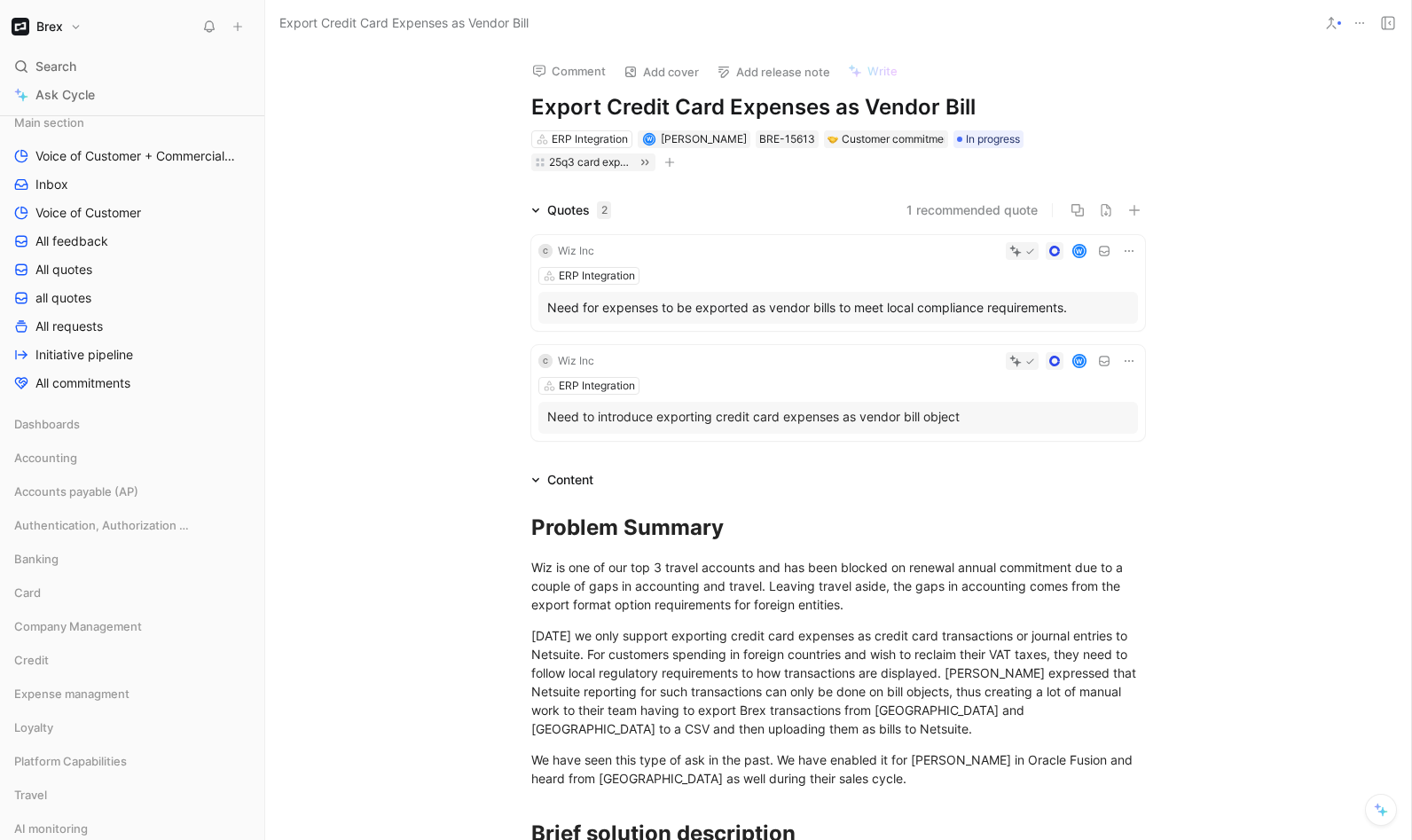 click on "Quotes 2" at bounding box center (571, 210) 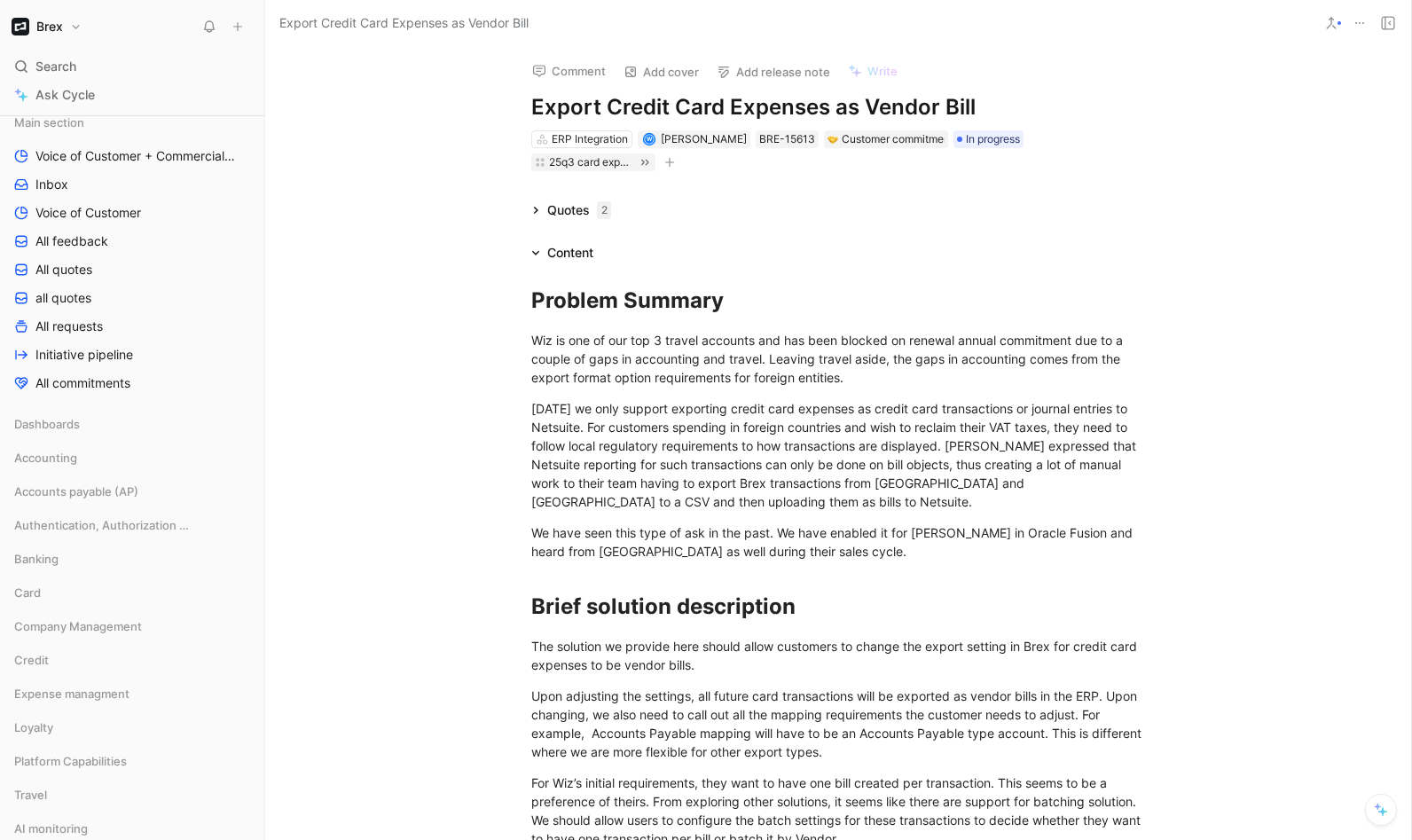 click on "Brex" at bounding box center [46, 27] 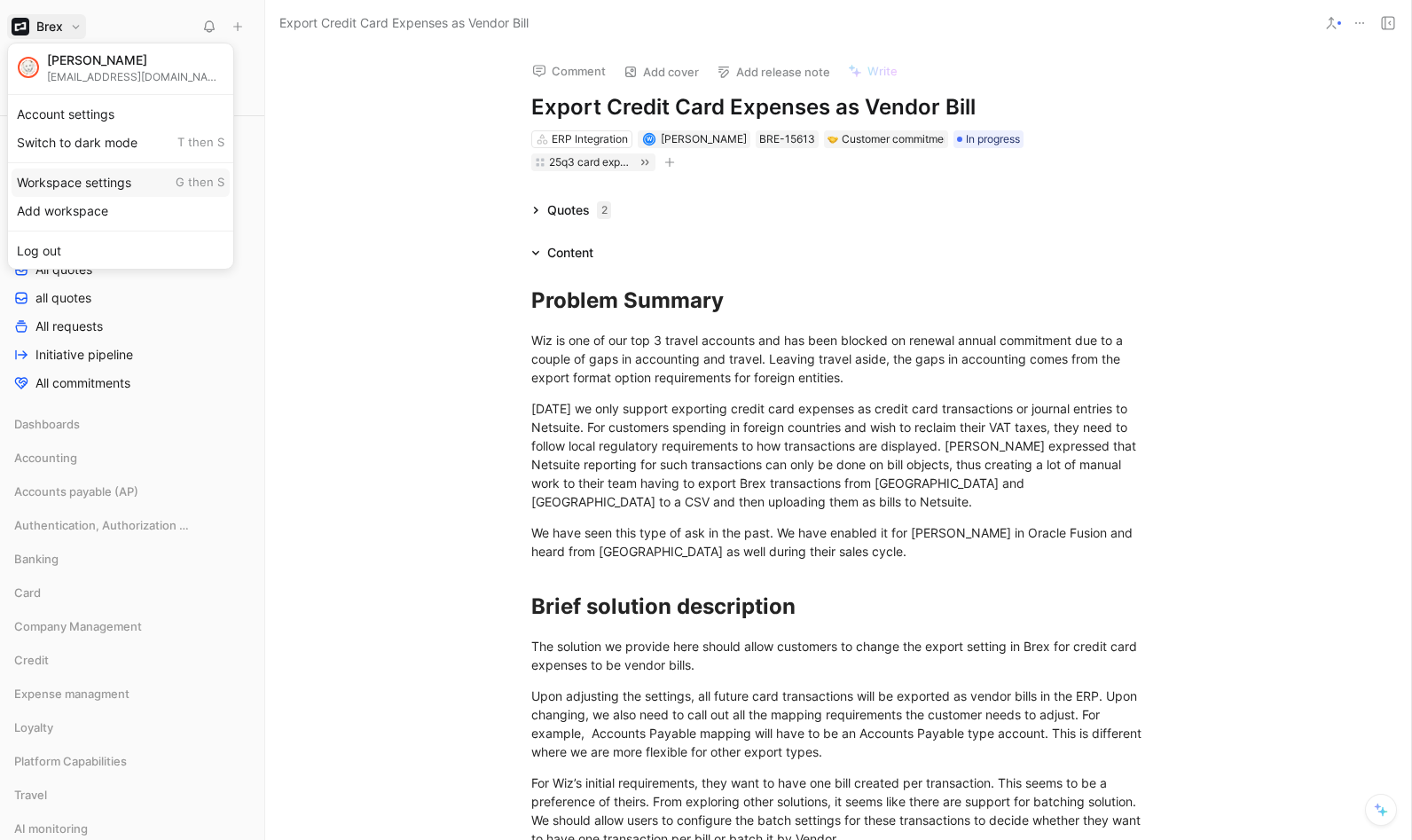 click on "Workspace settings G then S" at bounding box center [121, 183] 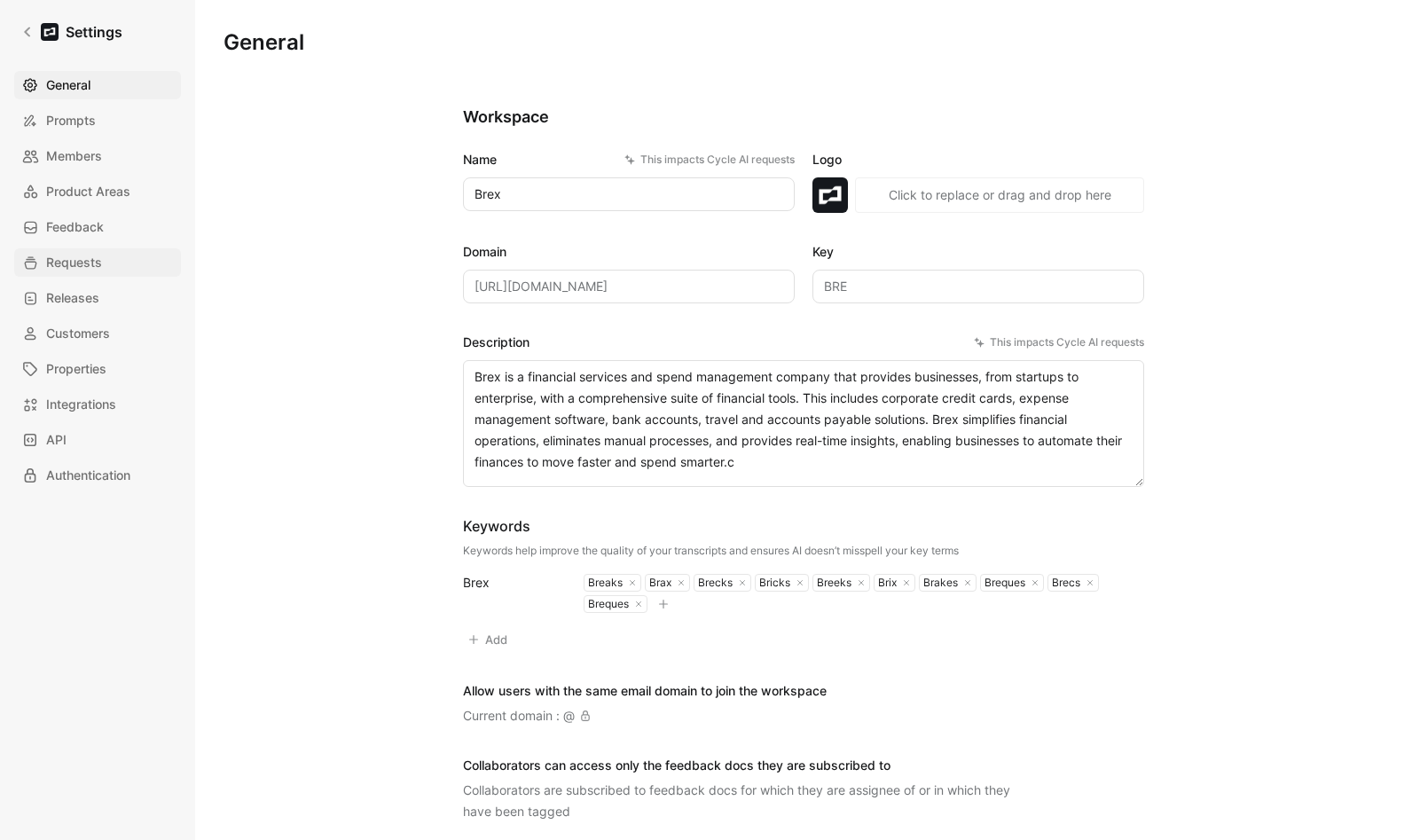 click on "Requests" at bounding box center [74, 263] 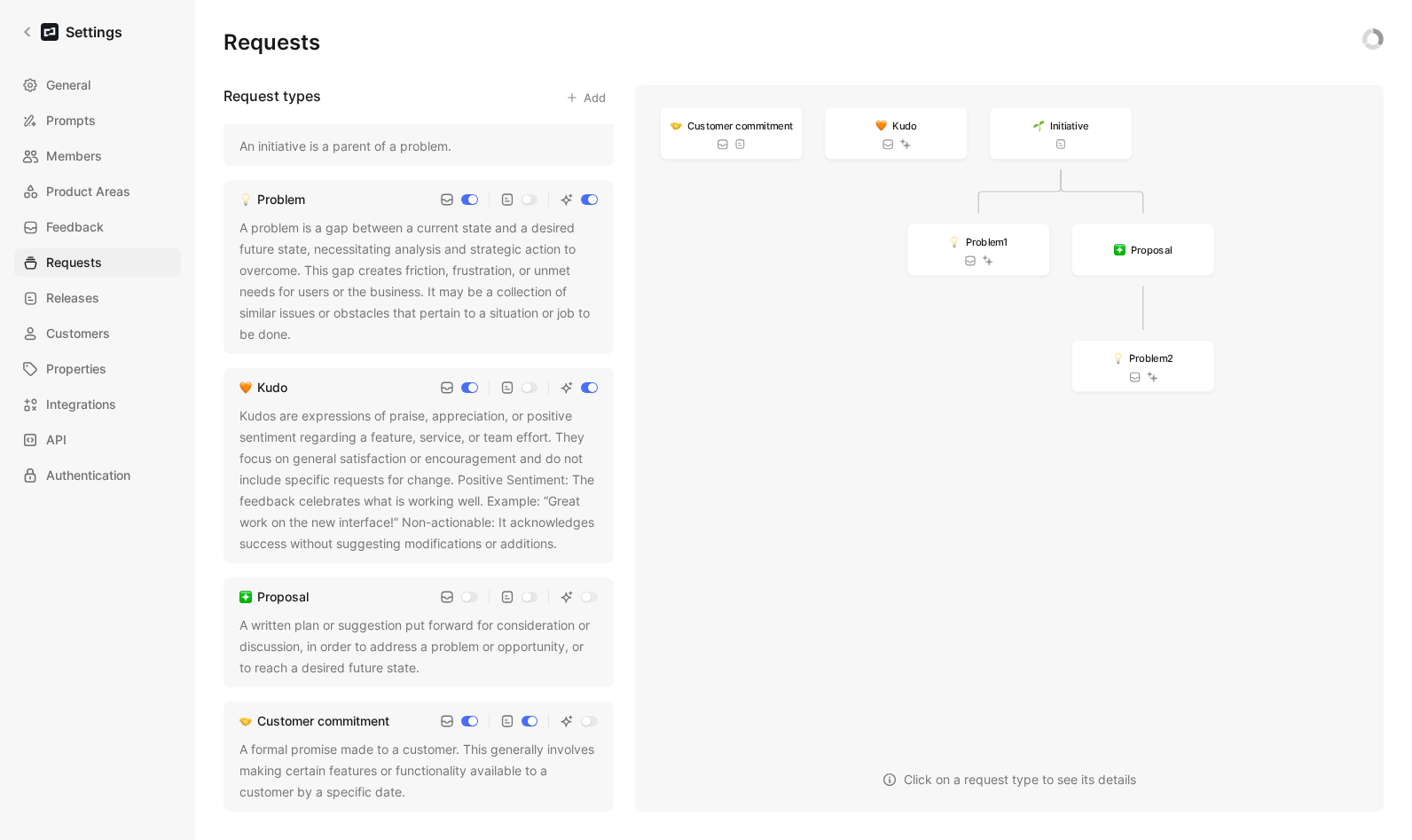 scroll, scrollTop: 47, scrollLeft: 0, axis: vertical 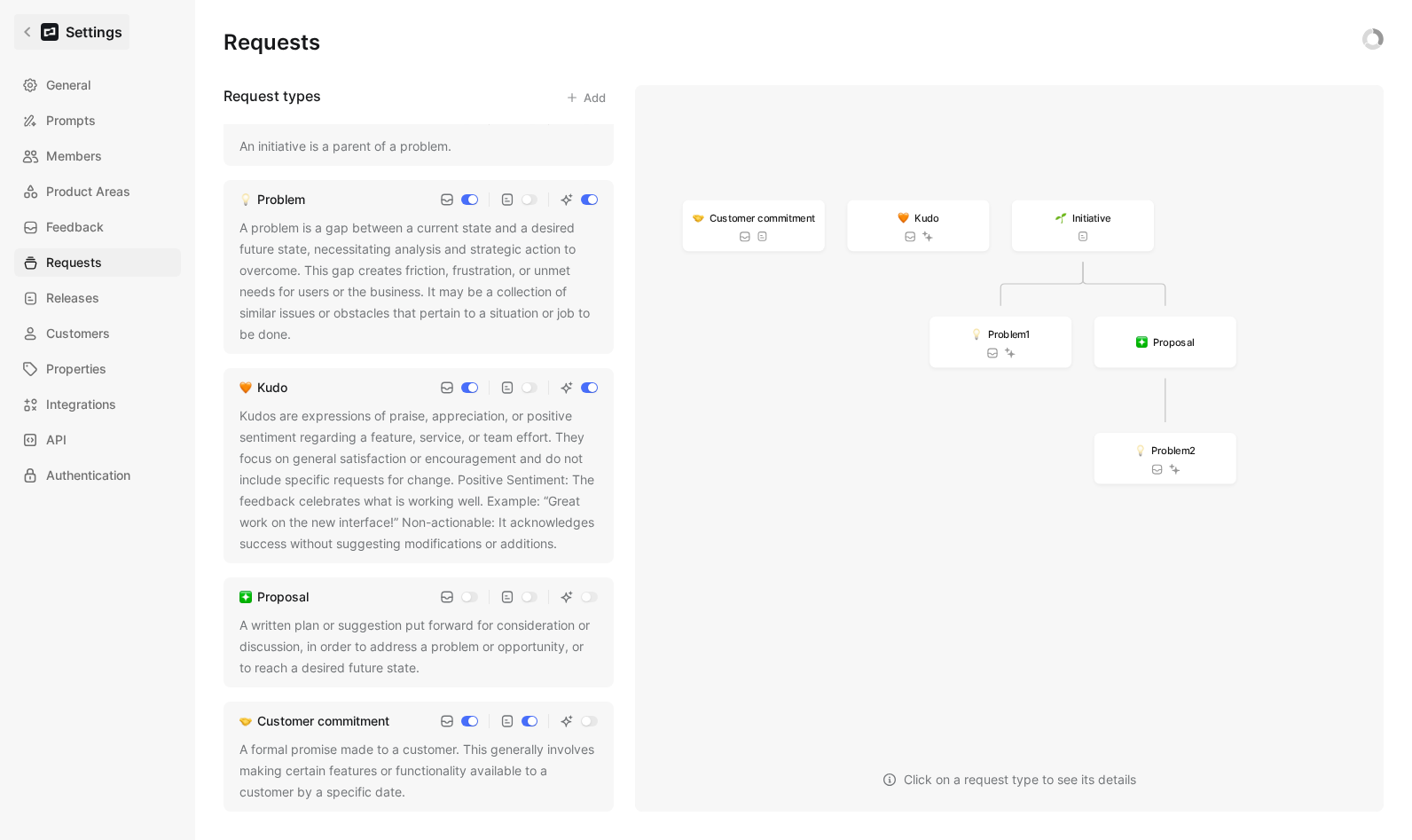 click 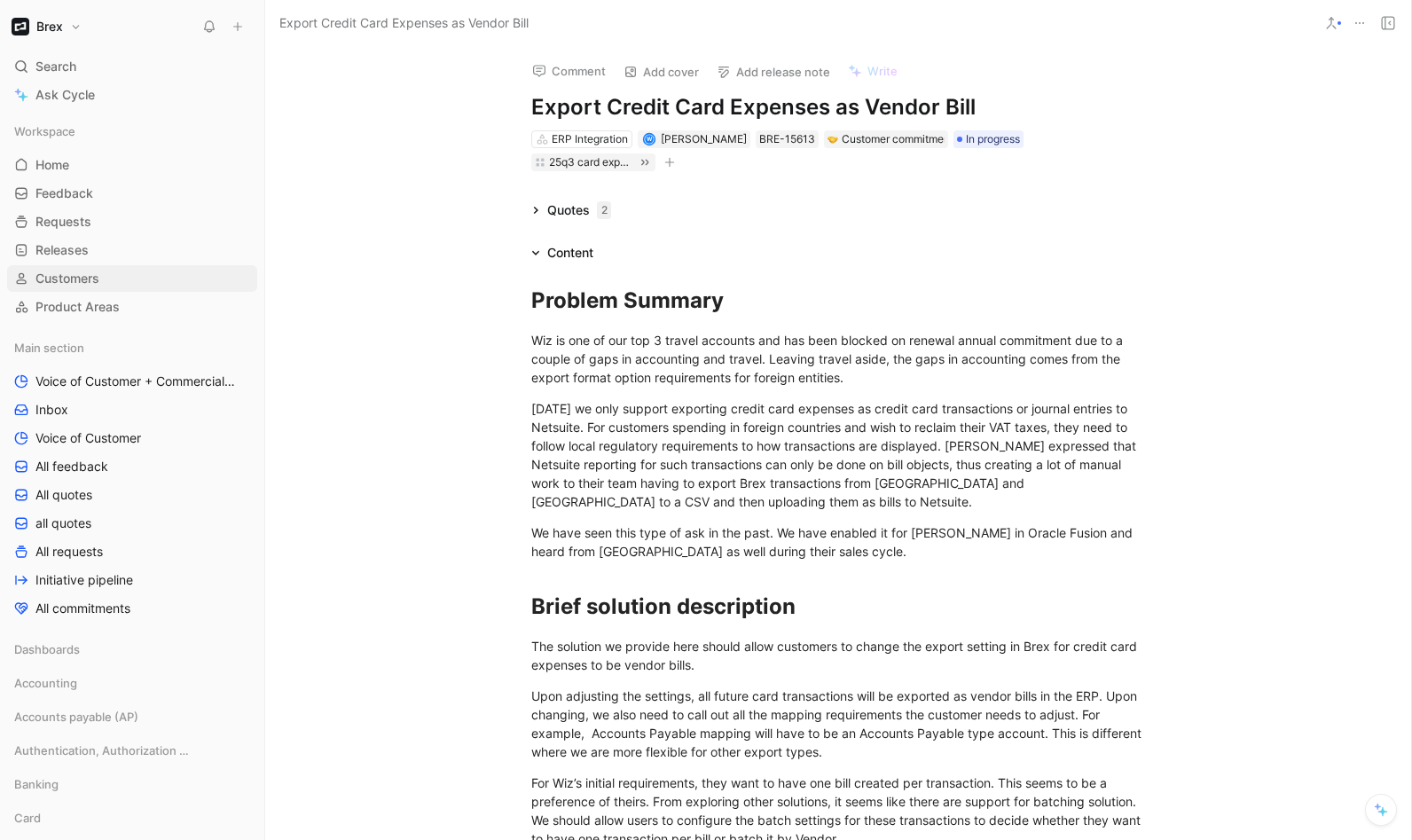 click on "Customers" at bounding box center [67, 279] 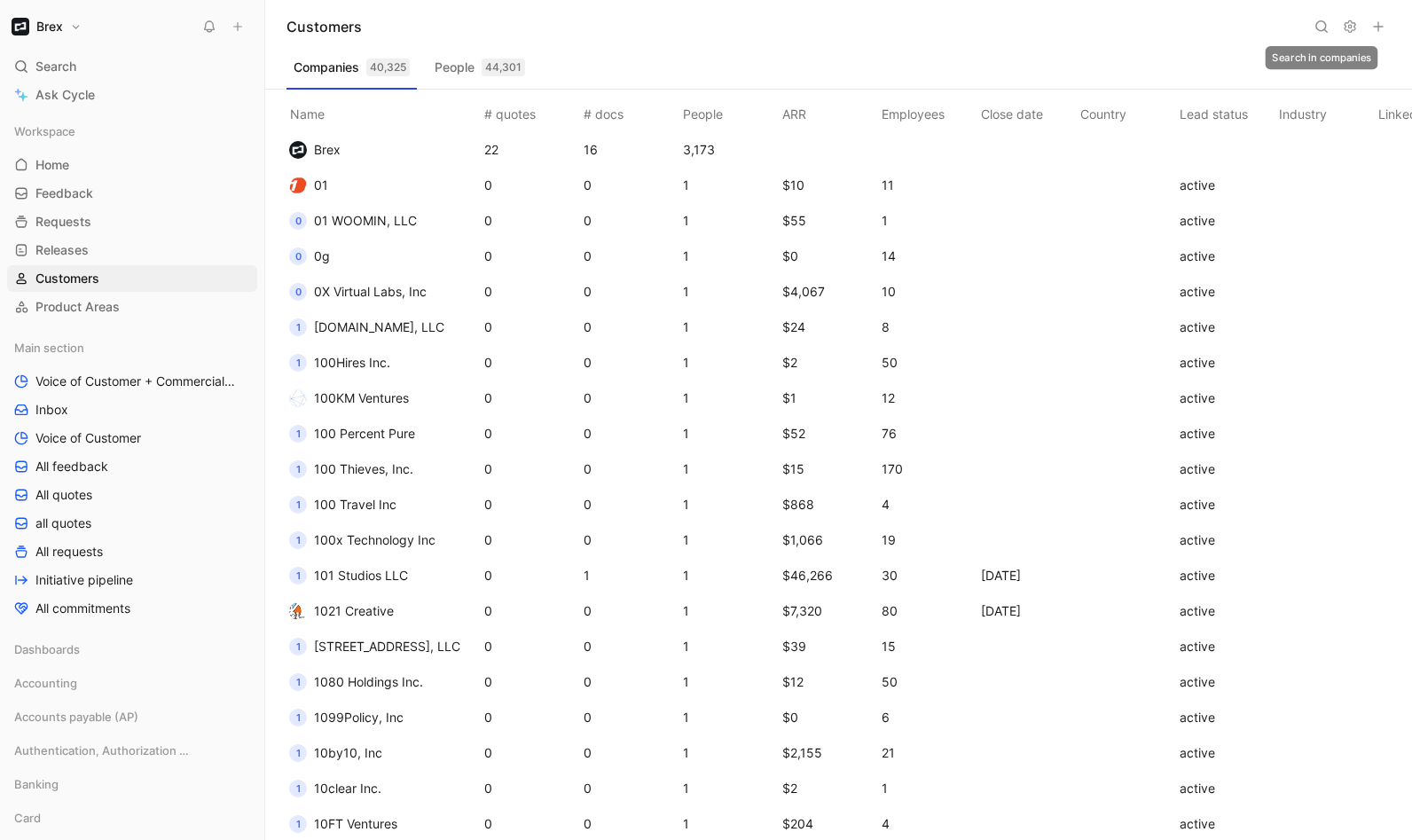 click at bounding box center (1322, 27) 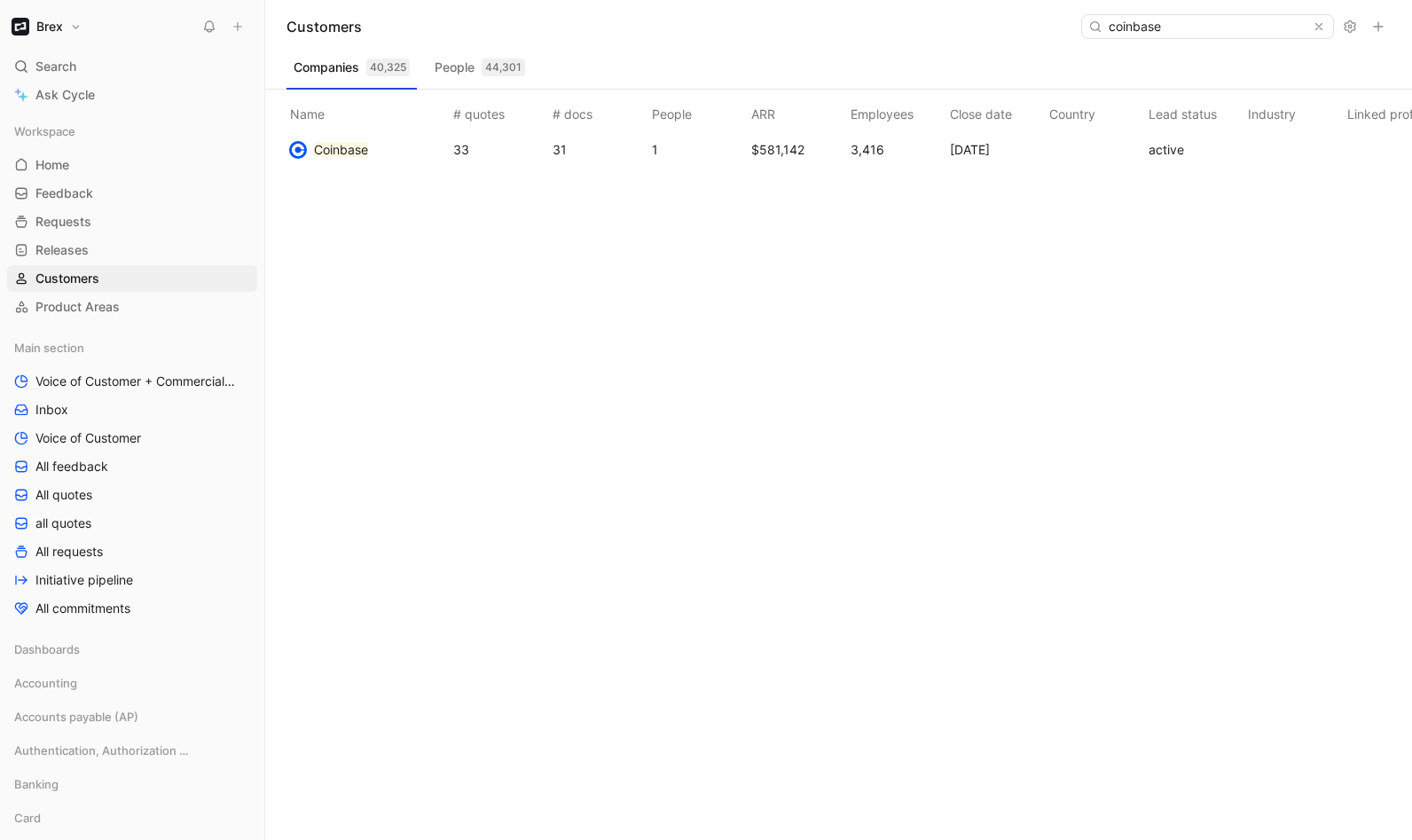 type on "coinbase" 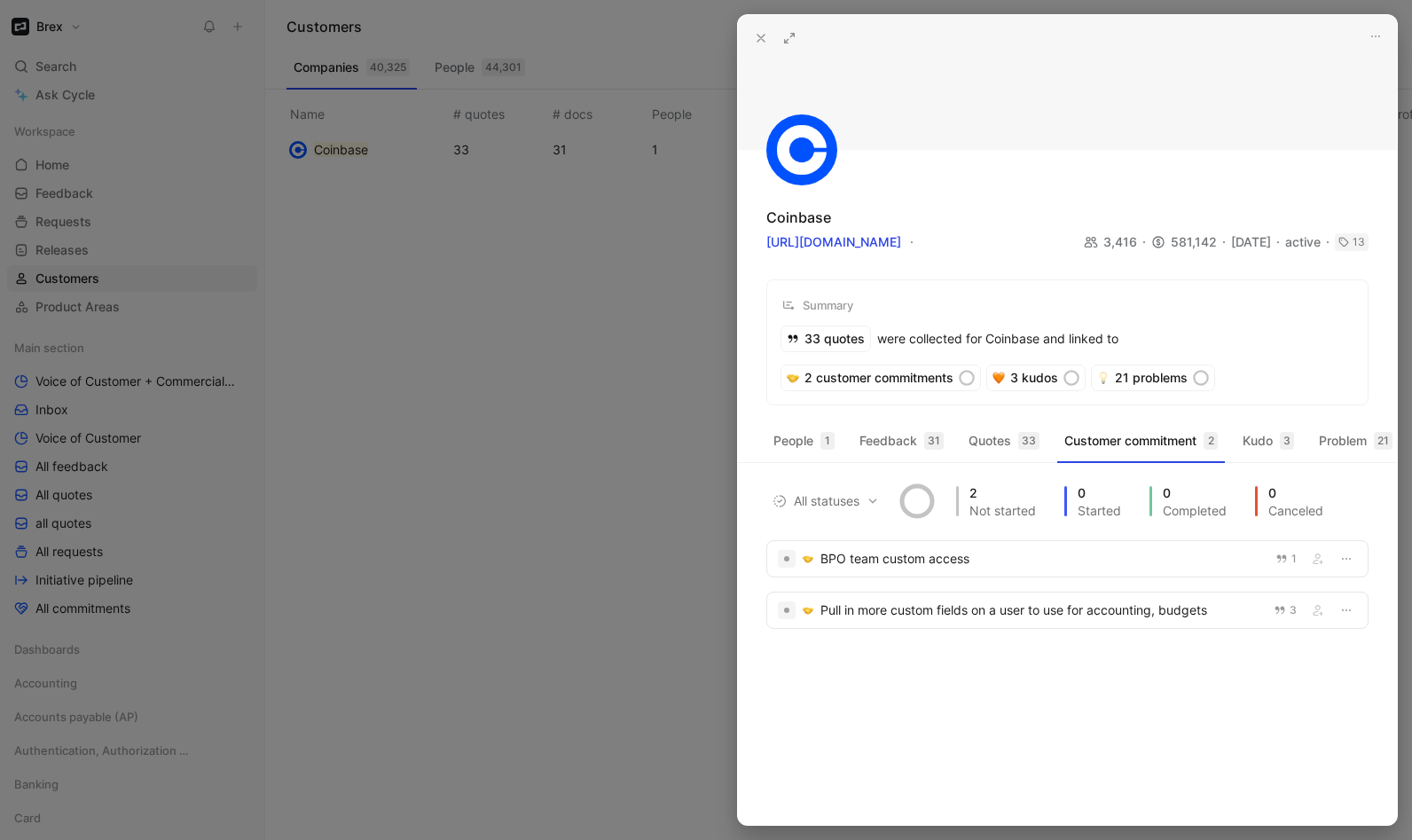 click 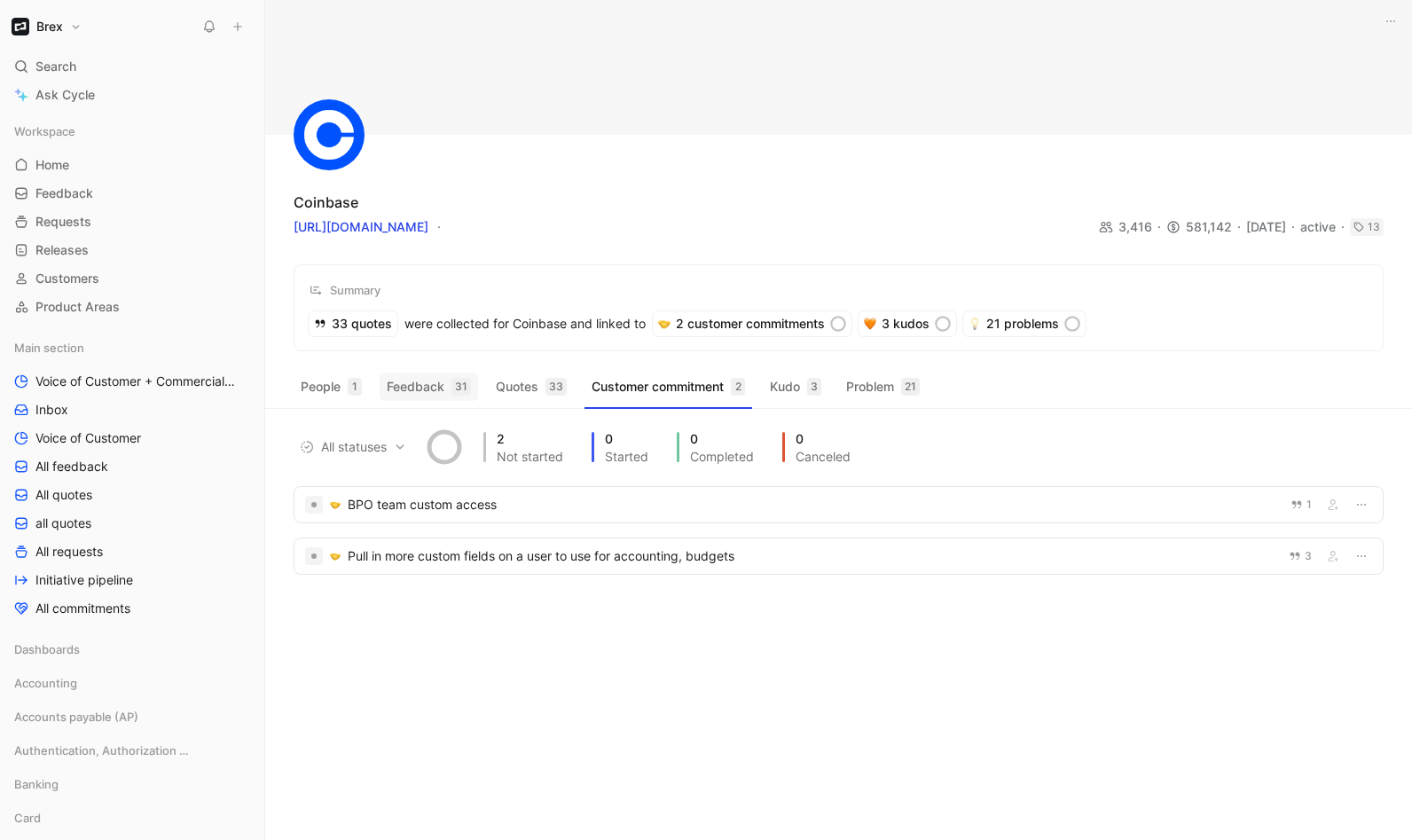 click on "Feedback 31" at bounding box center [428, 387] 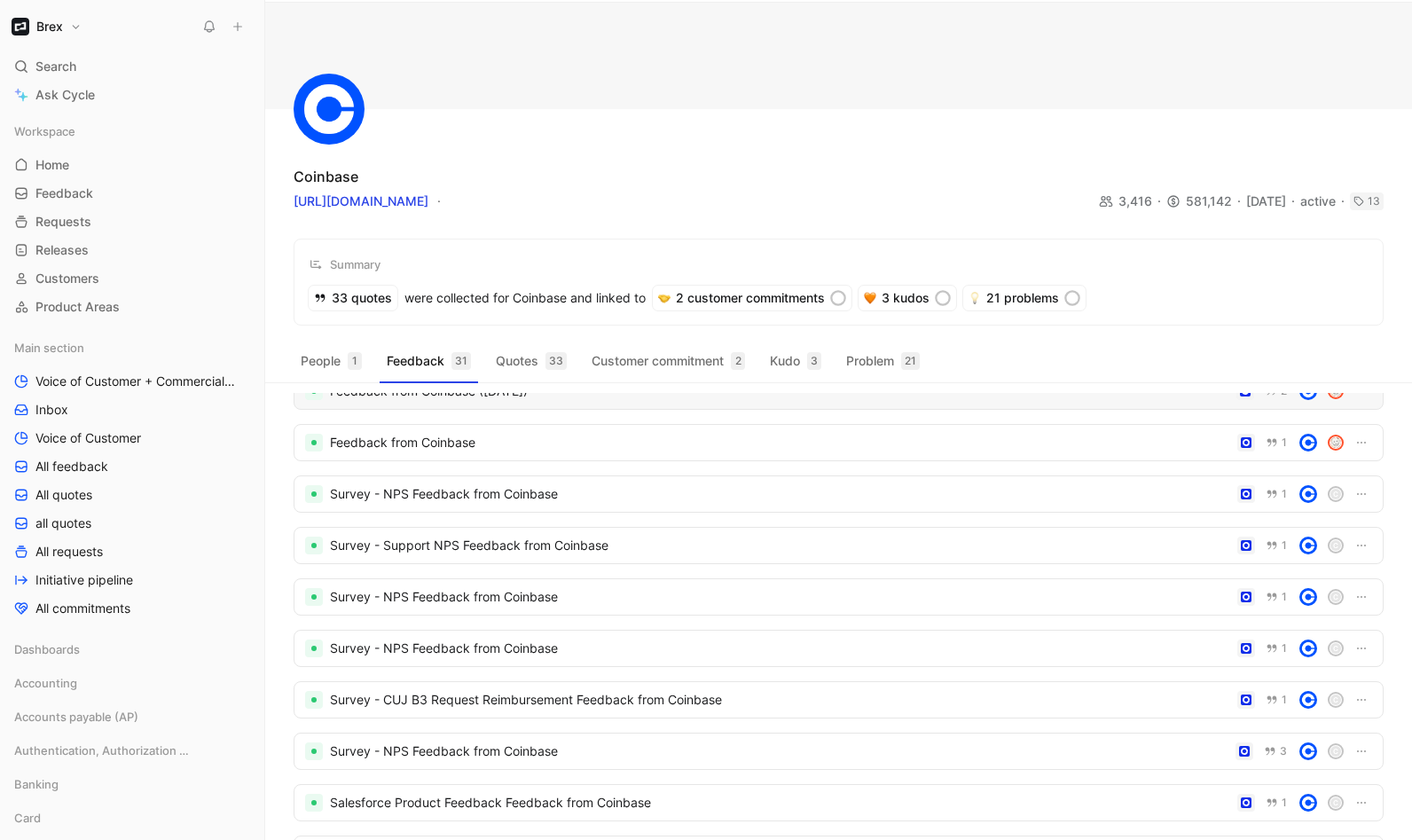 scroll, scrollTop: 0, scrollLeft: 0, axis: both 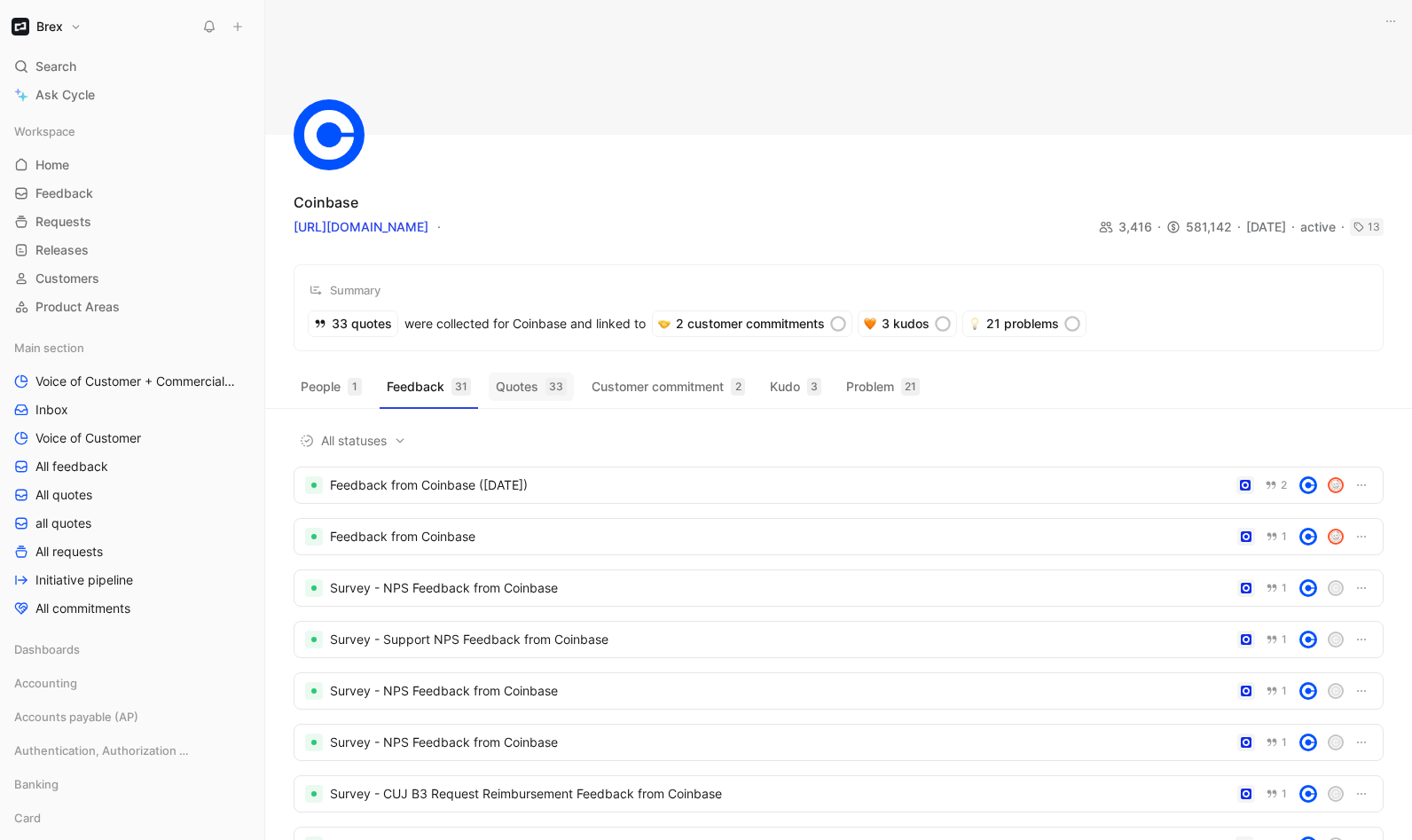 click on "Quotes 33" at bounding box center (531, 387) 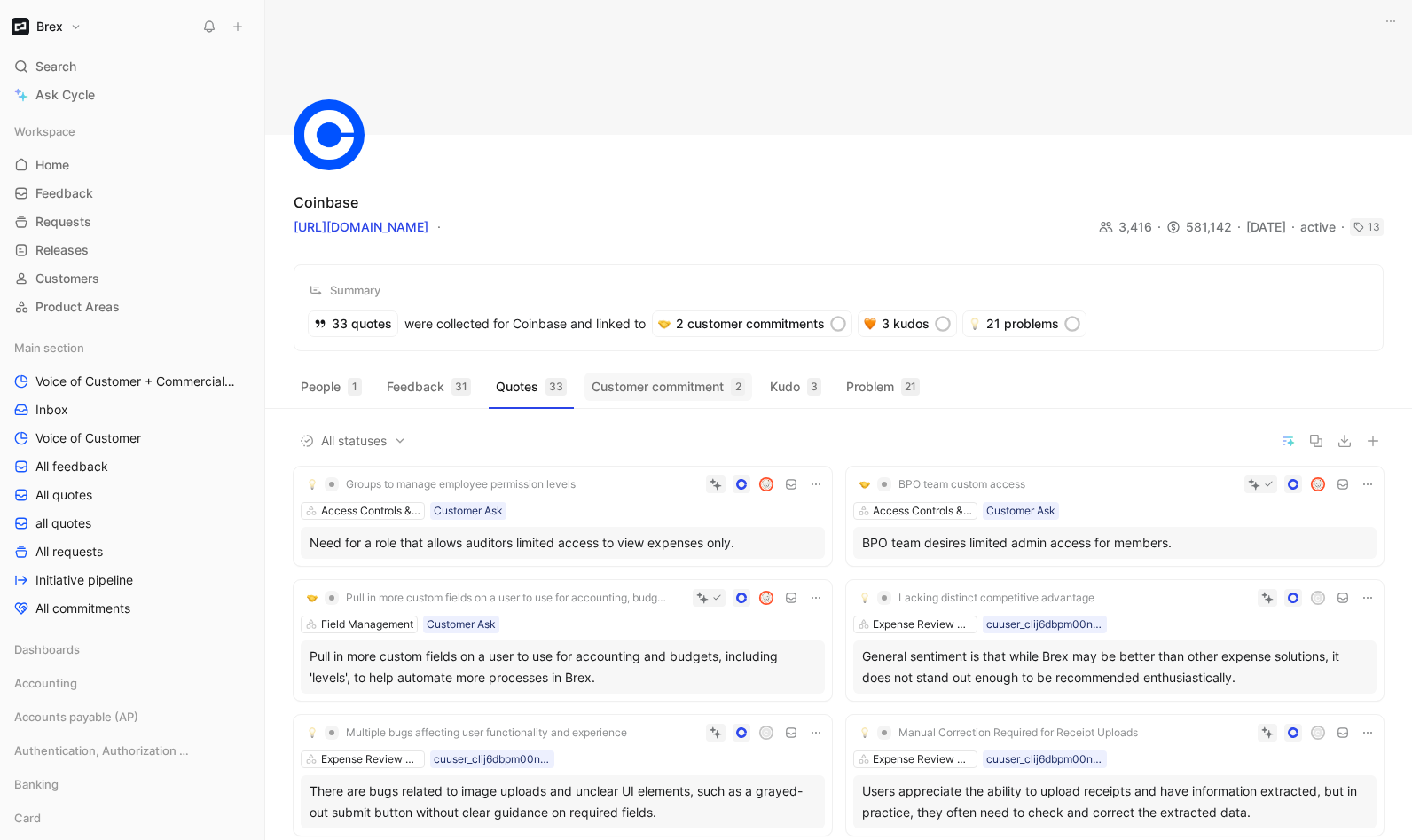 click on "Customer commitment 2" at bounding box center [668, 387] 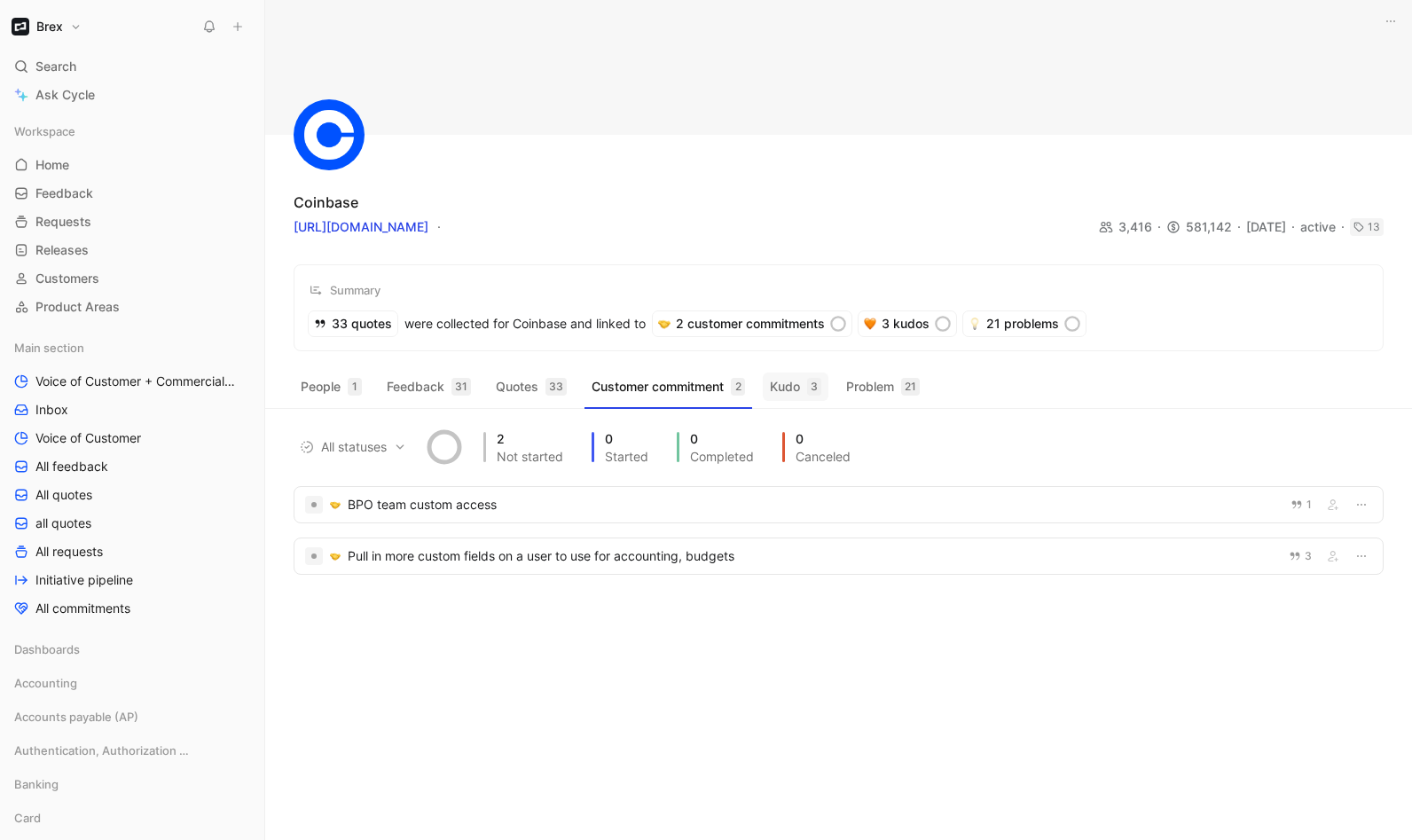 click on "Kudo 3" at bounding box center [796, 387] 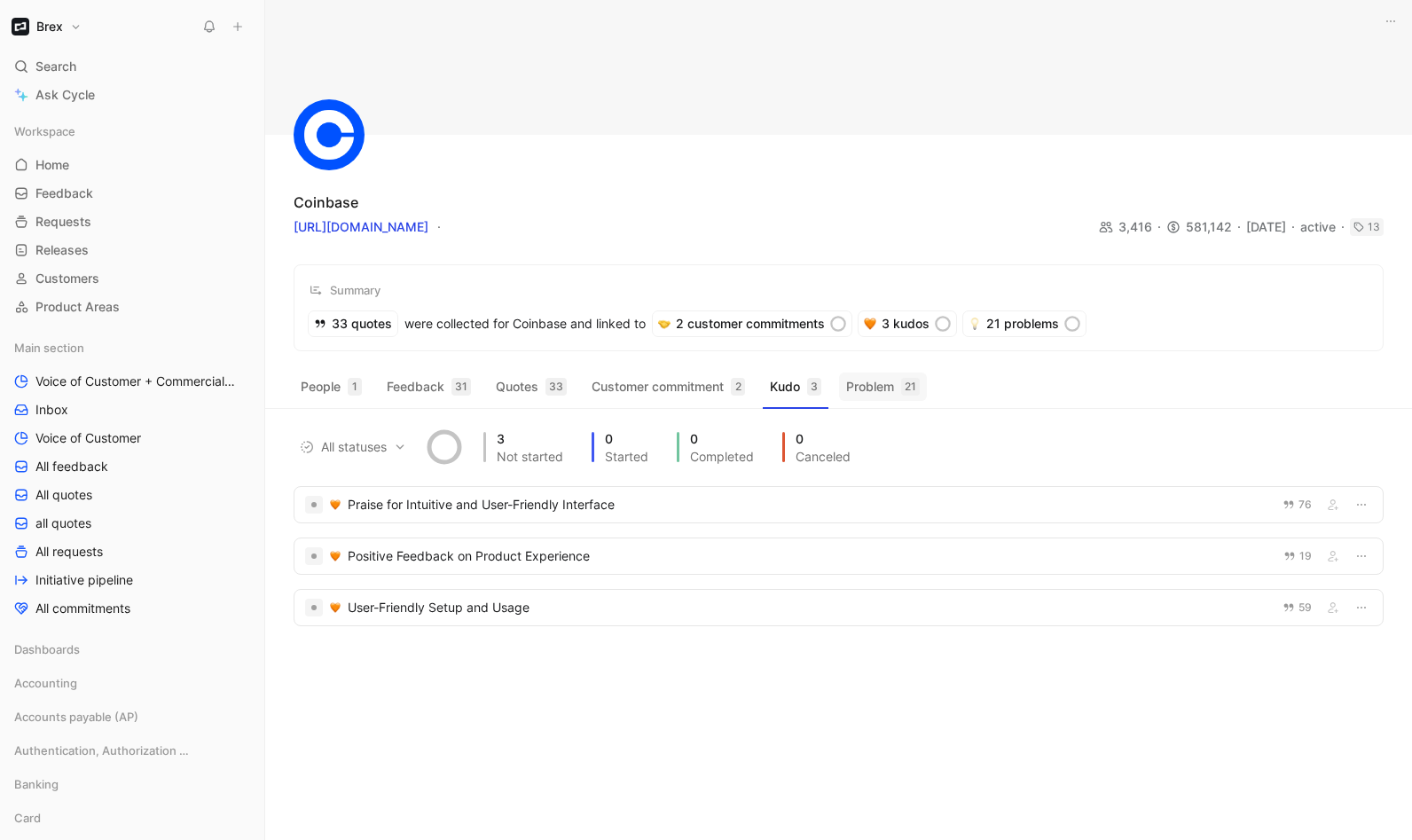click on "Problem 21" at bounding box center [882, 387] 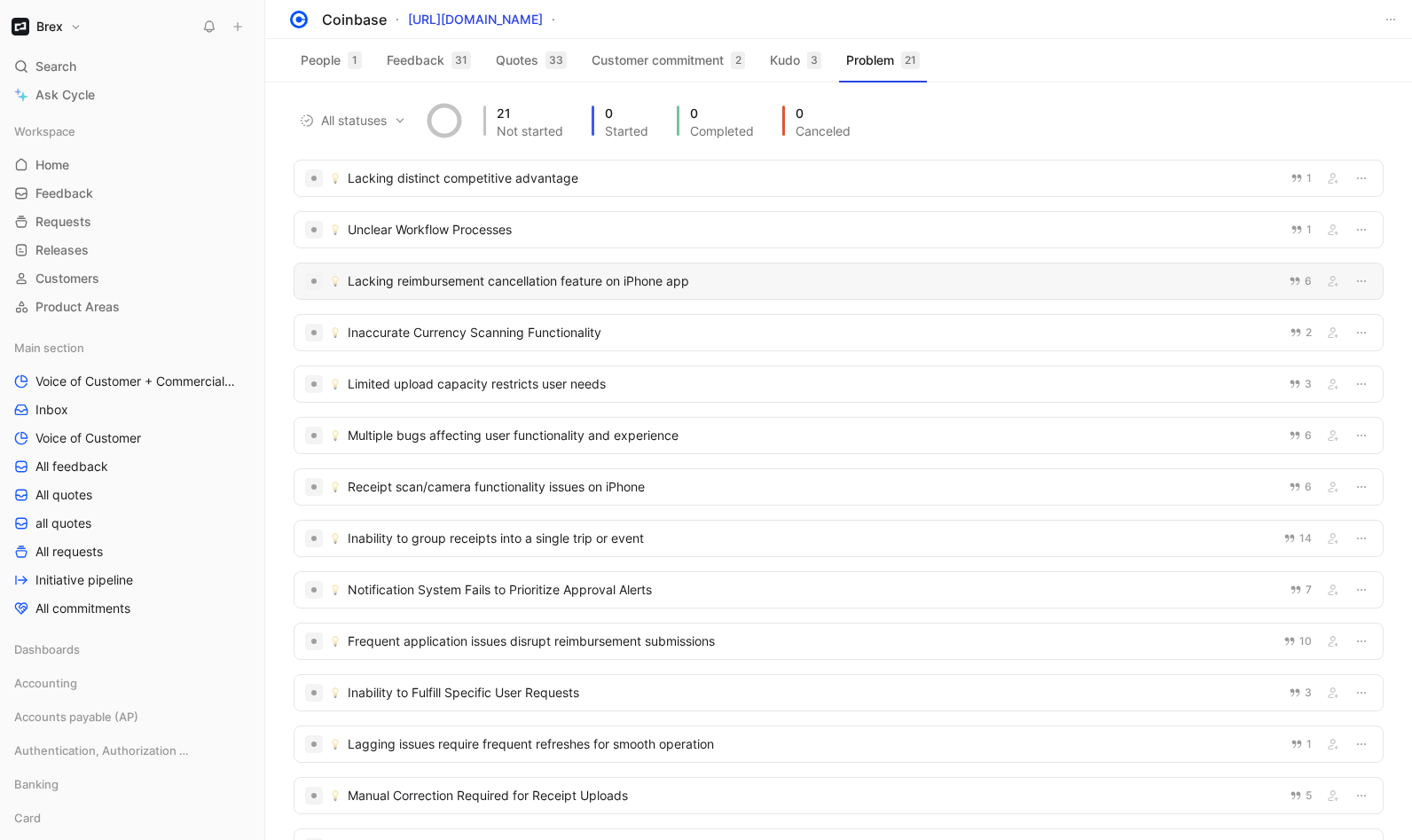 click on "Lacking reimbursement cancellation feature on iPhone app" at bounding box center (812, 281) 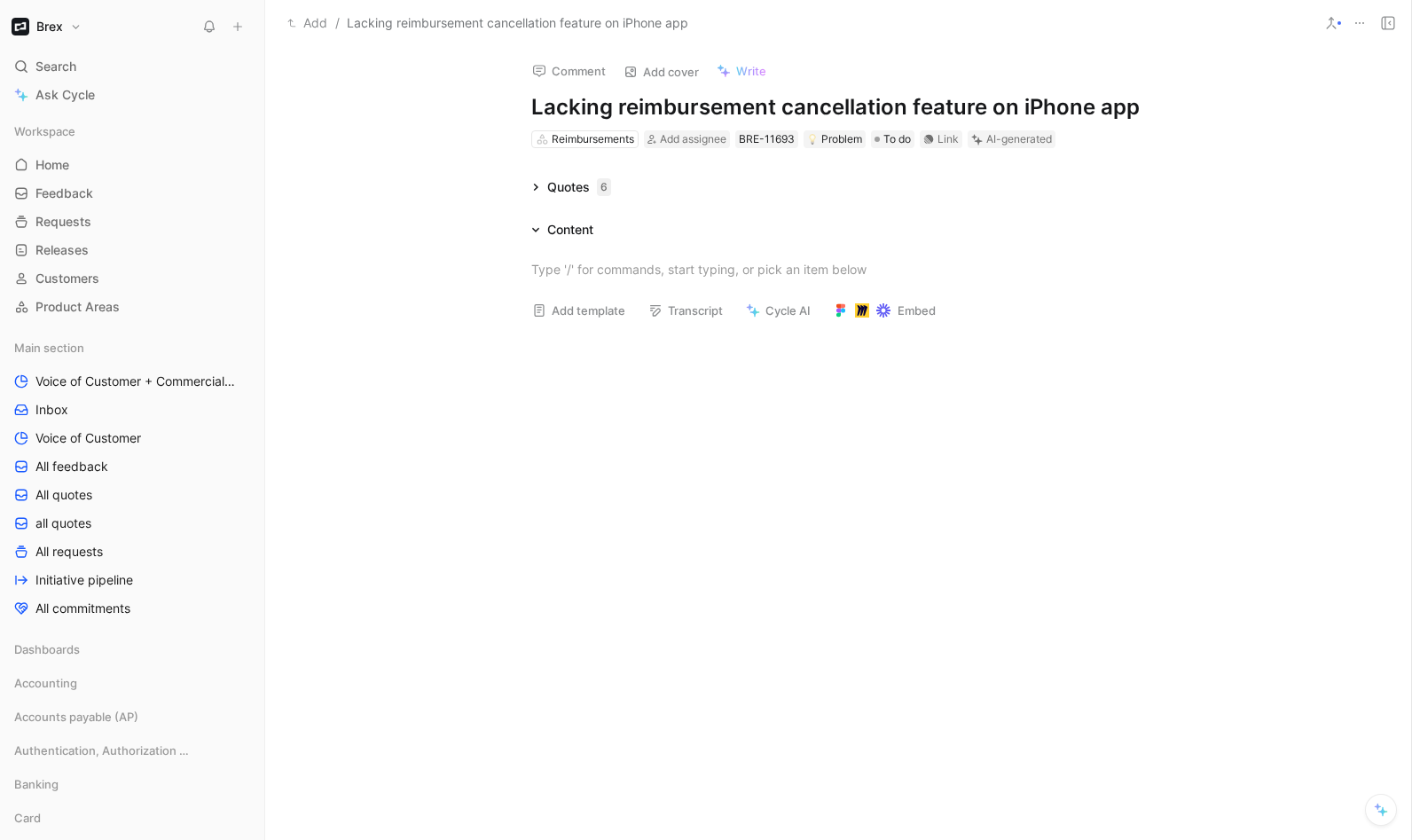 click on "Quotes 6 Content Add template Transcript Cycle AI Embed" at bounding box center (838, 381) 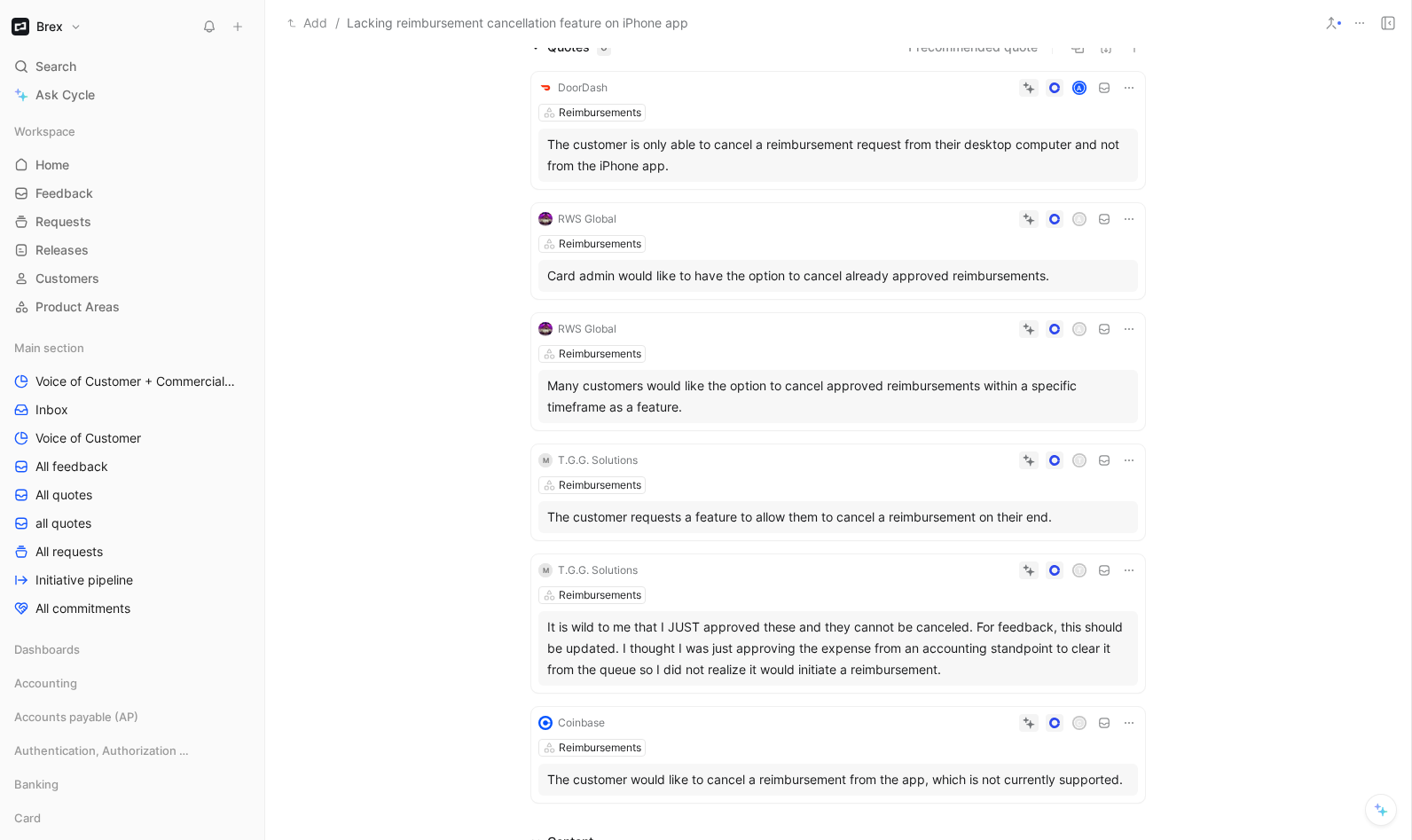 scroll, scrollTop: 0, scrollLeft: 0, axis: both 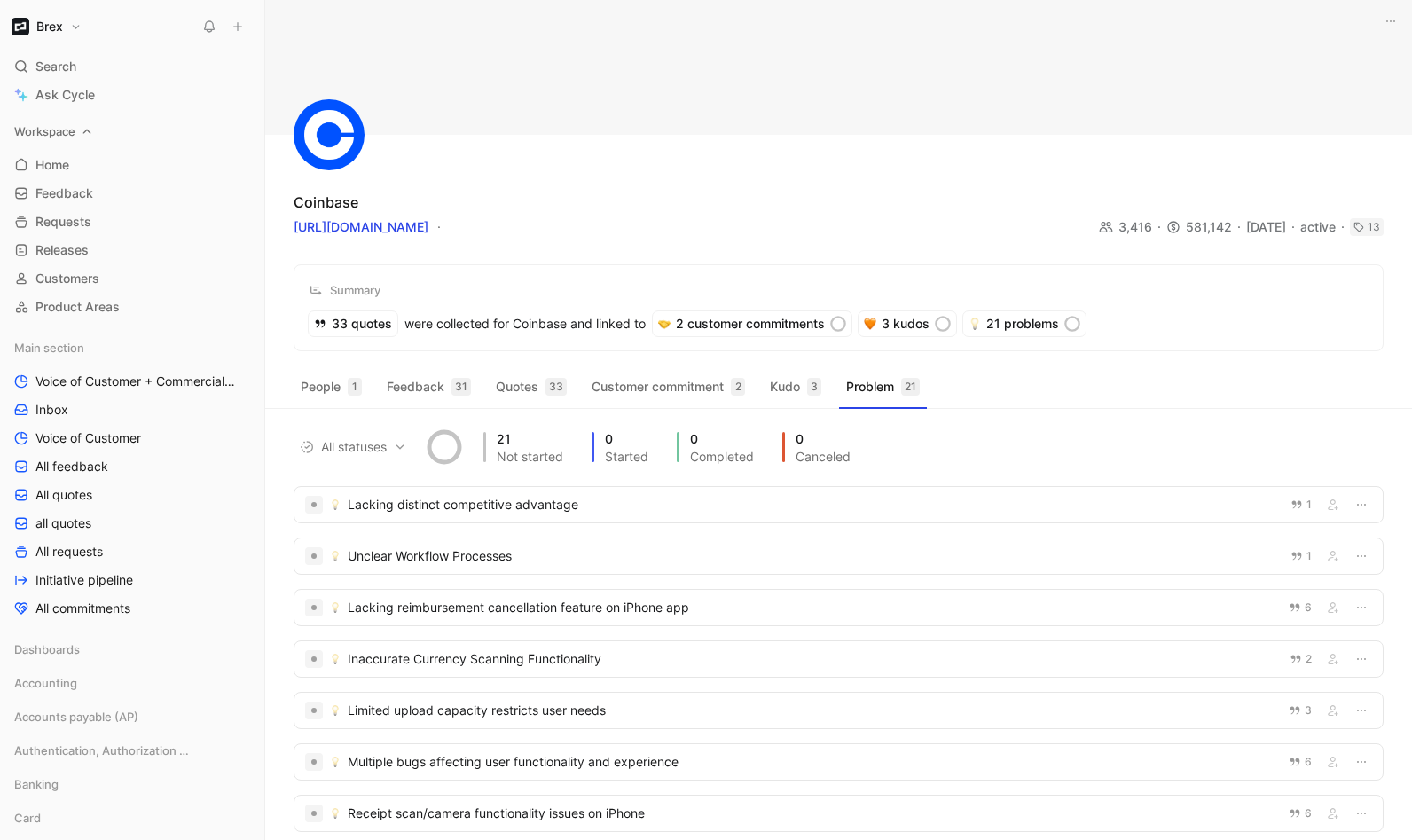 click on "Workspace" at bounding box center [132, 131] 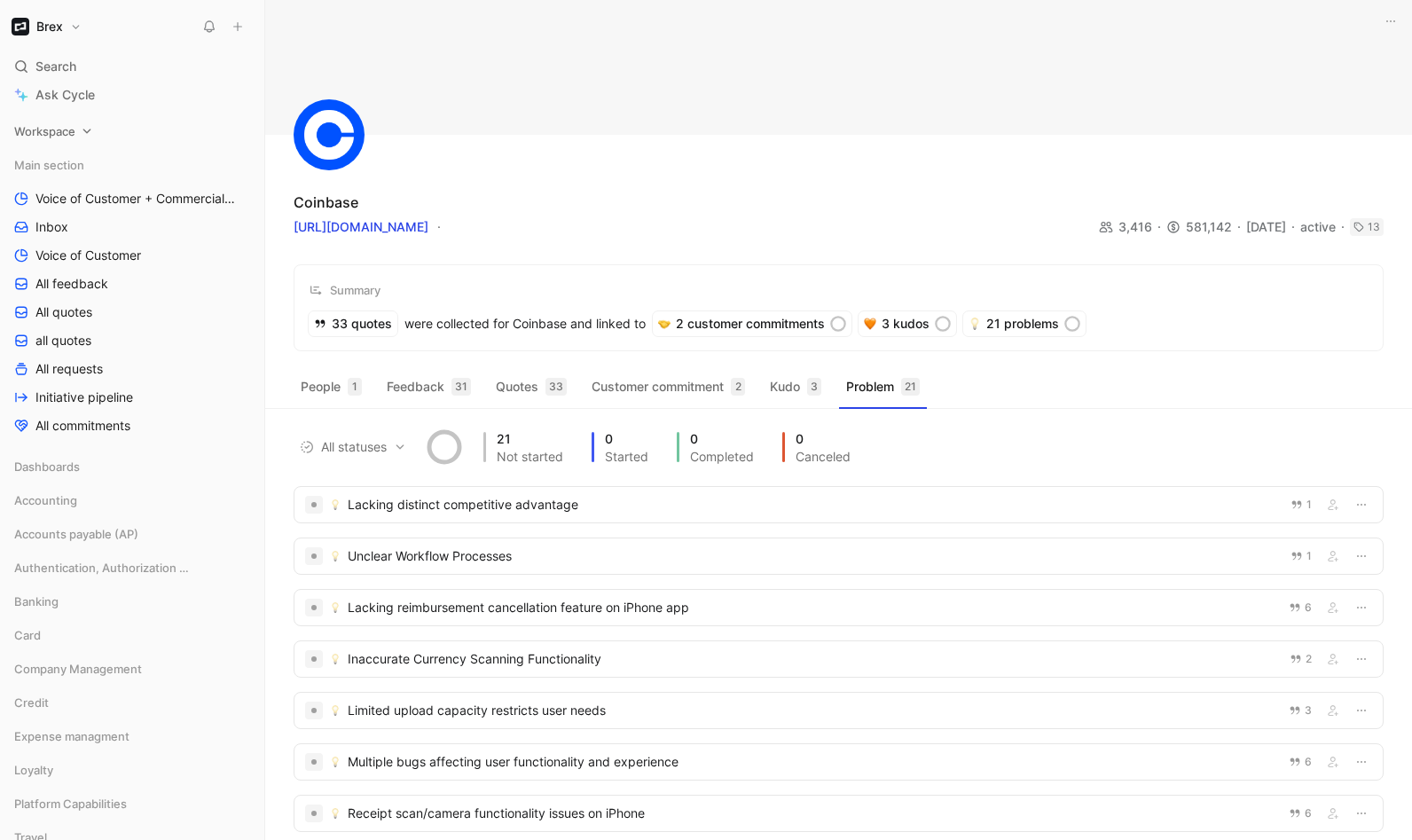 click on "Workspace" at bounding box center (44, 131) 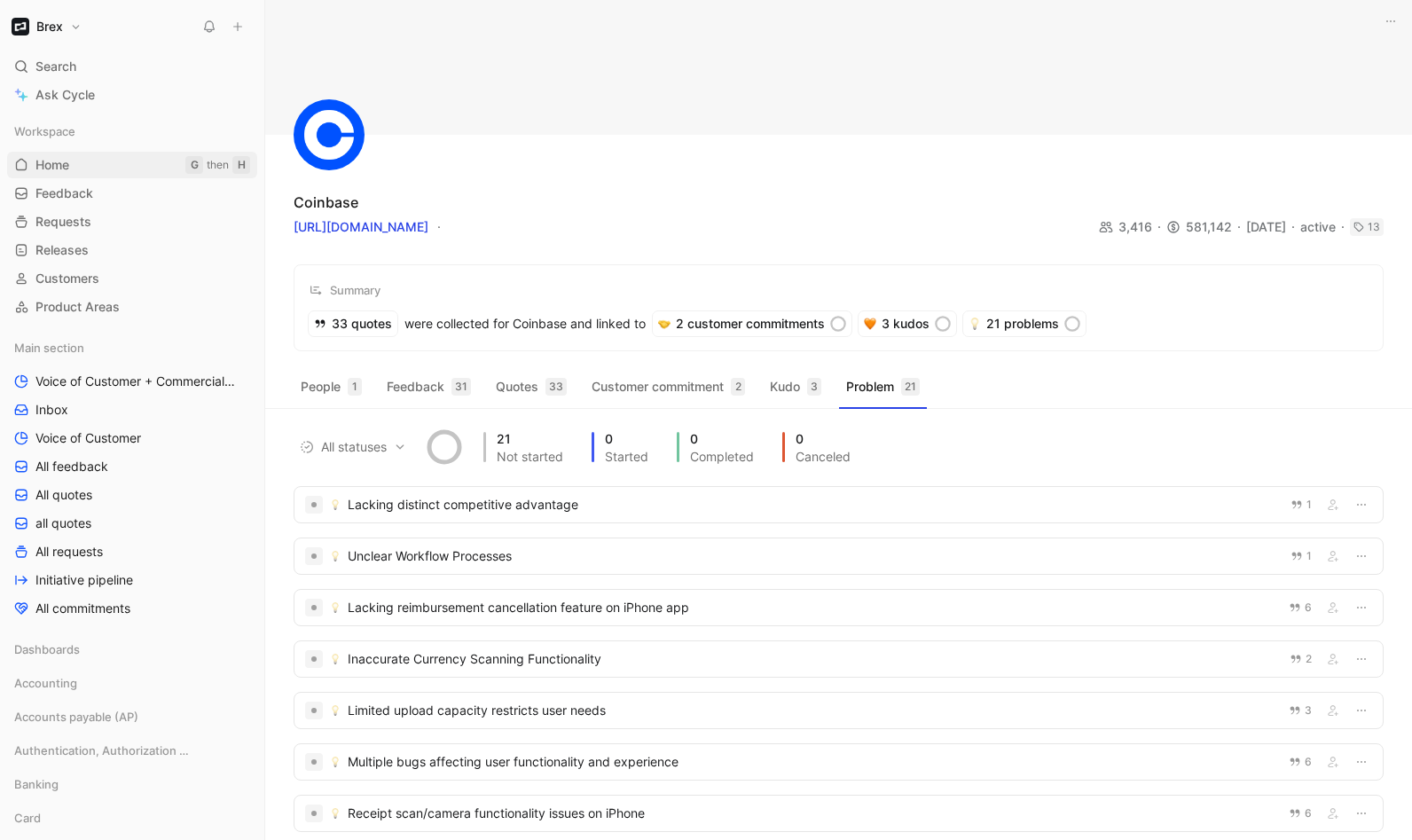 click on "Home" at bounding box center (52, 165) 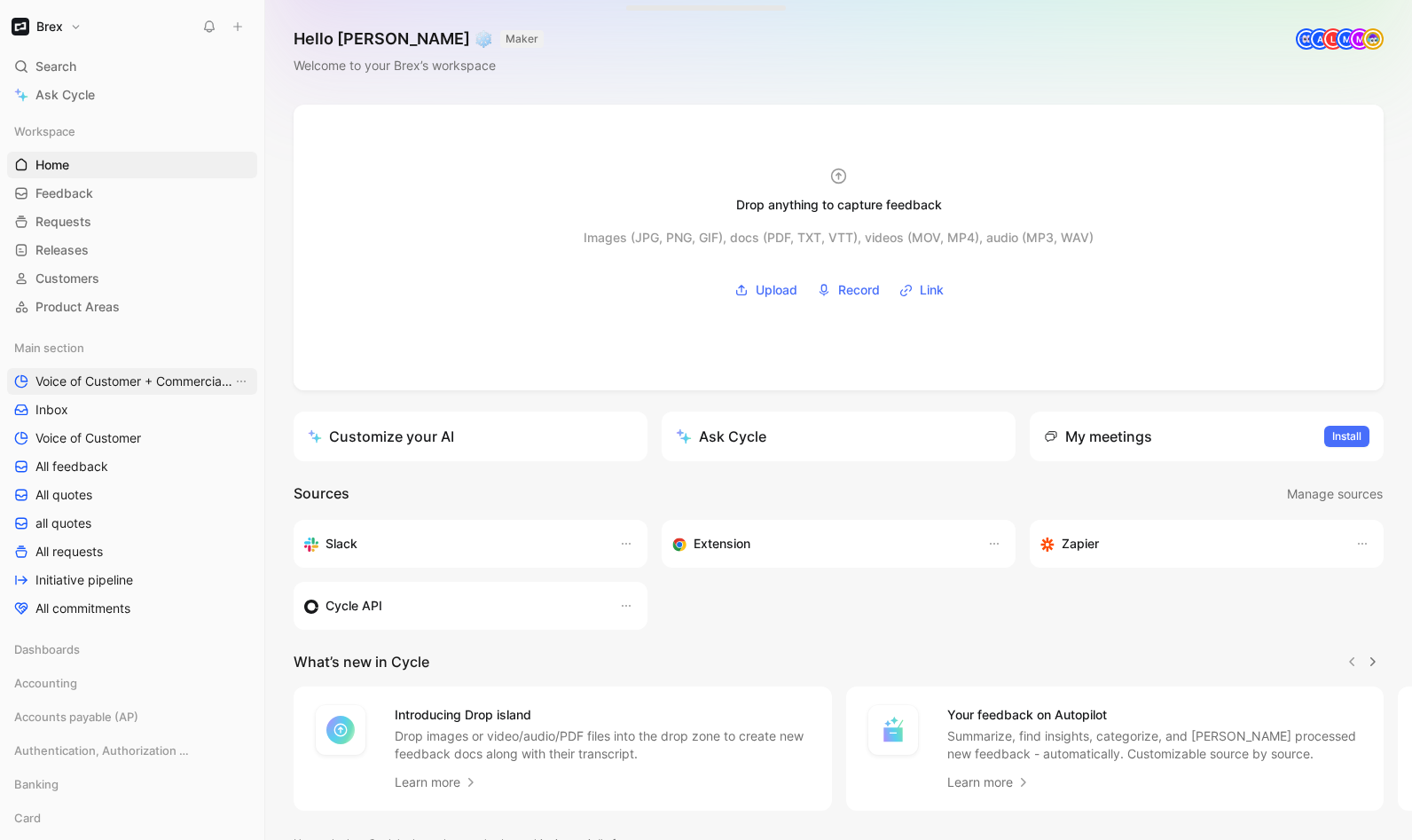 click on "Voice of Customer + Commercial NRR Feedback" at bounding box center [134, 381] 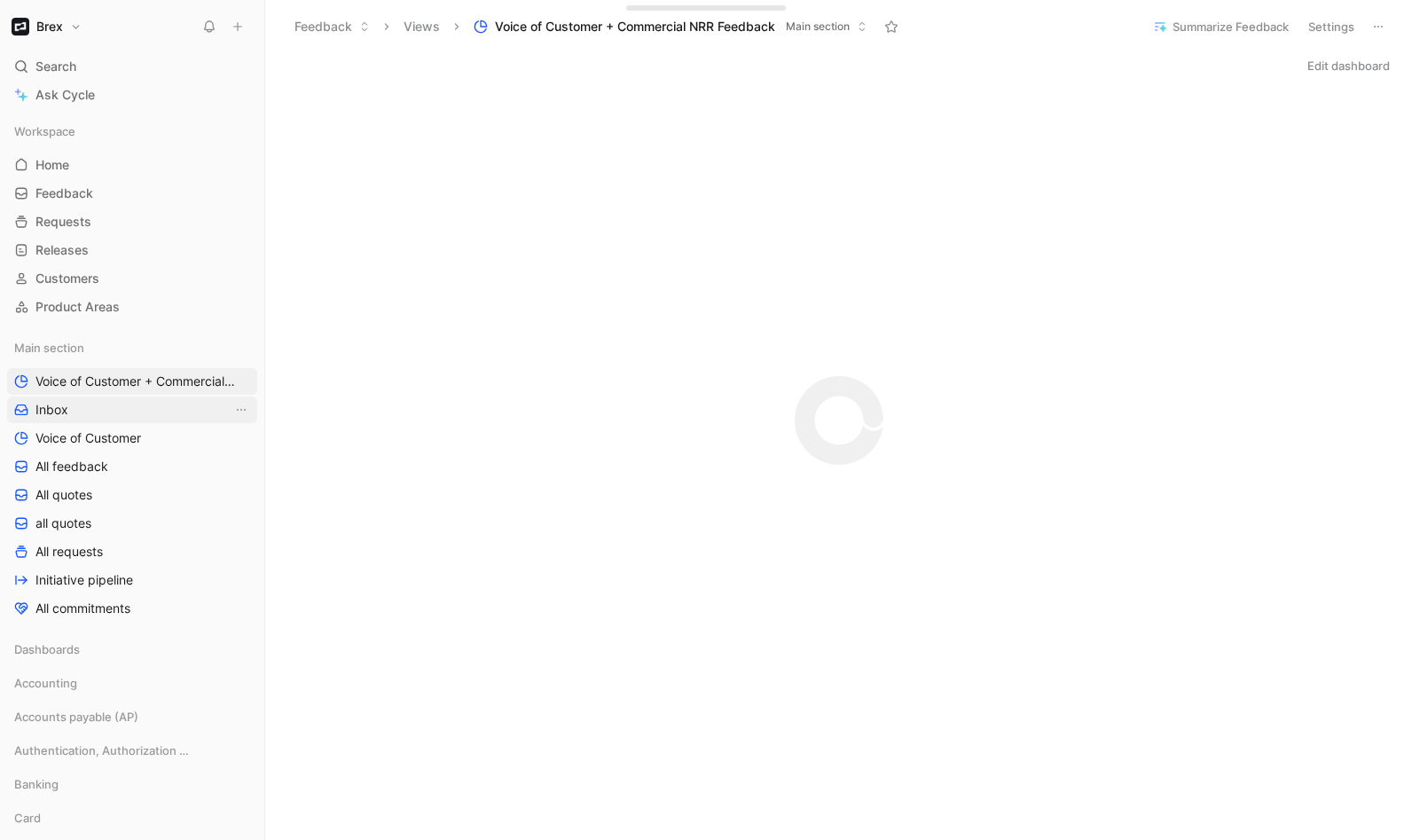 click on "Inbox" at bounding box center [132, 410] 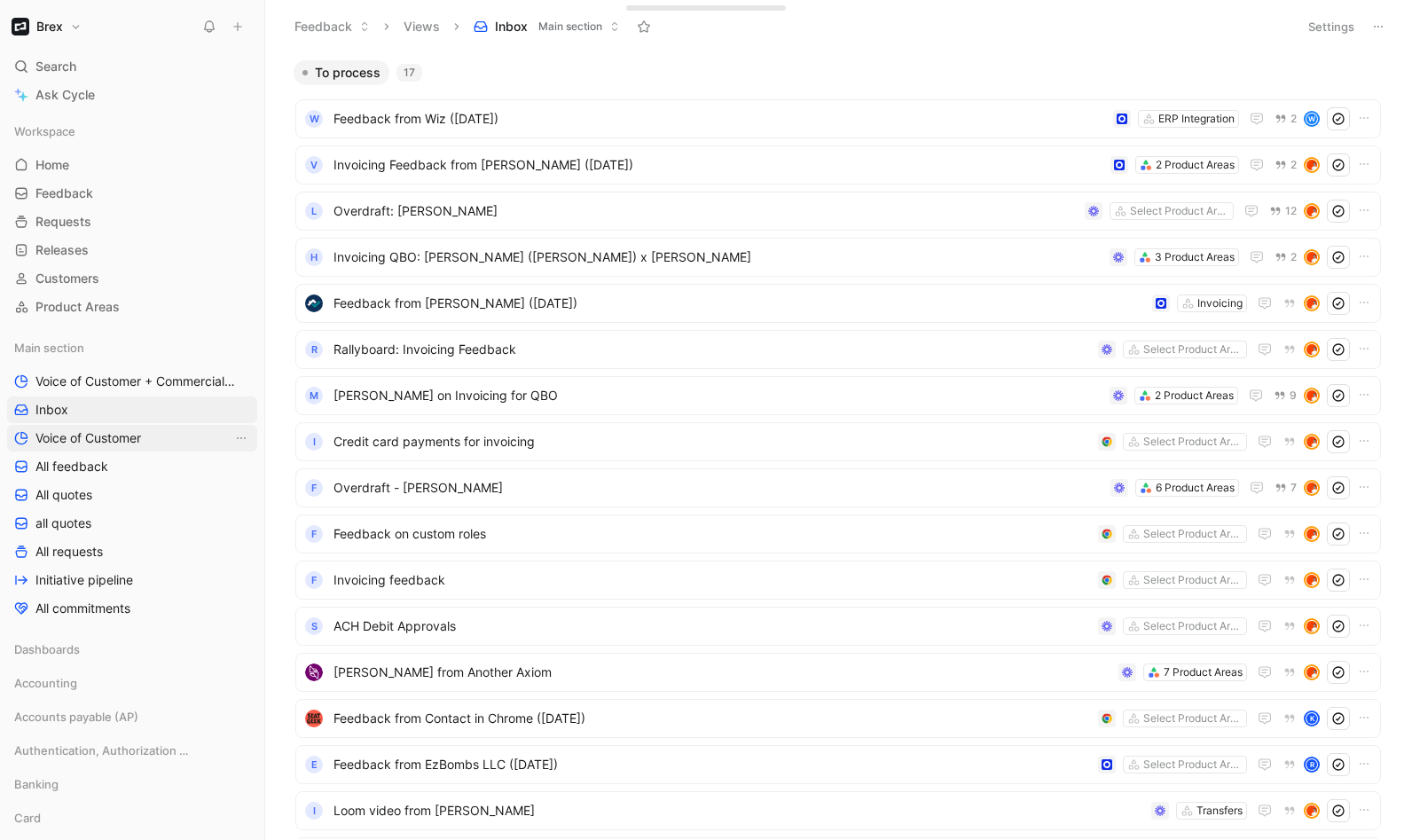 click on "Voice of Customer" at bounding box center [88, 438] 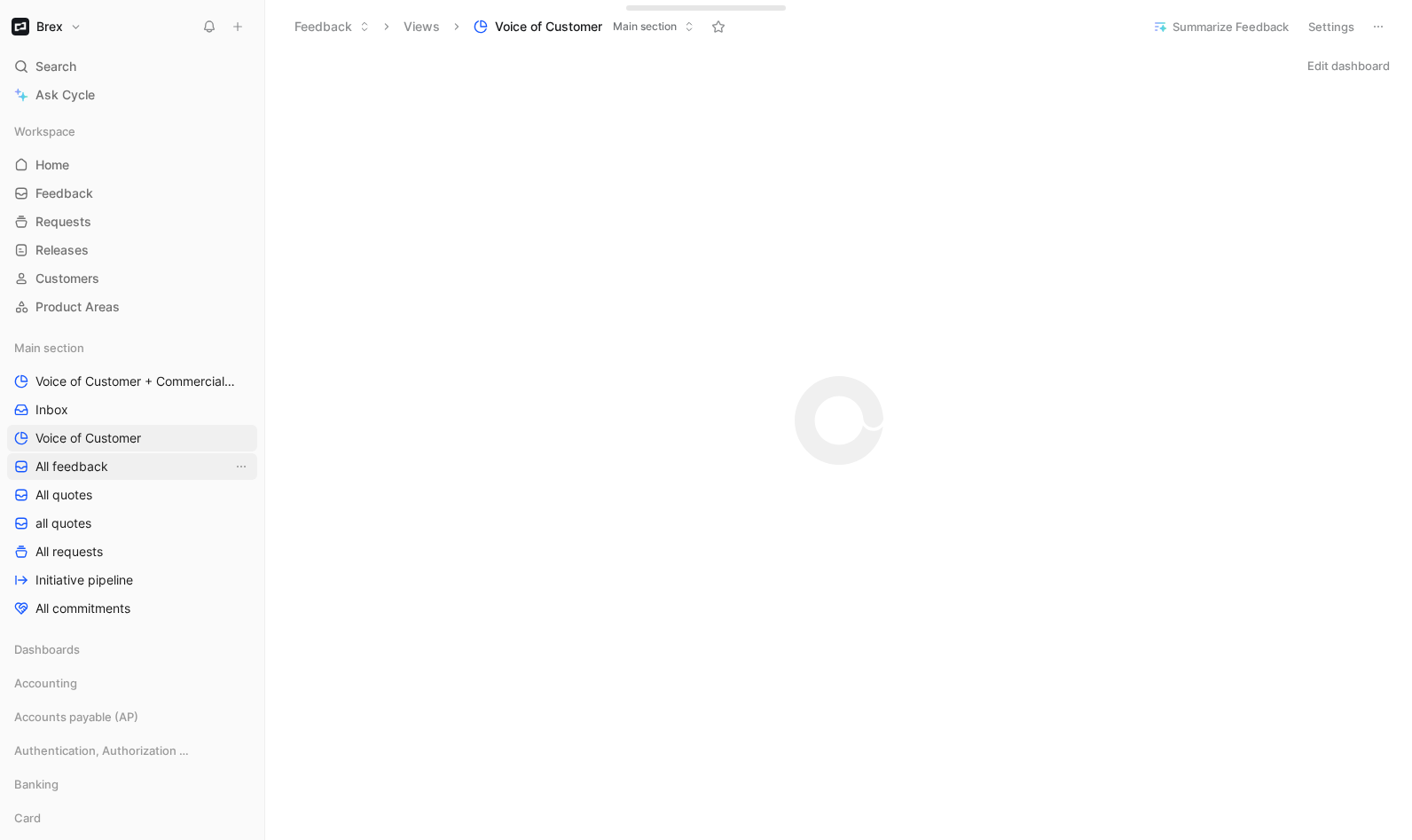 click on "All feedback" at bounding box center (132, 467) 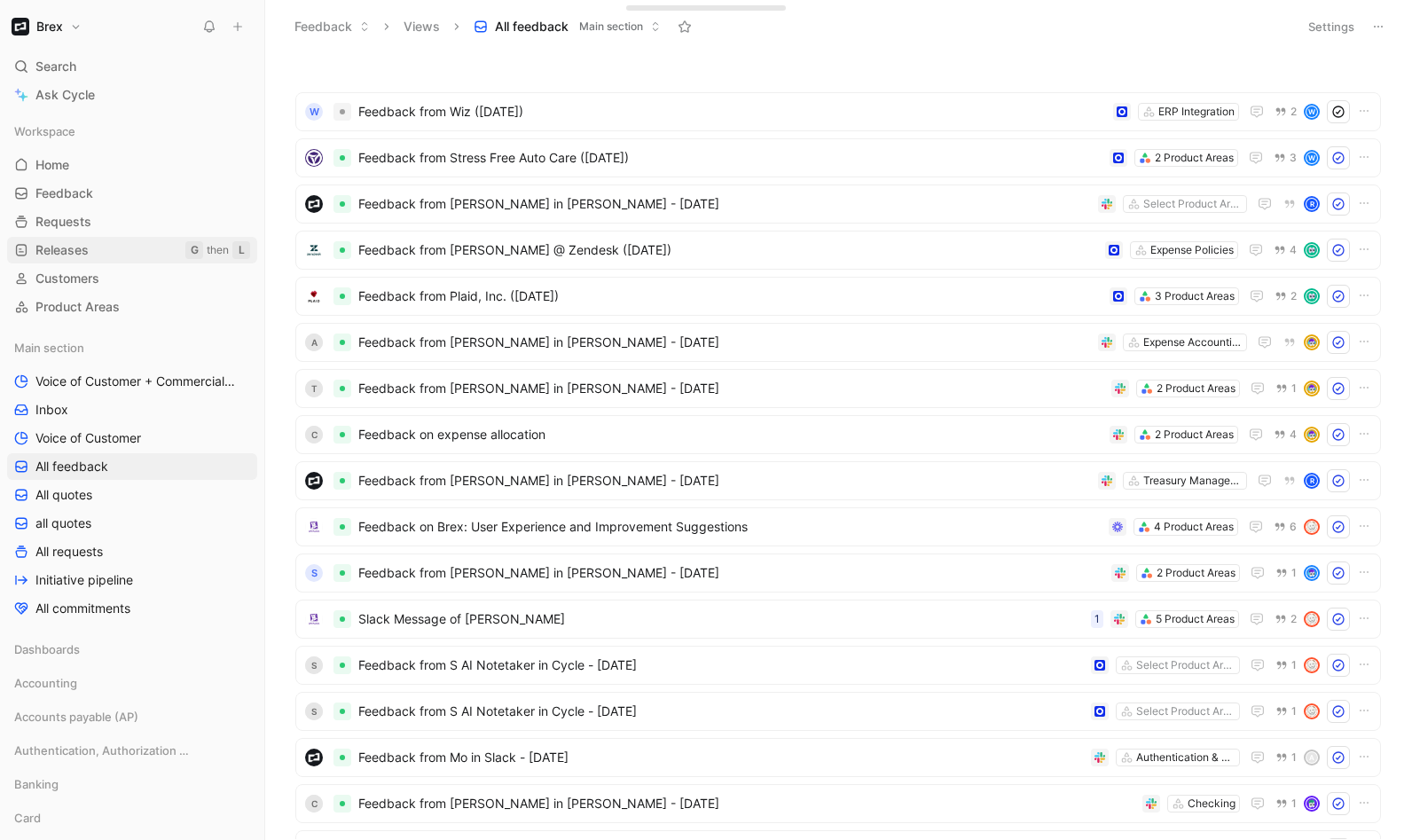 click on "Releases G then L" at bounding box center (132, 250) 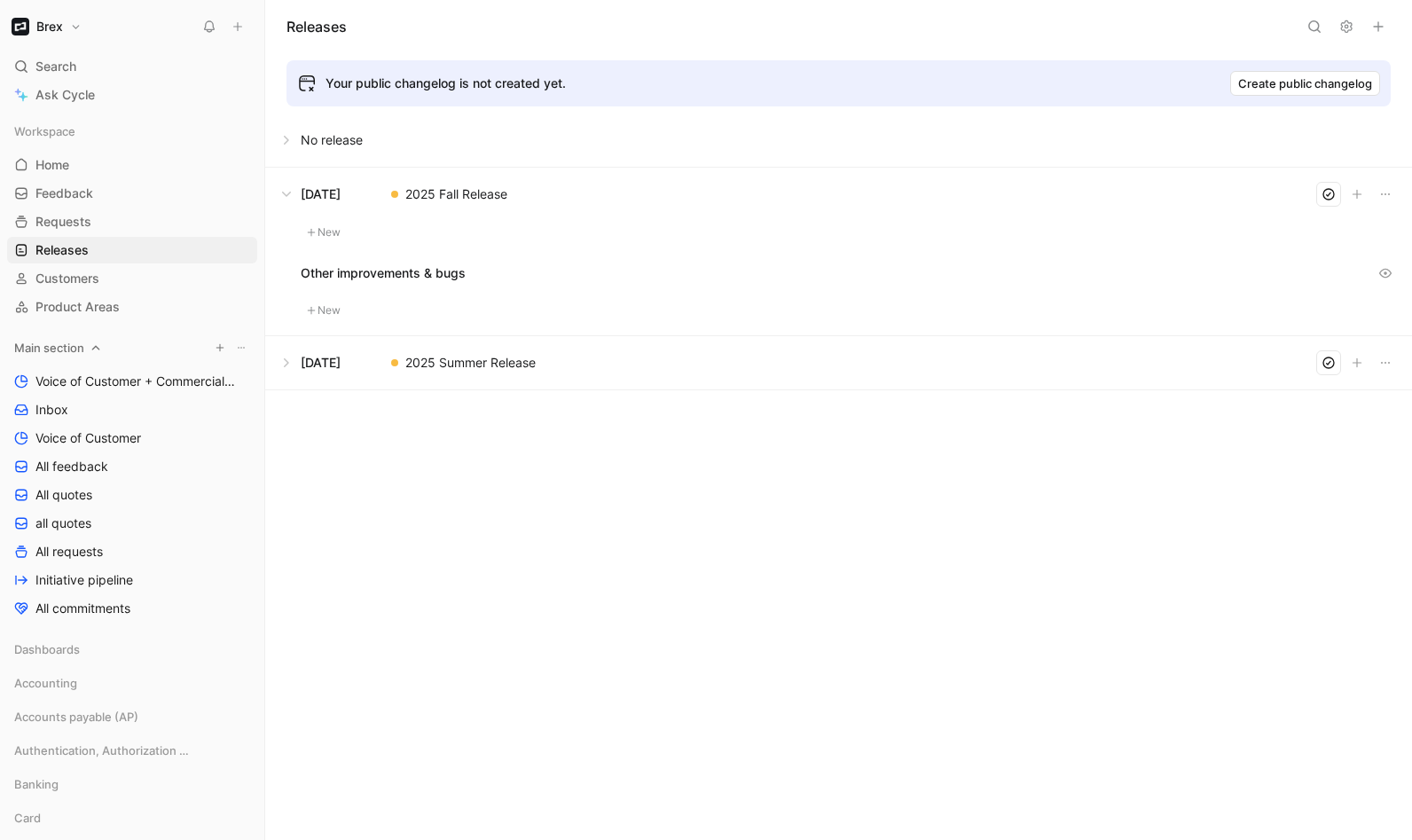 click 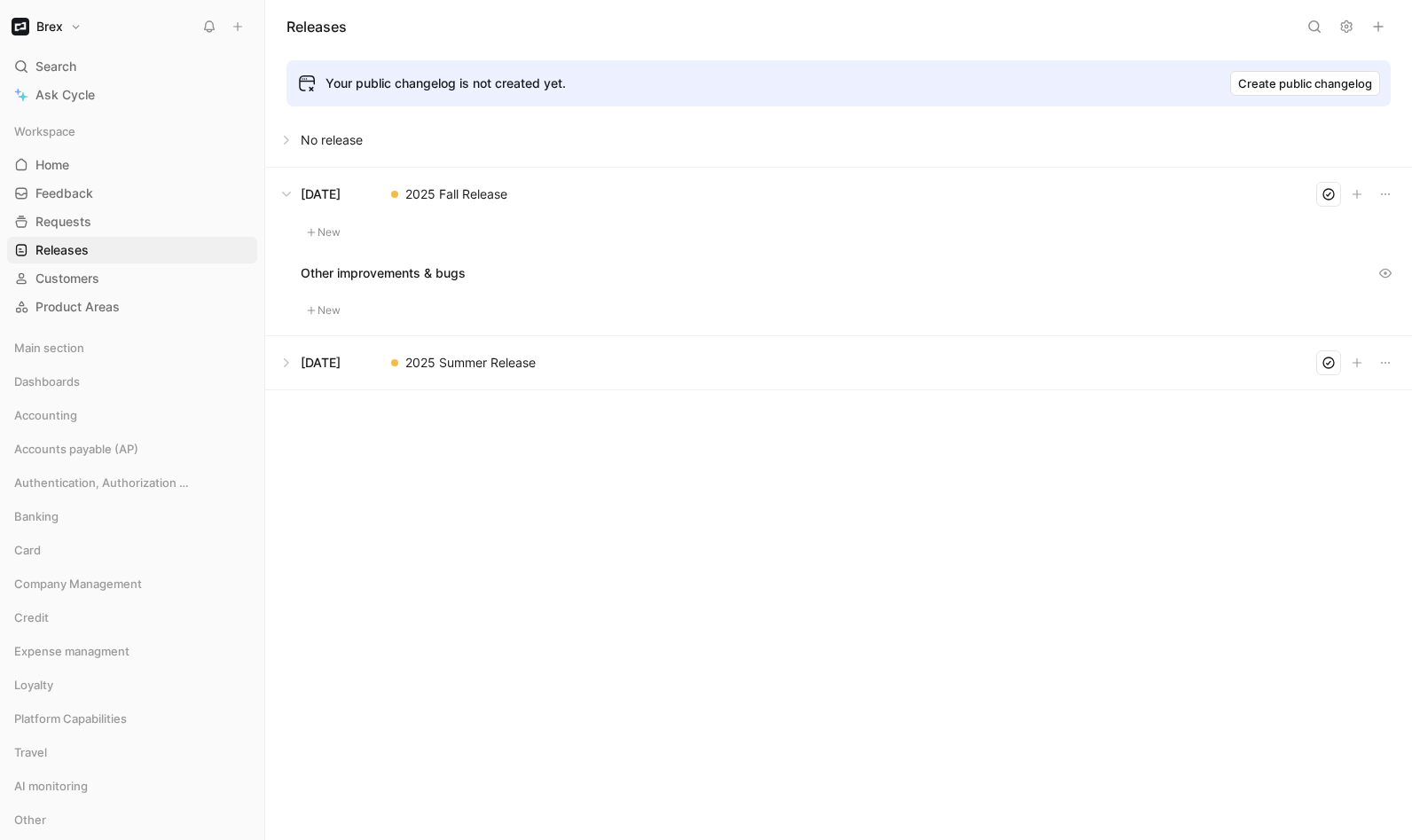 click on "Brex" at bounding box center [46, 27] 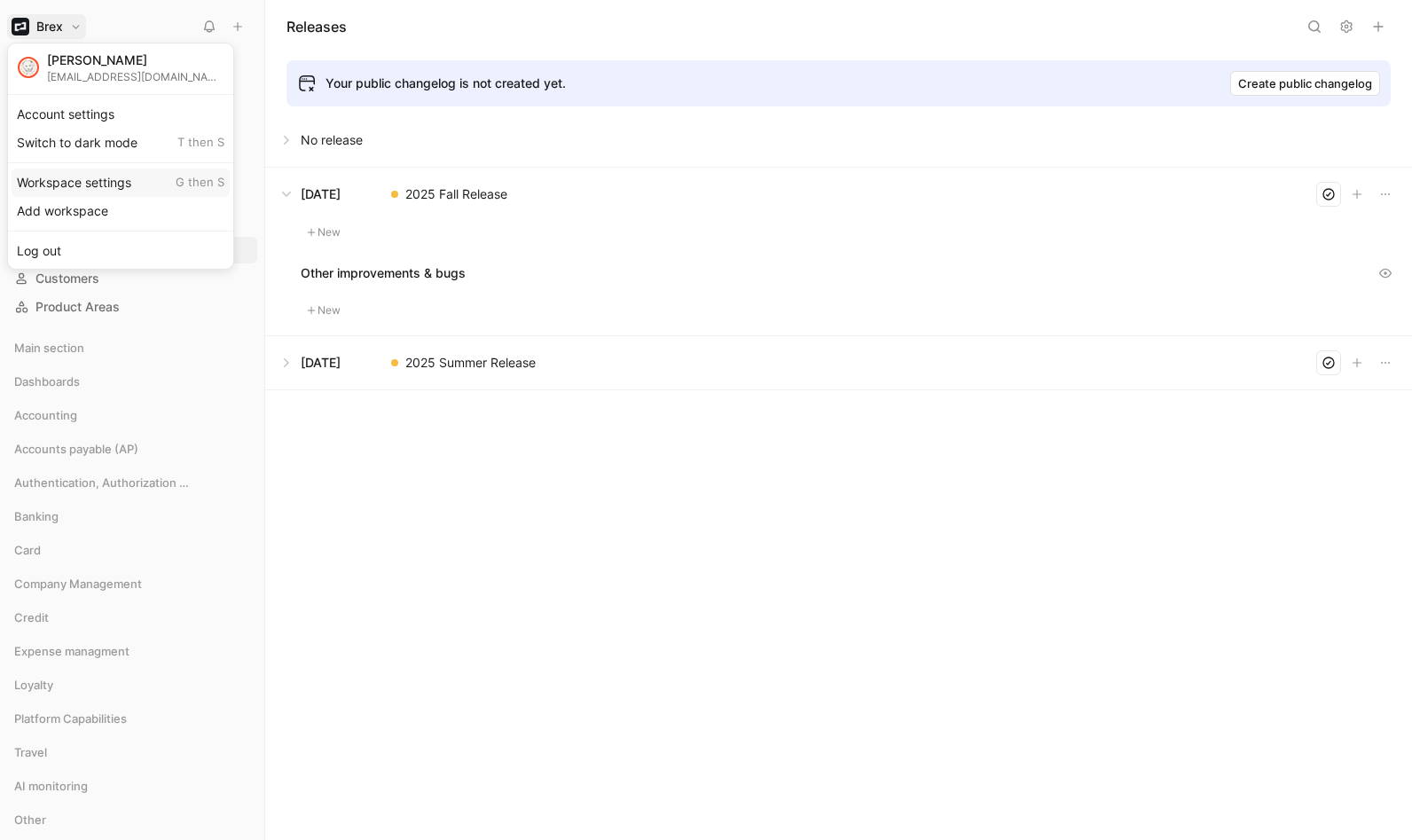 click on "Workspace settings G then S" at bounding box center [121, 183] 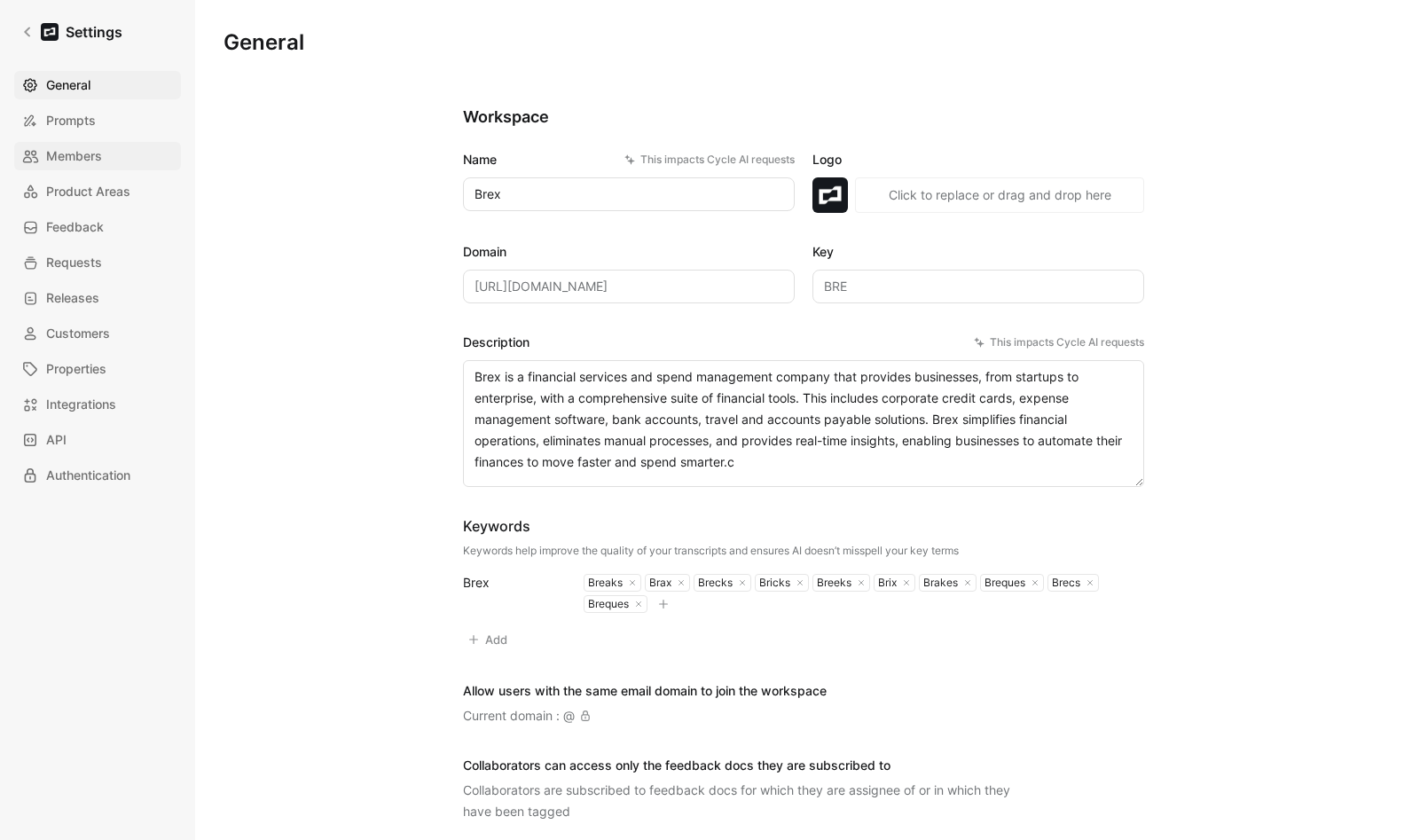 click on "Members" at bounding box center (74, 156) 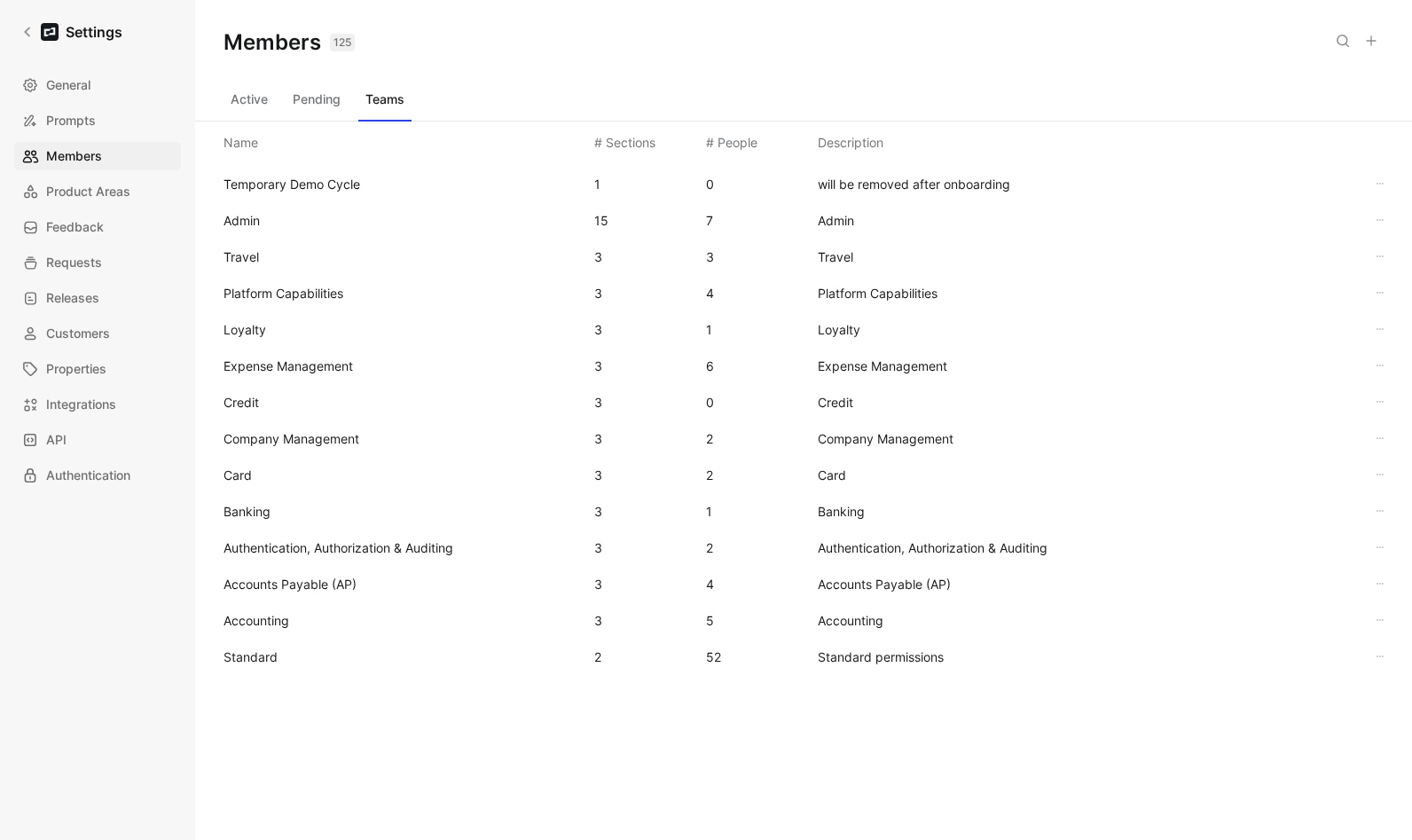 click on "Standard" at bounding box center (402, 657) 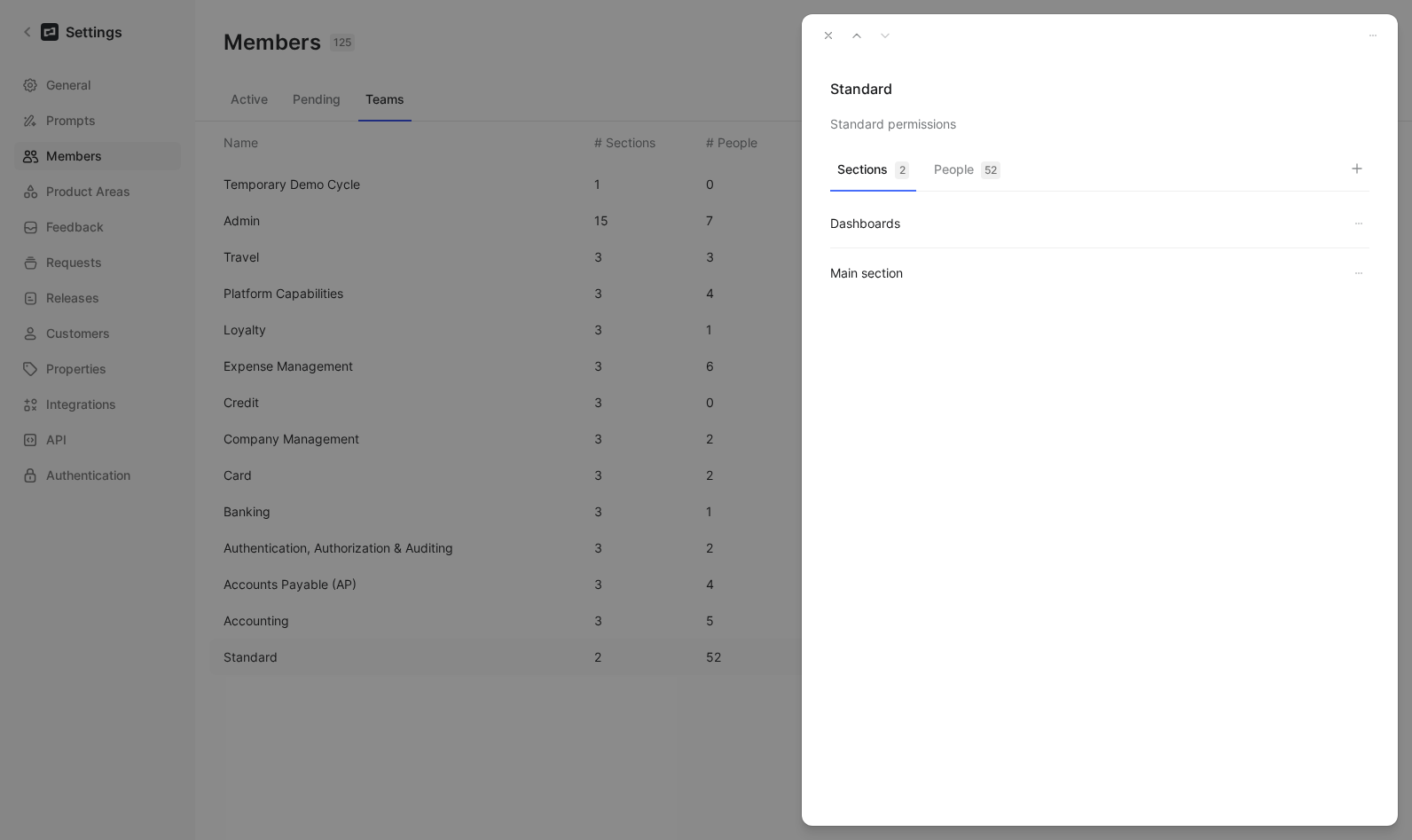 drag, startPoint x: 990, startPoint y: 170, endPoint x: 1000, endPoint y: 168, distance: 10.198039 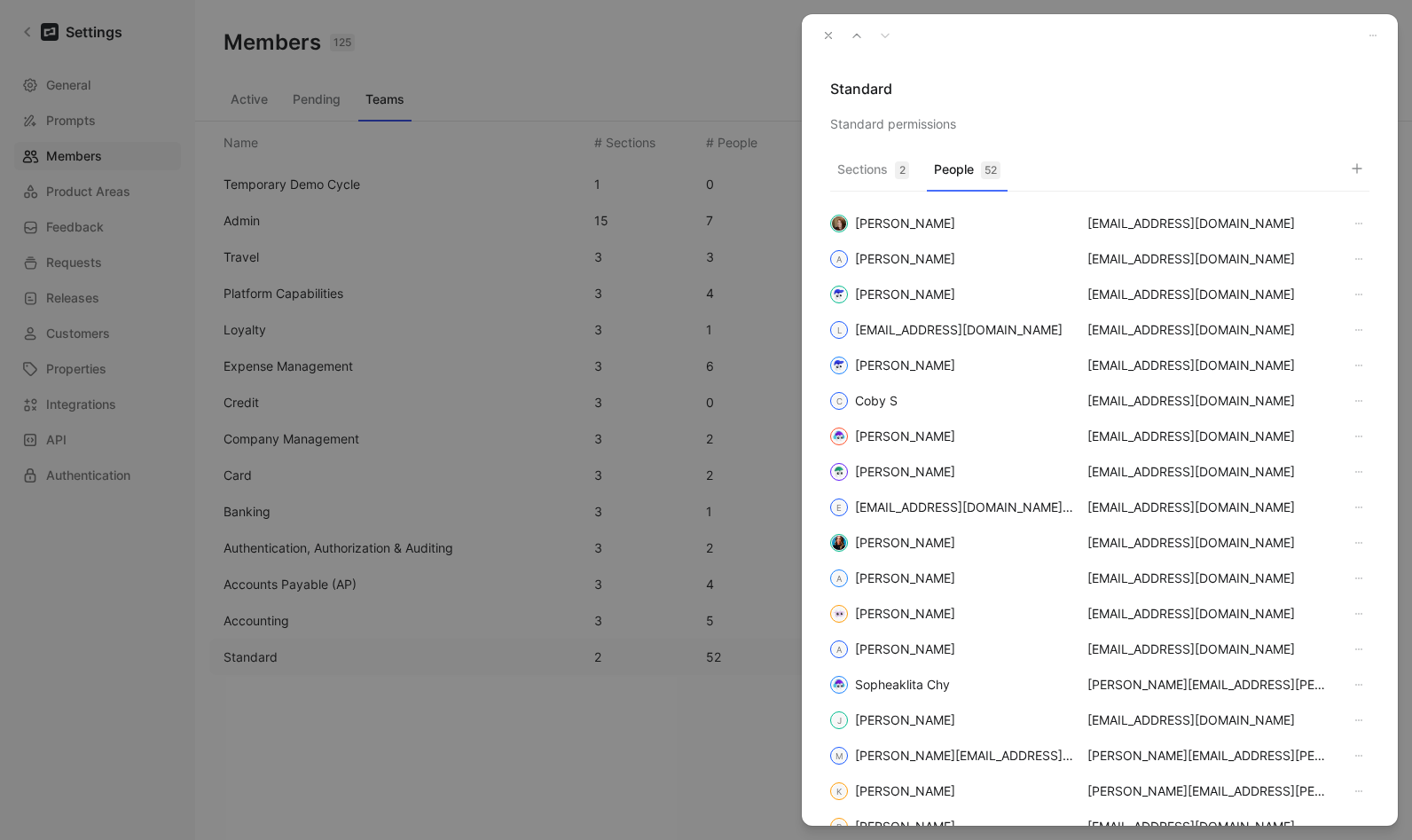 click 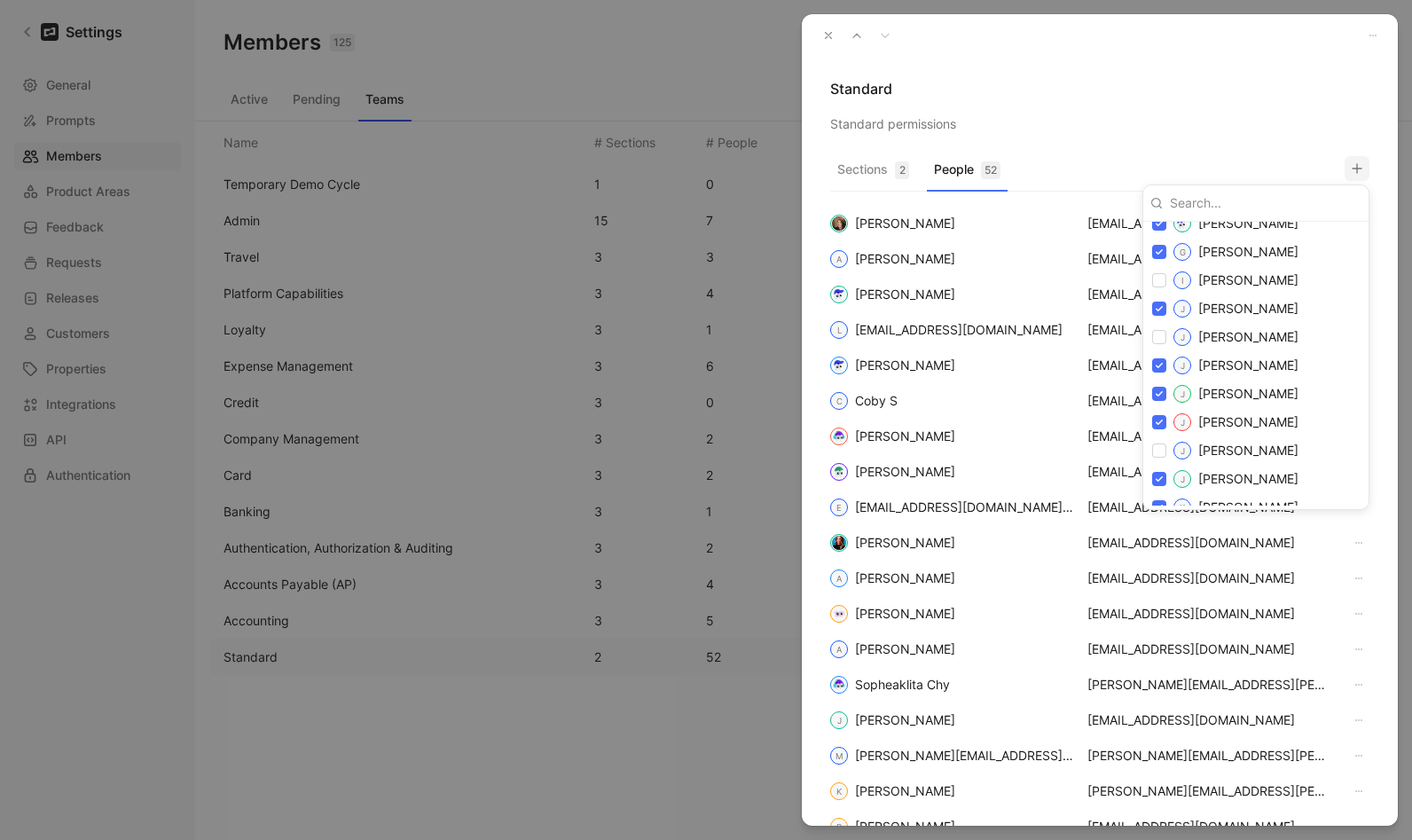 scroll, scrollTop: 0, scrollLeft: 0, axis: both 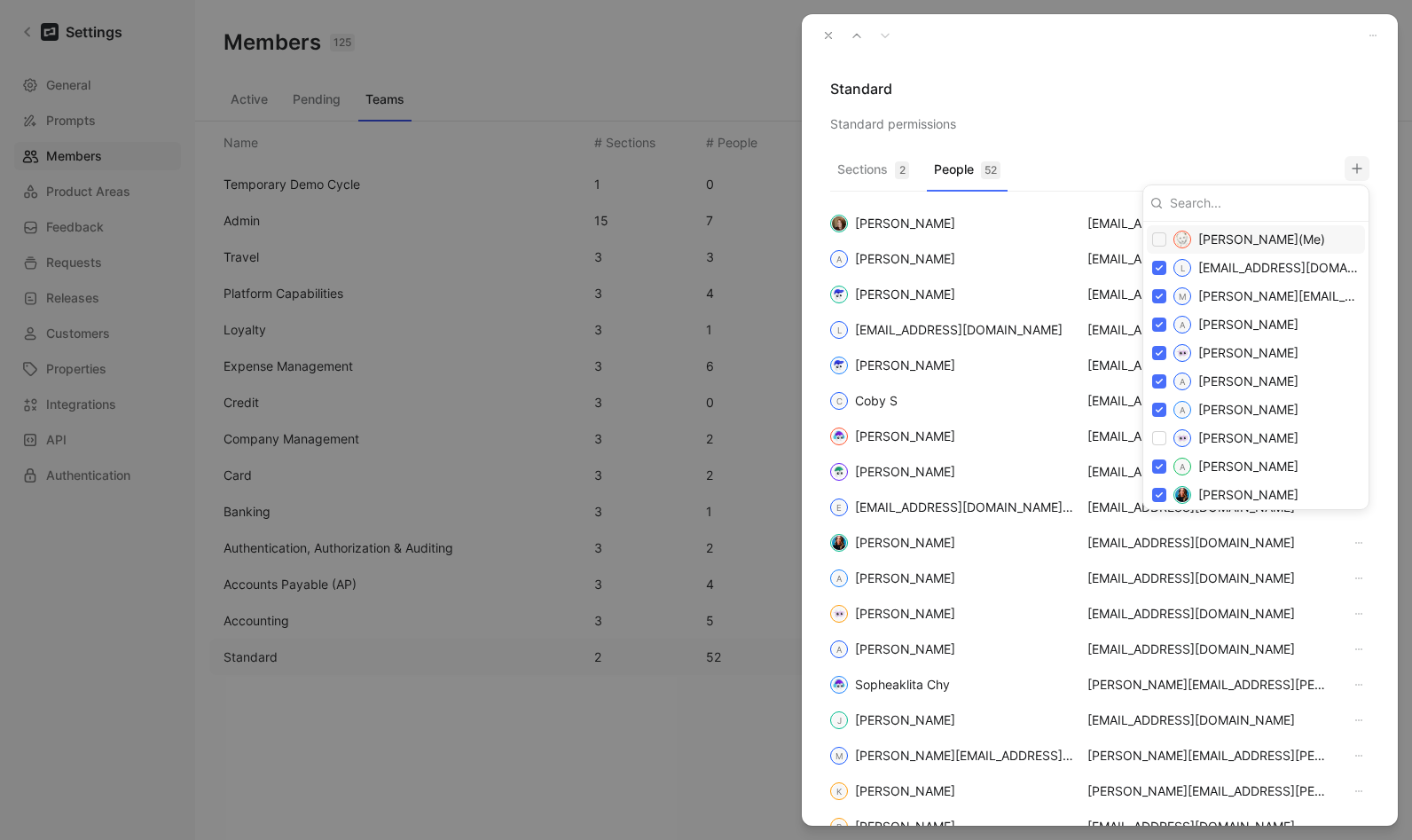 click at bounding box center (706, 420) 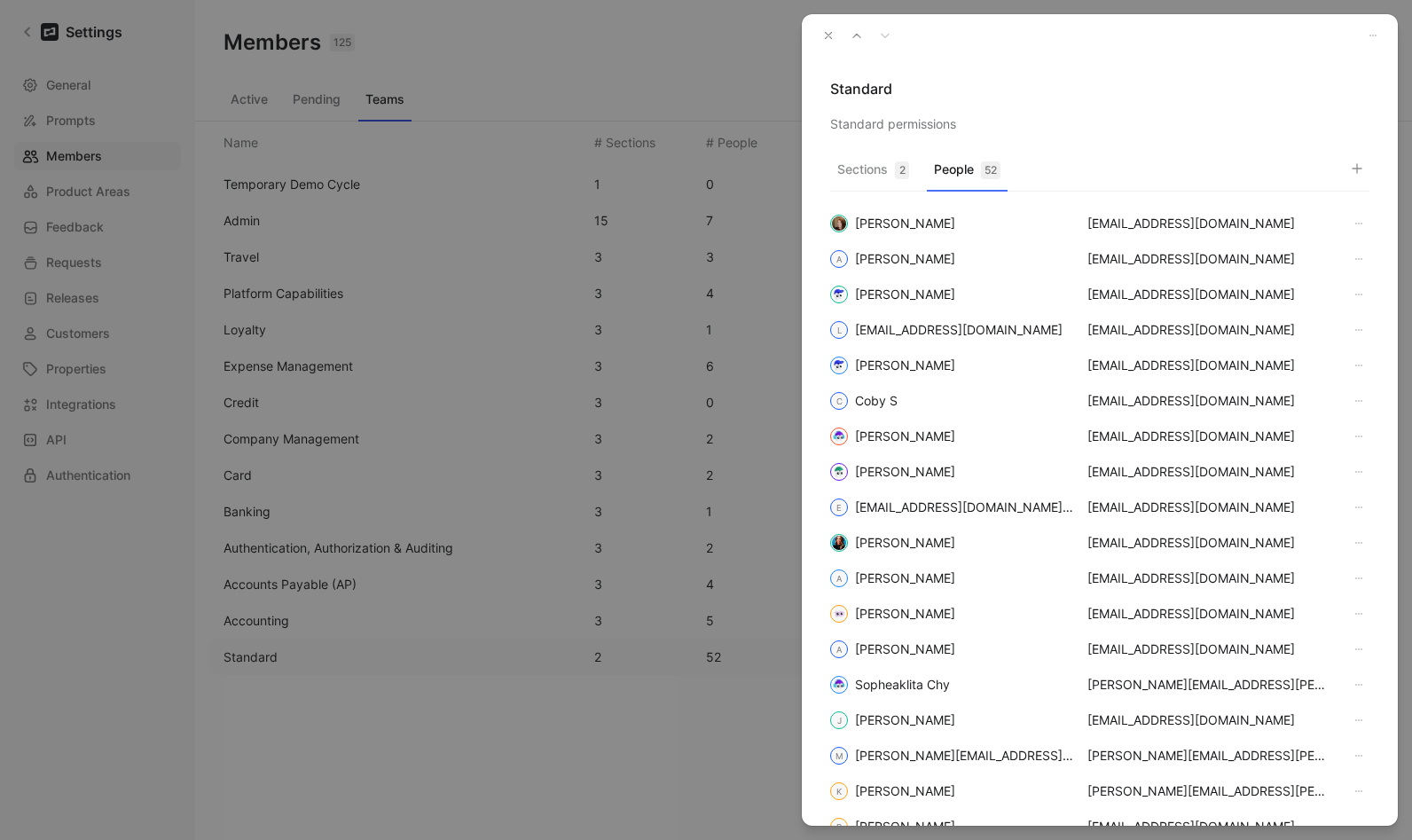 click 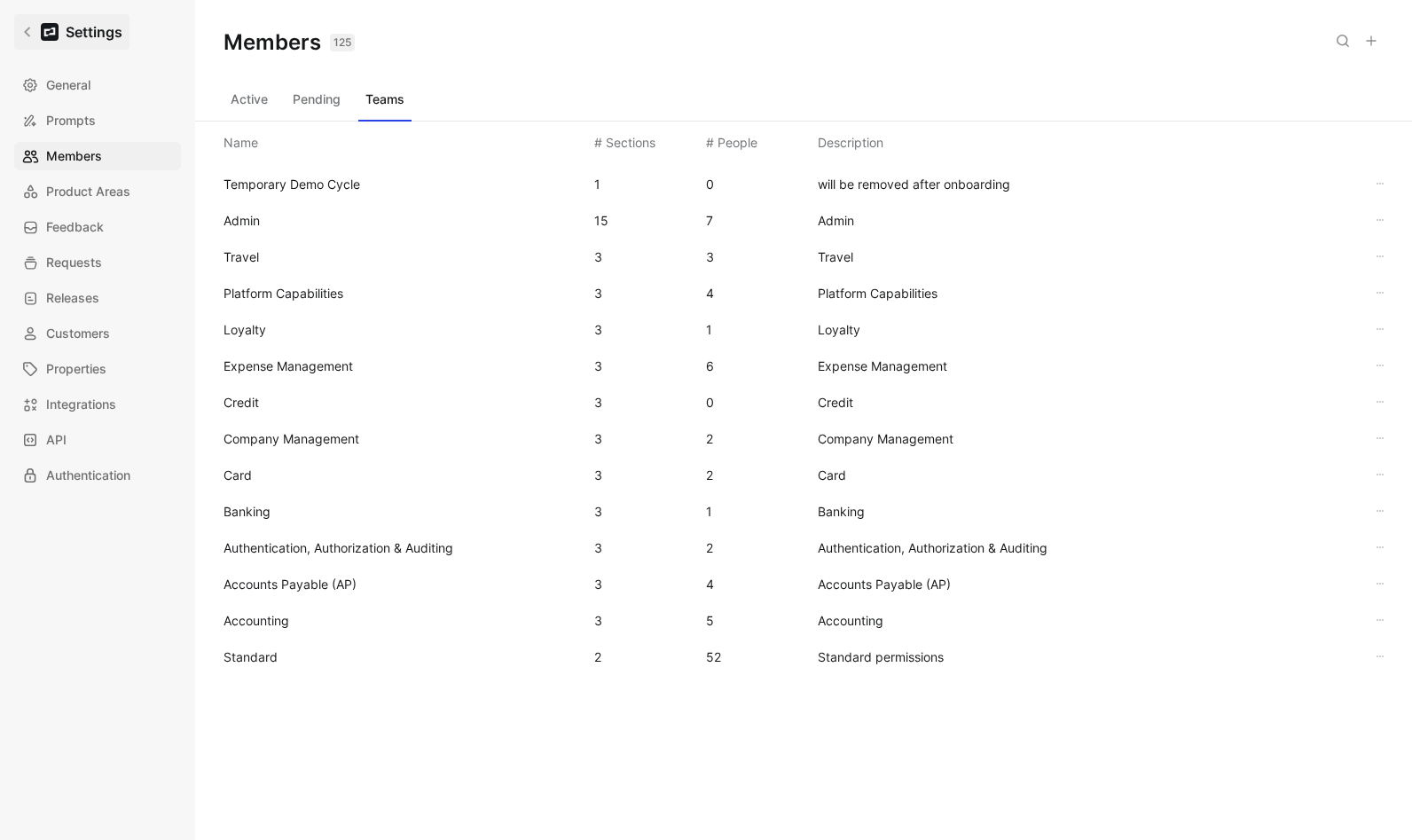 click 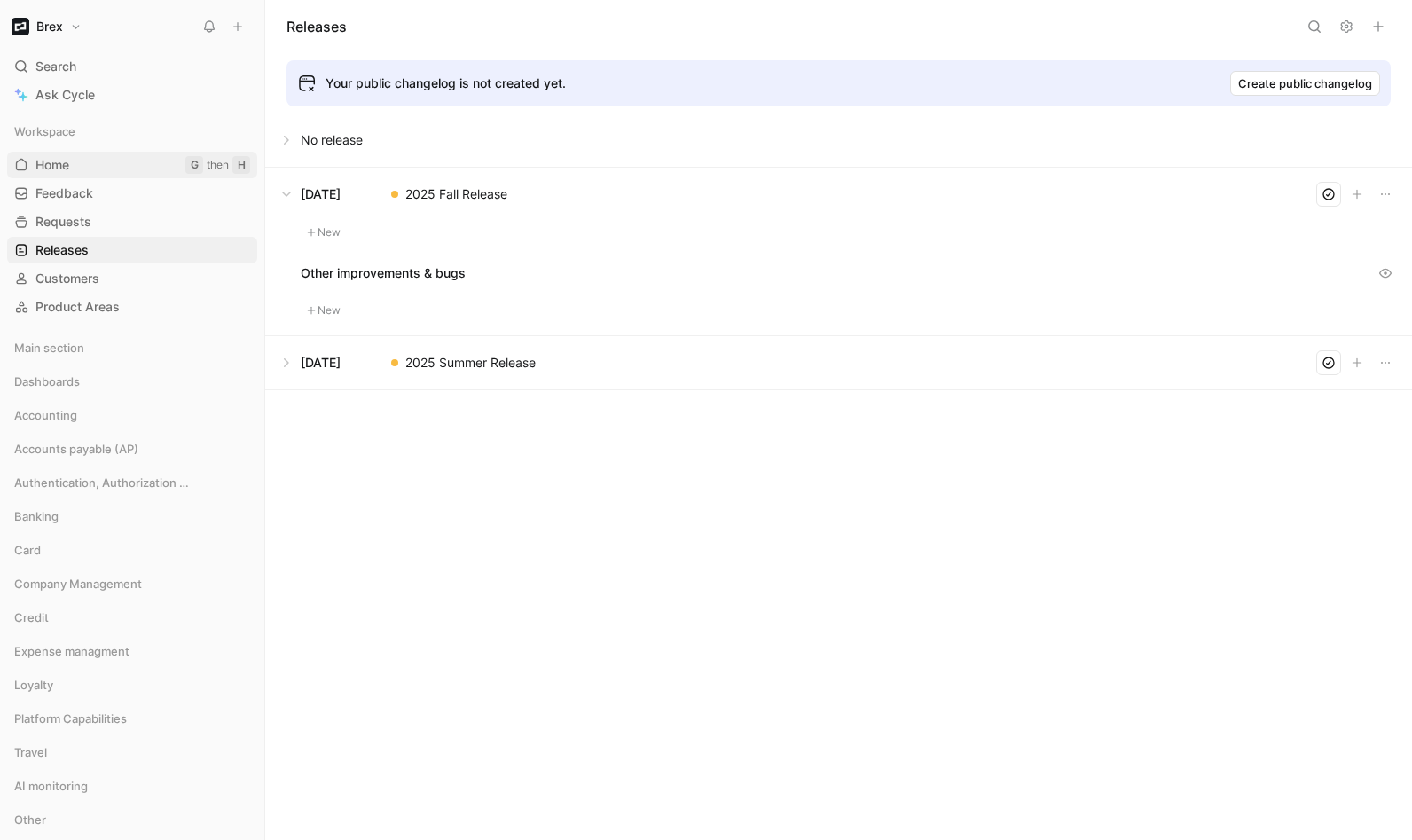 click on "Home" at bounding box center (52, 165) 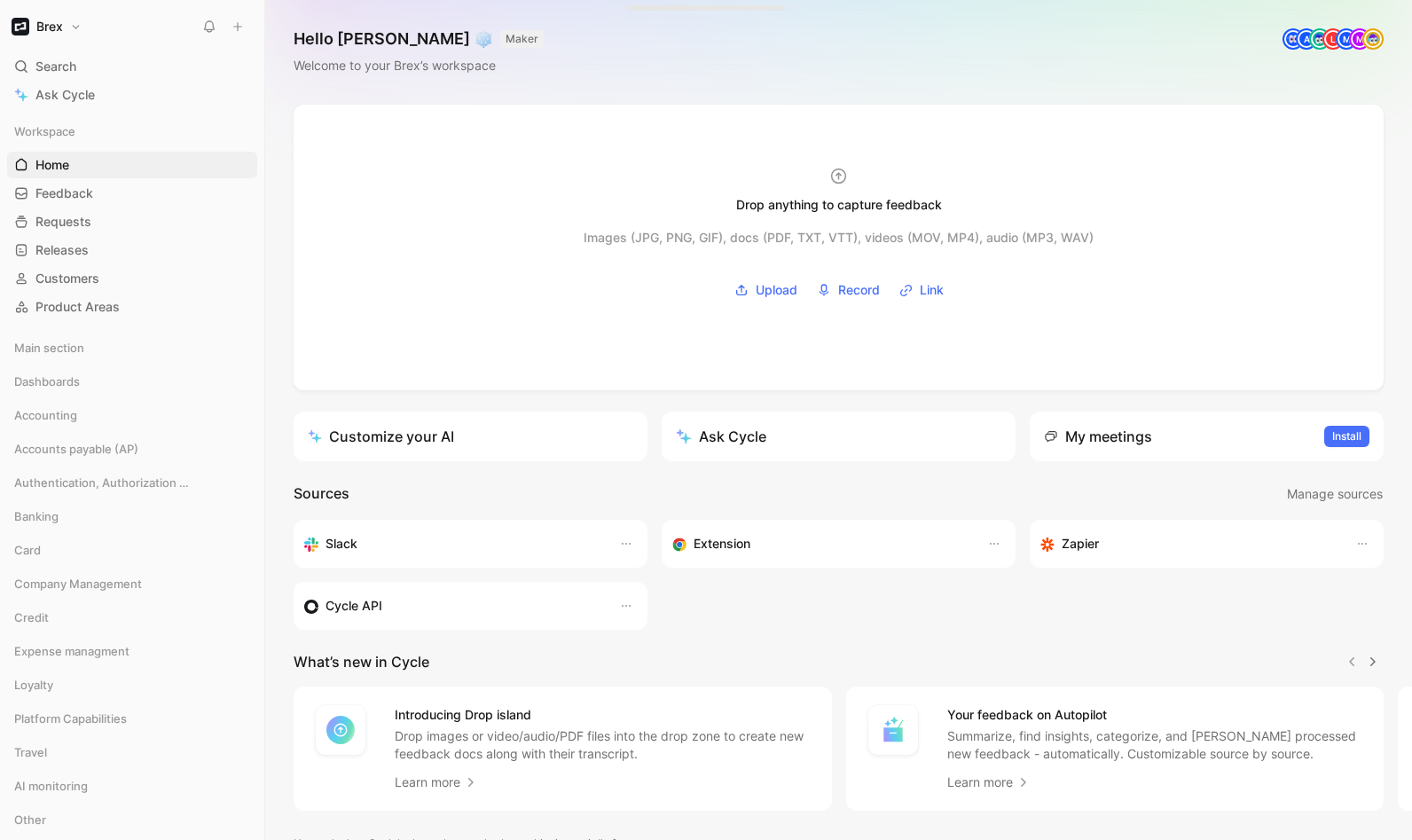scroll, scrollTop: 0, scrollLeft: 0, axis: both 